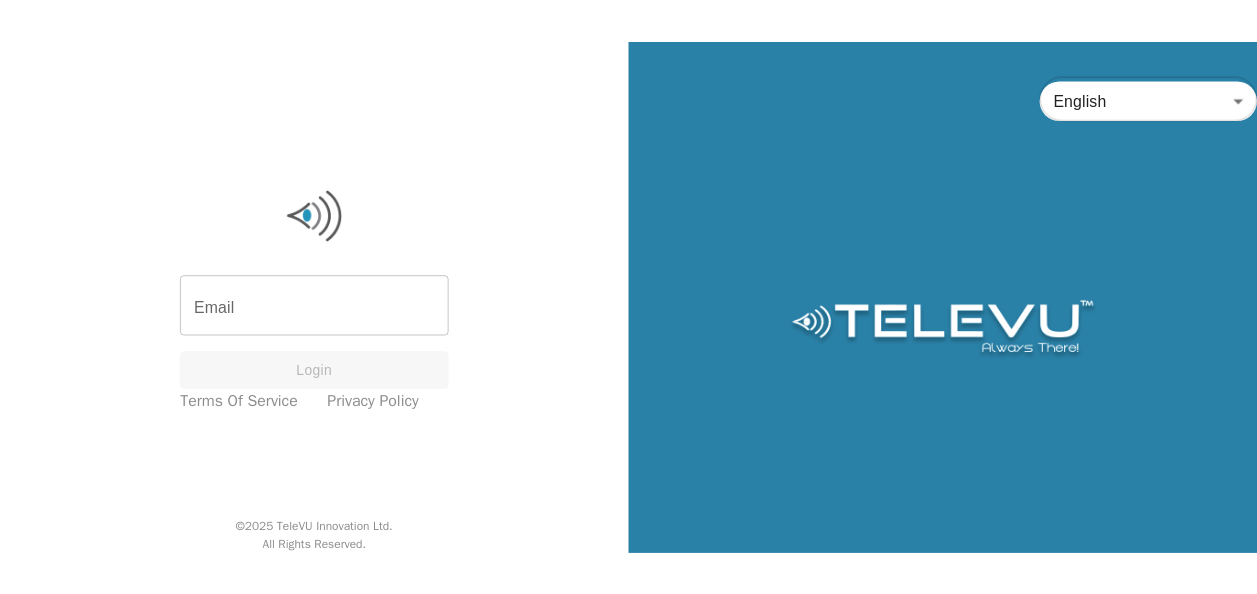 scroll, scrollTop: 0, scrollLeft: 0, axis: both 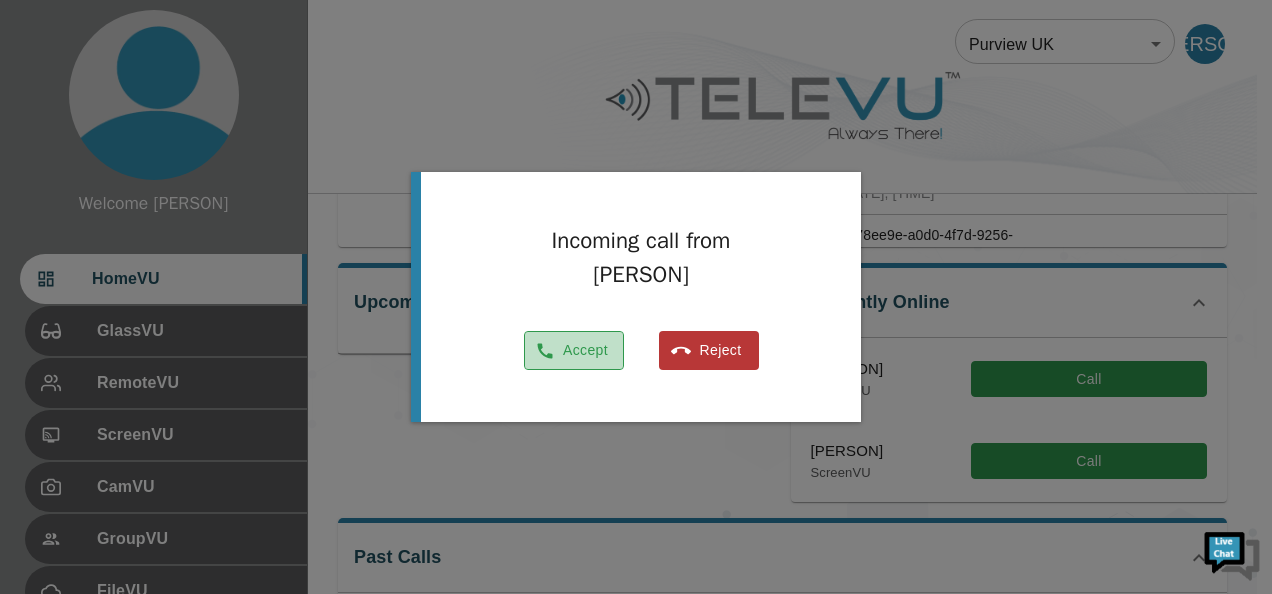 click on "Accept" at bounding box center (574, 350) 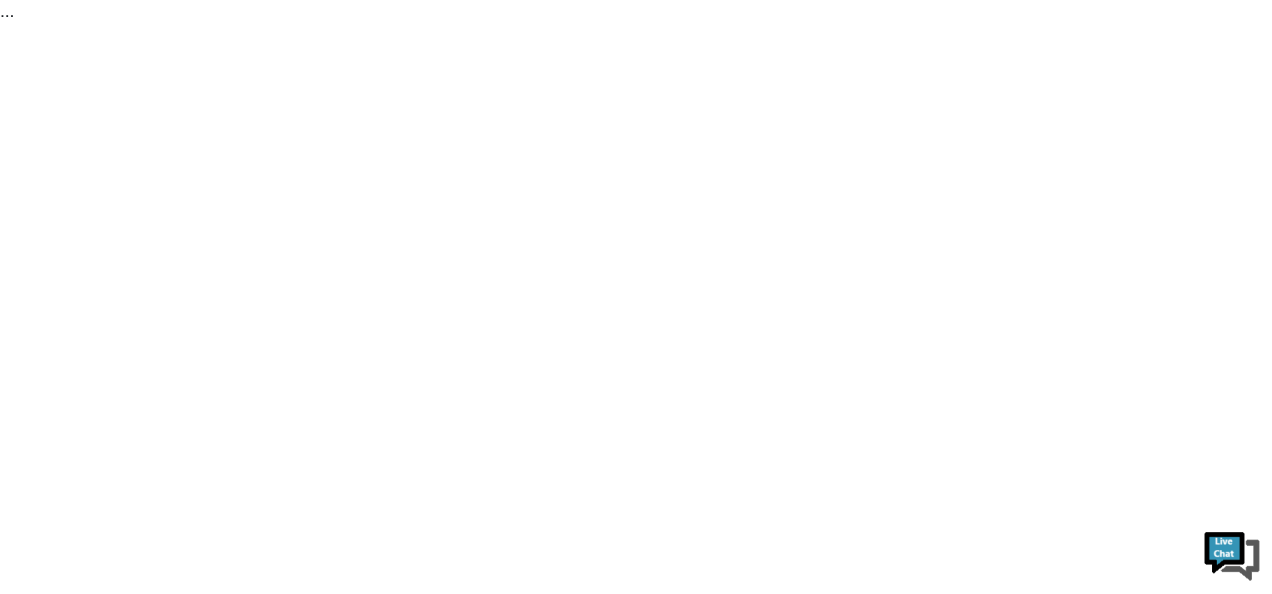 scroll, scrollTop: 0, scrollLeft: 0, axis: both 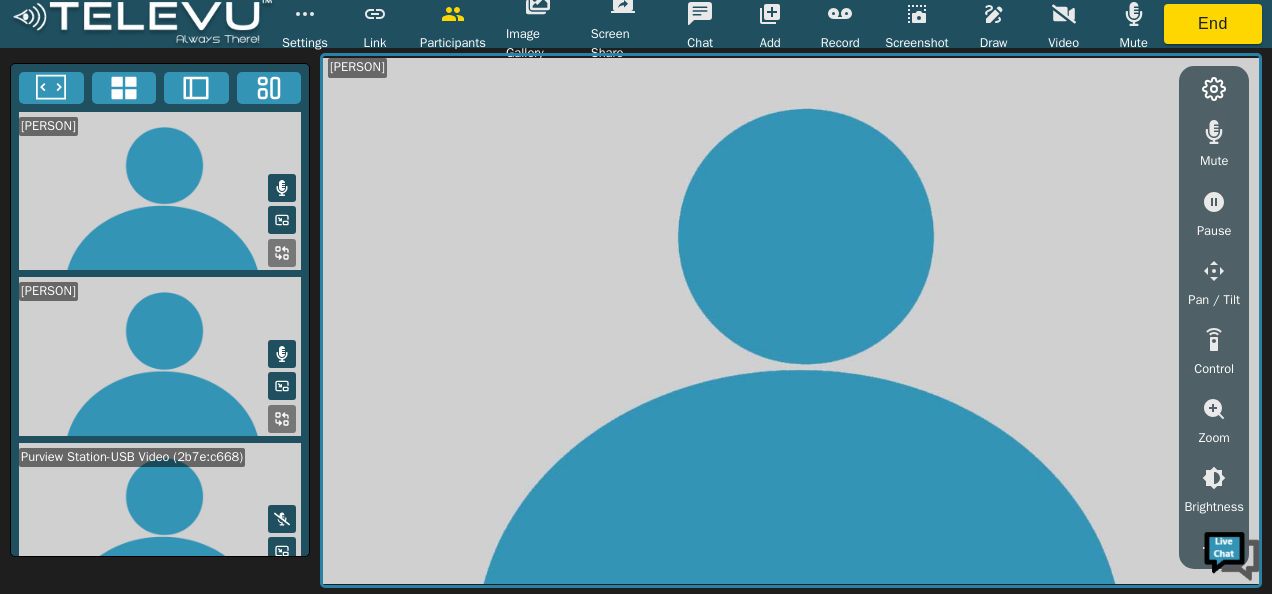 click on "Video" at bounding box center [1063, 43] 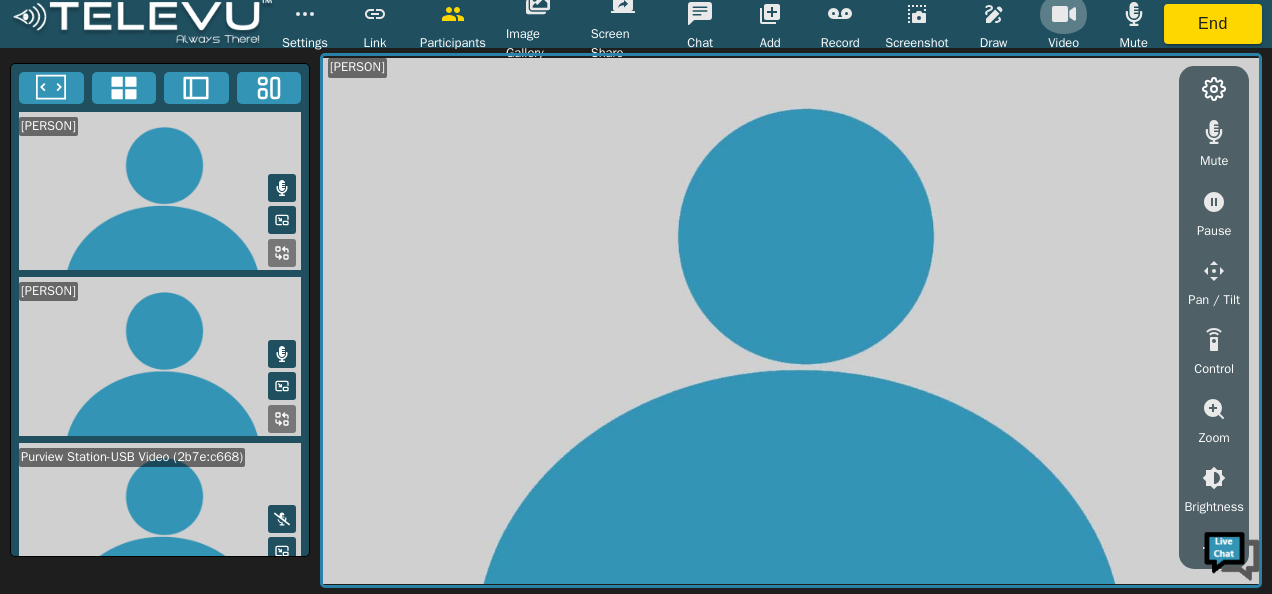 click at bounding box center [1064, 14] 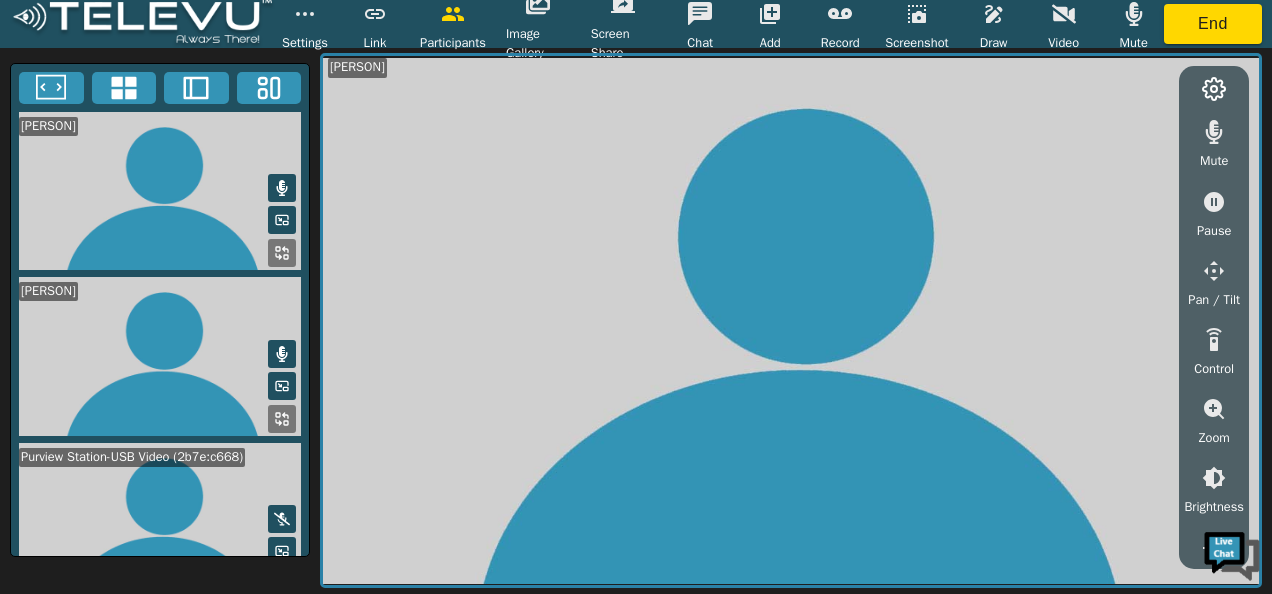 click on "Video" at bounding box center (1064, 23) 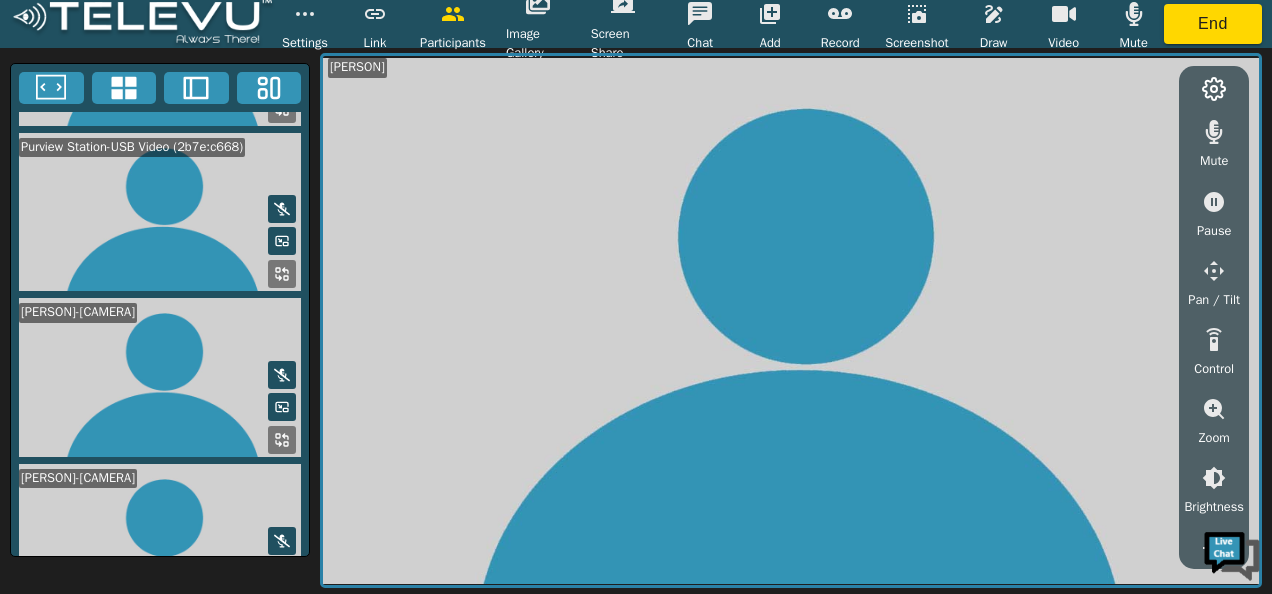 scroll, scrollTop: 308, scrollLeft: 0, axis: vertical 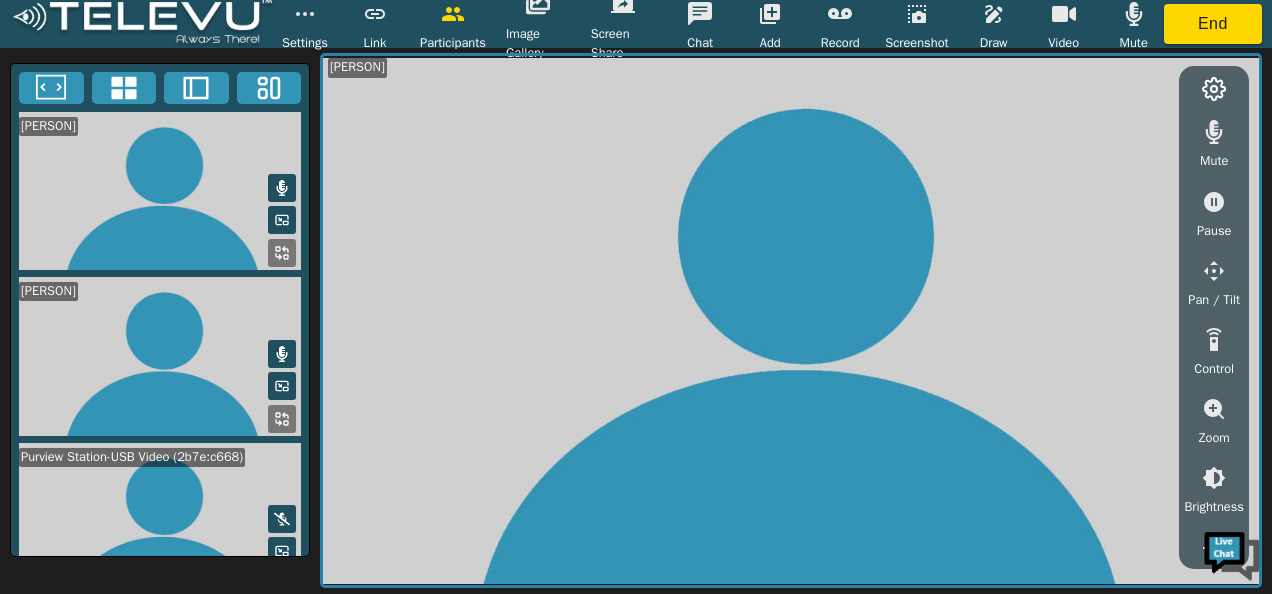click 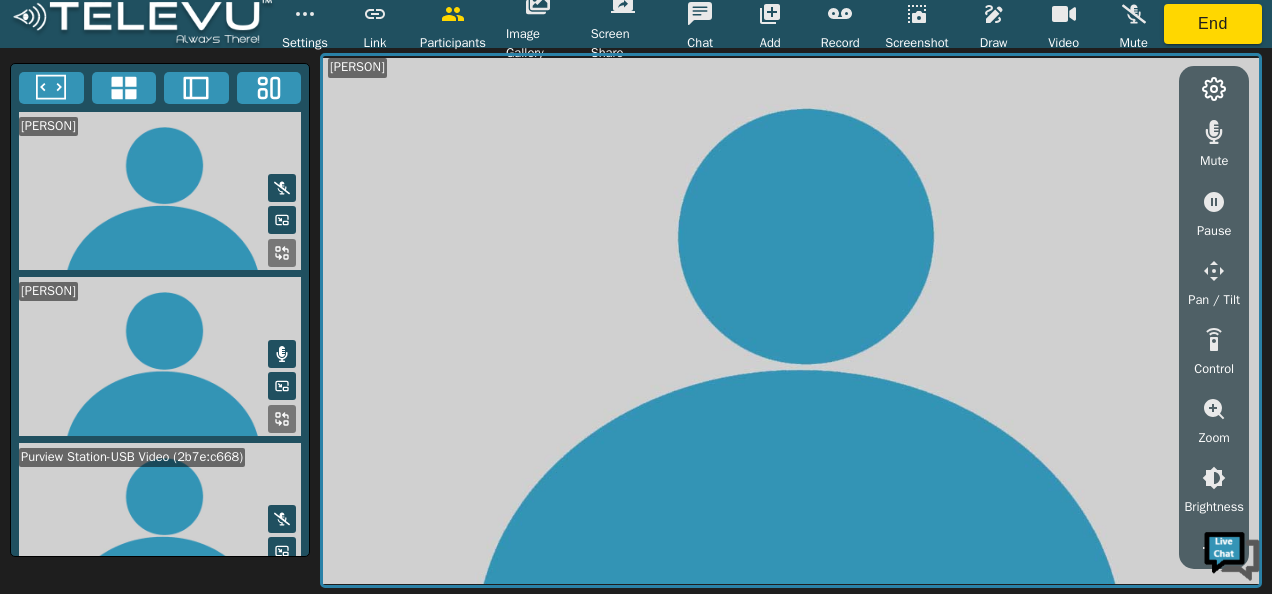 click 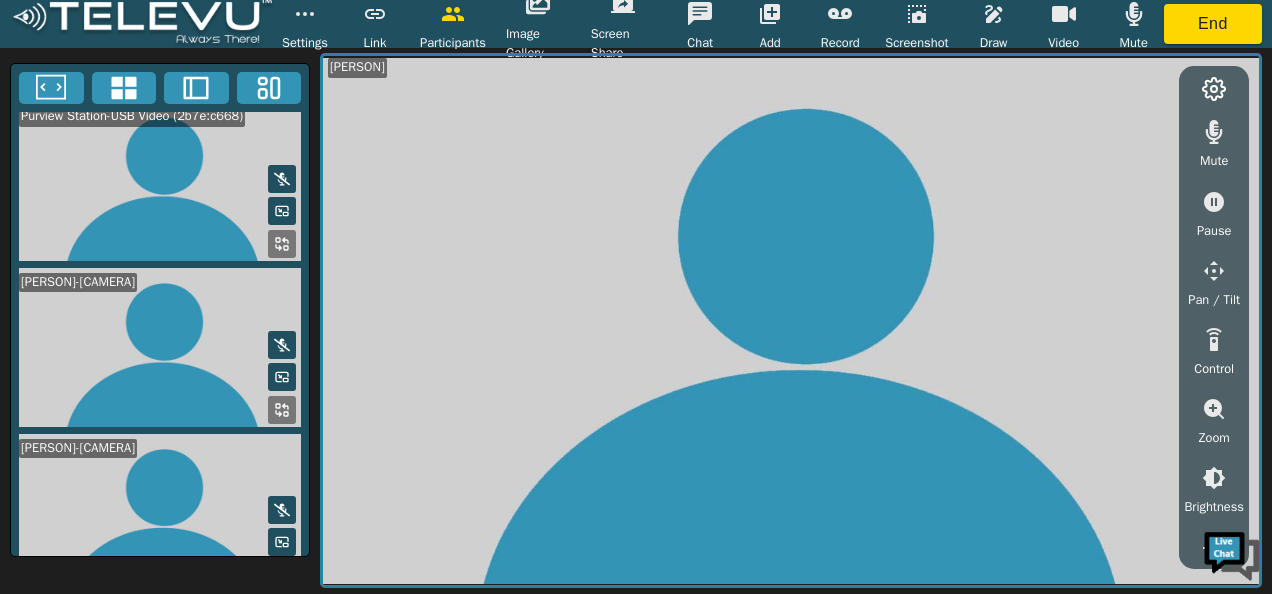 click 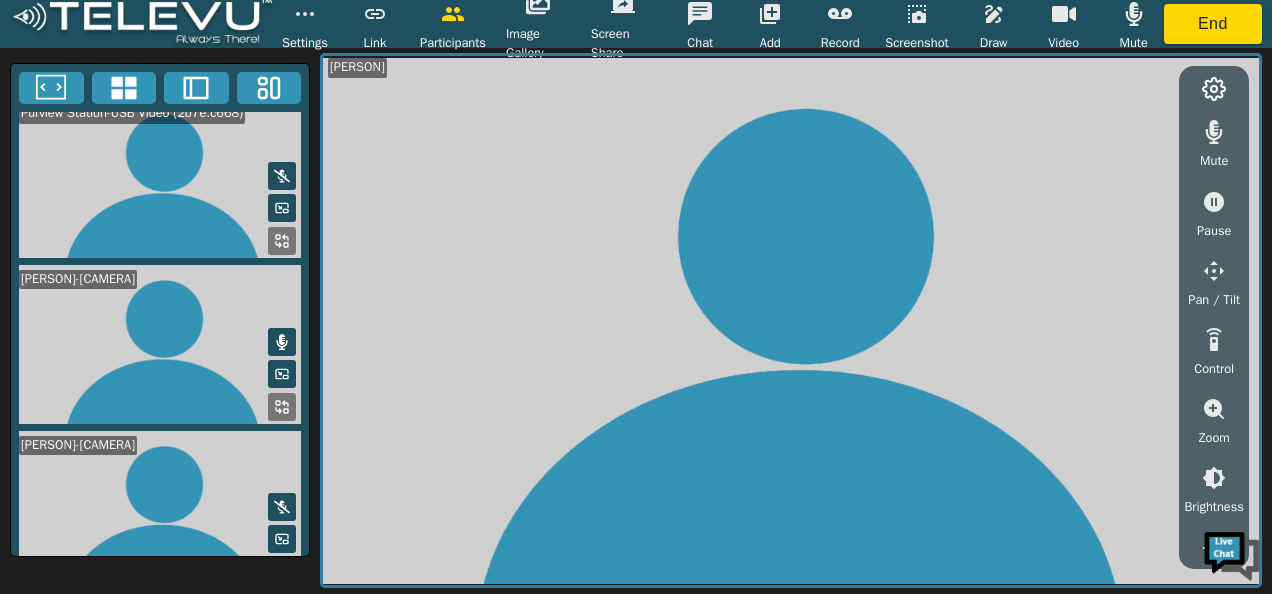 scroll, scrollTop: 343, scrollLeft: 0, axis: vertical 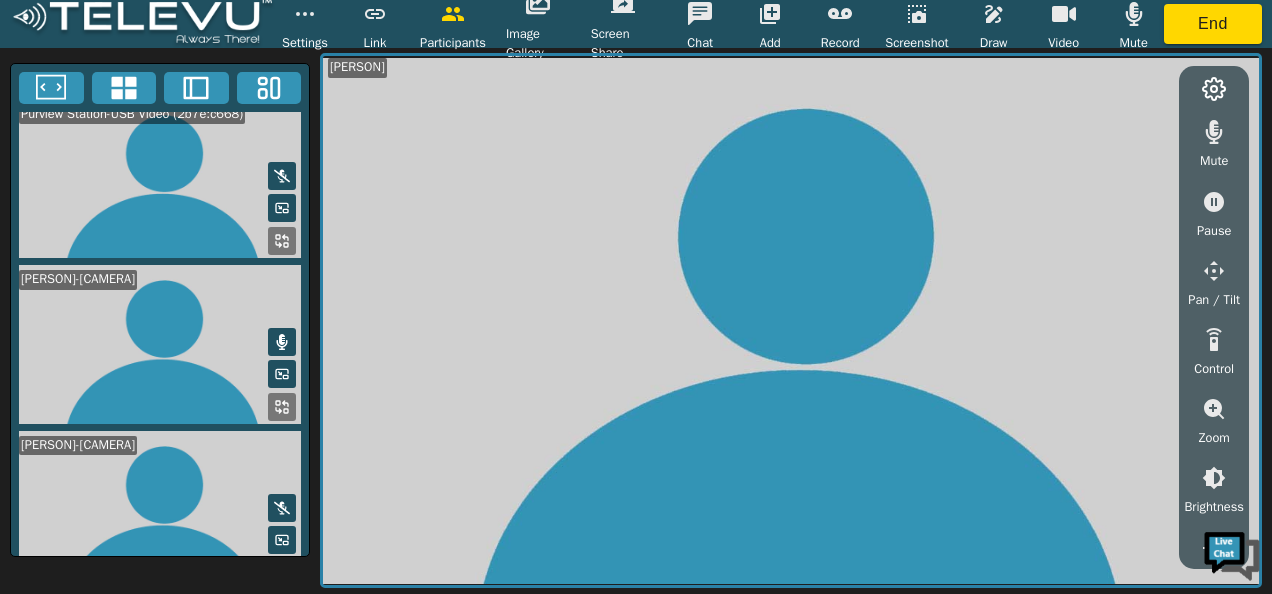 drag, startPoint x: 300, startPoint y: 358, endPoint x: 284, endPoint y: 454, distance: 97.3242 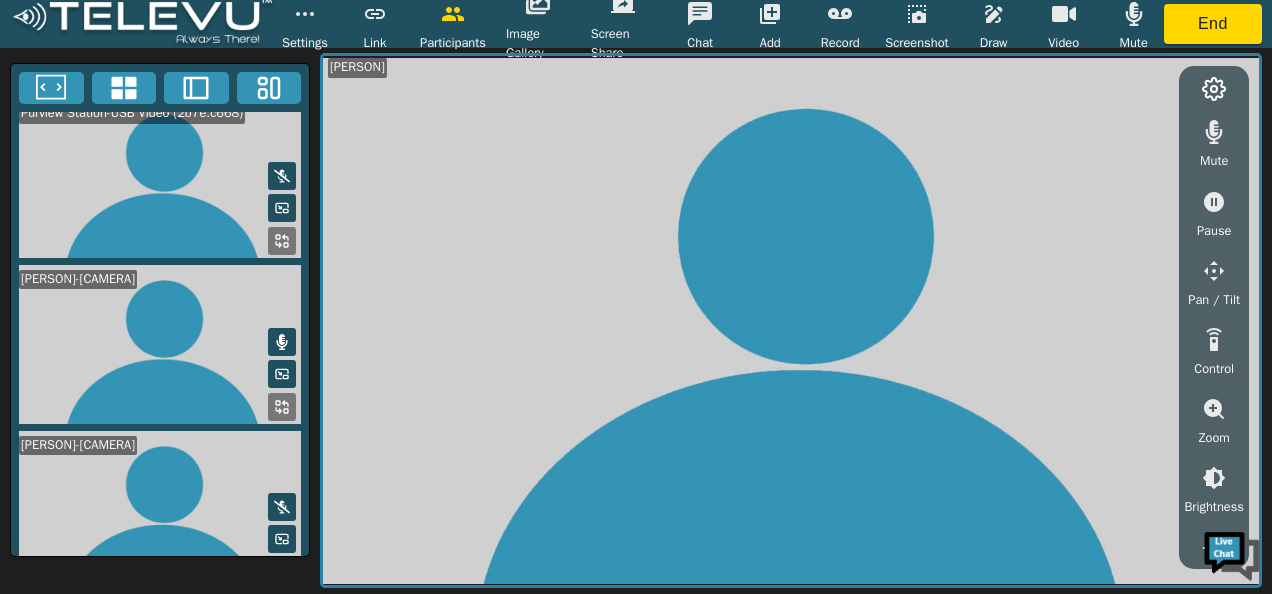 scroll, scrollTop: 343, scrollLeft: 0, axis: vertical 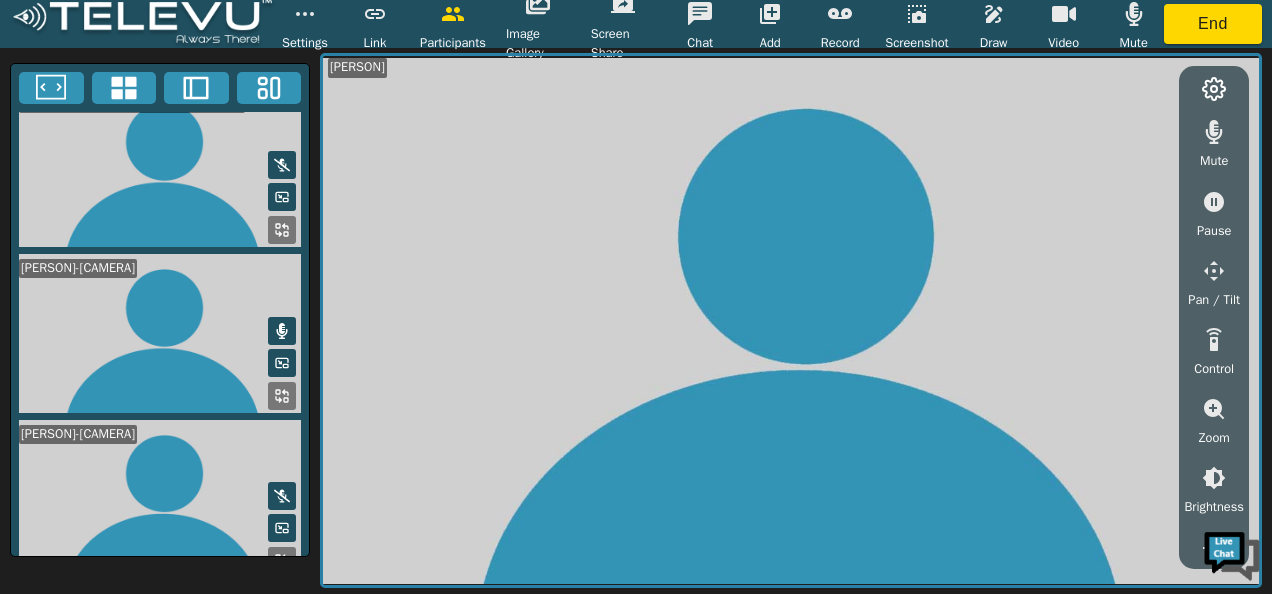 click at bounding box center (160, 333) 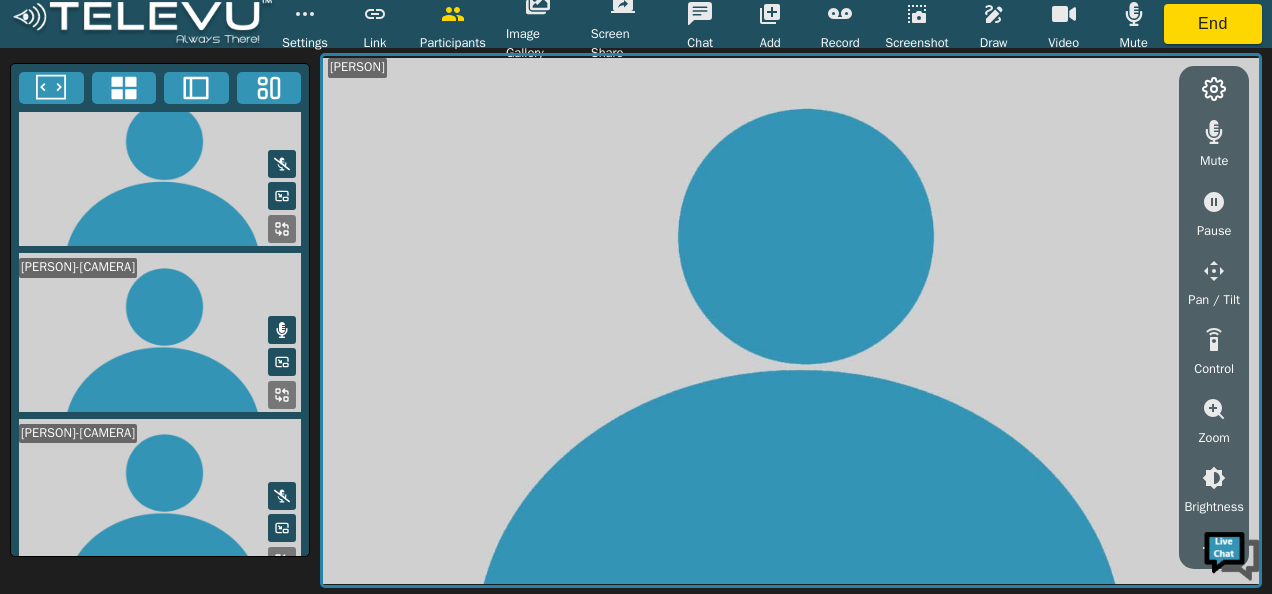 click 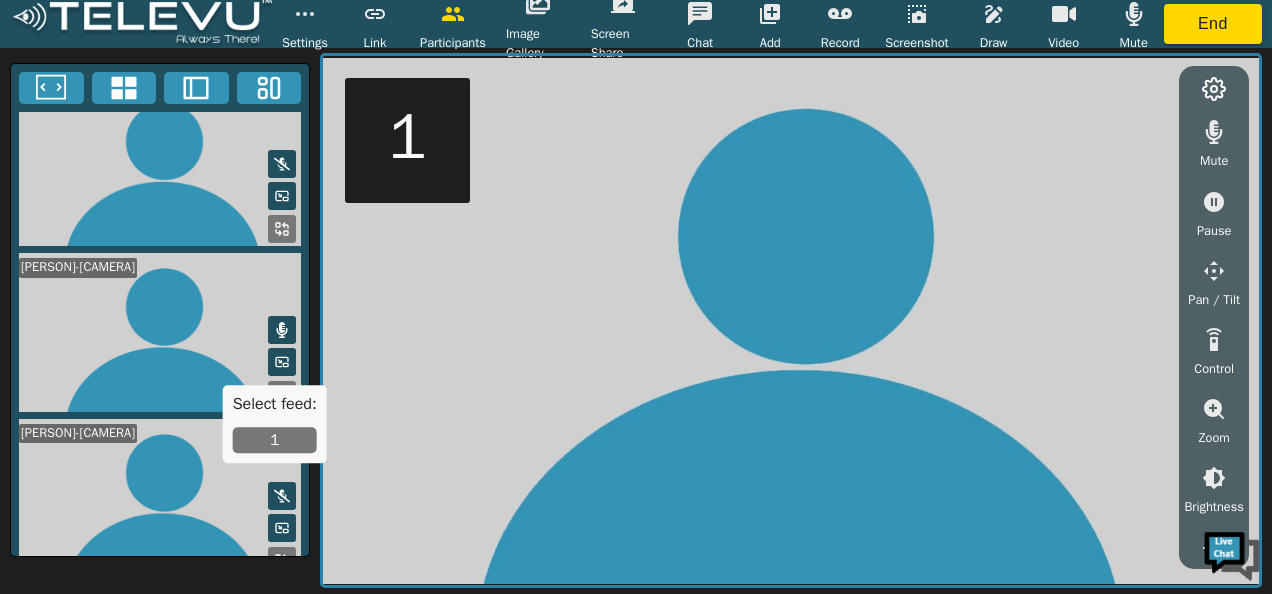 click on "1" at bounding box center [275, 441] 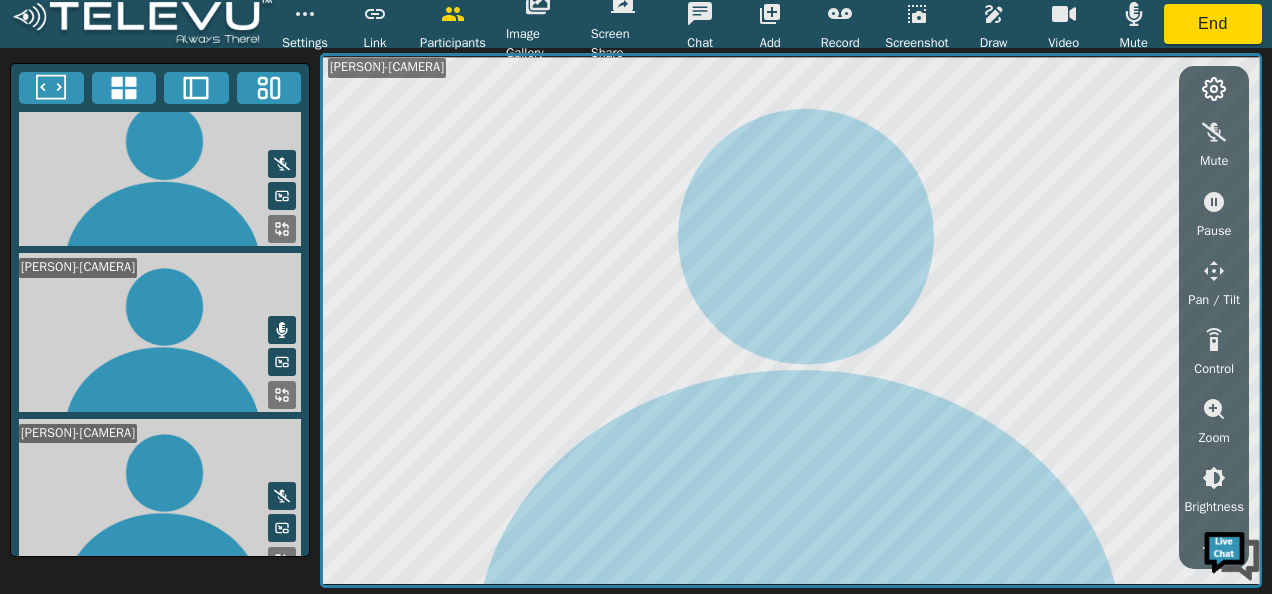 click 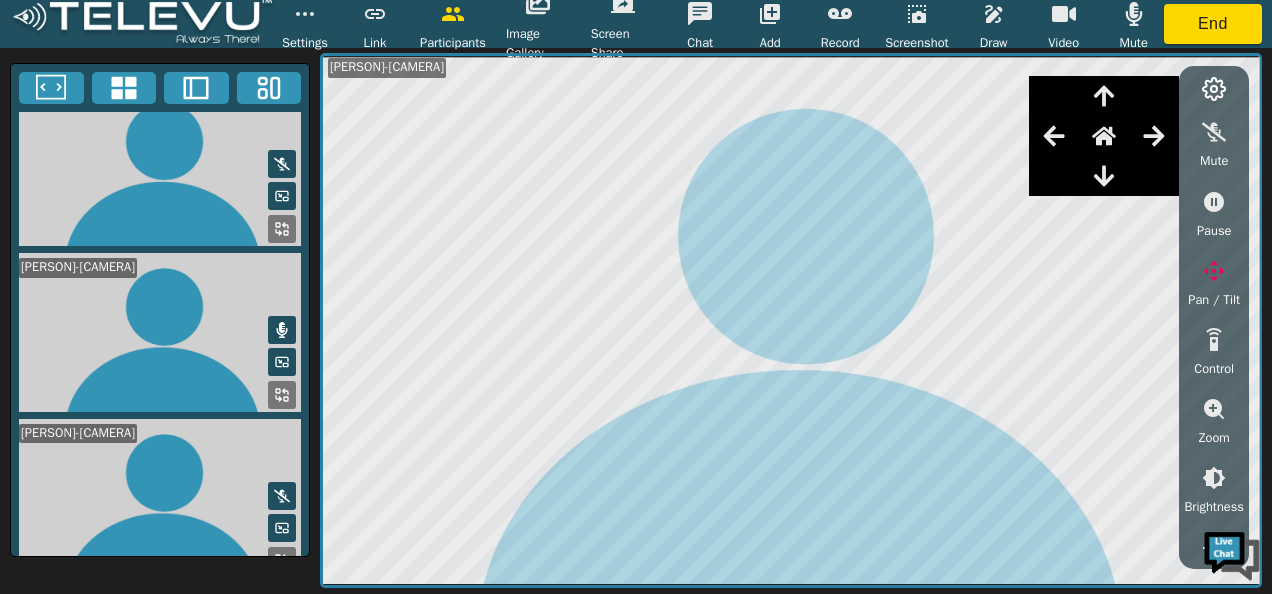 click 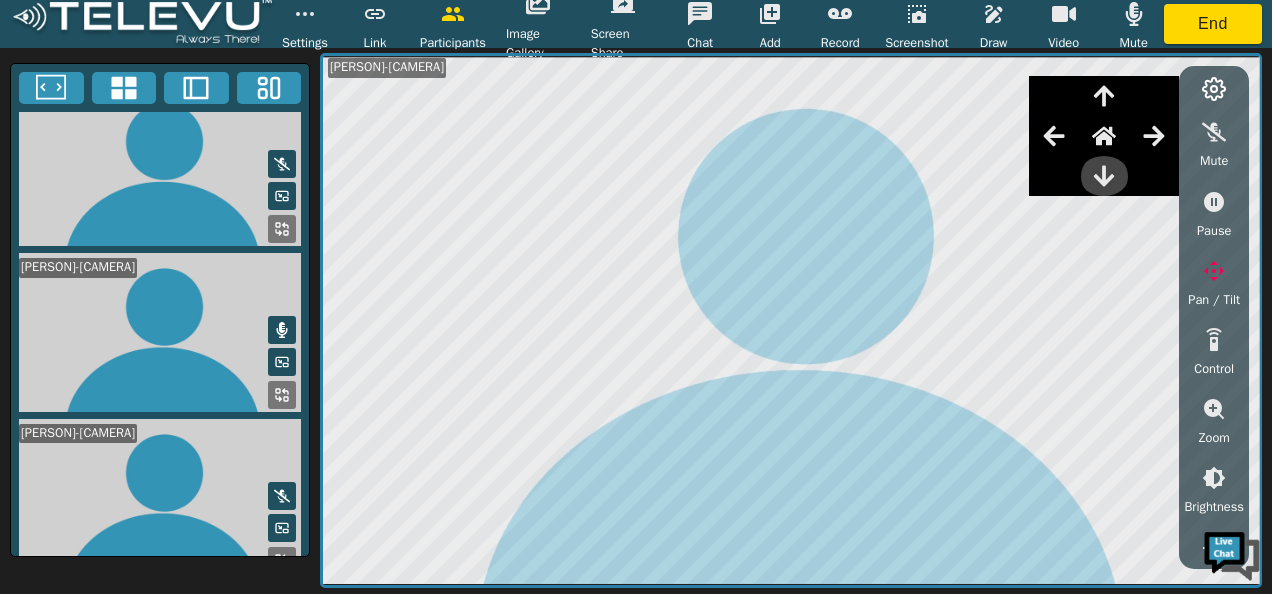 click 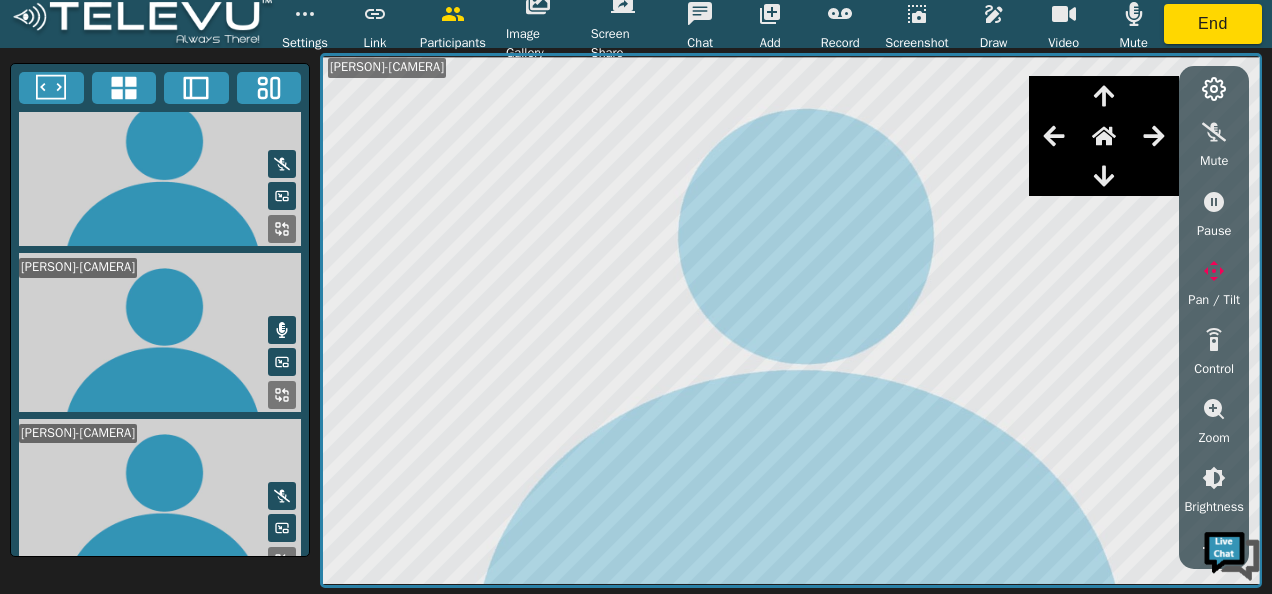 click 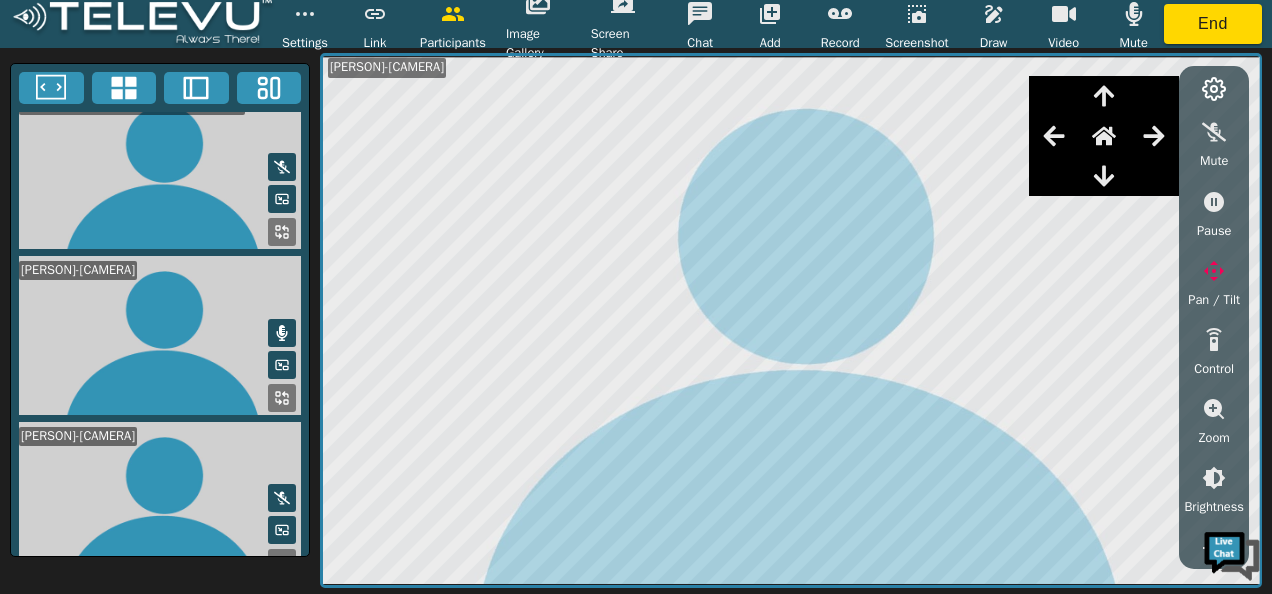 scroll, scrollTop: 357, scrollLeft: 0, axis: vertical 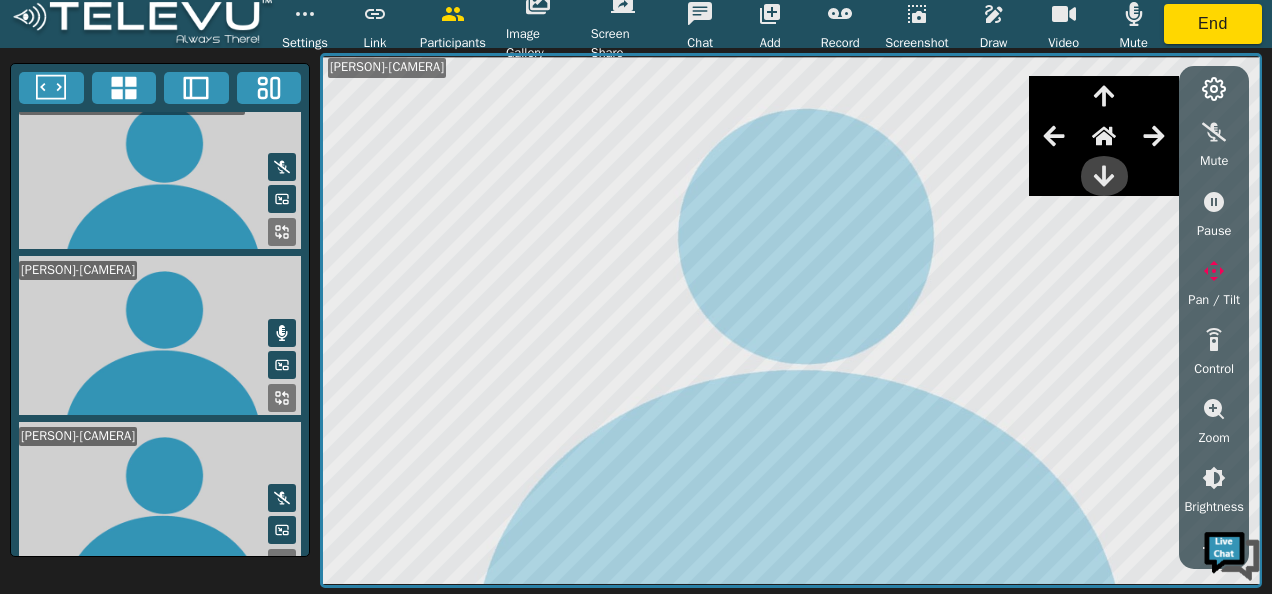 click 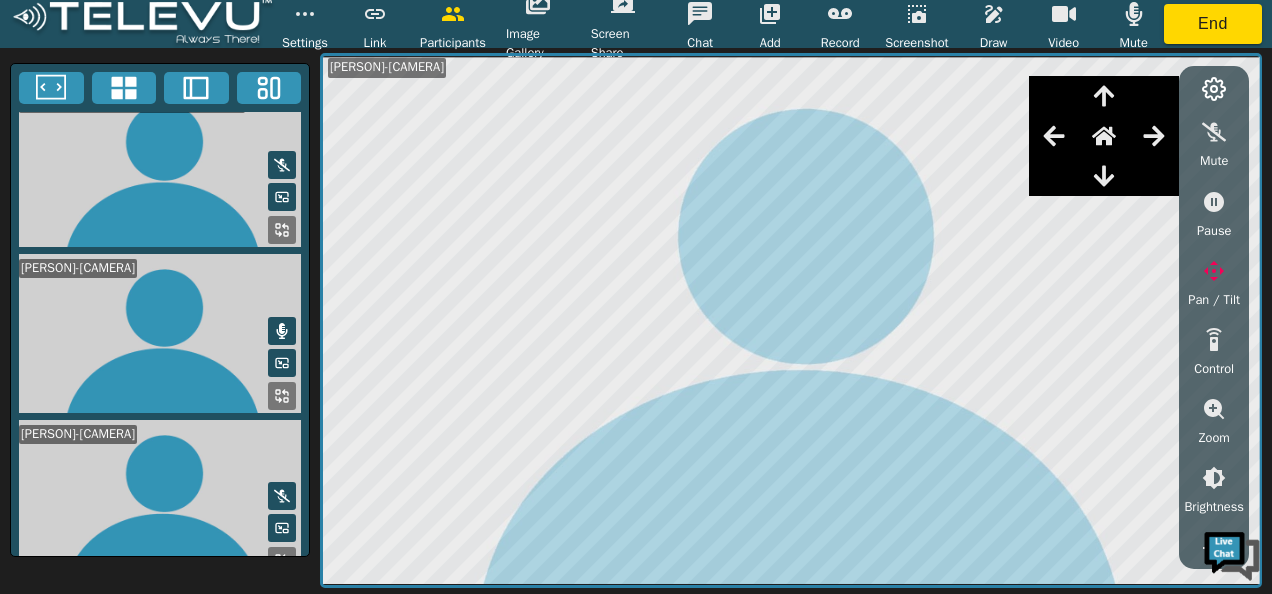 click 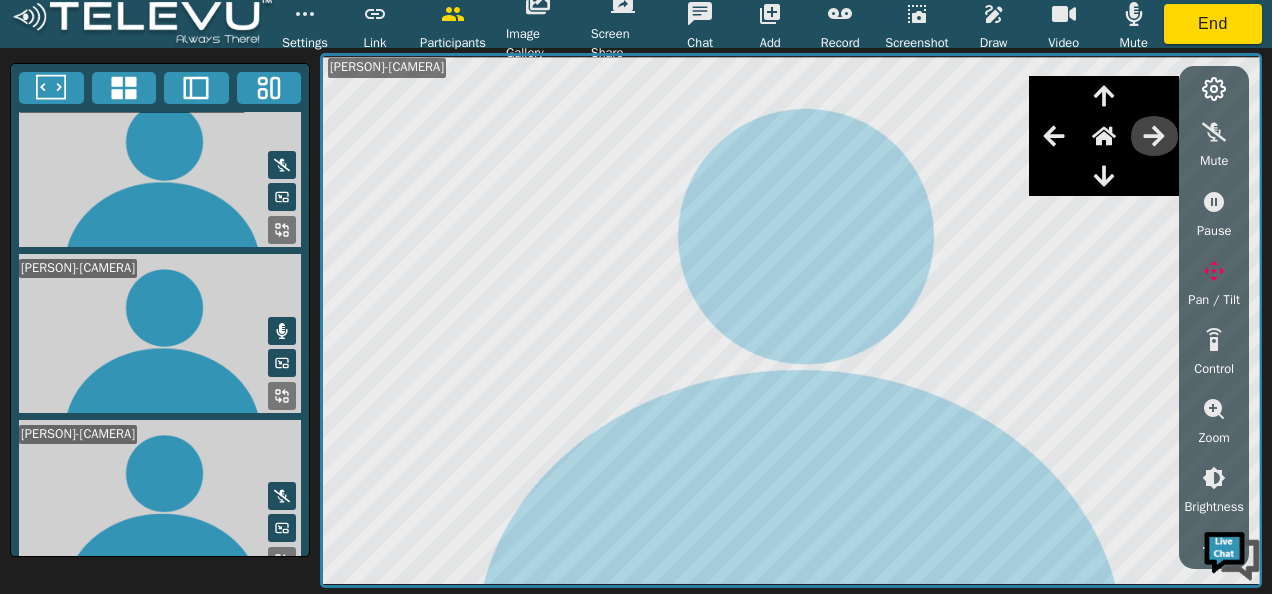 click 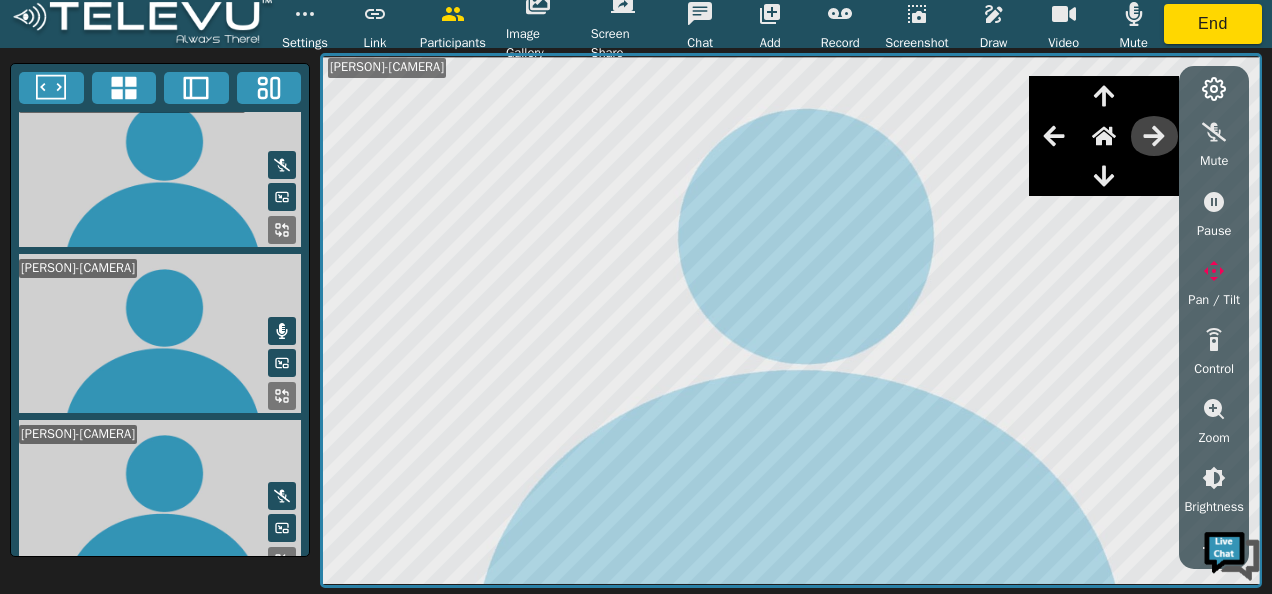 click 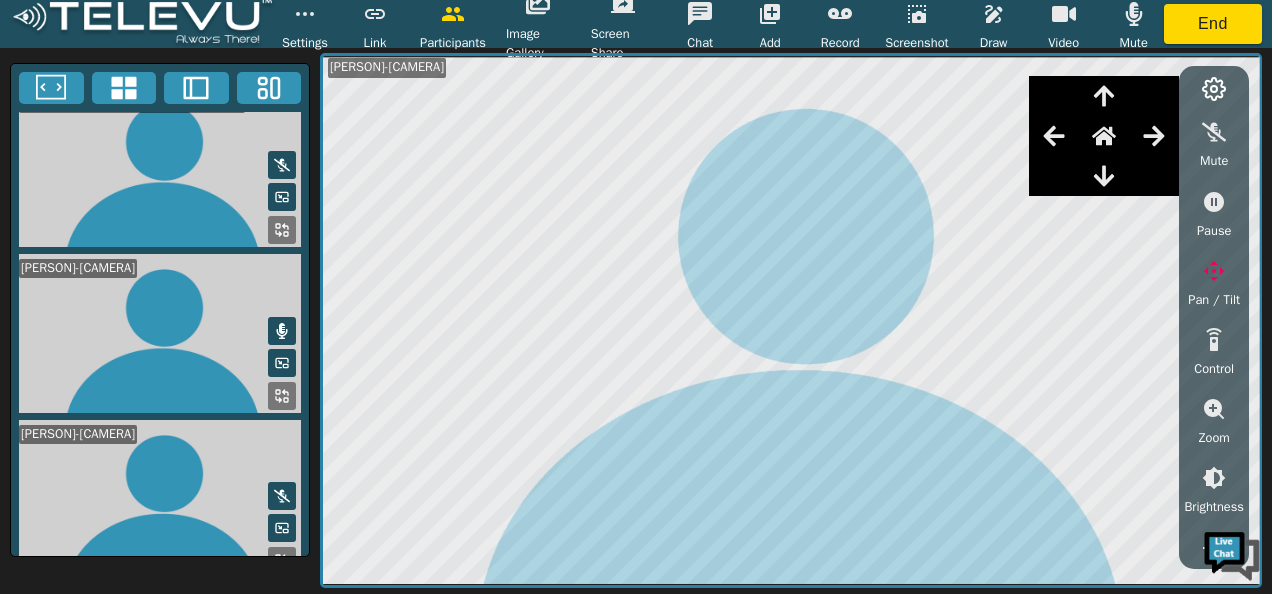 click 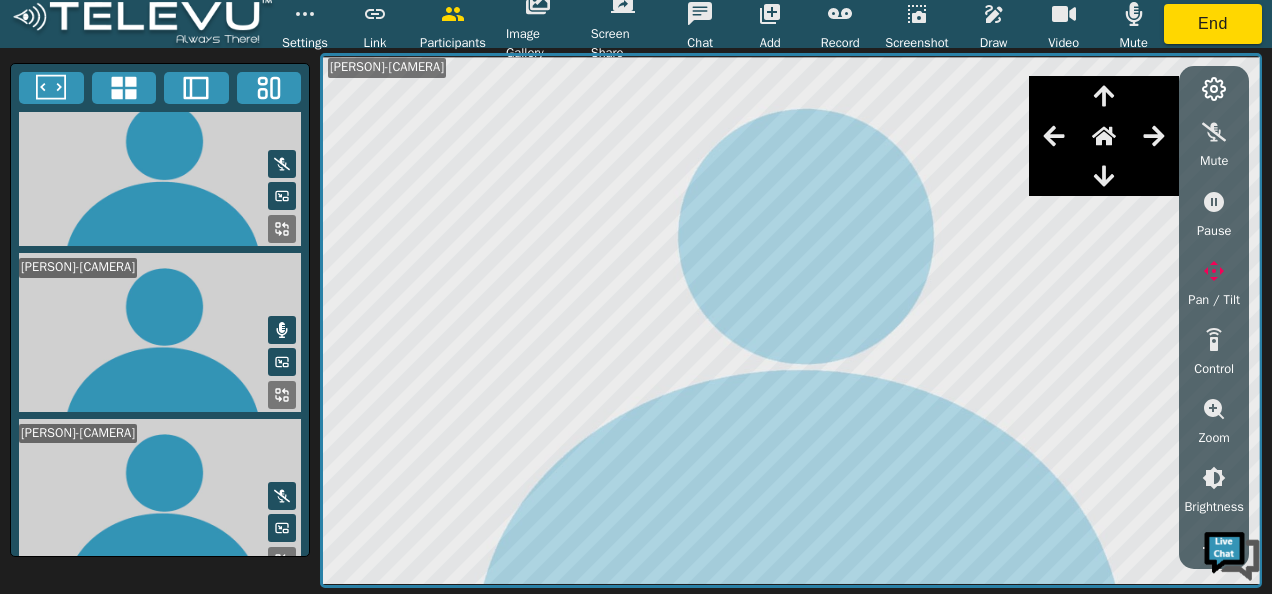 click 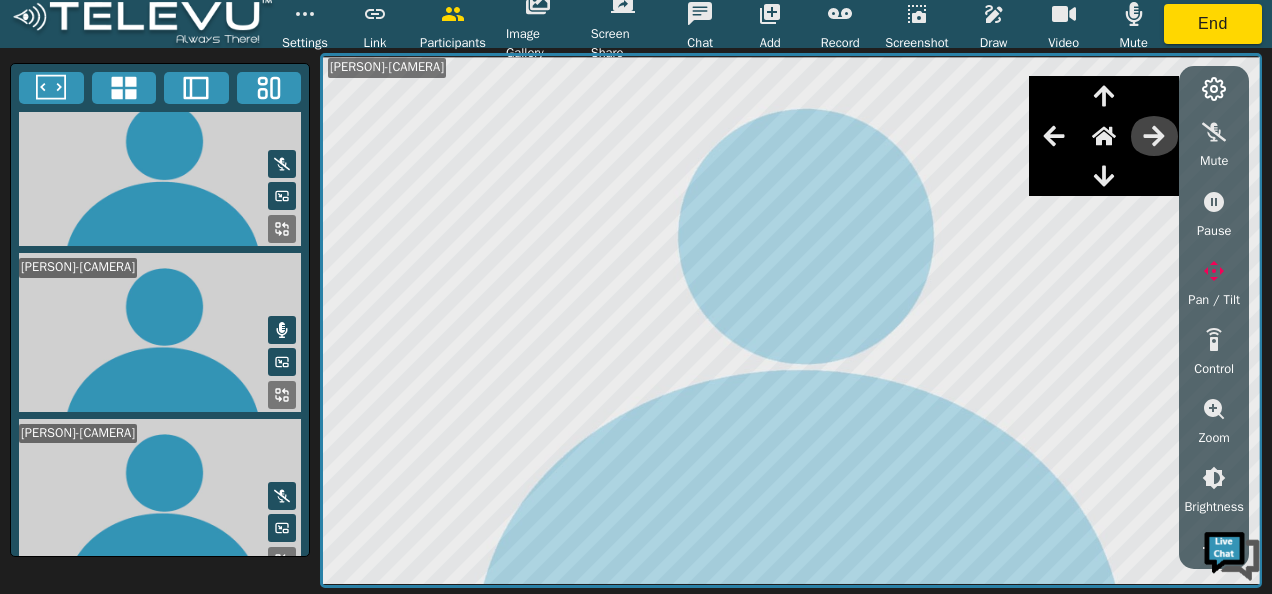 click 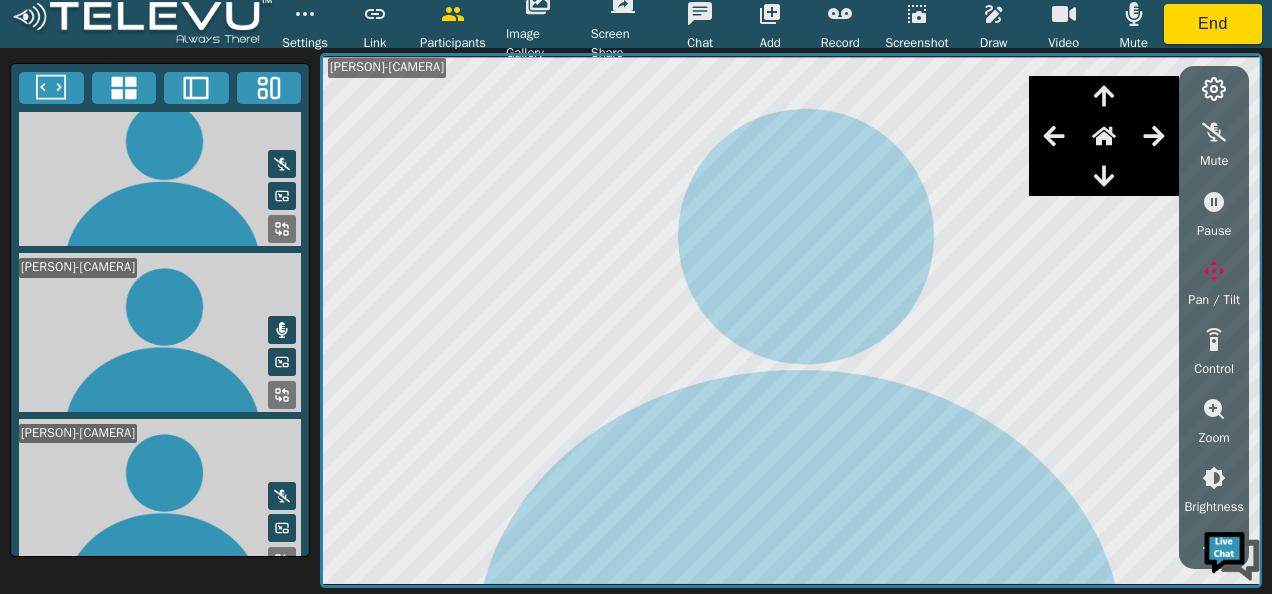 click at bounding box center [160, 498] 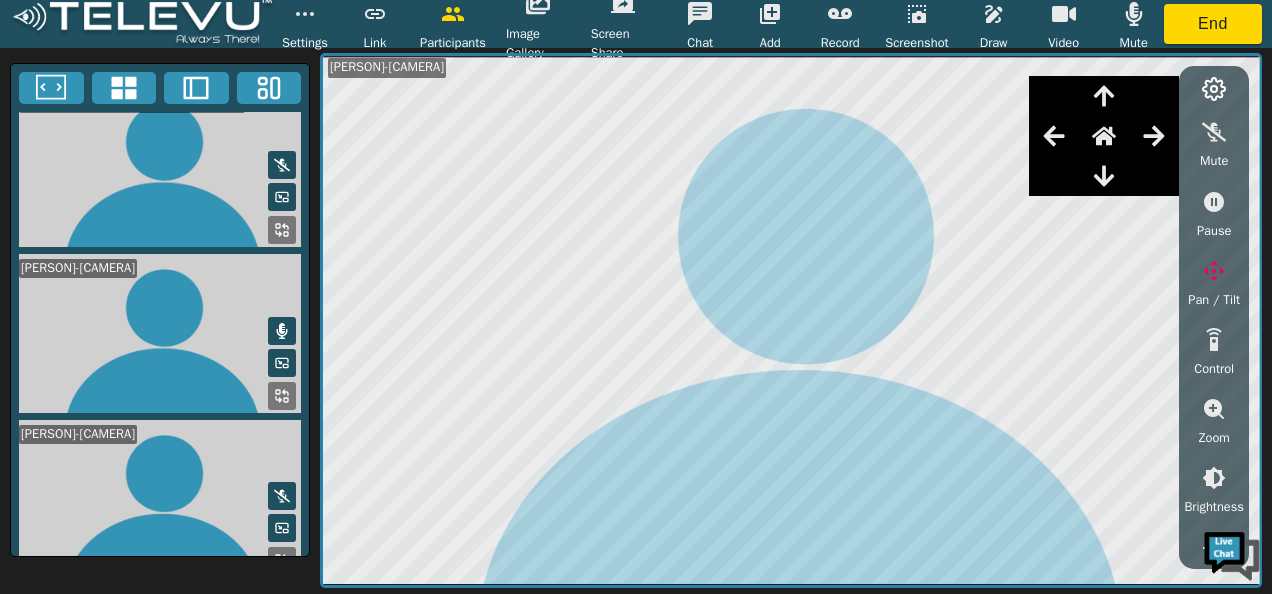 click at bounding box center (160, 499) 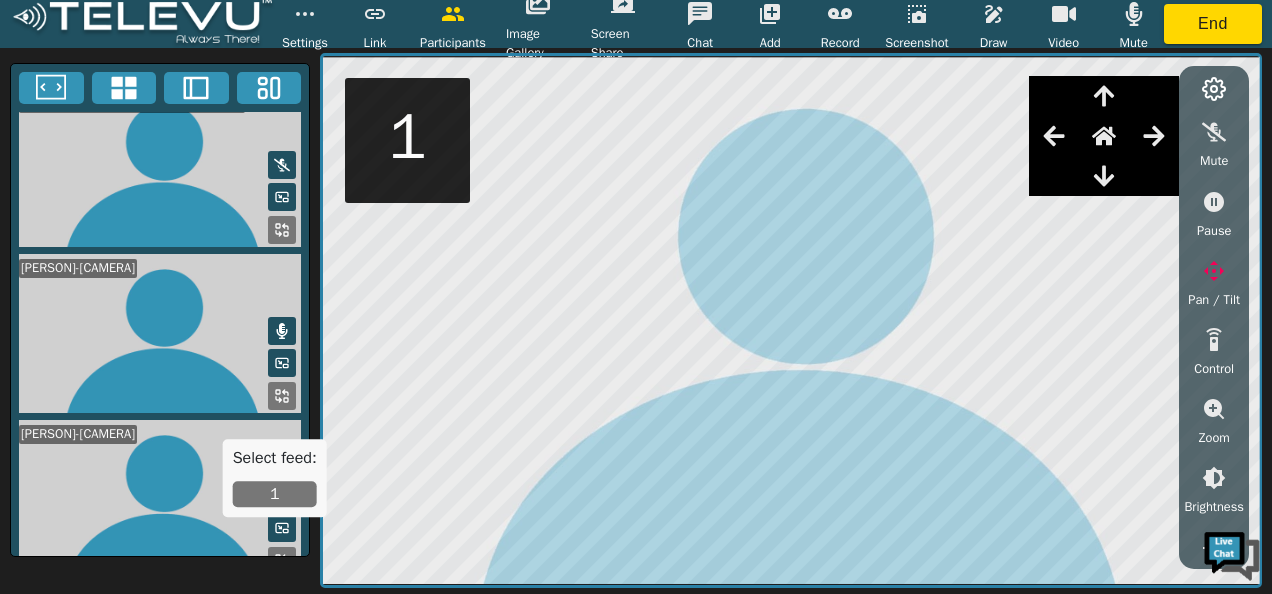 click on "1" at bounding box center (275, 494) 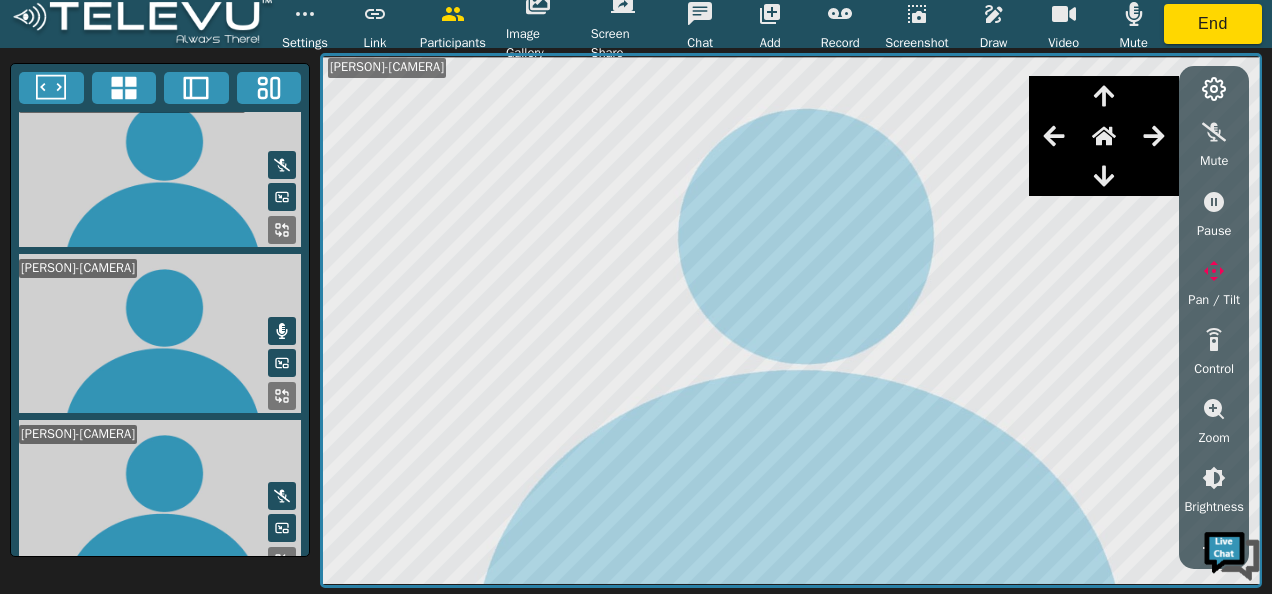 click 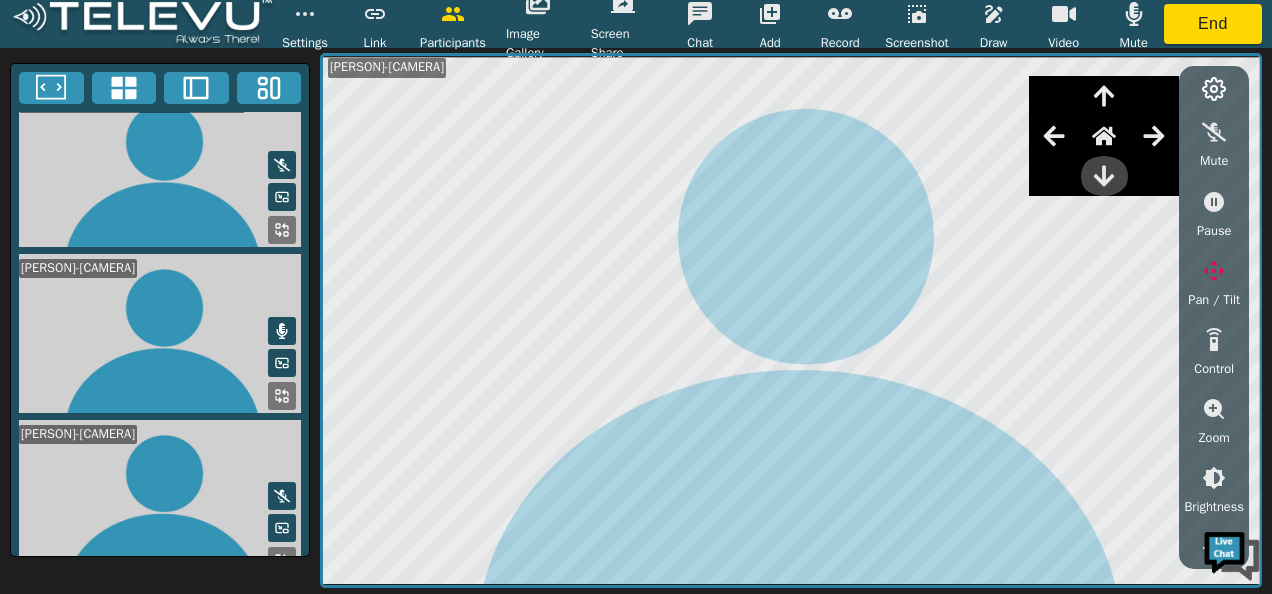 click 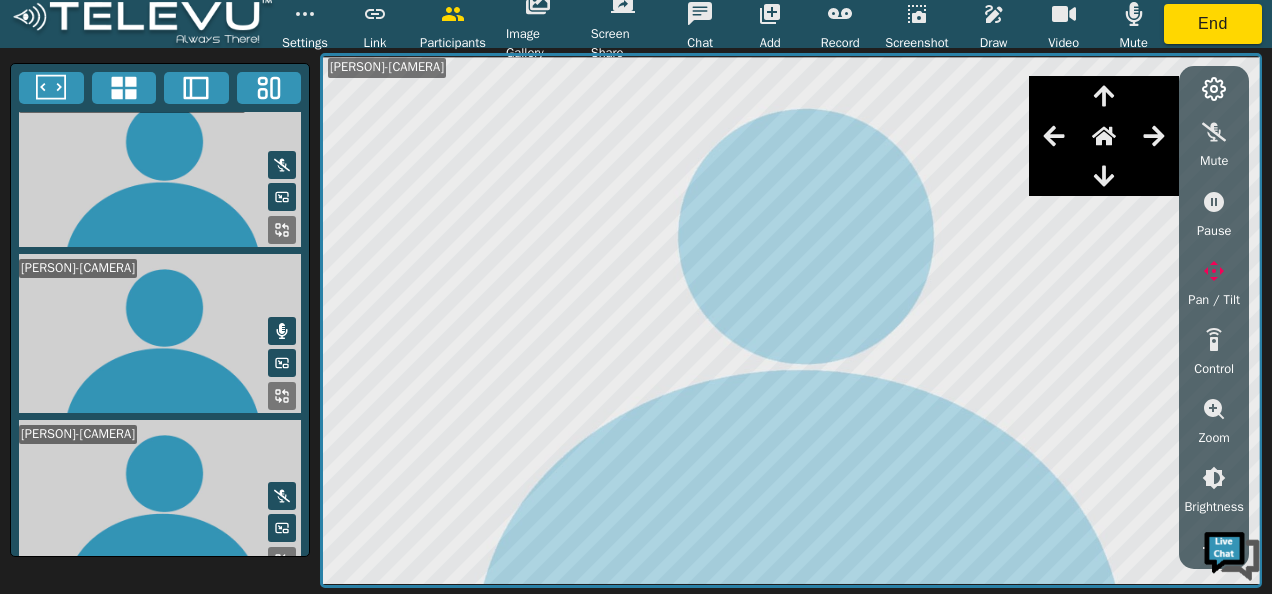 click 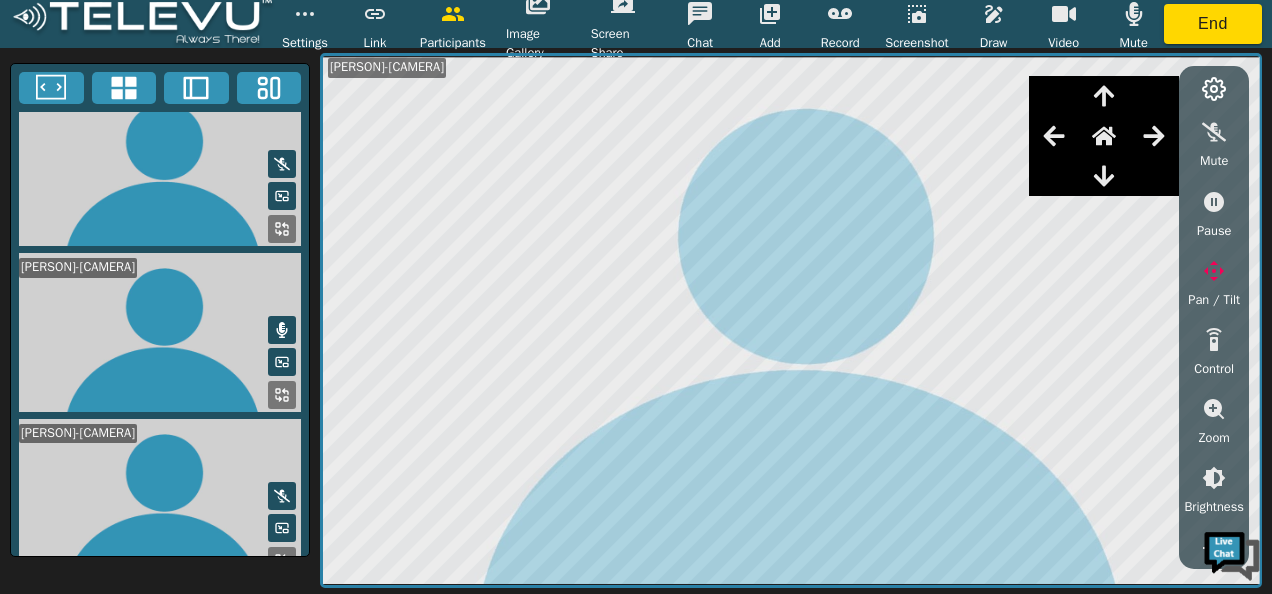 scroll, scrollTop: 357, scrollLeft: 0, axis: vertical 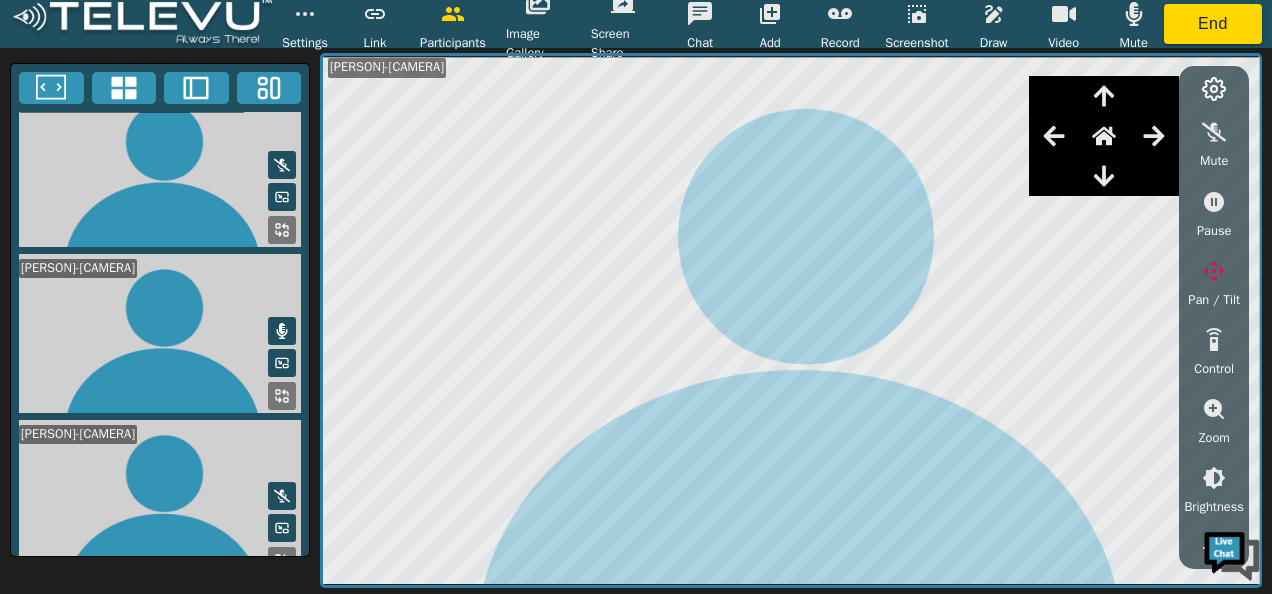 click 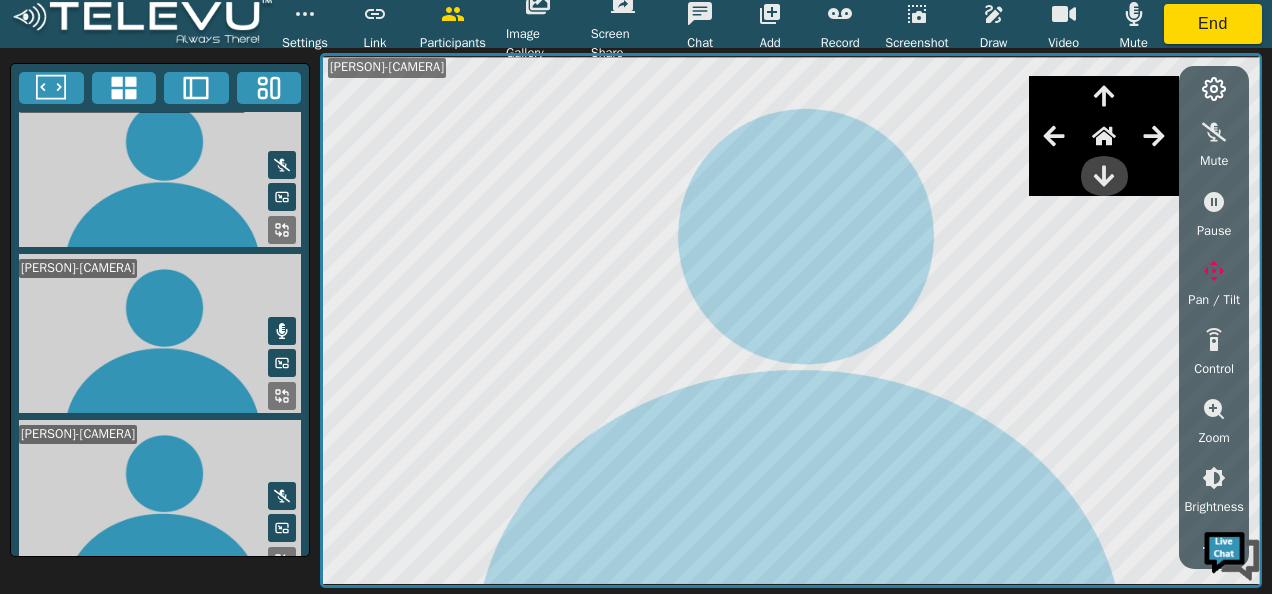 click 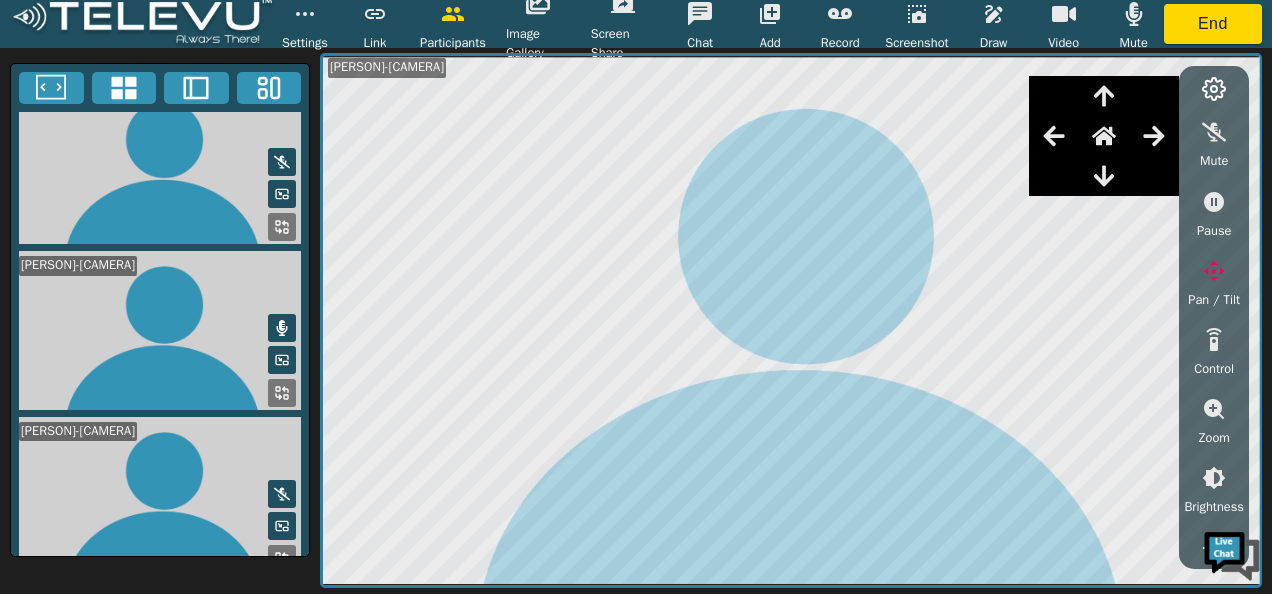 scroll, scrollTop: 355, scrollLeft: 0, axis: vertical 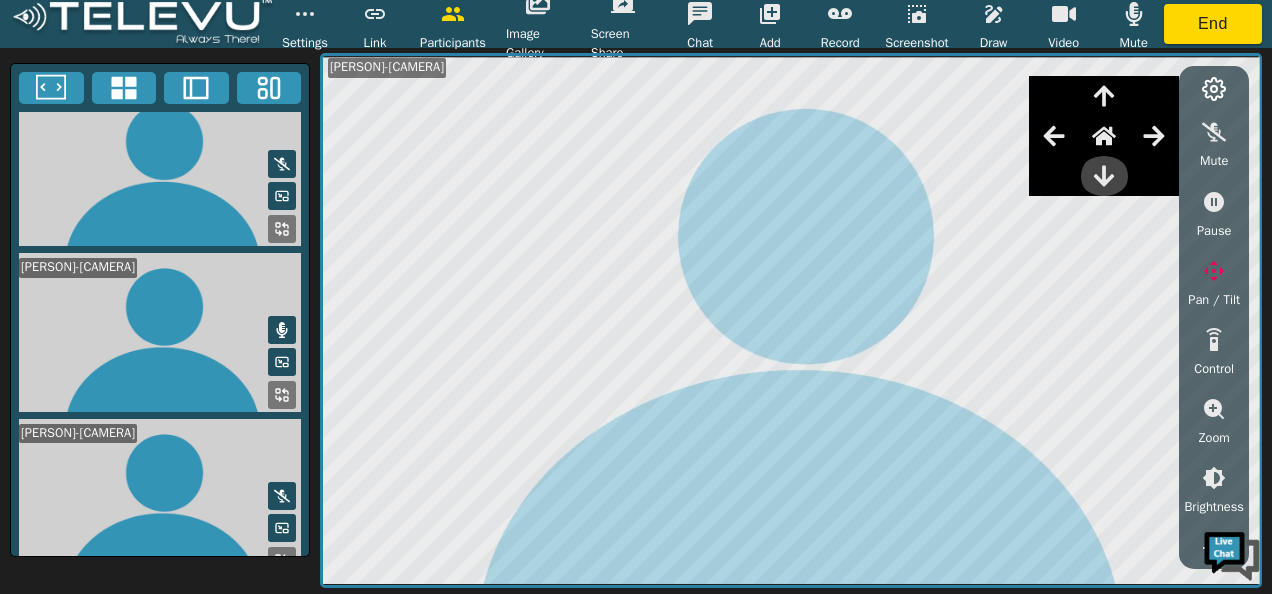 click 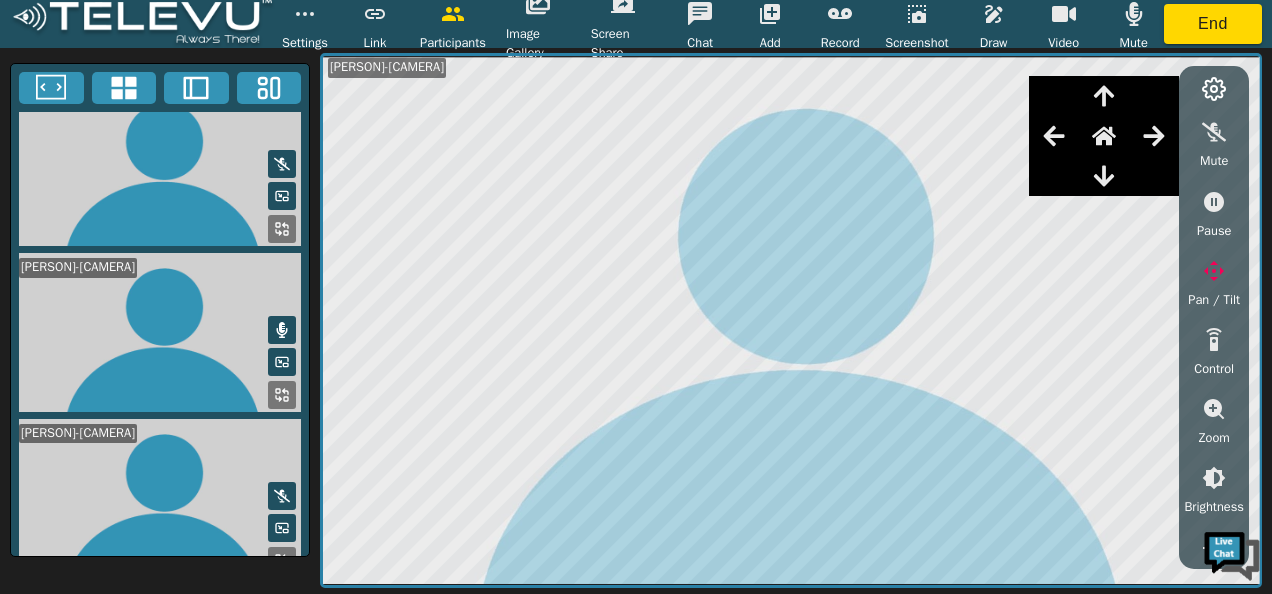 scroll, scrollTop: 357, scrollLeft: 0, axis: vertical 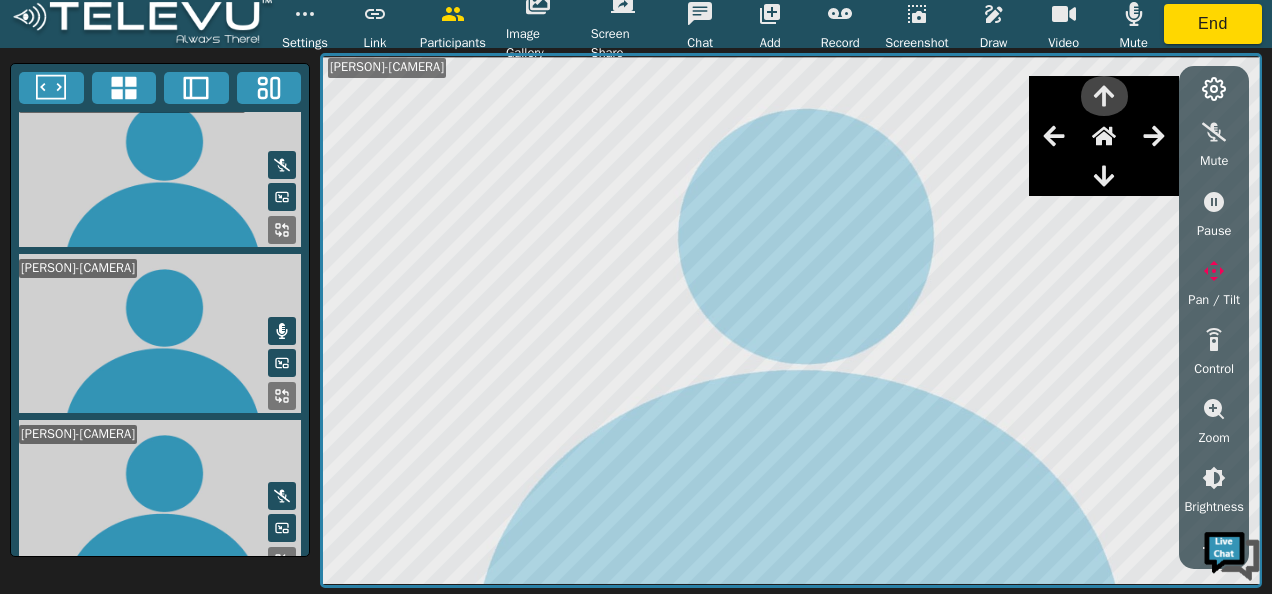 click 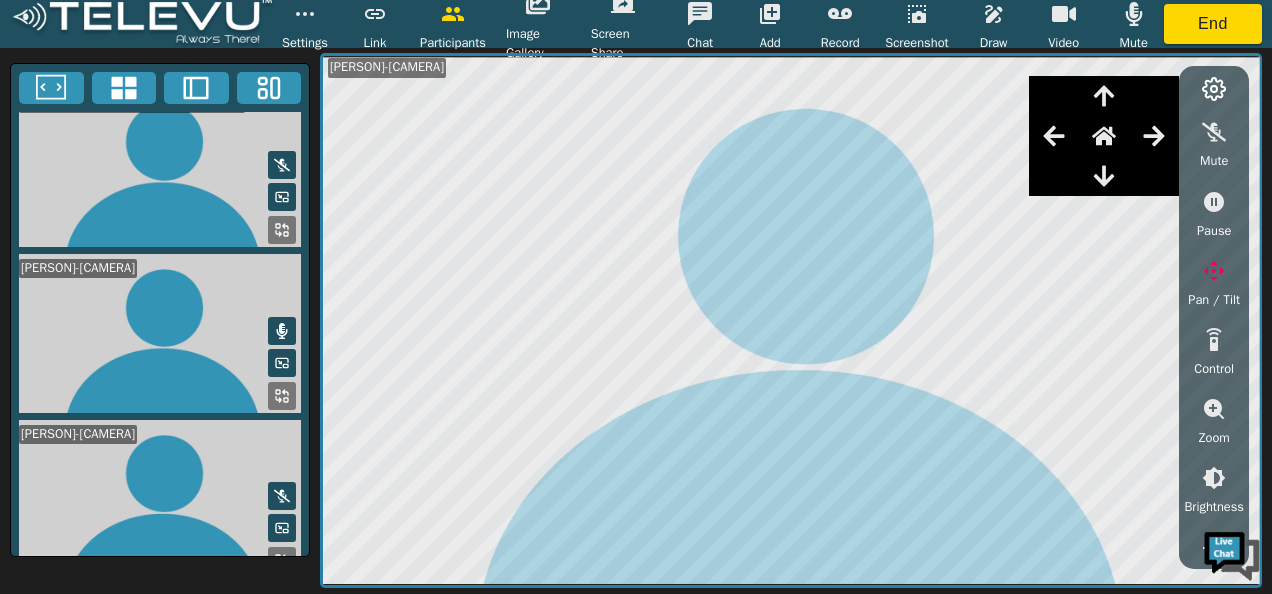 click 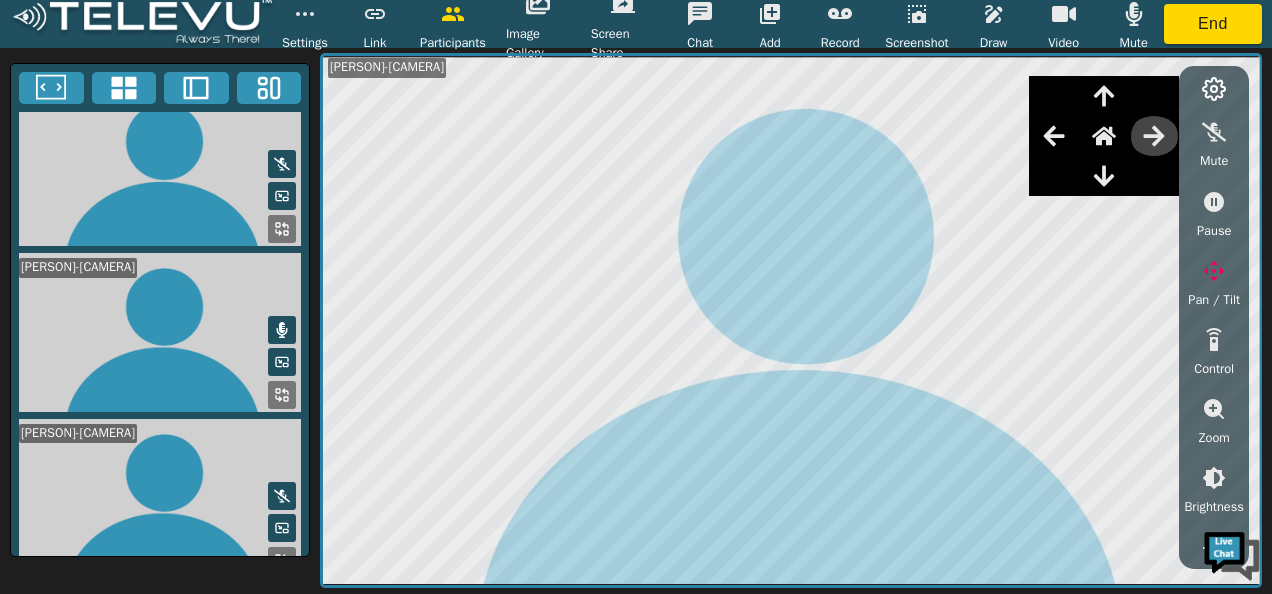 click 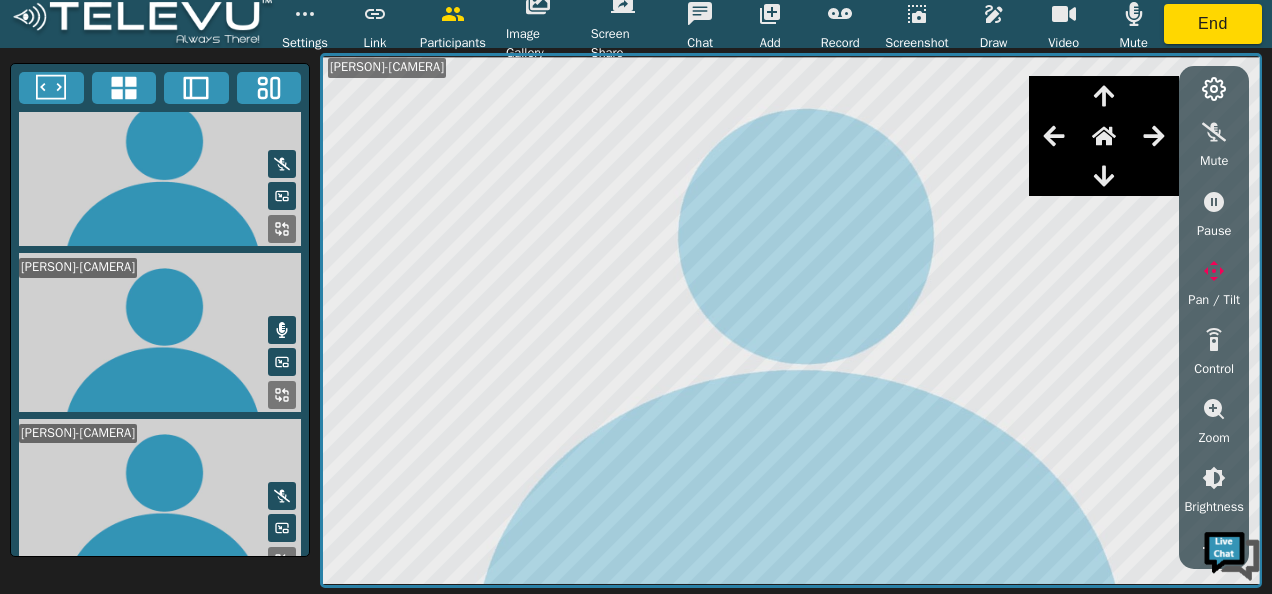 click 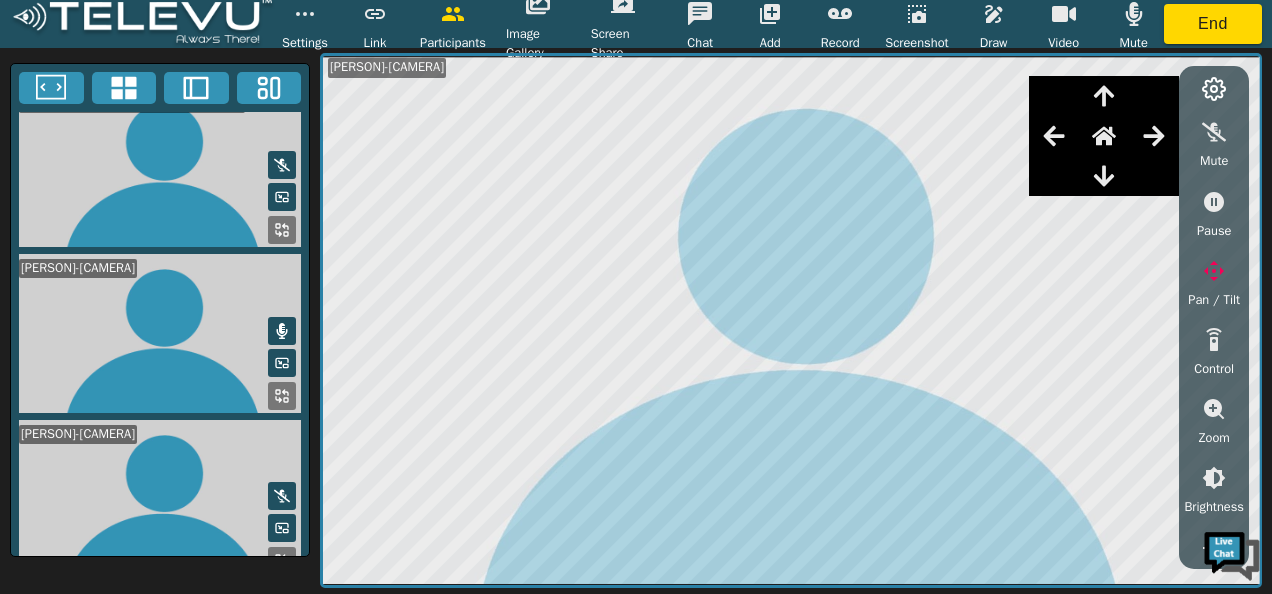 click 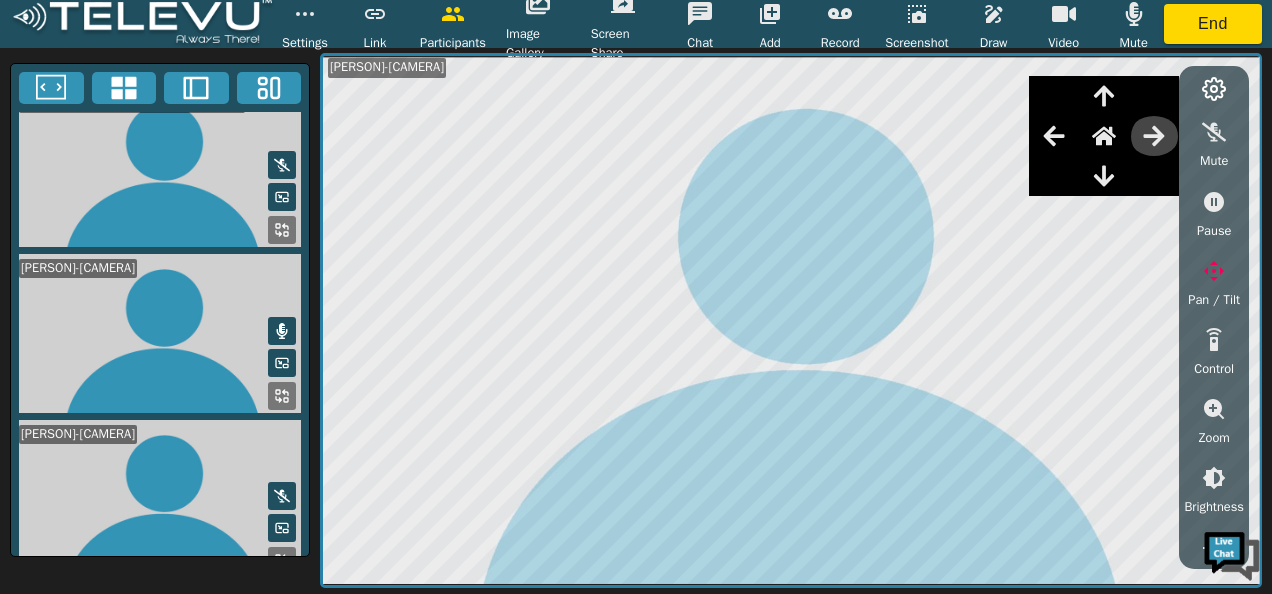 click 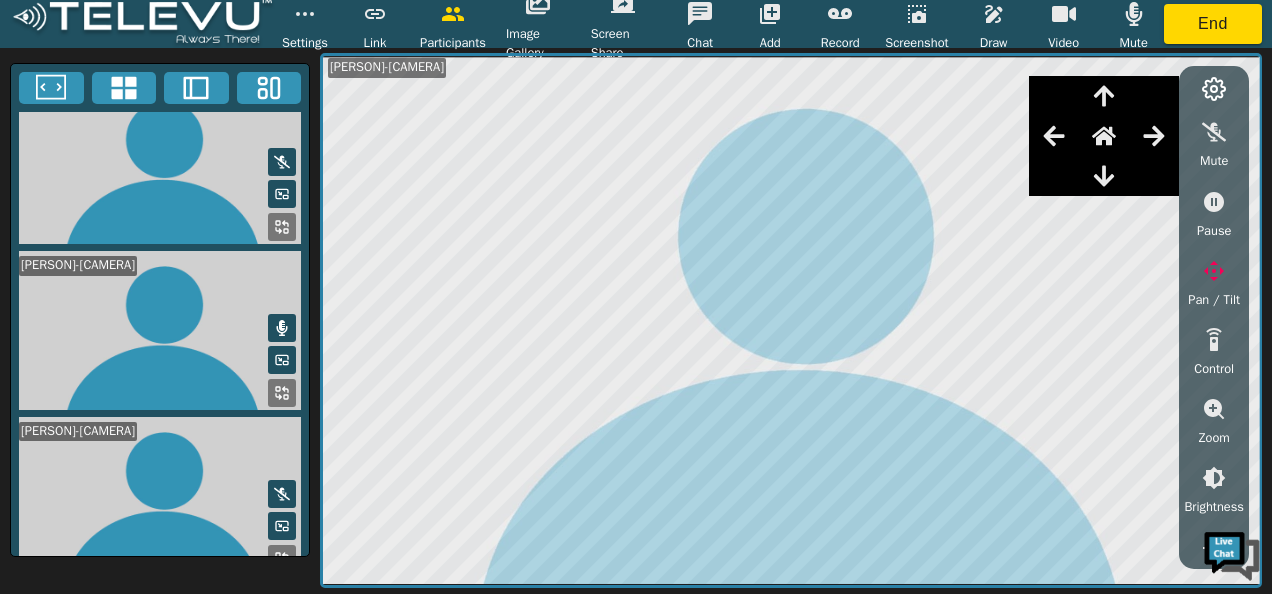 scroll, scrollTop: 355, scrollLeft: 0, axis: vertical 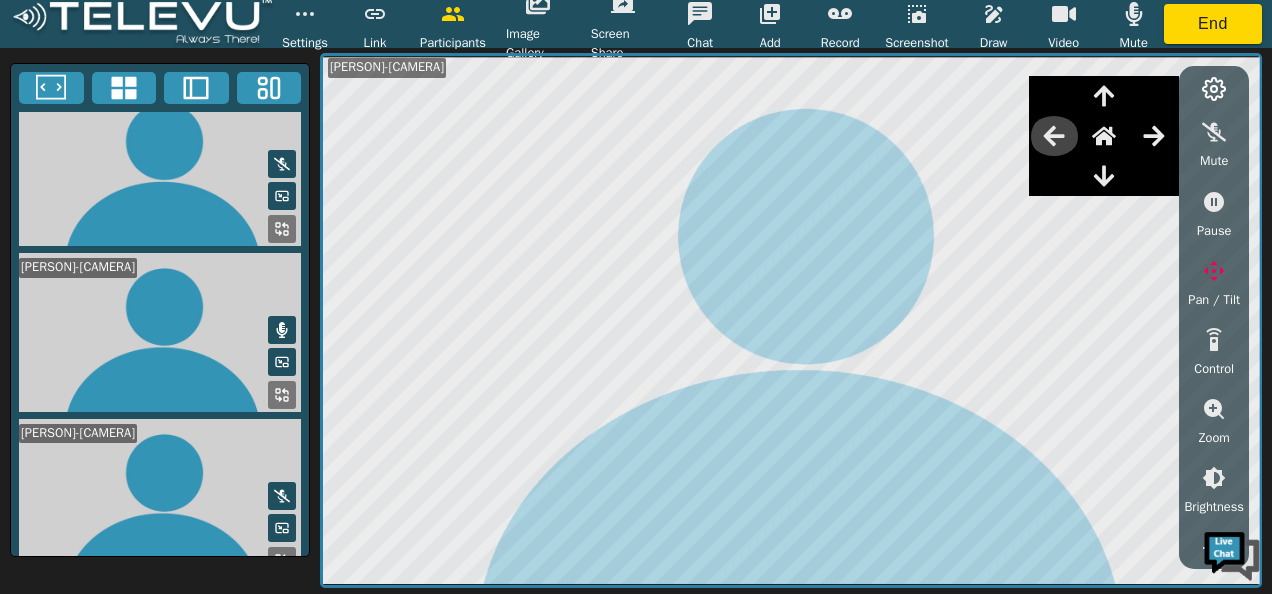 click 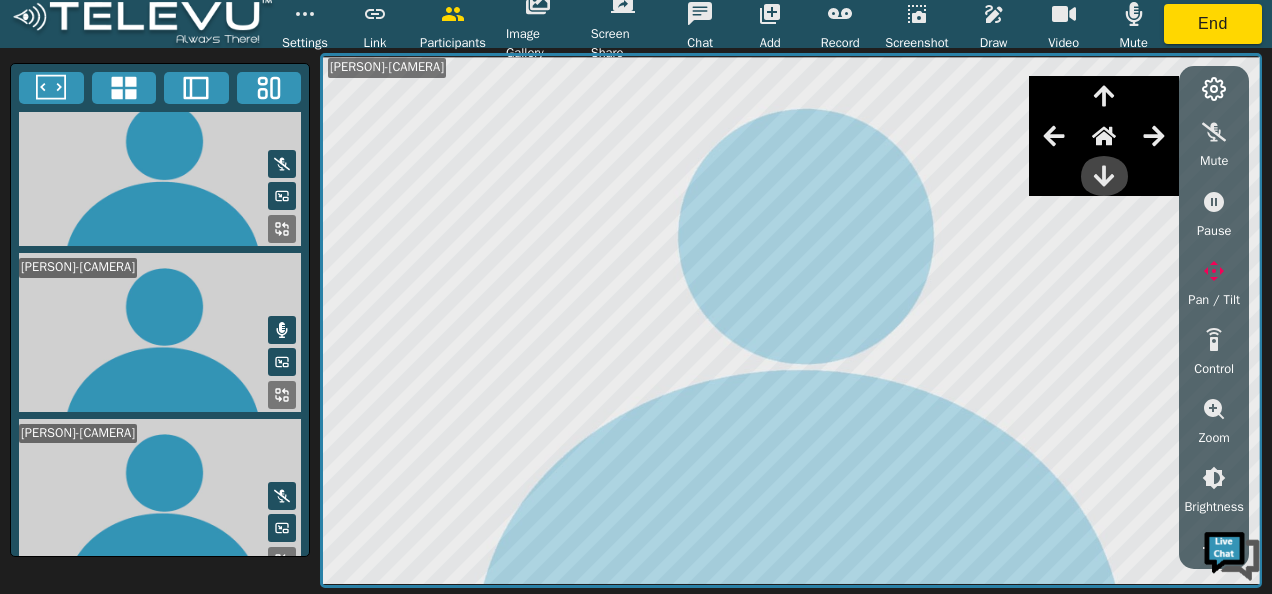 click 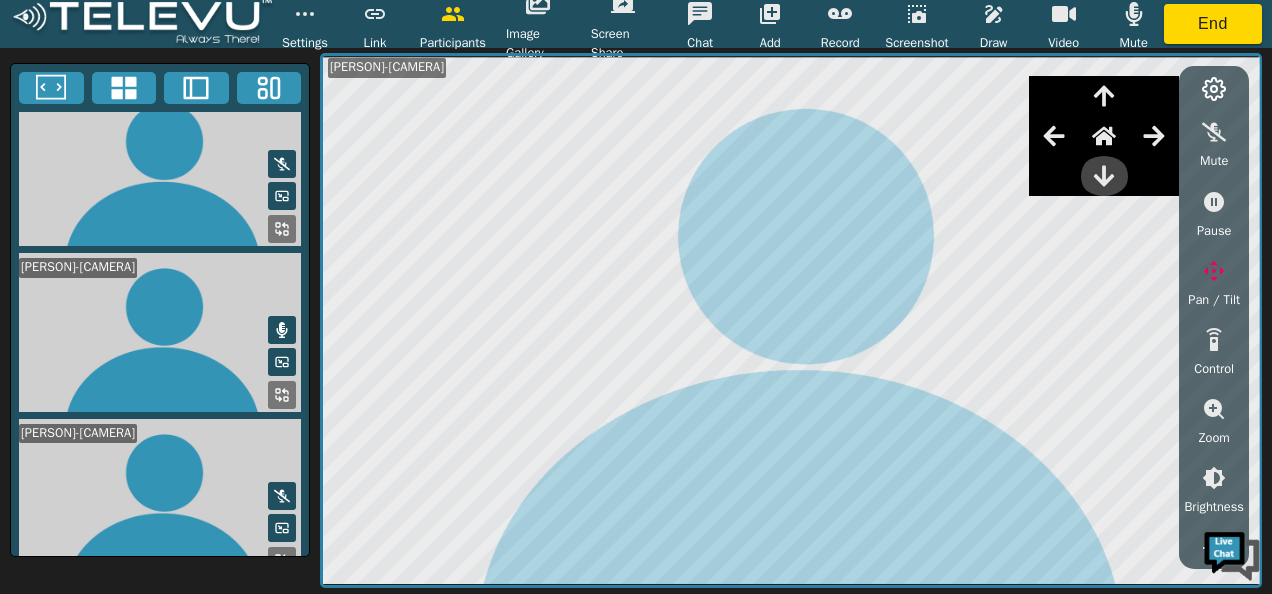 click at bounding box center [1104, 176] 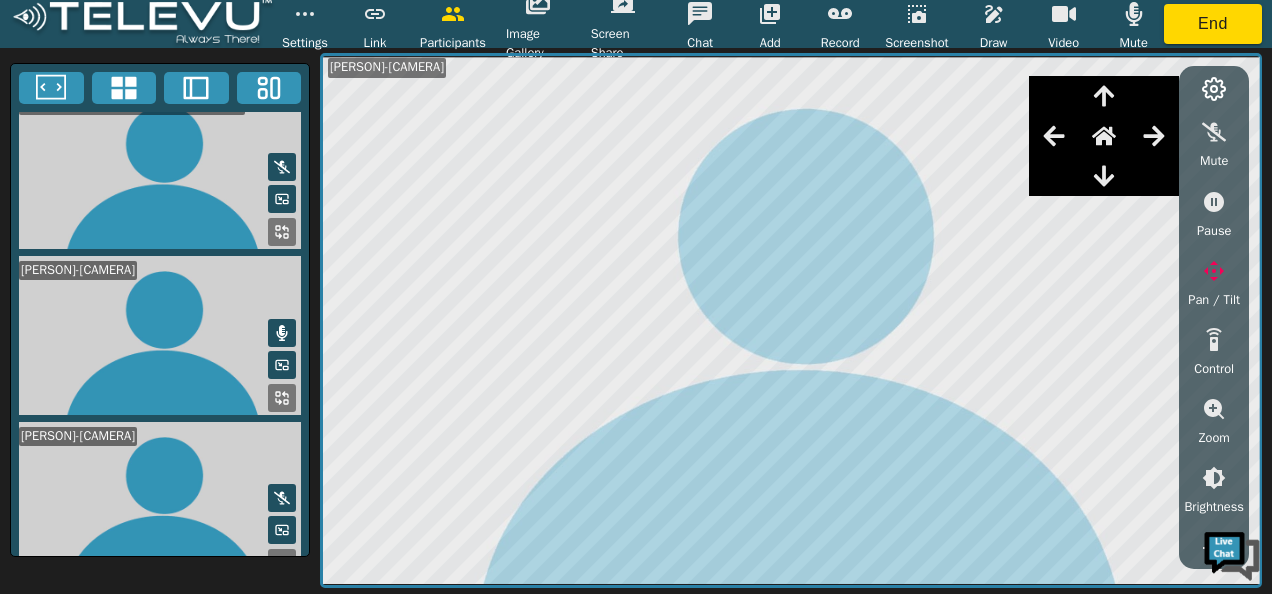 scroll, scrollTop: 357, scrollLeft: 0, axis: vertical 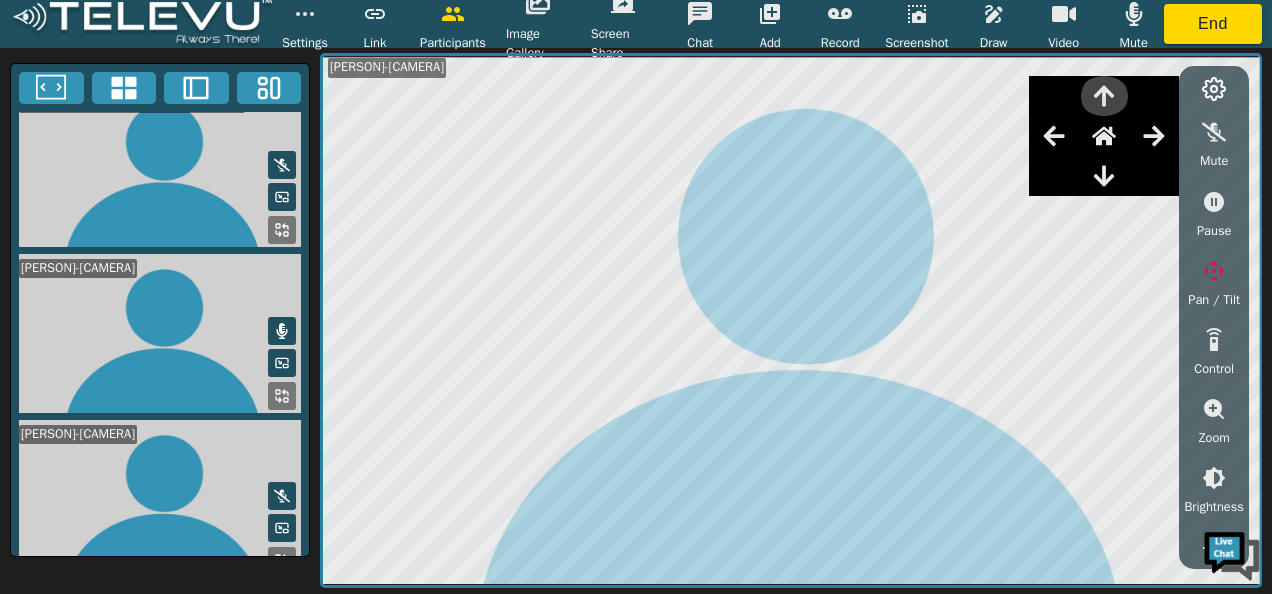 click 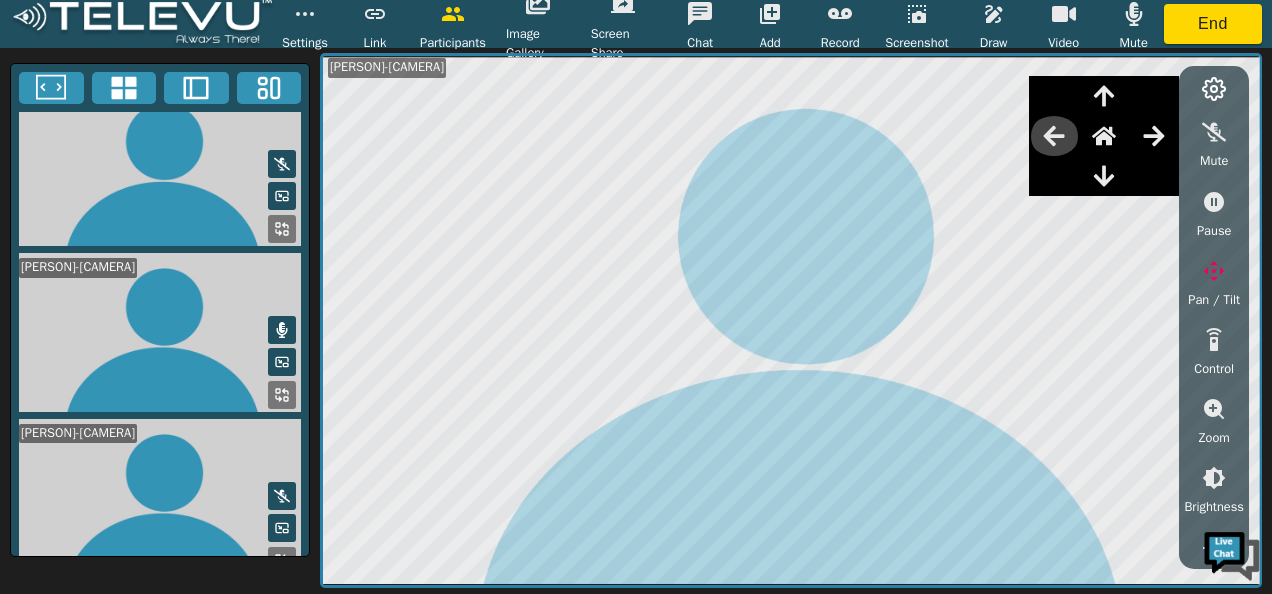 click at bounding box center [1054, 136] 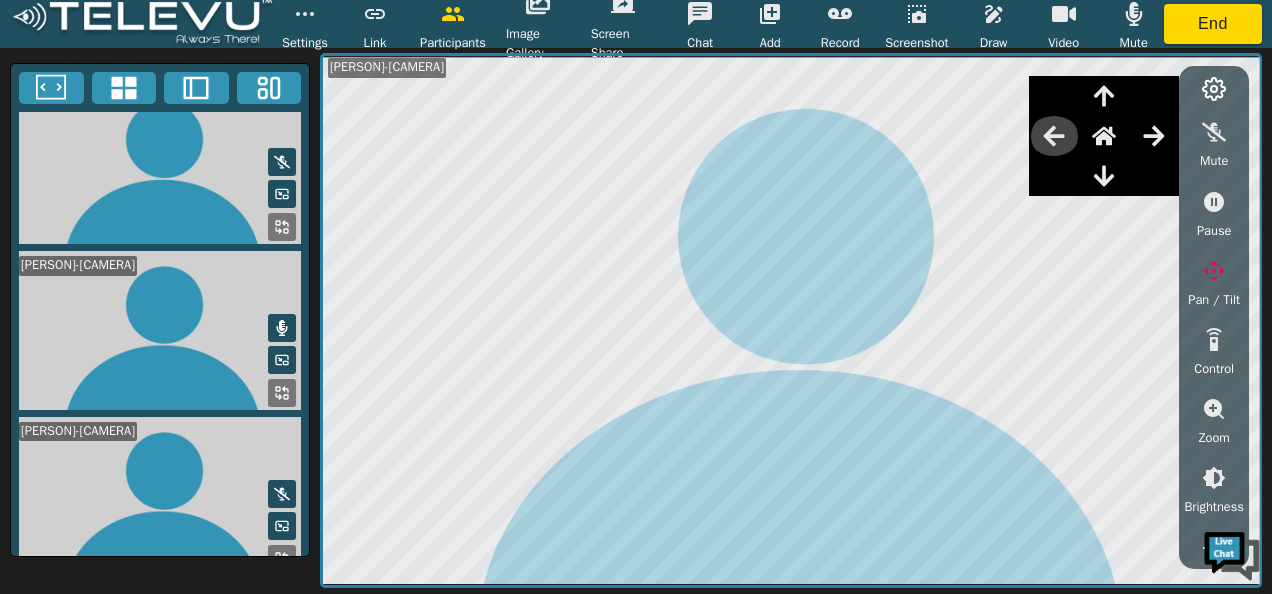 click at bounding box center (1054, 136) 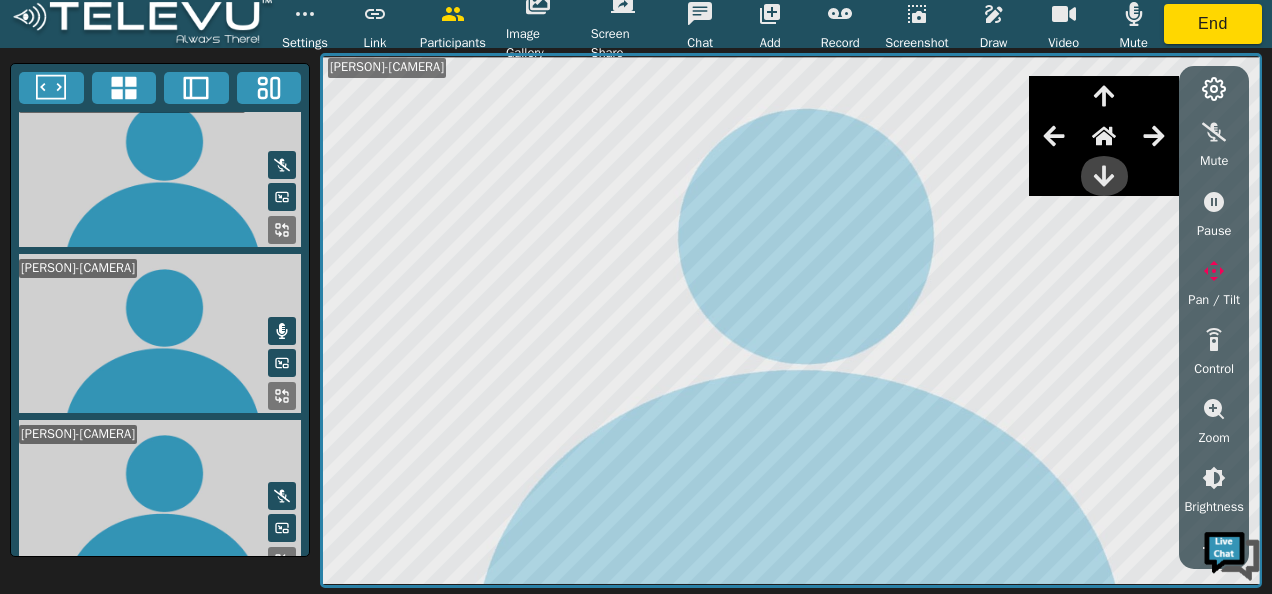 scroll, scrollTop: 355, scrollLeft: 0, axis: vertical 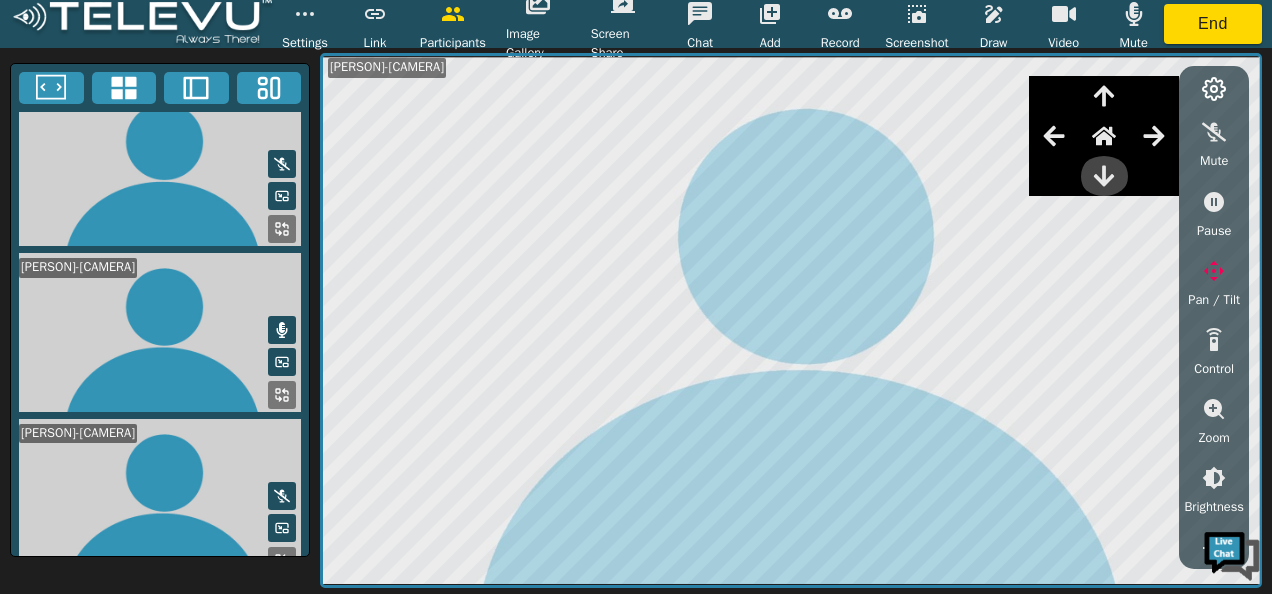 click 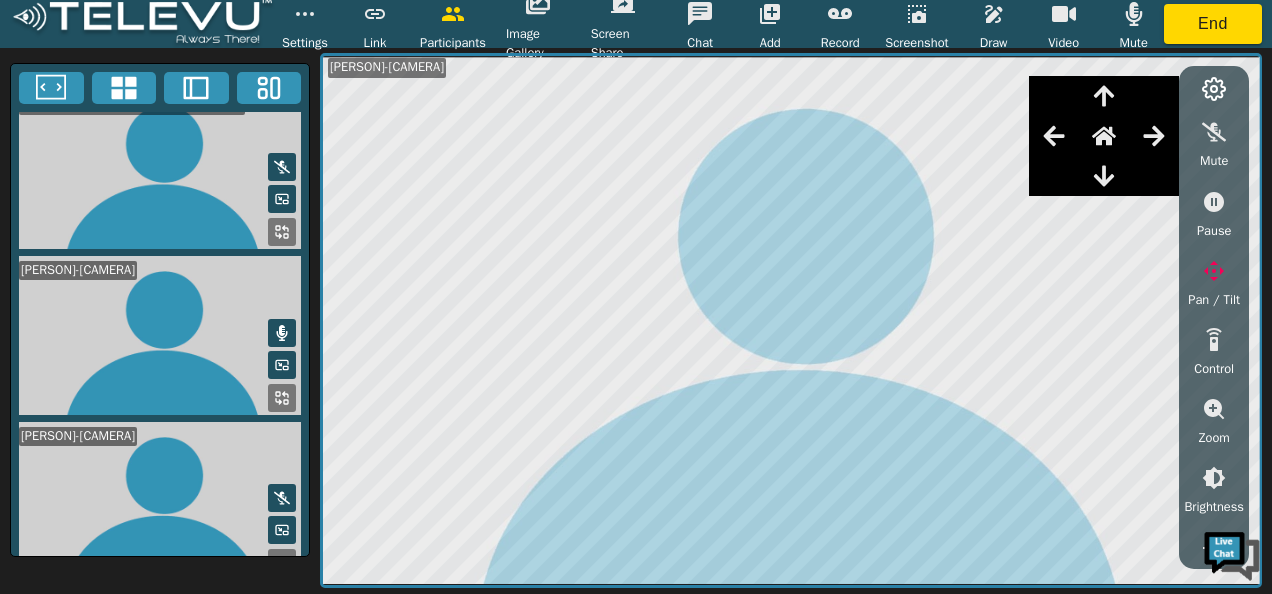 scroll, scrollTop: 357, scrollLeft: 0, axis: vertical 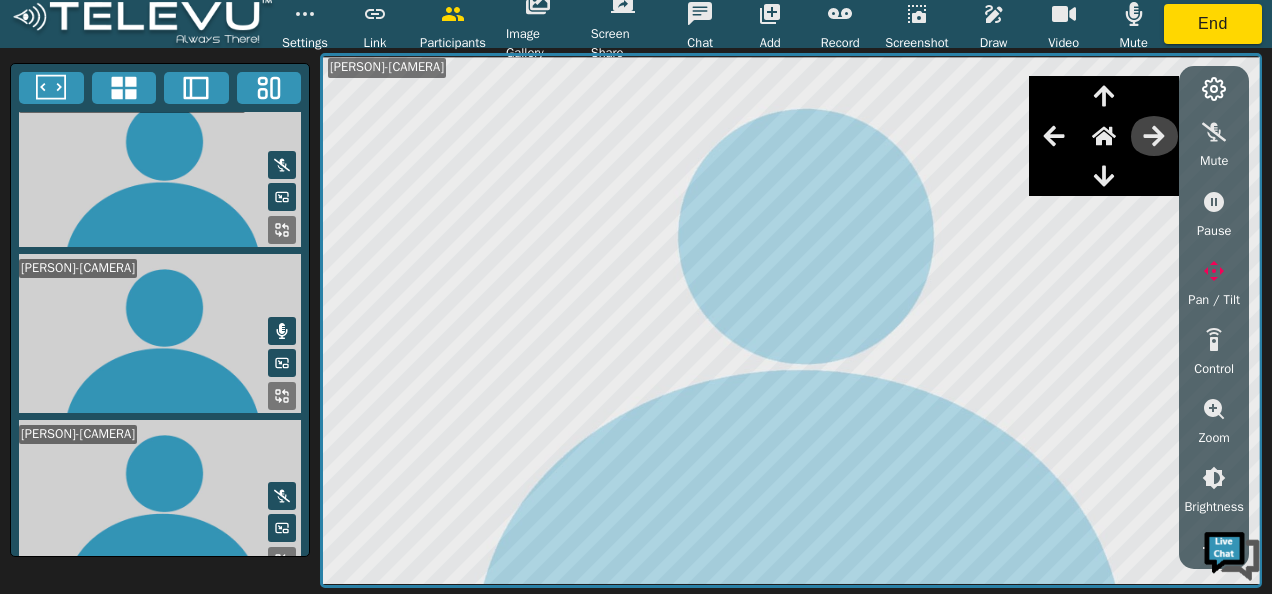 click 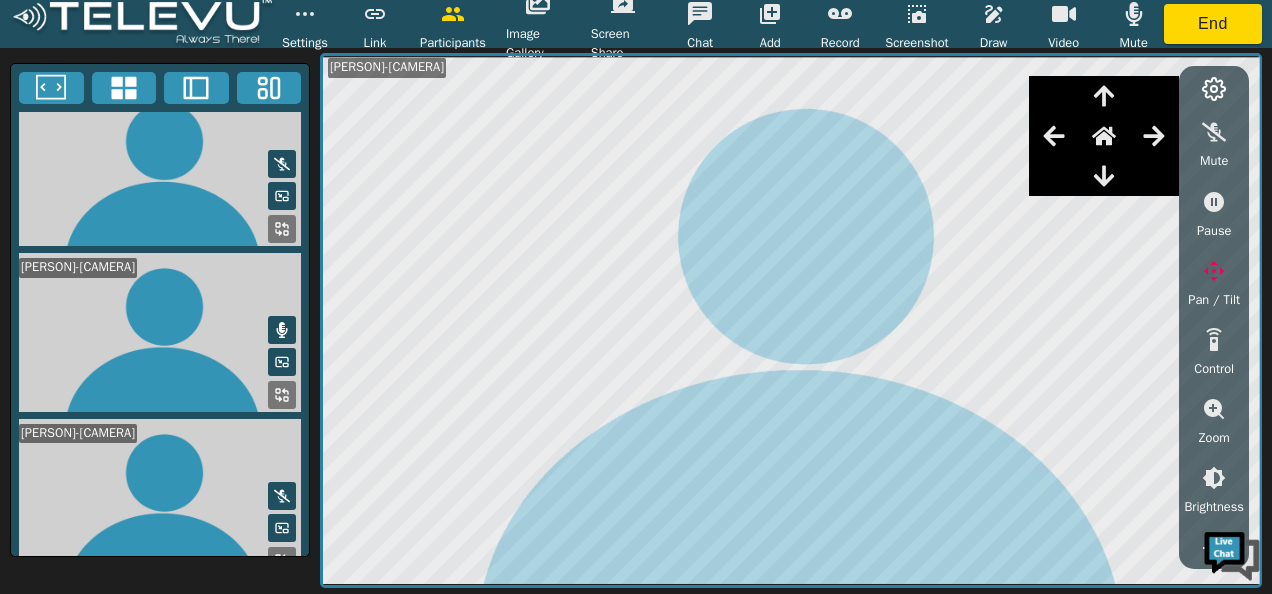 scroll, scrollTop: 357, scrollLeft: 0, axis: vertical 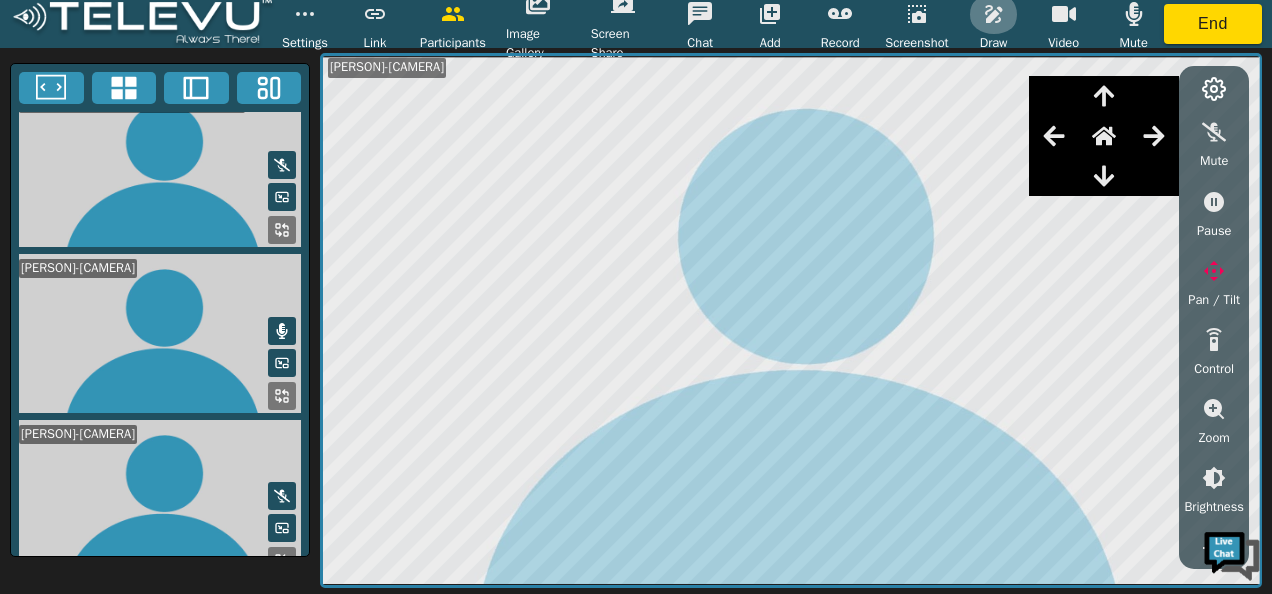click 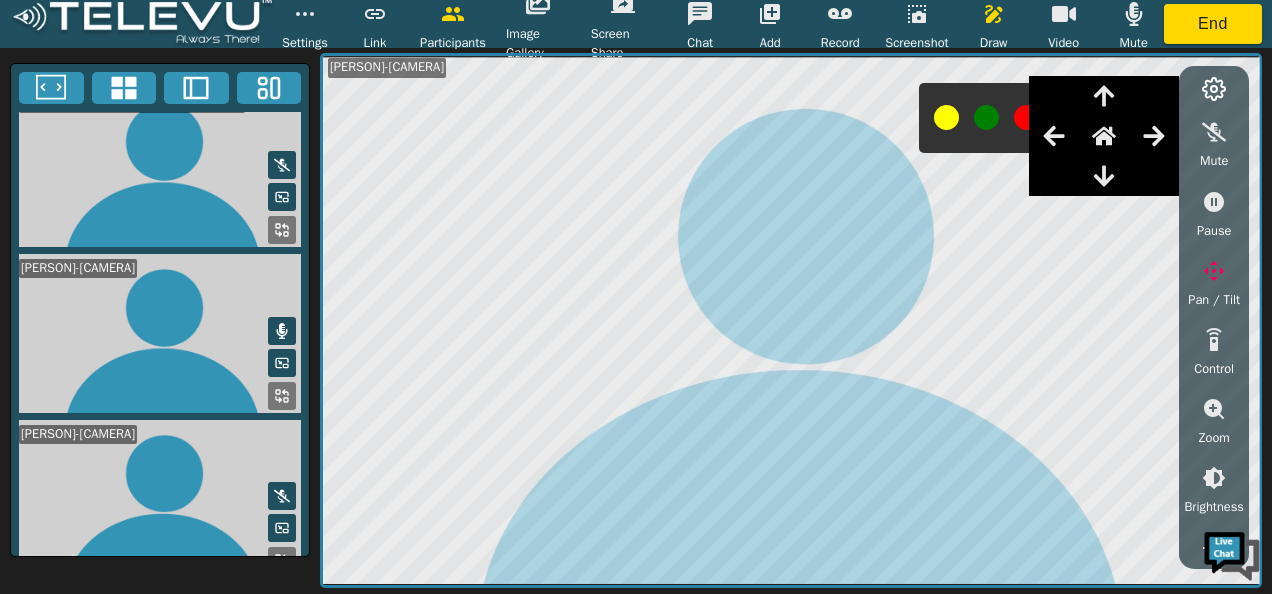 click at bounding box center [946, 117] 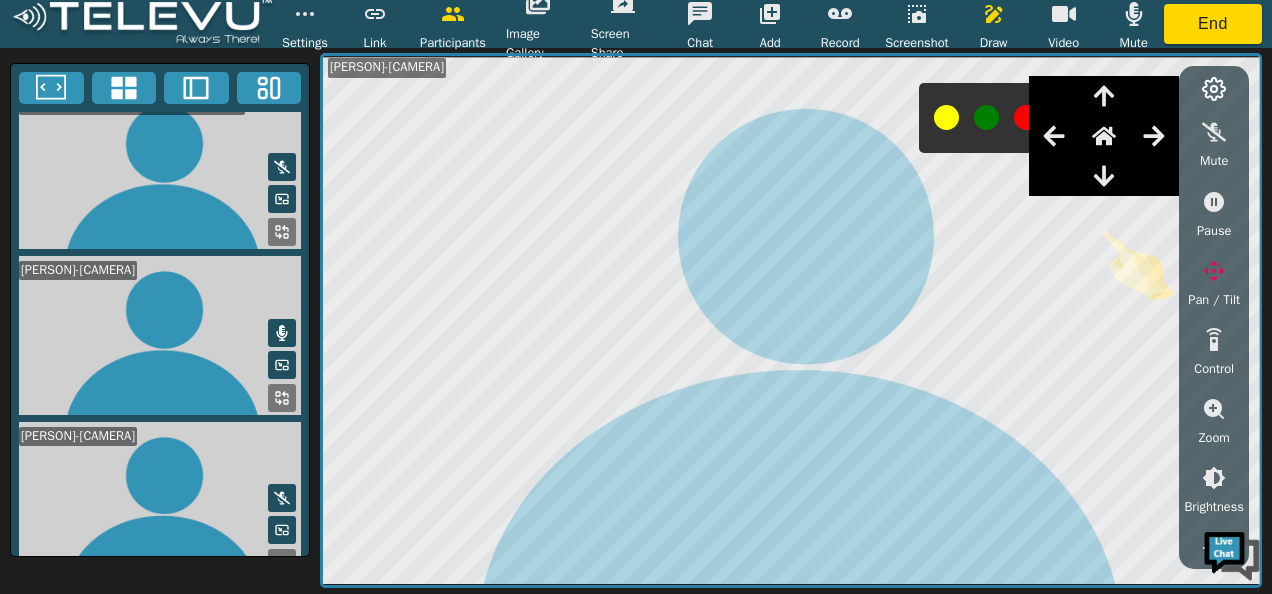 scroll, scrollTop: 357, scrollLeft: 0, axis: vertical 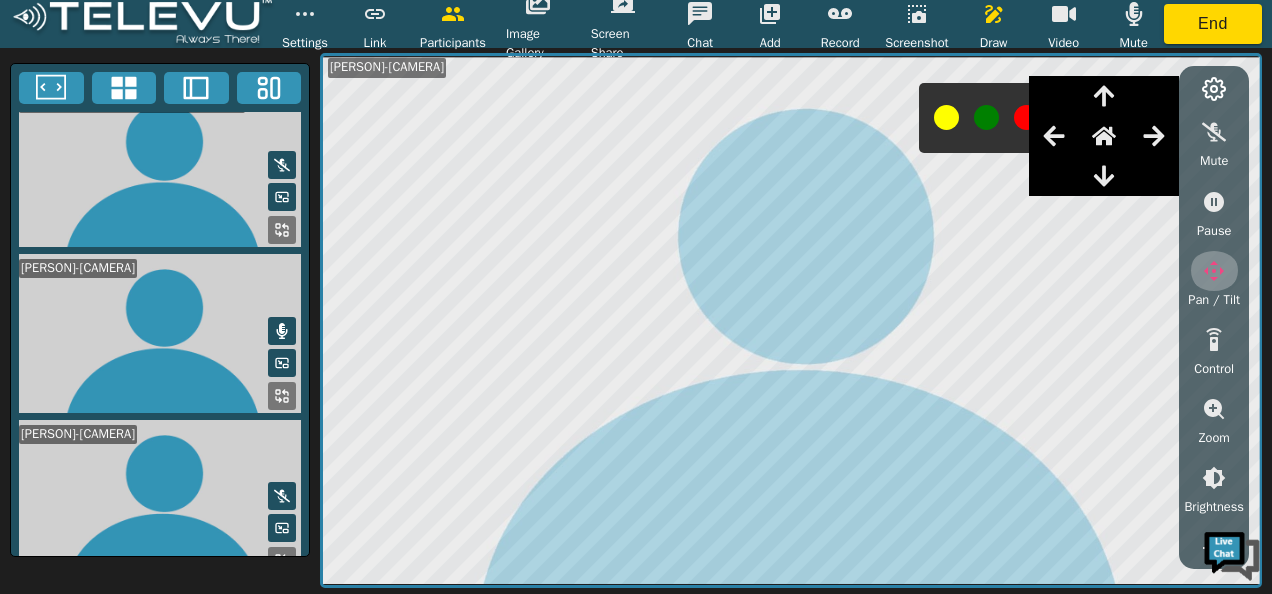 click 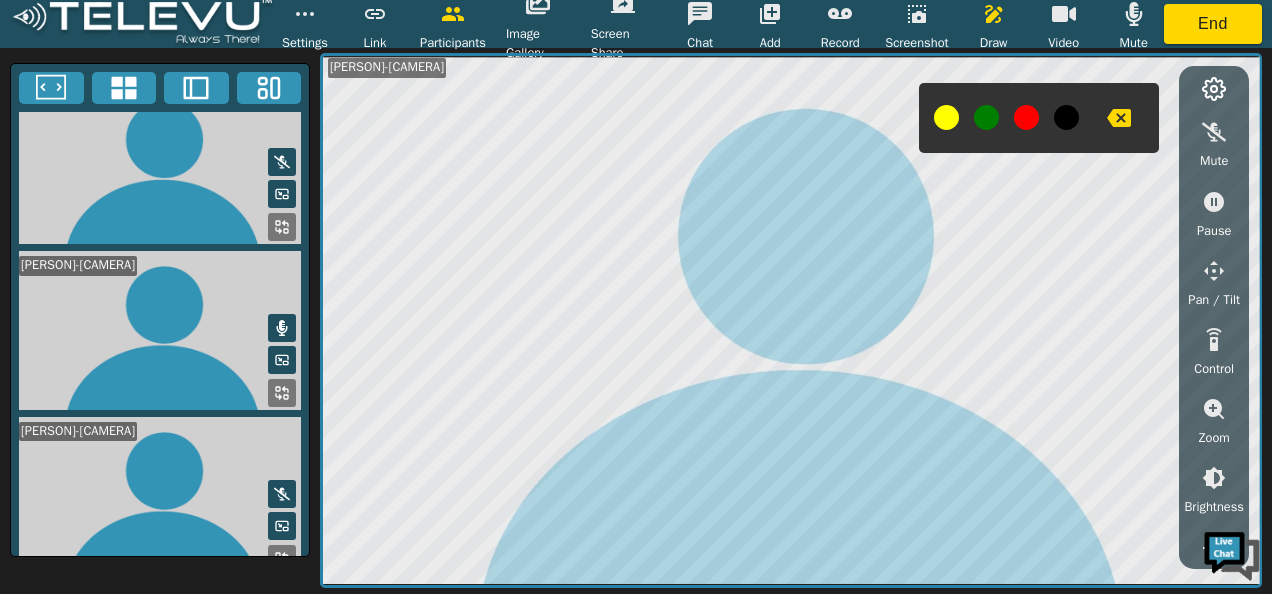 scroll, scrollTop: 355, scrollLeft: 0, axis: vertical 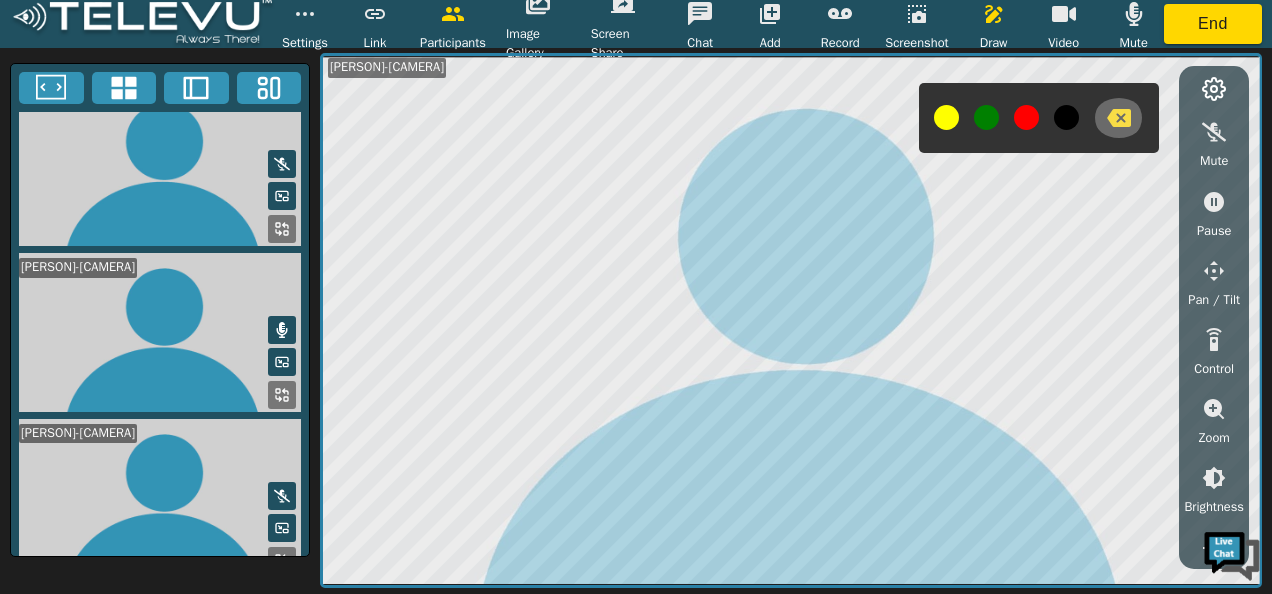 click 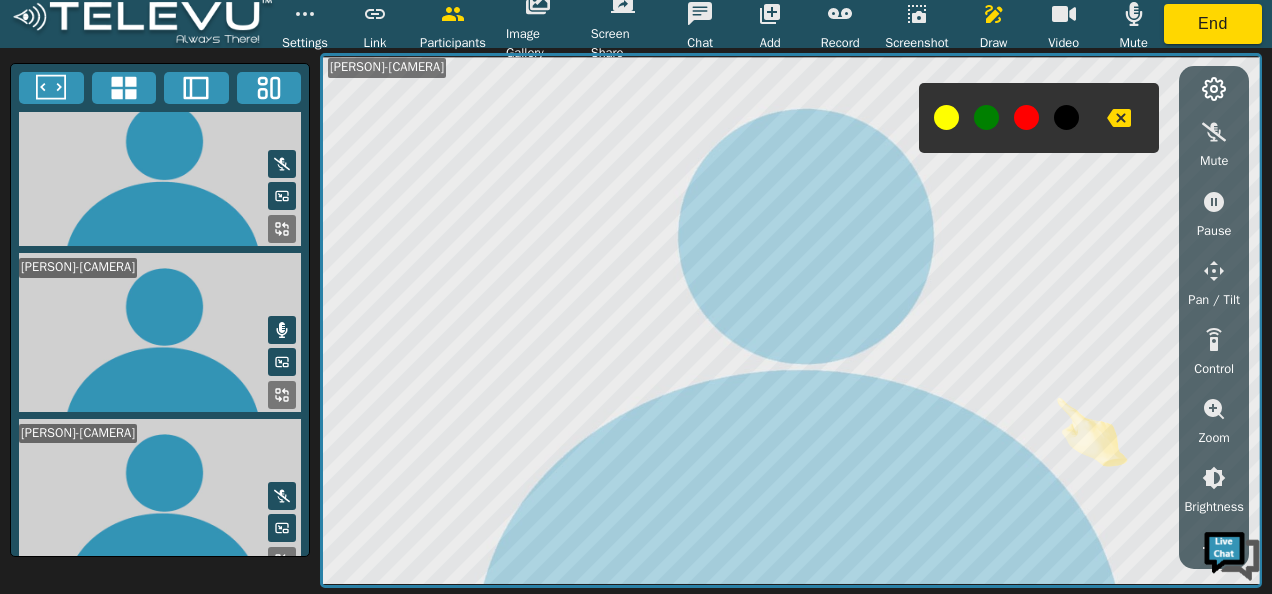 scroll, scrollTop: 357, scrollLeft: 0, axis: vertical 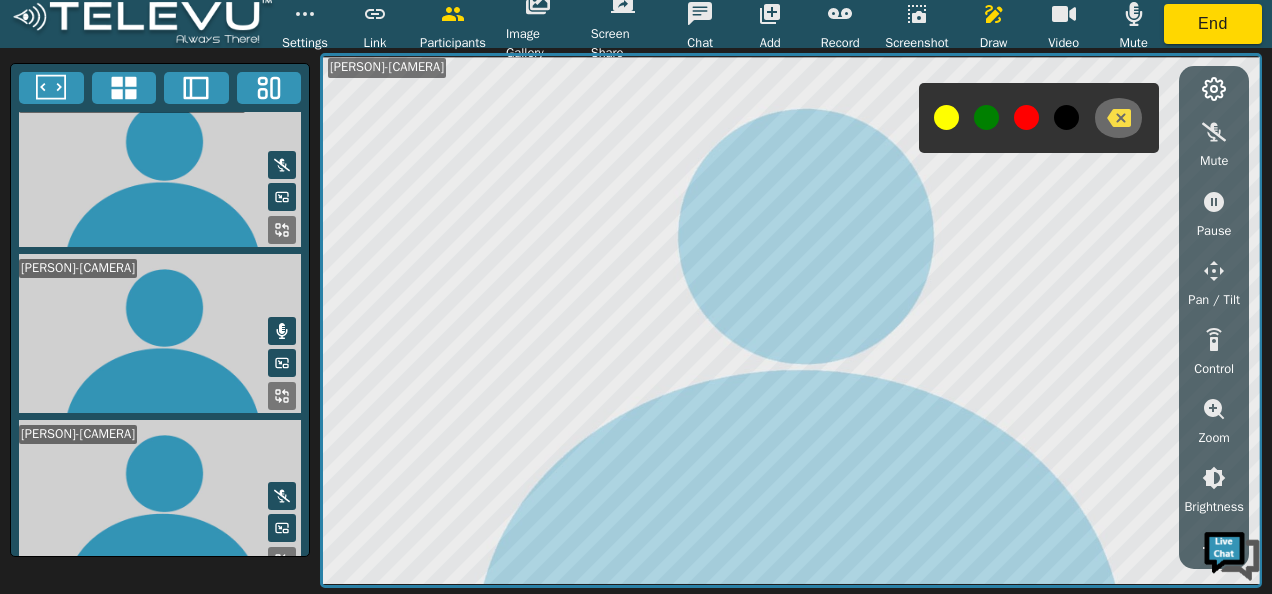 click 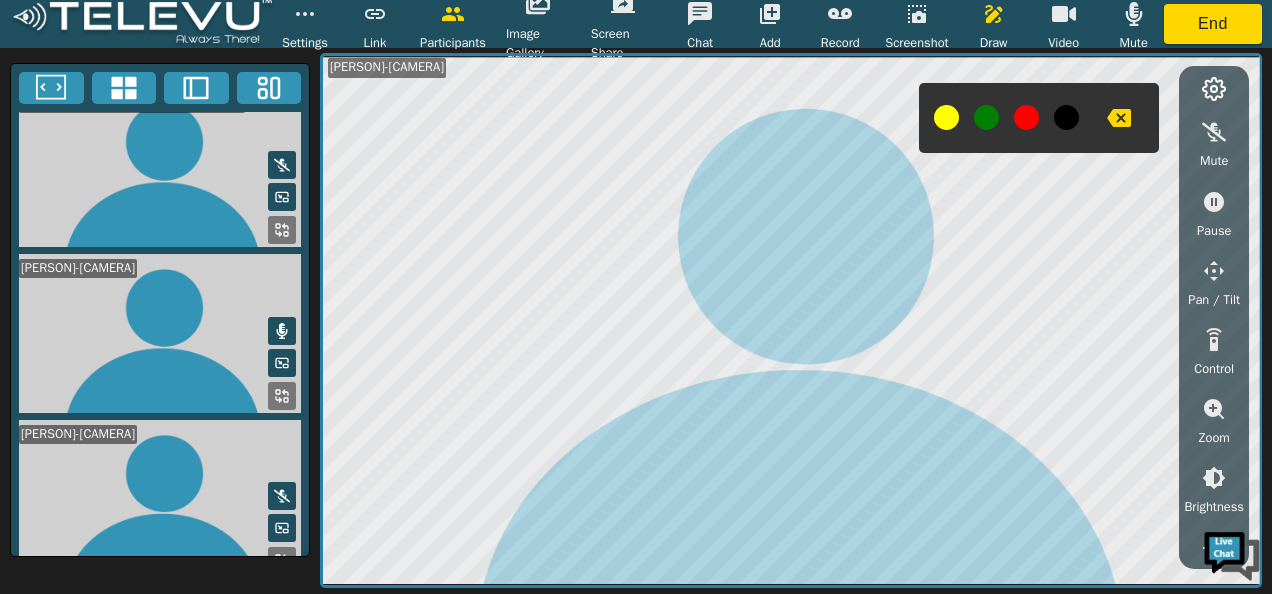 click 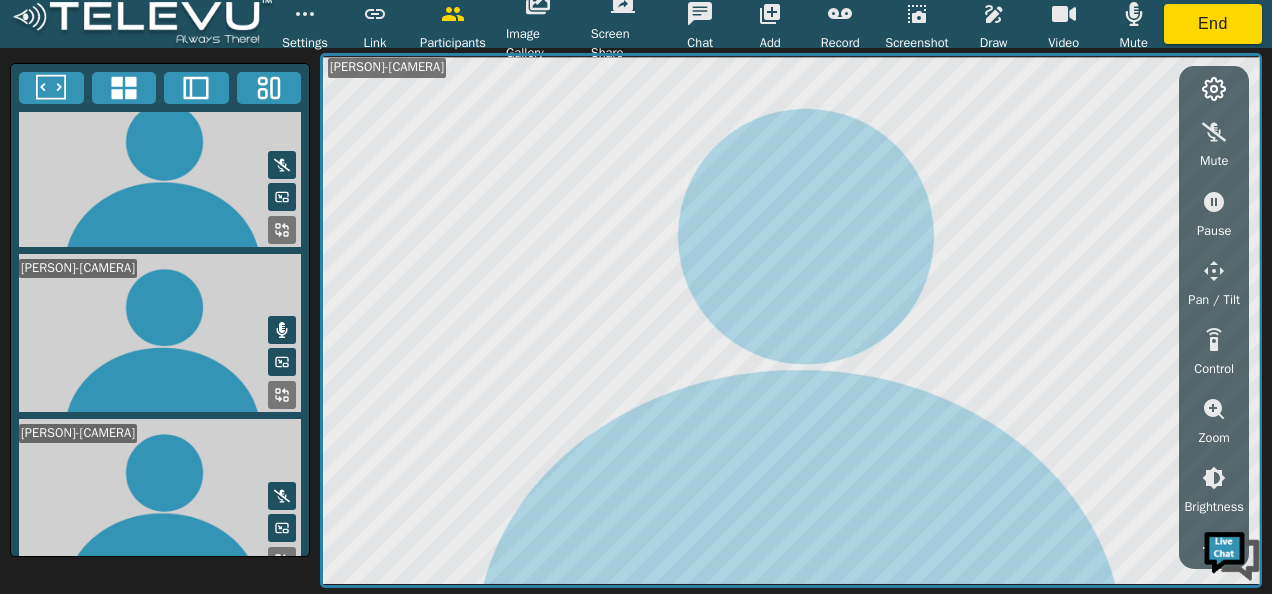 scroll, scrollTop: 357, scrollLeft: 0, axis: vertical 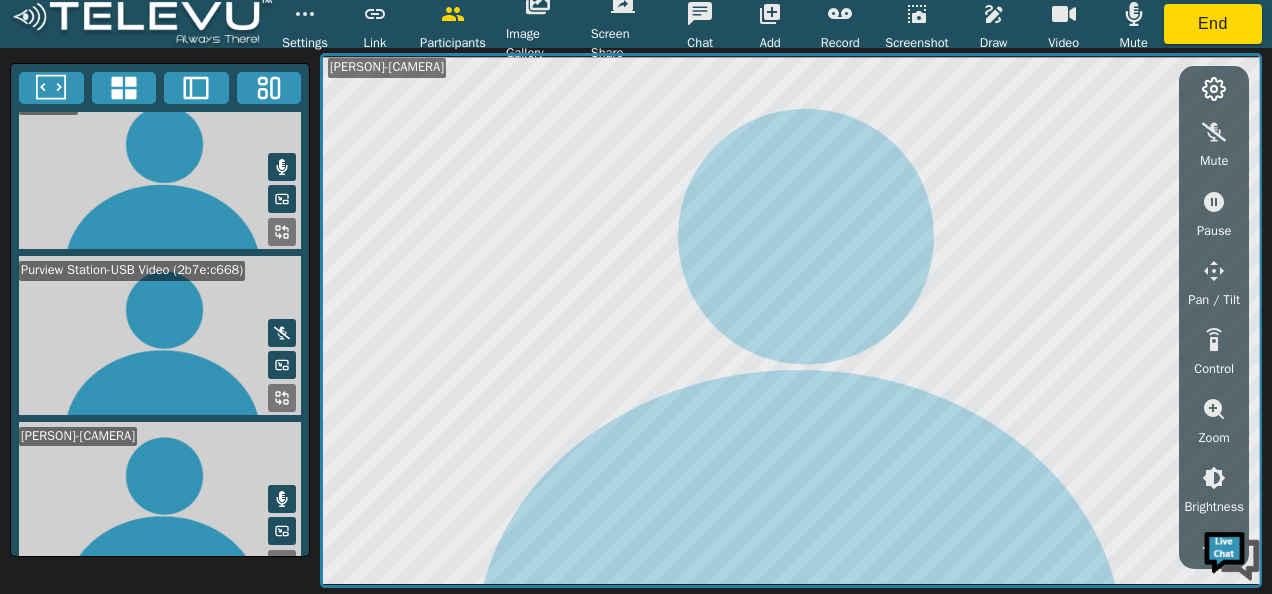 click 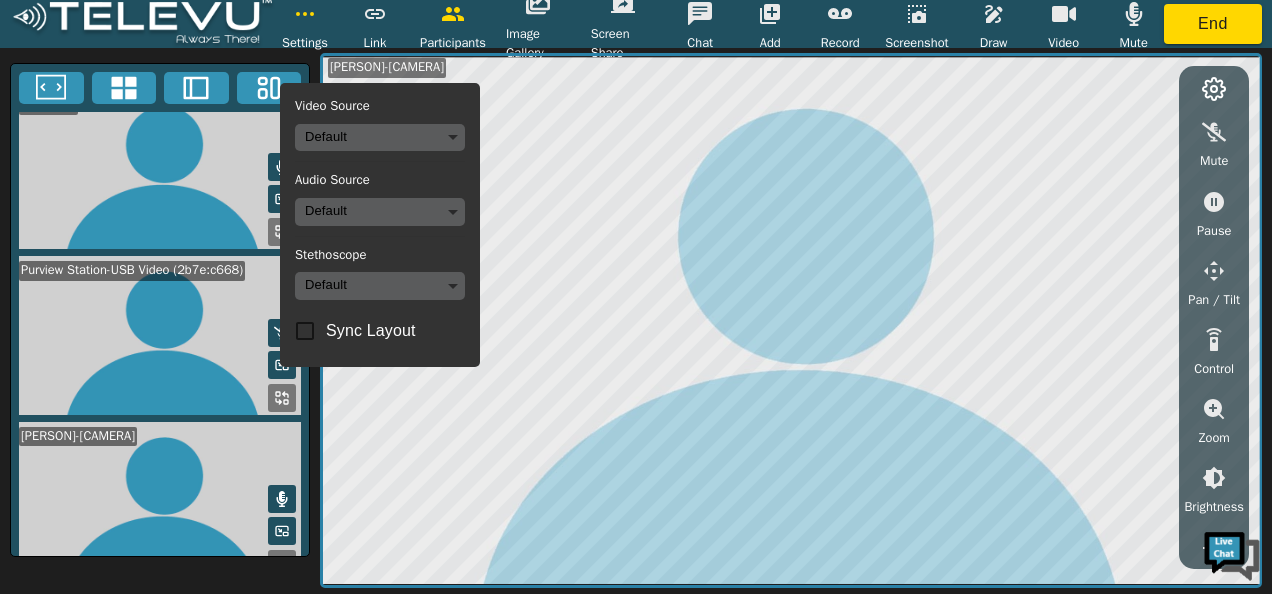 scroll, scrollTop: 187, scrollLeft: 0, axis: vertical 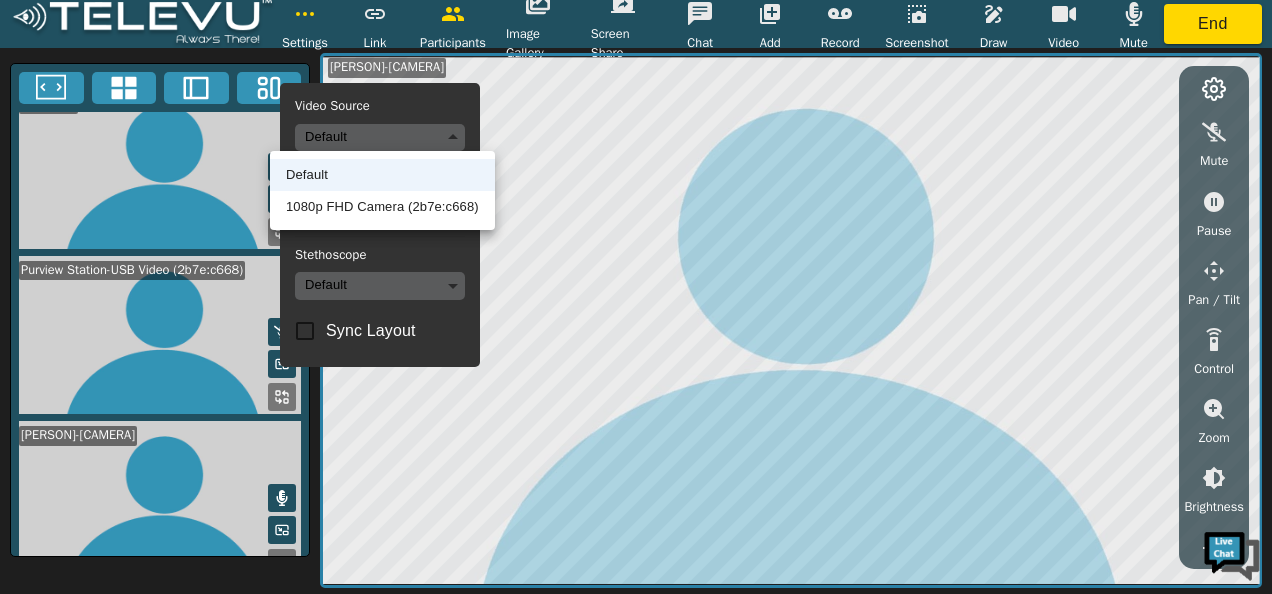 click on "Settings Video Source Default Audio Source Default Stethoscope Default Sync Layout Link Participants Image Gallery Screen Share Chat Add Record Screenshot Draw Video Mute End [PERSON] [PERSON]-[CAMERA] [PERSON]-[CAMERA] [PERSON]-[CAMERA] [PERSON]-[CAMERA] Mute Pause Pan / Tilt Control Zoom Brightness Focus Volume Resolution Flashlight Scan Reconnect Ultra HD Full HD HD MD Video Off Default 1080p FHD Camera (2b7e:c668)" at bounding box center (636, 297) 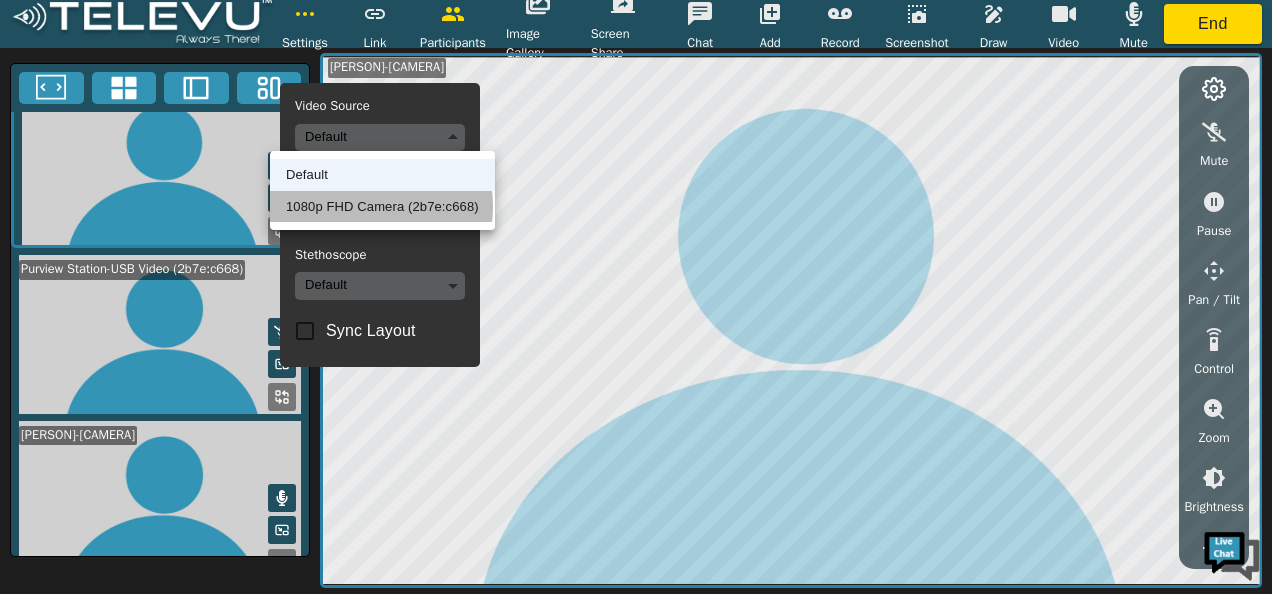 click on "1080p FHD Camera (2b7e:c668)" at bounding box center [382, 207] 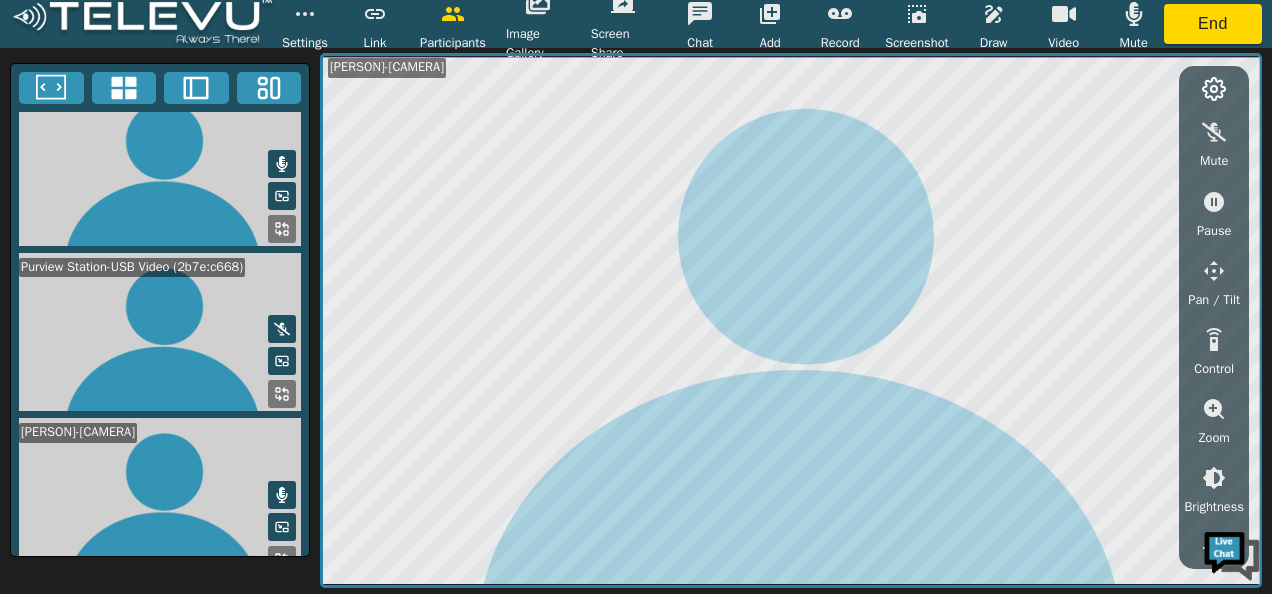 scroll, scrollTop: 187, scrollLeft: 0, axis: vertical 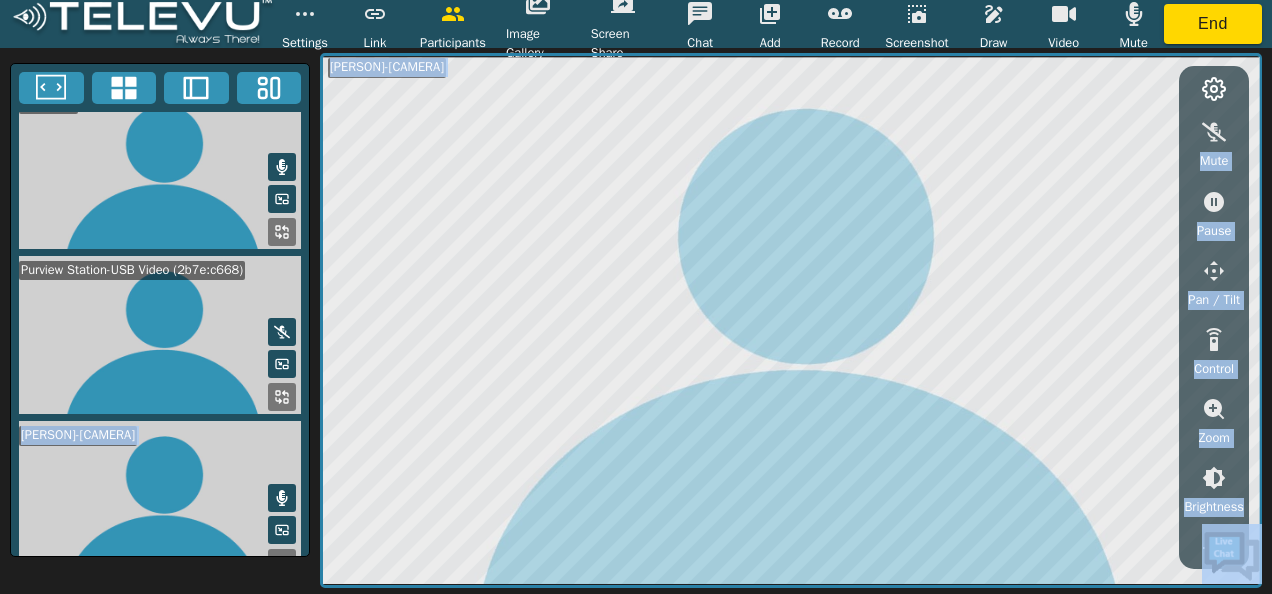 click on "[PERSON] [PERSON]-[CAMERA] [PERSON]-[CAMERA] [PERSON]-[CAMERA] [PERSON]-[CAMERA] Mute Pause Pan / Tilt Control Zoom Brightness Focus Volume Resolution Flashlight Scan Reconnect" at bounding box center [636, 321] 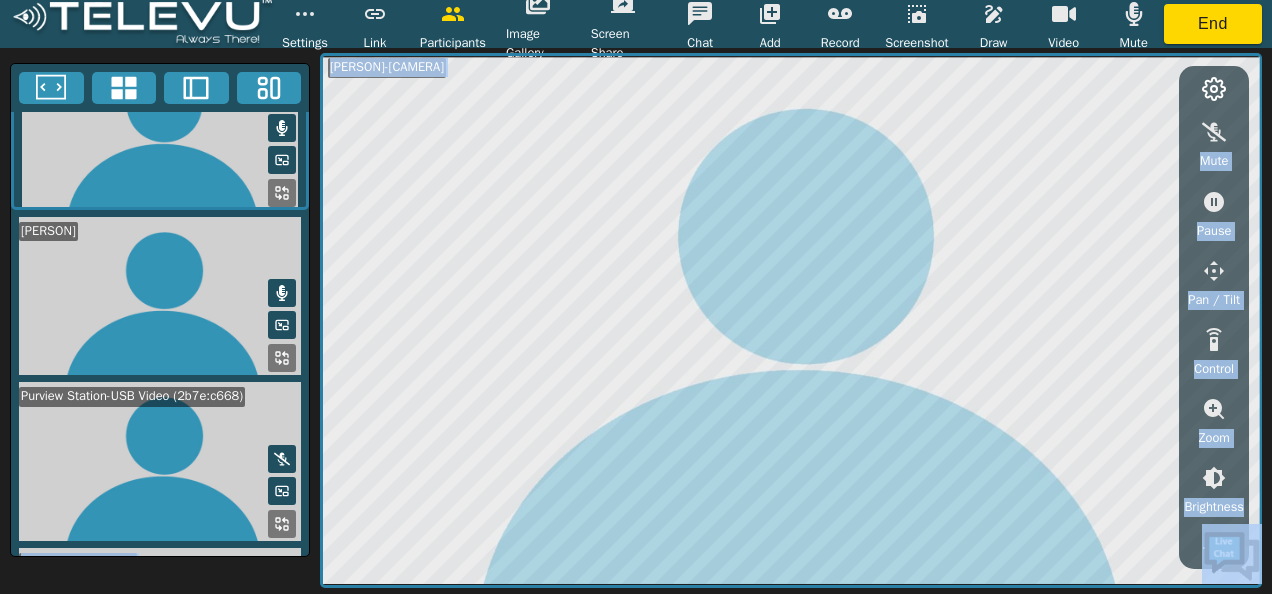 scroll, scrollTop: 0, scrollLeft: 0, axis: both 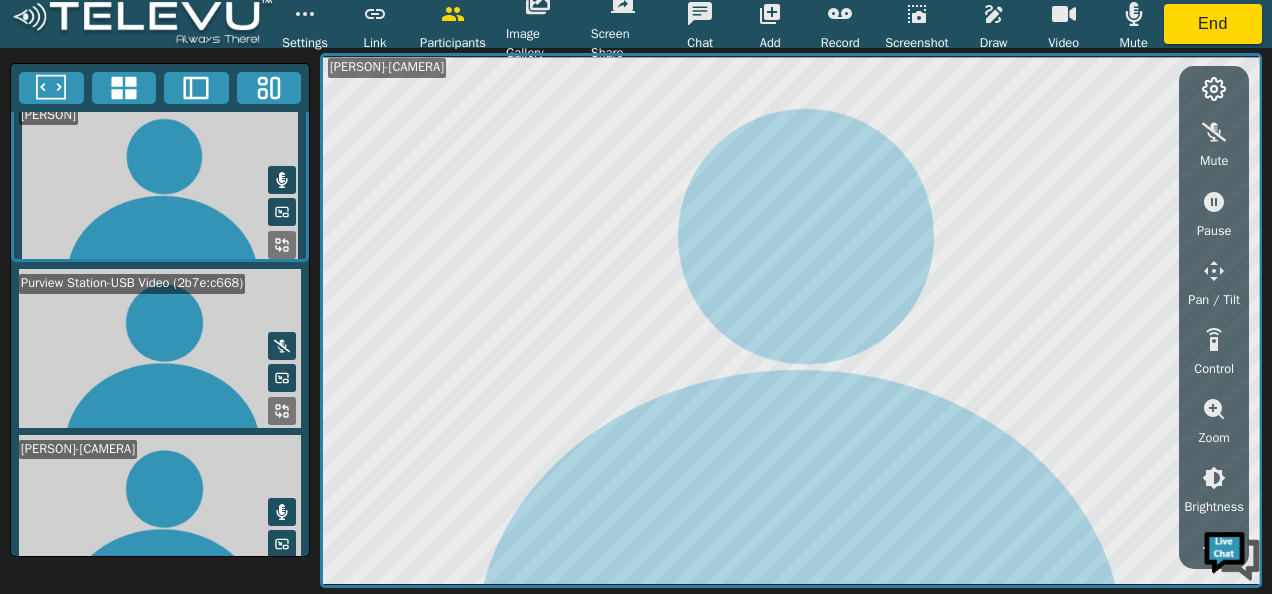 click on "Settings" at bounding box center [305, 43] 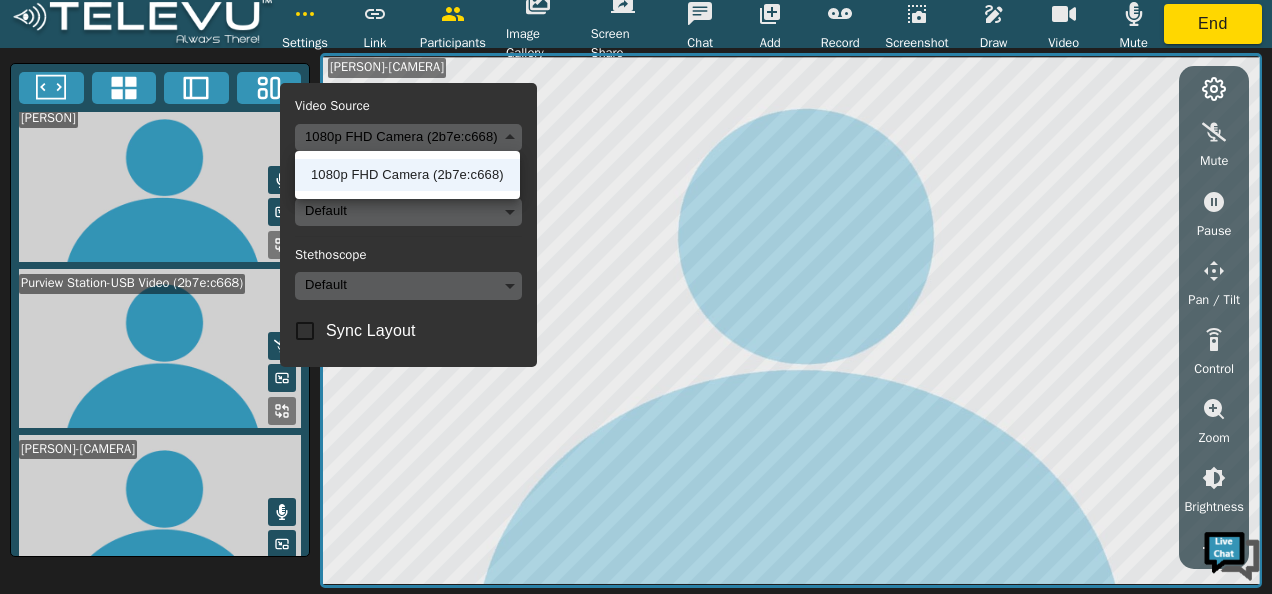 scroll, scrollTop: 178, scrollLeft: 0, axis: vertical 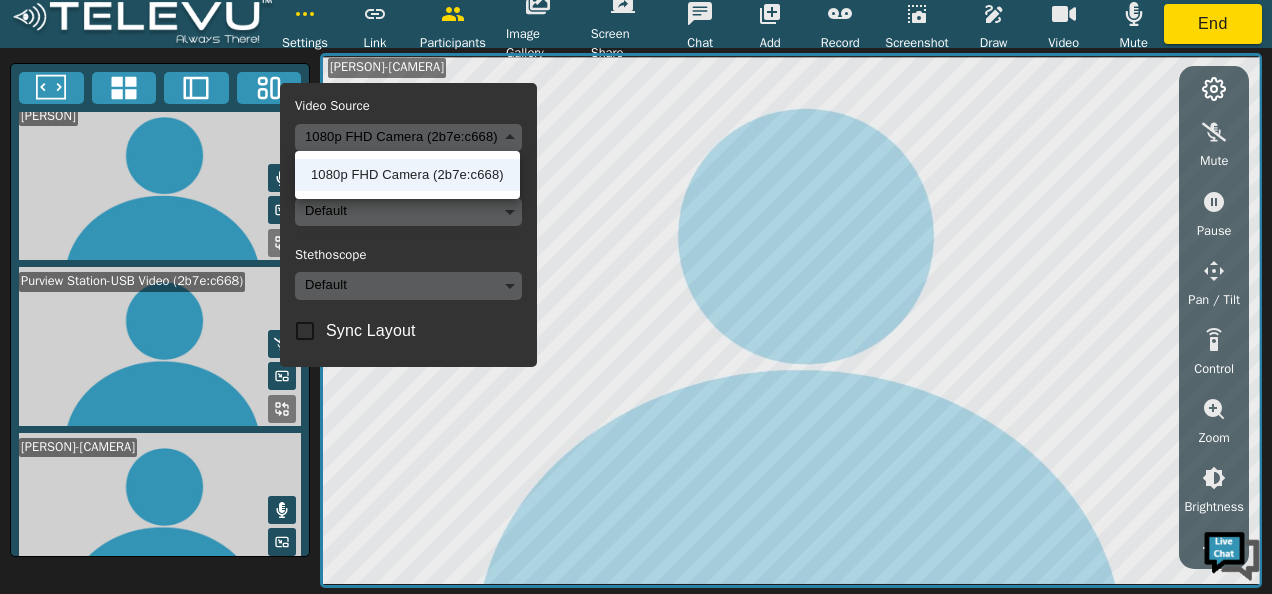 click on "Settings Video Source 1080p FHD Camera (2b7e:c668) 91c270a9674f17151760394417b852ac0336eecca3d75e4f87cc21a5dc58a119 Audio Source Default Stethoscope Default Sync Layout Link Participants Image Gallery Screen Share Chat Add Record Screenshot Draw Video Mute End [PERSON] [PERSON]-[CAMERA] [PERSON]-[CAMERA] [PERSON]-[CAMERA] [PERSON]-[CAMERA] Mute Pause Pan / Tilt Control Zoom Brightness Focus Volume Resolution Flashlight Scan Reconnect Ultra HD Full HD HD MD Video Off 1080p FHD Camera (2b7e:c668)" at bounding box center (636, 297) 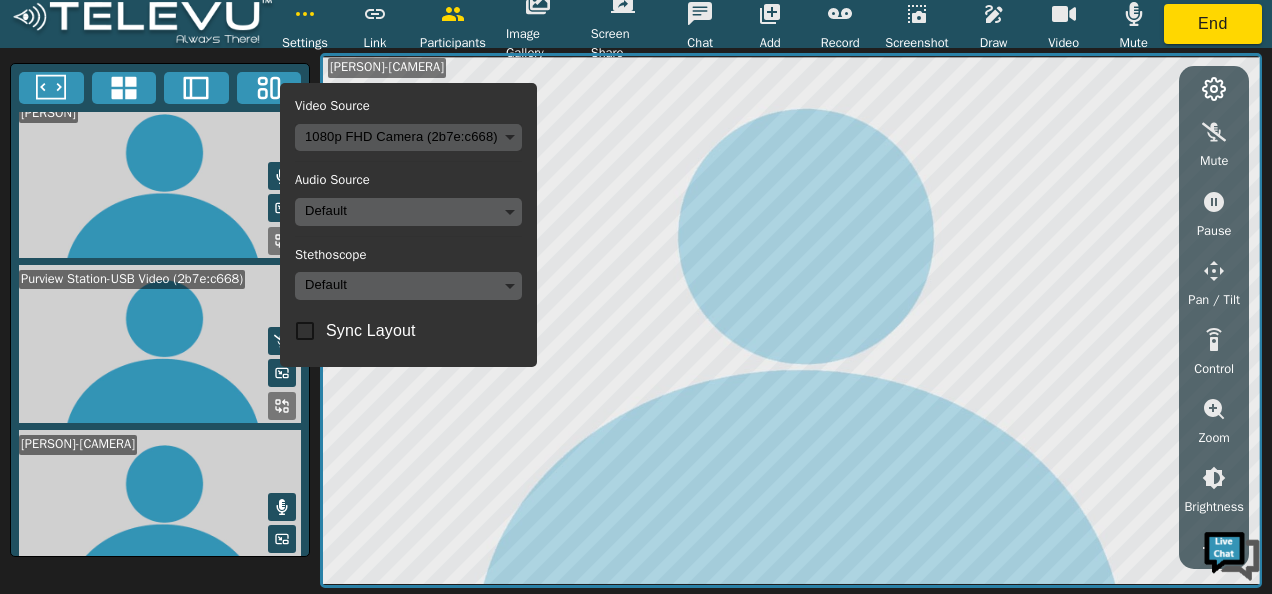 scroll, scrollTop: 176, scrollLeft: 0, axis: vertical 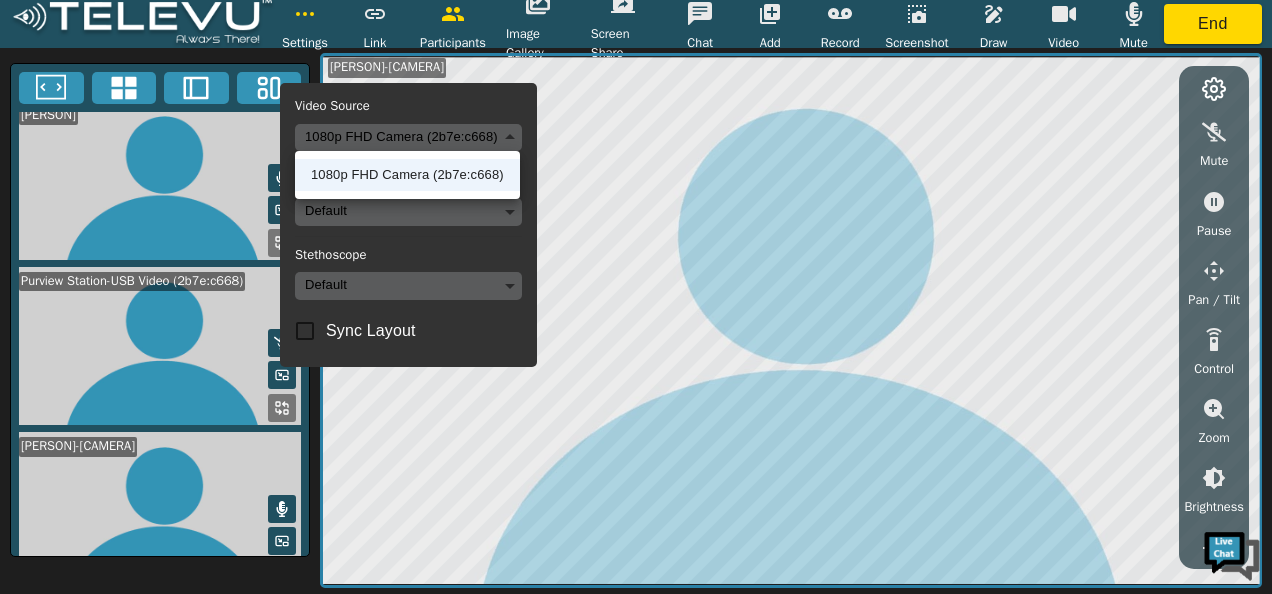 click on "Settings Video Source 1080p FHD Camera (2b7e:c668) 91c270a9674f17151760394417b852ac0336eecca3d75e4f87cc21a5dc58a119 Audio Source Default Stethoscope Default Sync Layout Link Participants Image Gallery Screen Share Chat Add Record Screenshot Draw Video Mute End [PERSON] [PERSON]-[CAMERA] [PERSON]-[CAMERA] [PERSON]-[CAMERA] [PERSON]-[CAMERA] Mute Pause Pan / Tilt Control Zoom Brightness Focus Volume Resolution Flashlight Scan Reconnect Ultra HD Full HD HD MD Video Off 1080p FHD Camera (2b7e:c668)" at bounding box center (636, 297) 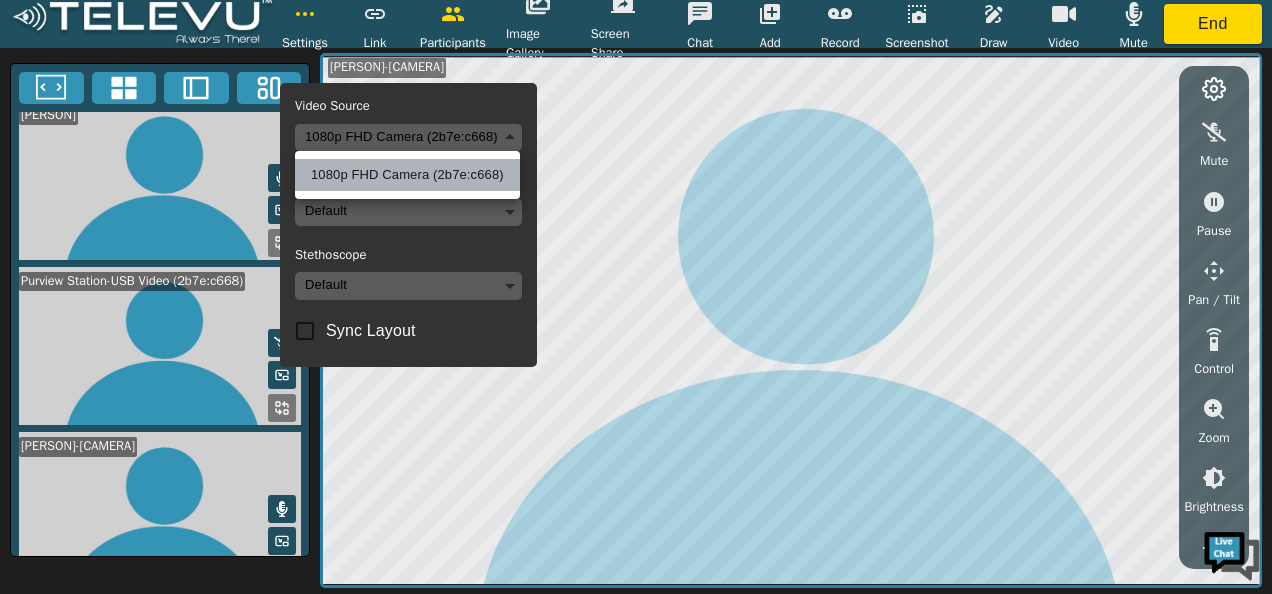 click on "1080p FHD Camera (2b7e:c668)" at bounding box center (407, 175) 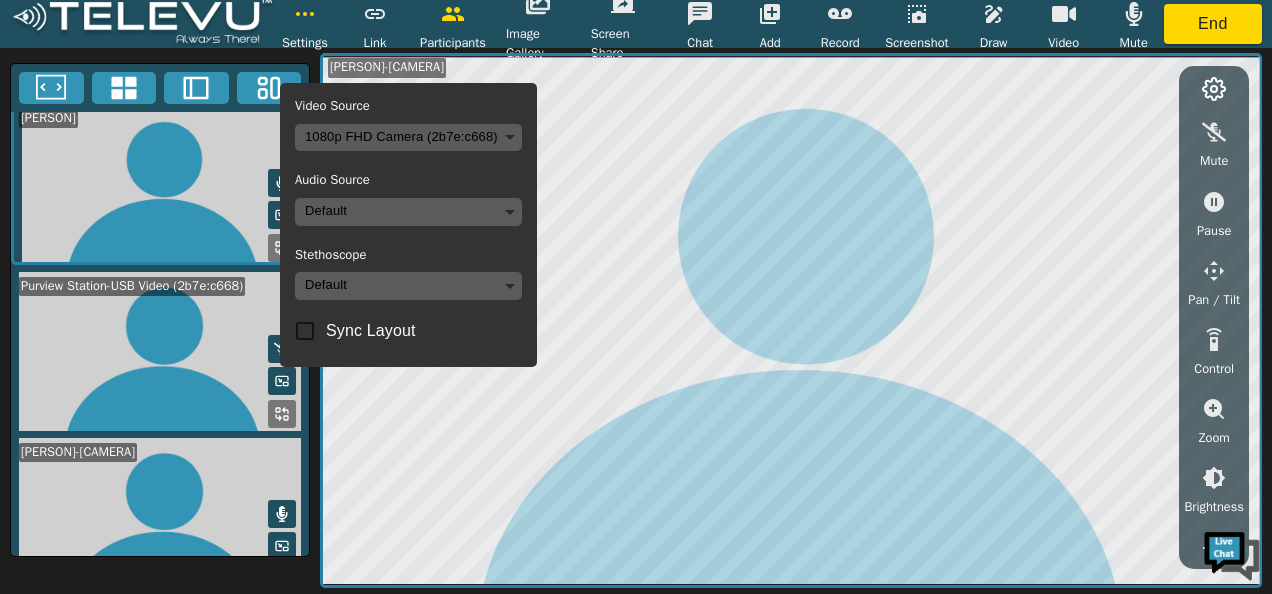 scroll, scrollTop: 178, scrollLeft: 0, axis: vertical 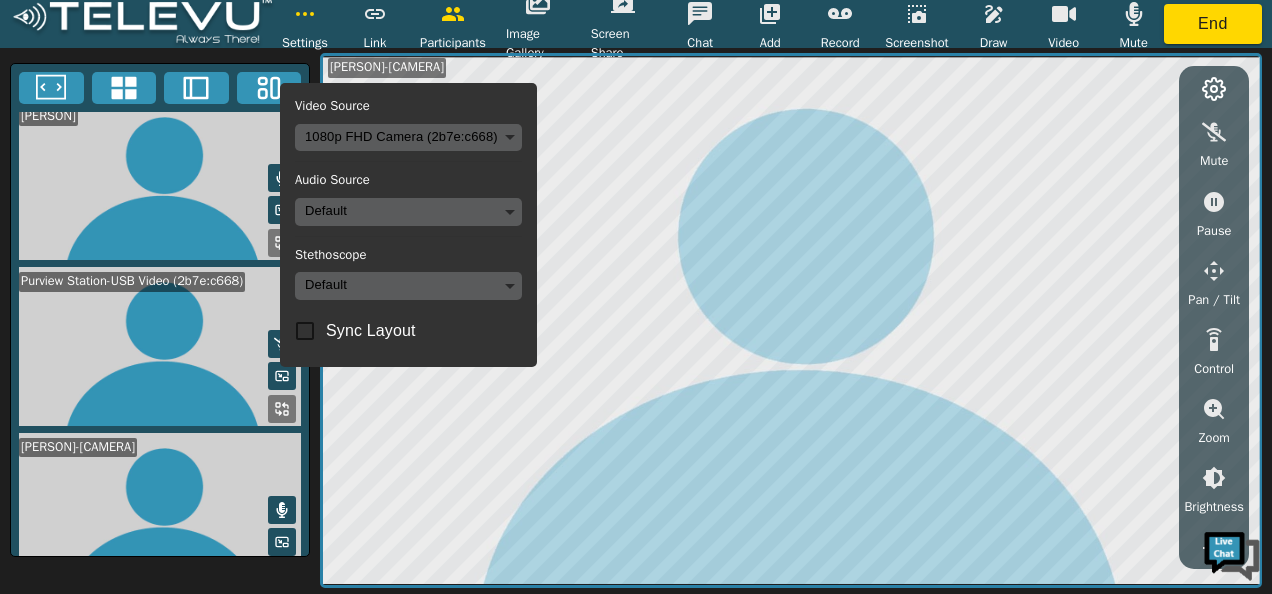 drag, startPoint x: 300, startPoint y: 403, endPoint x: 293, endPoint y: 473, distance: 70.34913 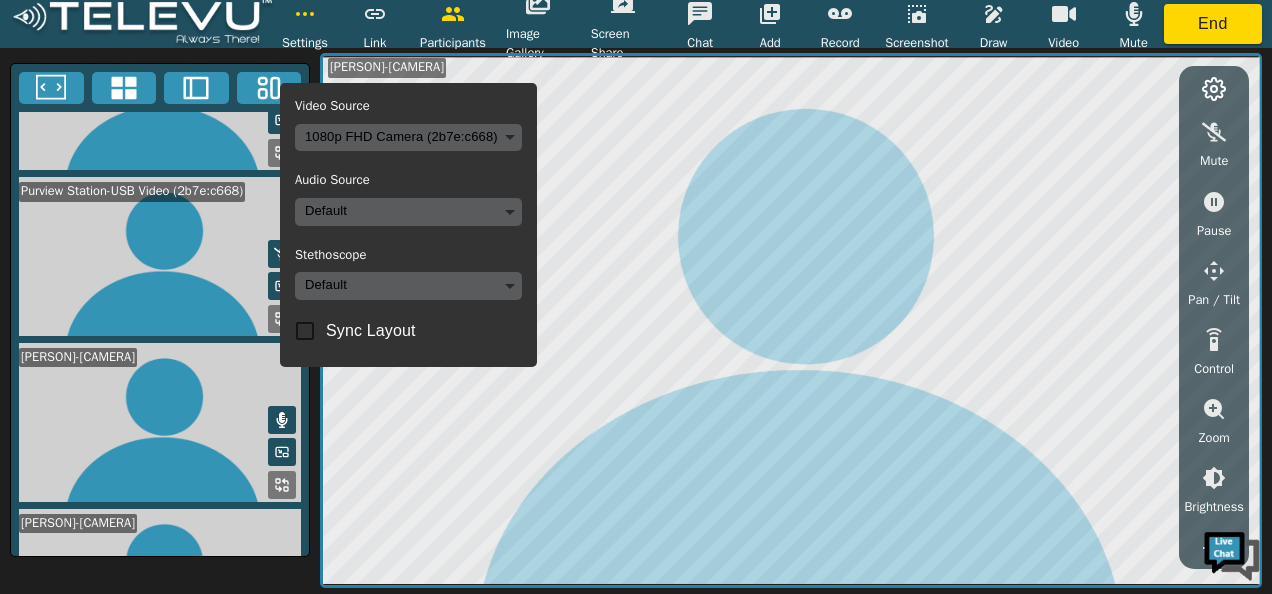 scroll, scrollTop: 274, scrollLeft: 0, axis: vertical 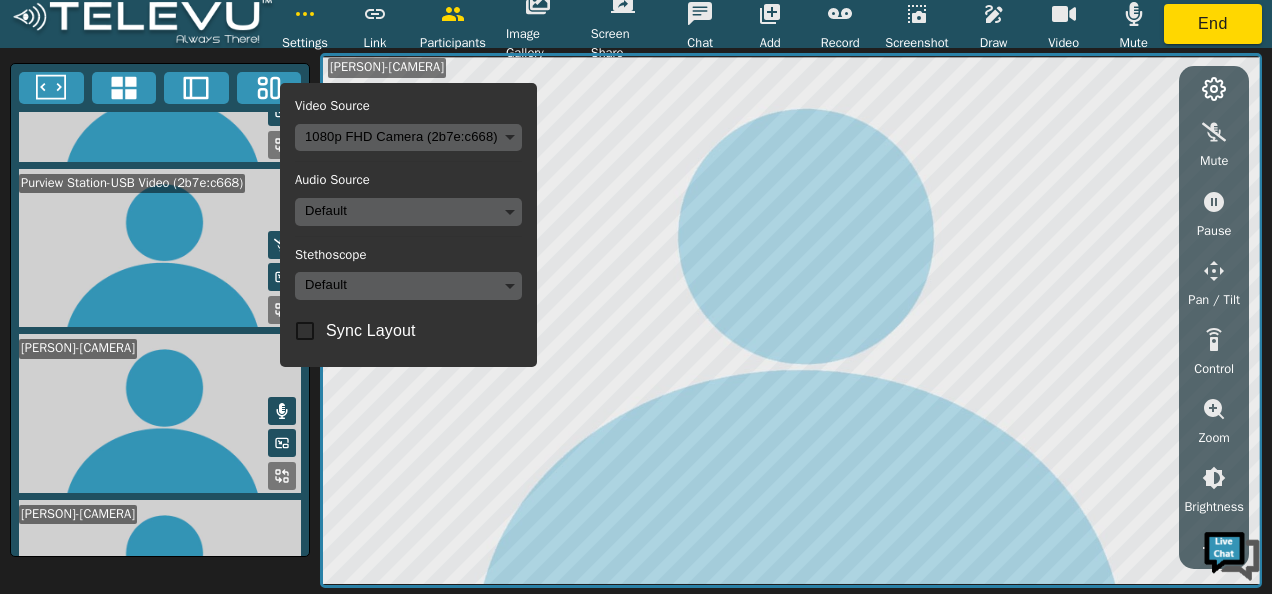 drag, startPoint x: 76, startPoint y: 185, endPoint x: 70, endPoint y: 194, distance: 10.816654 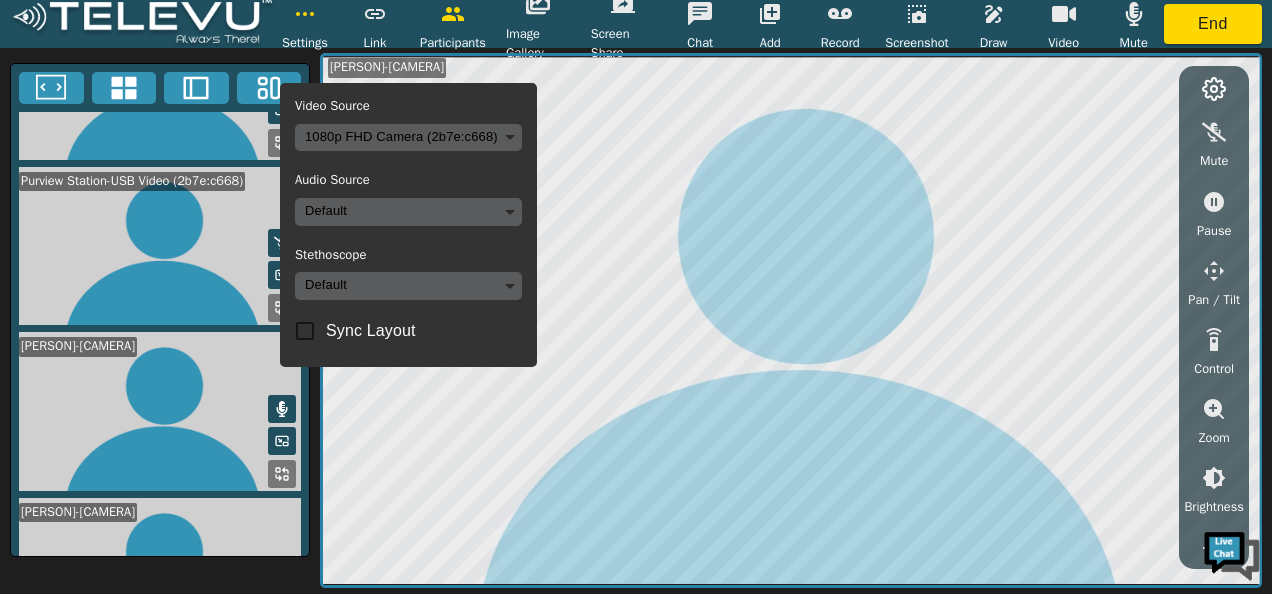 scroll, scrollTop: 274, scrollLeft: 0, axis: vertical 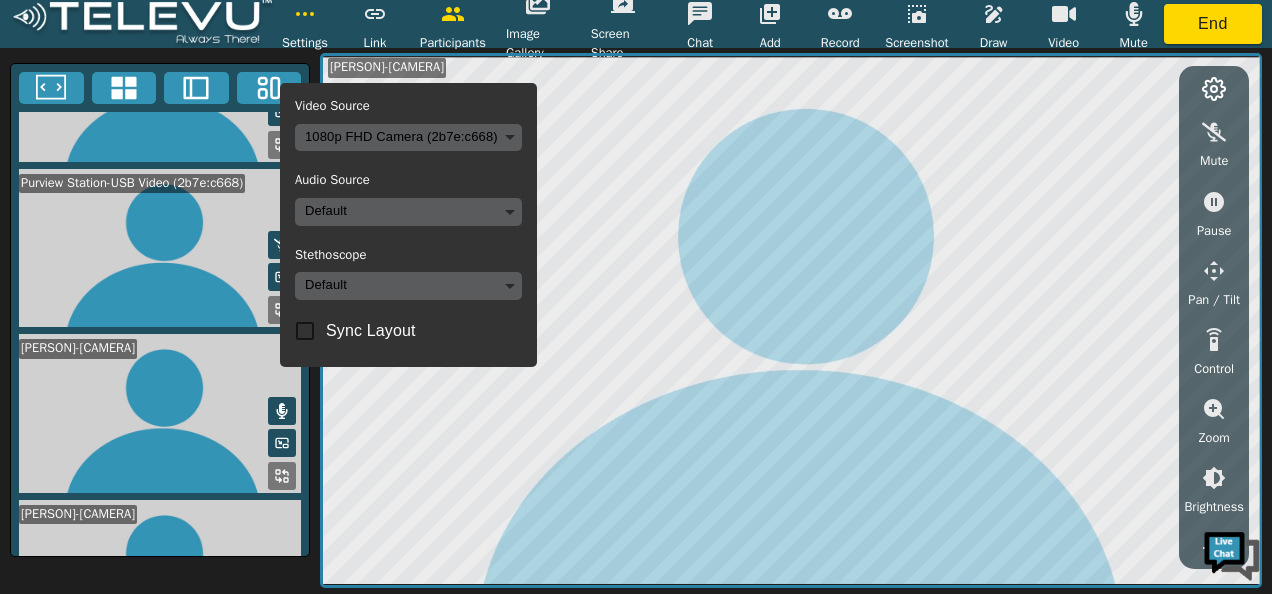 click on "Settings Video Source 1080p FHD Camera (2b7e:c668) 91c270a9674f17151760394417b852ac0336eecca3d75e4f87cc21a5dc58a119 Audio Source Default Stethoscope Default Sync Layout Link Participants Image Gallery Screen Share Chat Add Record Screenshot Draw Video Mute End [PERSON] [PERSON]-[CAMERA] [PERSON]-[CAMERA] [PERSON]-[CAMERA] Mute Pause Pan / Tilt Control Zoom Brightness Focus Volume Resolution Flashlight Scan Reconnect Ultra HD Full HD HD MD Video Off" at bounding box center [636, 297] 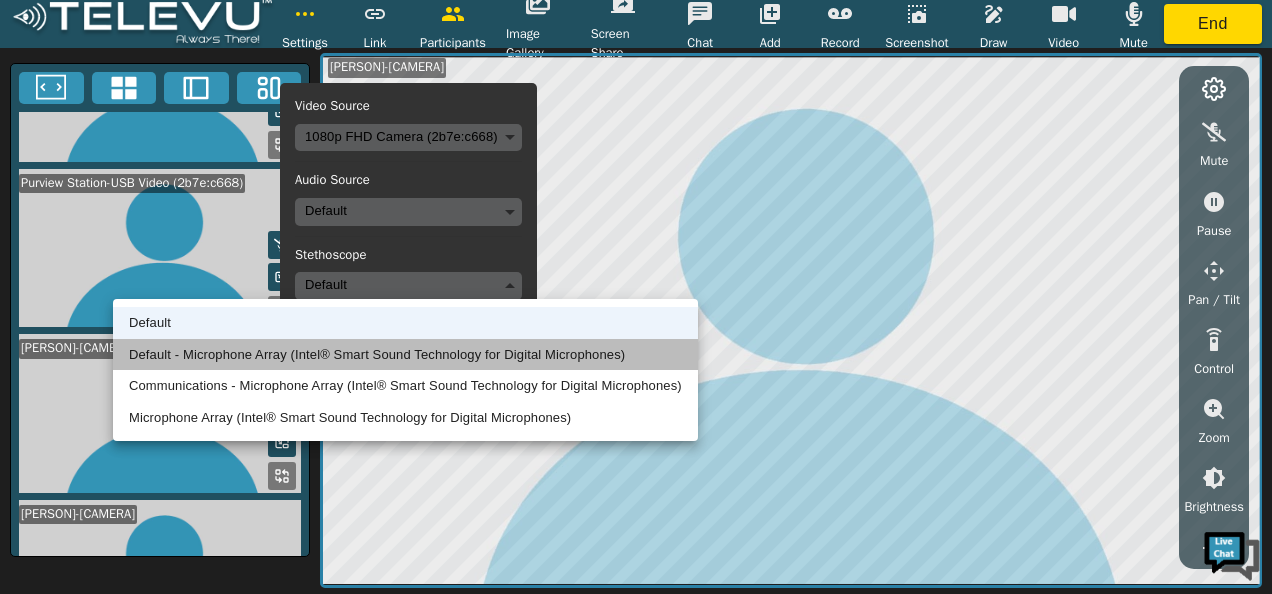 click on "Default - Microphone Array (Intel® Smart Sound Technology for Digital Microphones)" at bounding box center (405, 355) 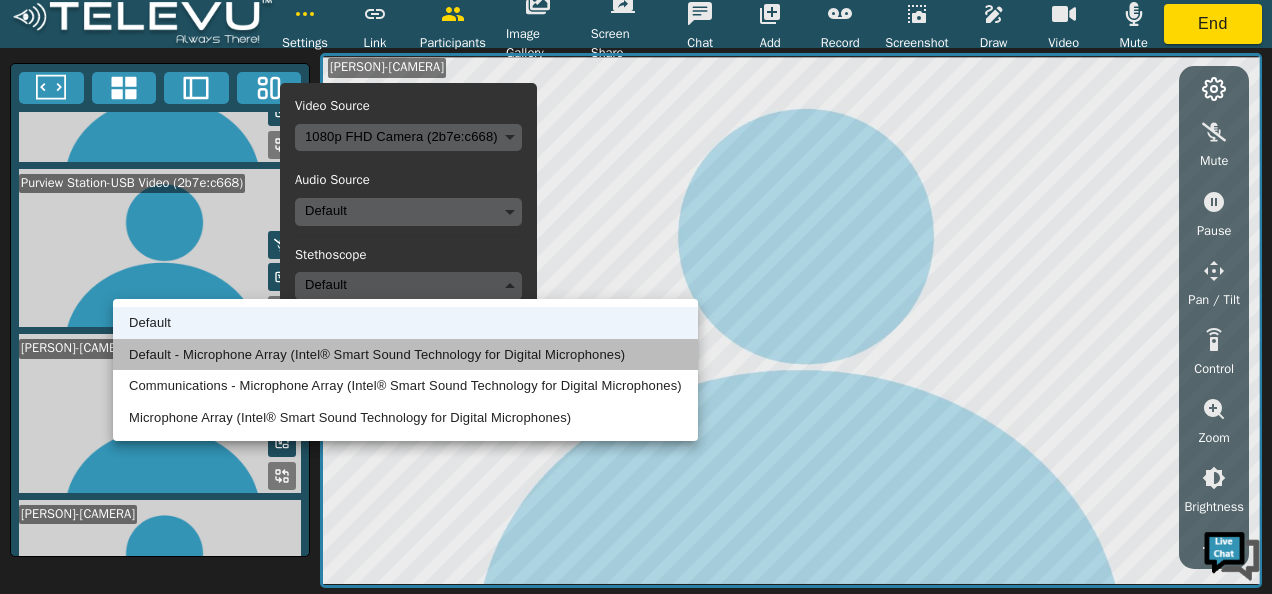 type on "default" 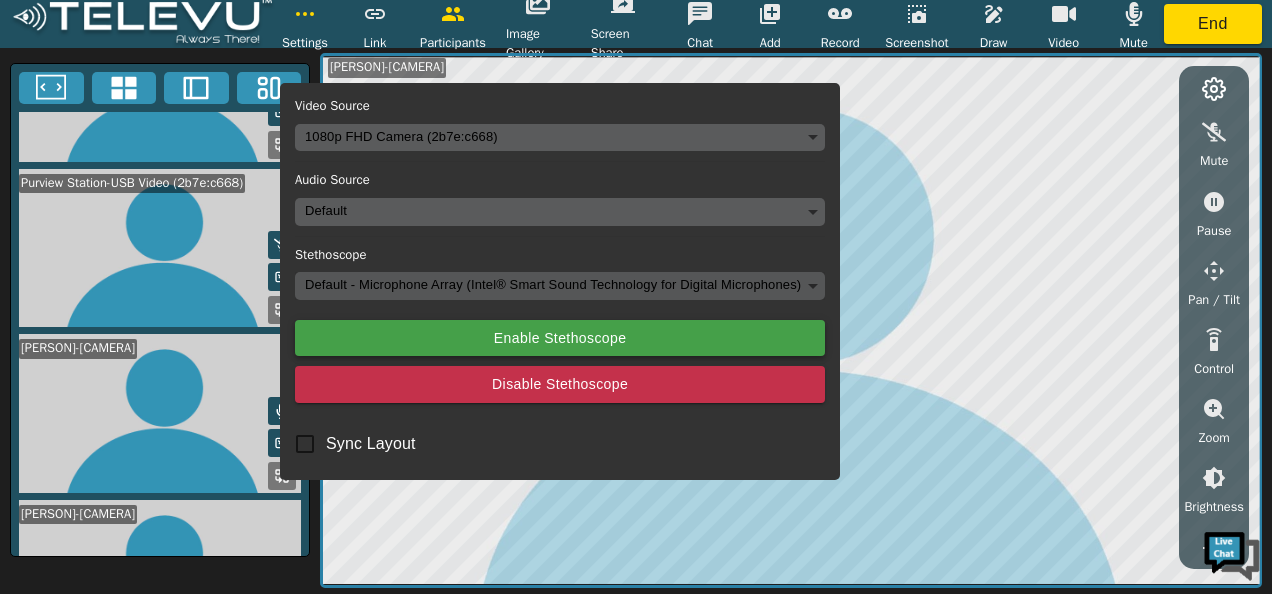 scroll, scrollTop: 276, scrollLeft: 0, axis: vertical 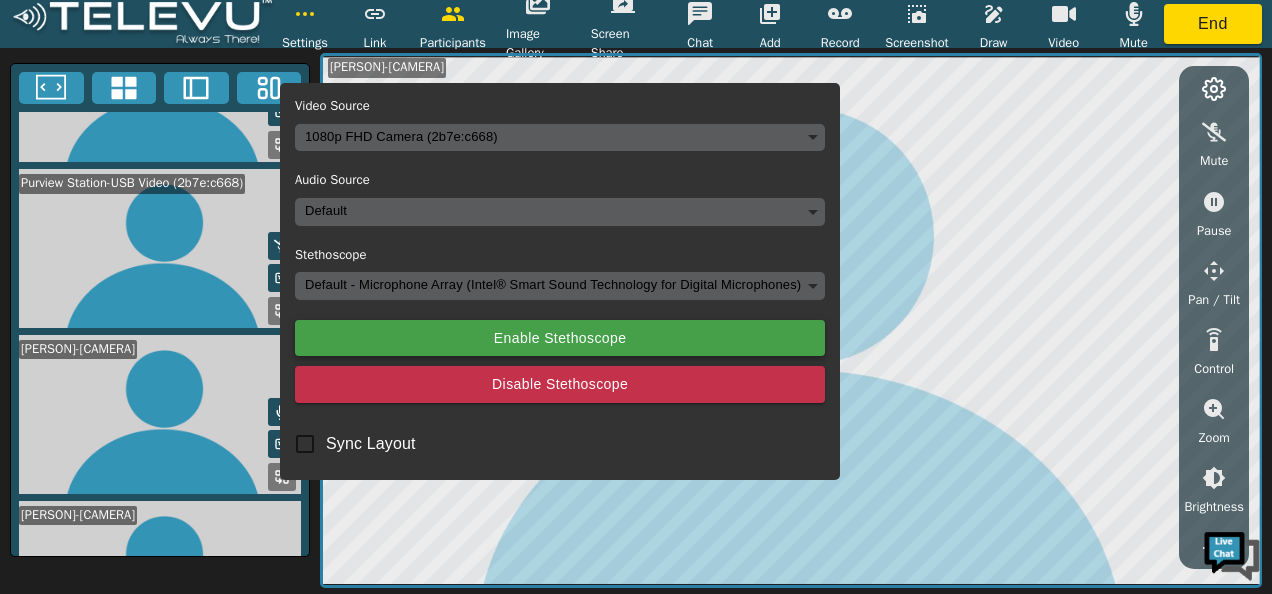 click on "Enable Stethoscope" at bounding box center [560, 338] 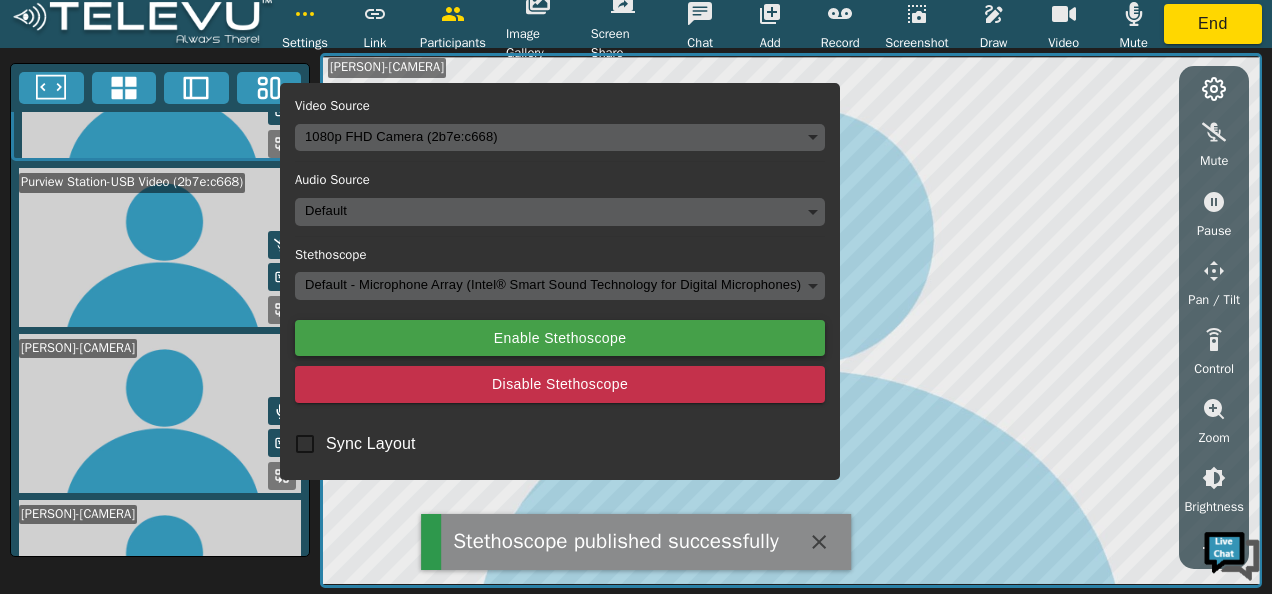 scroll, scrollTop: 274, scrollLeft: 0, axis: vertical 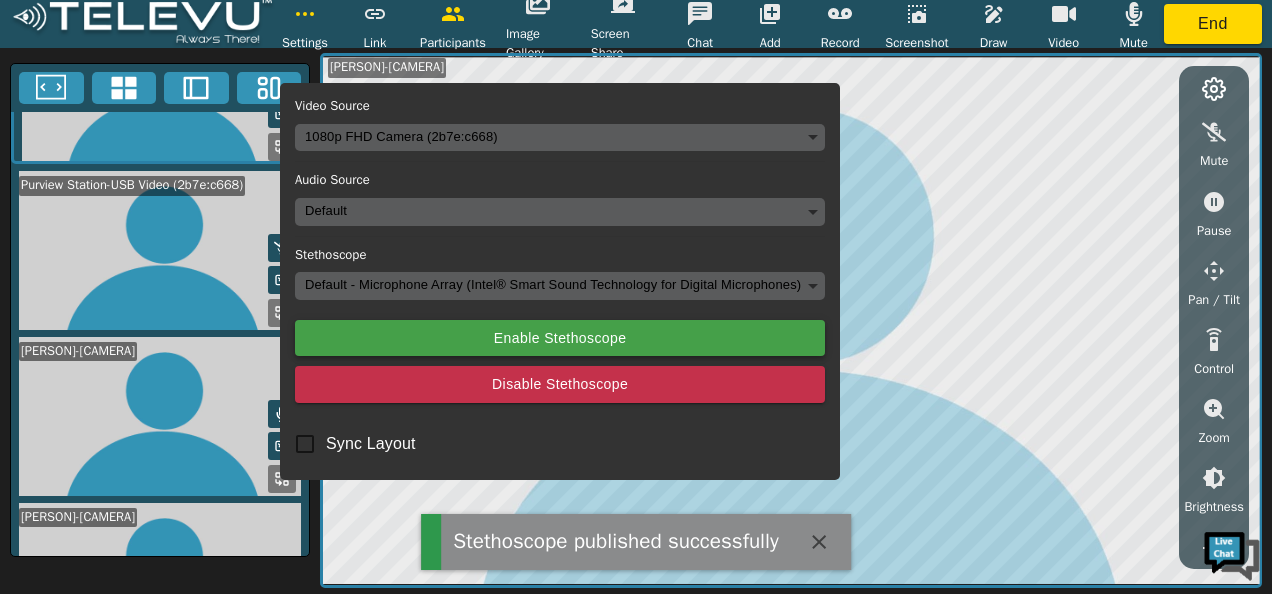 click on "Enable Stethoscope" at bounding box center [560, 338] 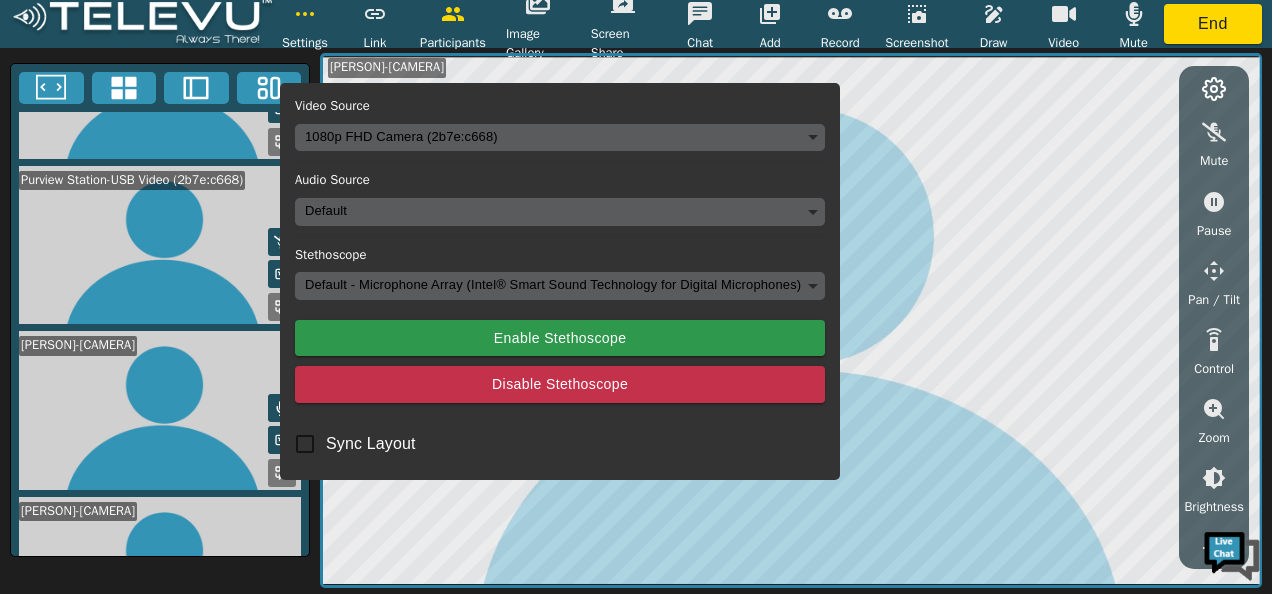 scroll, scrollTop: 274, scrollLeft: 0, axis: vertical 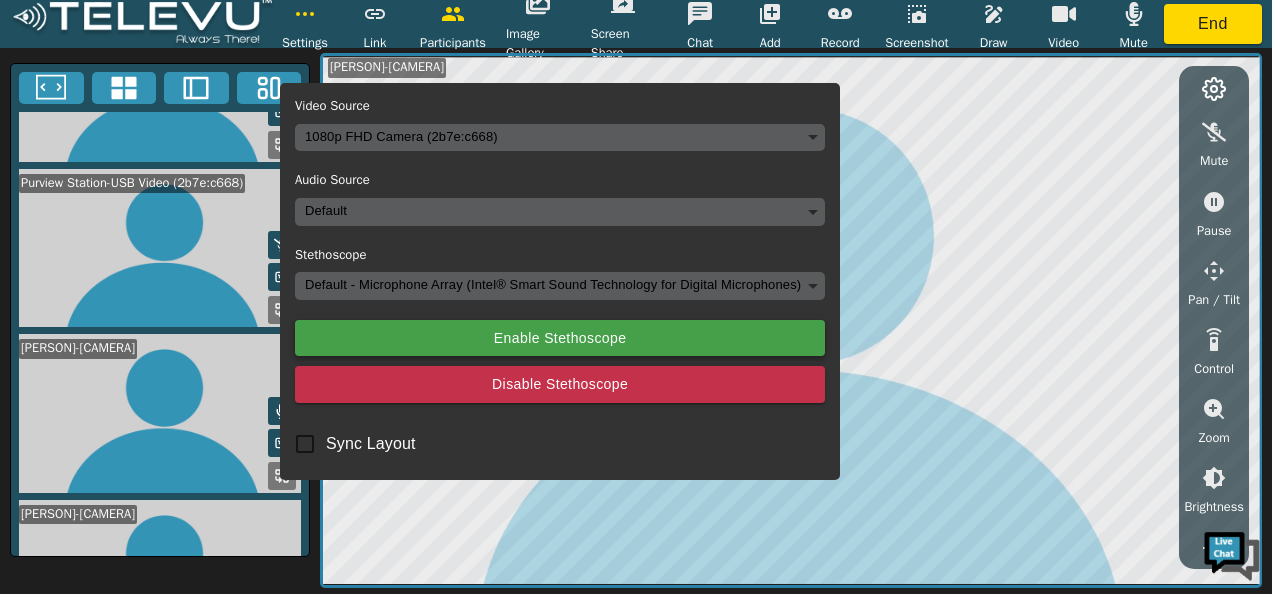 click on "Enable Stethoscope" at bounding box center (560, 338) 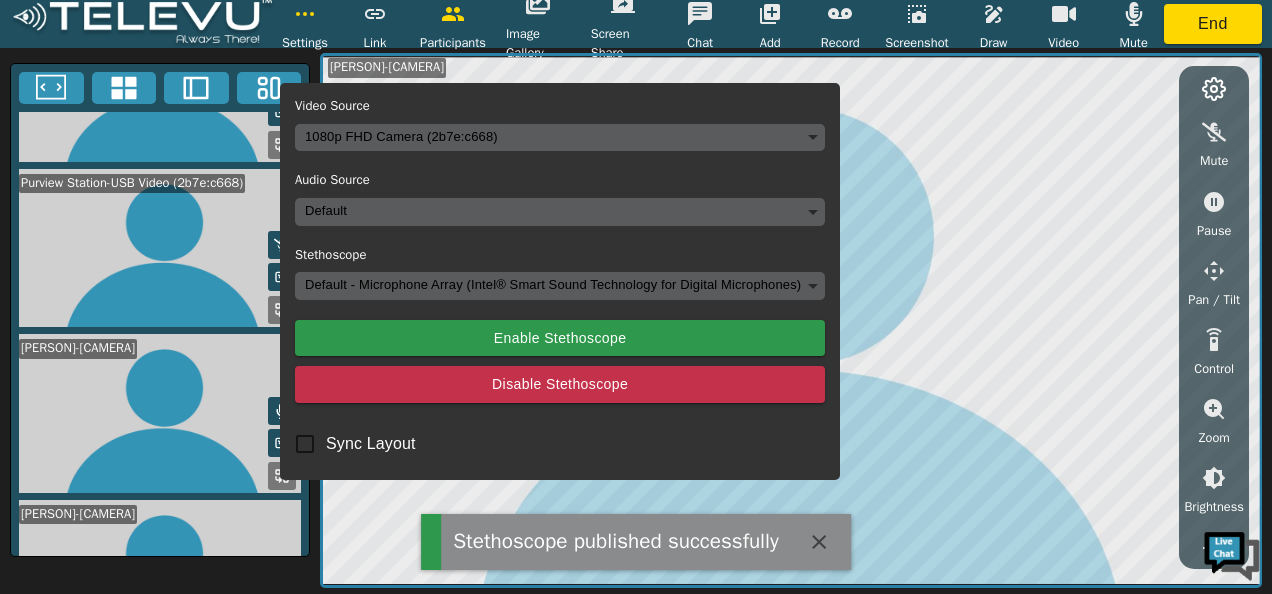 scroll, scrollTop: 276, scrollLeft: 0, axis: vertical 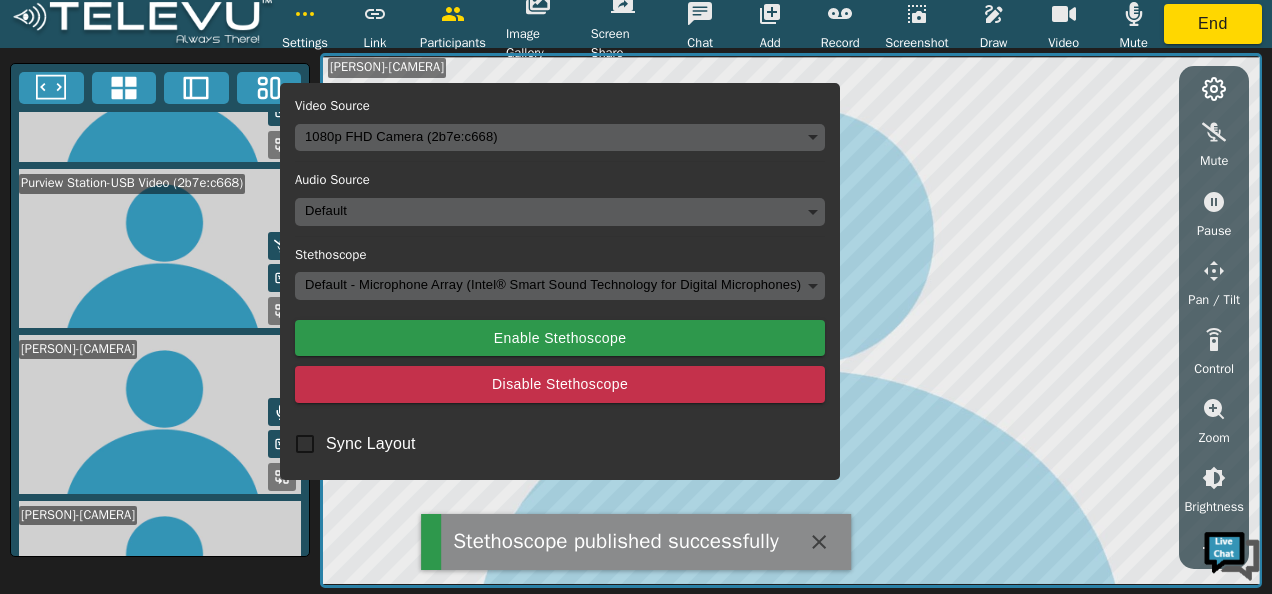 click on "Stethoscope published successfully Settings Video Source 1080p FHD Camera (2b7e:c668) 91c270a9674f17151760394417b852ac0336eecca3d75e4f87cc21a5dc58a119 Audio Source Default Stethoscope Default - Microphone Array (Intel® Smart Sound Technology for Digital Microphones) default Enable Stethoscope Disable Stethoscope Sync Layout Link Participants Image Gallery Screen Share Chat Add Record Screenshot Draw Video Mute End [PERSON] [PERSON]-[CAMERA] [PERSON]-[CAMERA] [PERSON]-[CAMERA] [PERSON]-[STETHOSCOPE] [PERSON]-[CAMERA] Mute Pause Pan / Tilt Control Zoom Brightness Focus Volume Resolution Flashlight Scan Reconnect Ultra HD Full HD HD MD Video Off" at bounding box center [636, 297] 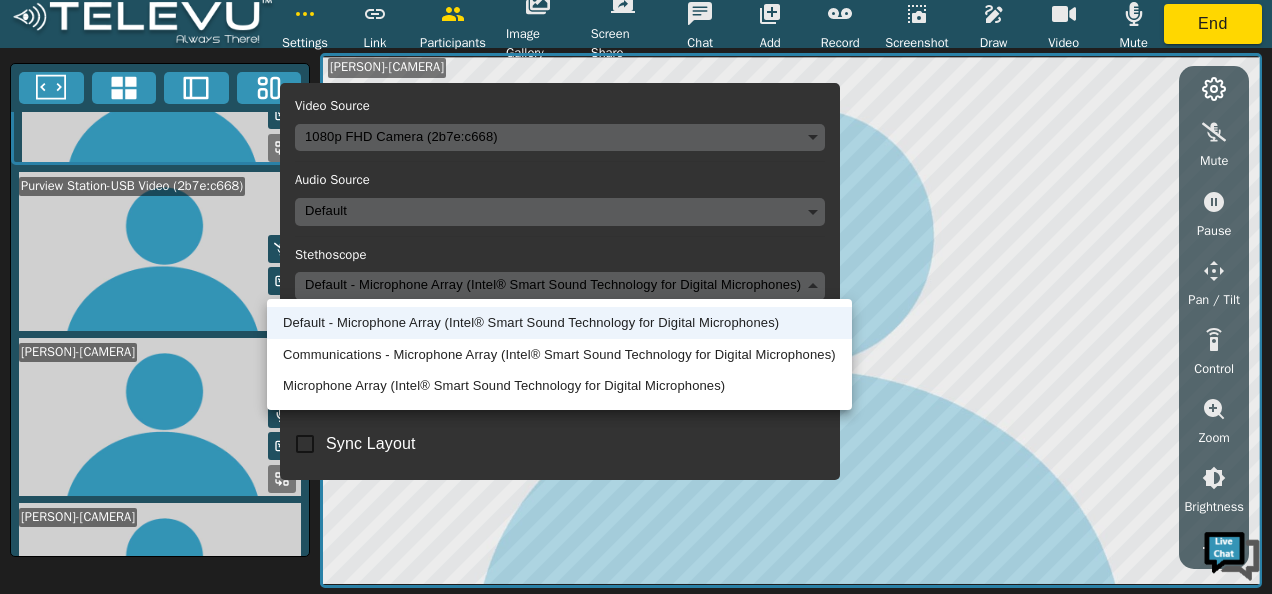 scroll, scrollTop: 279, scrollLeft: 0, axis: vertical 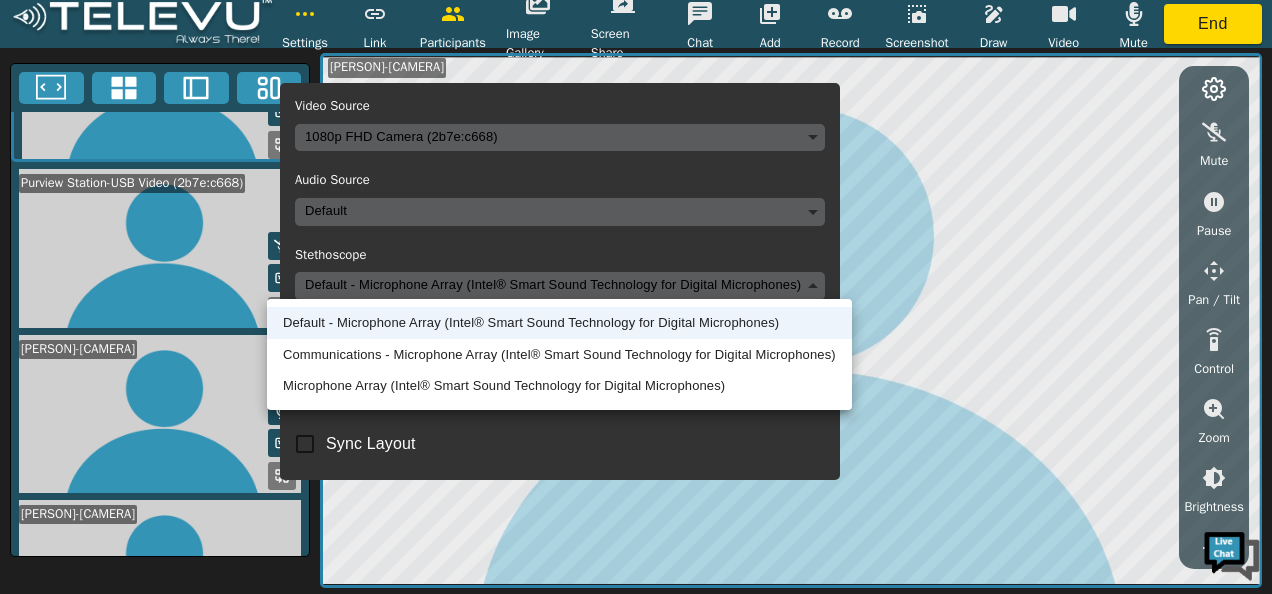 click at bounding box center [636, 297] 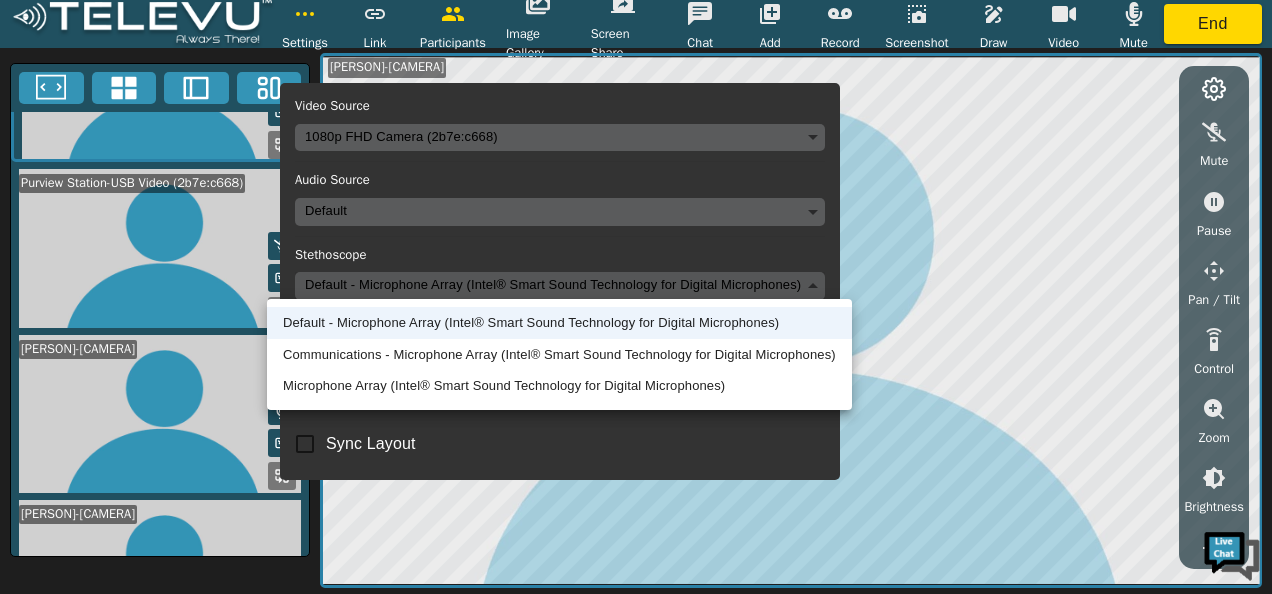 scroll, scrollTop: 276, scrollLeft: 0, axis: vertical 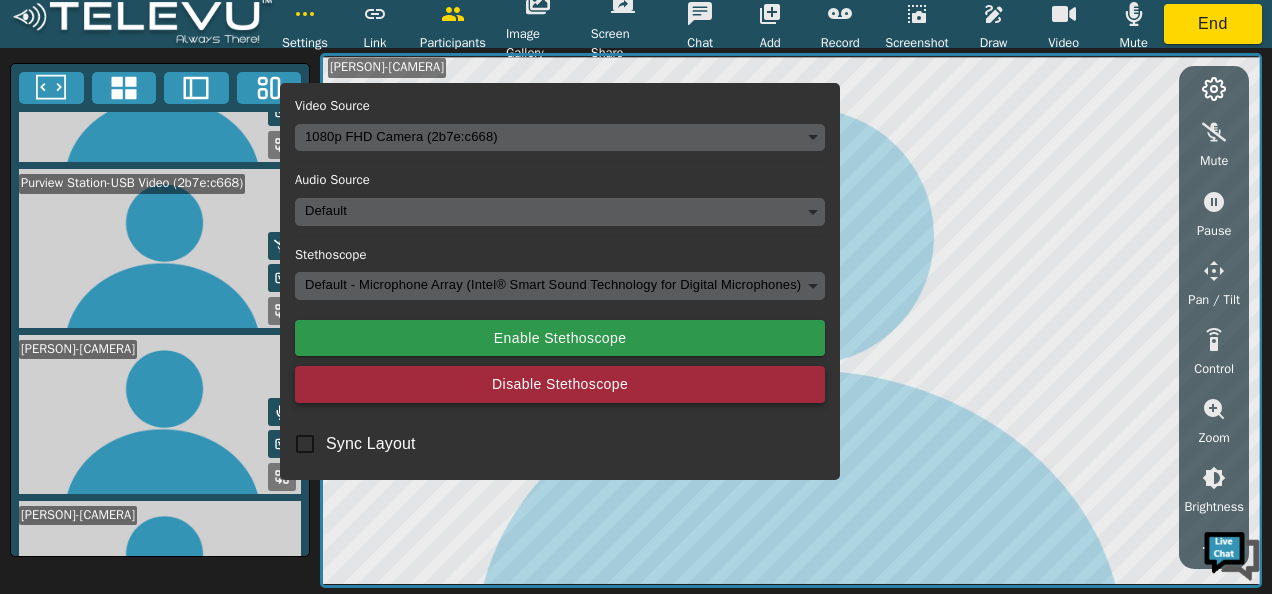 click on "Disable Stethoscope" at bounding box center (560, 384) 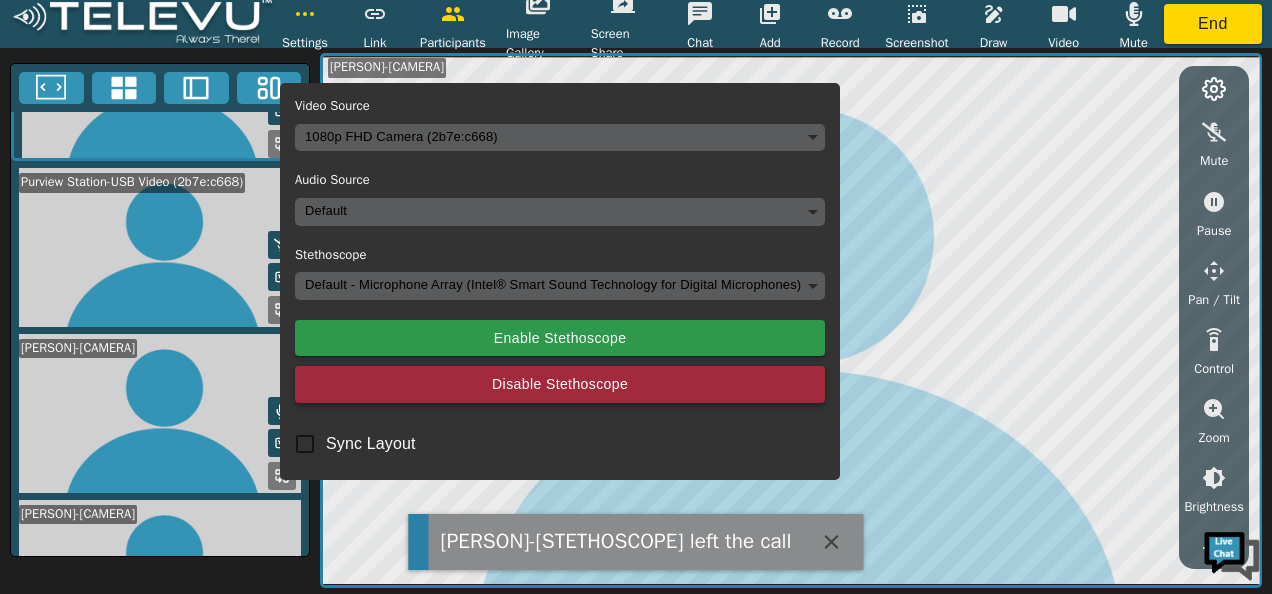 scroll, scrollTop: 274, scrollLeft: 0, axis: vertical 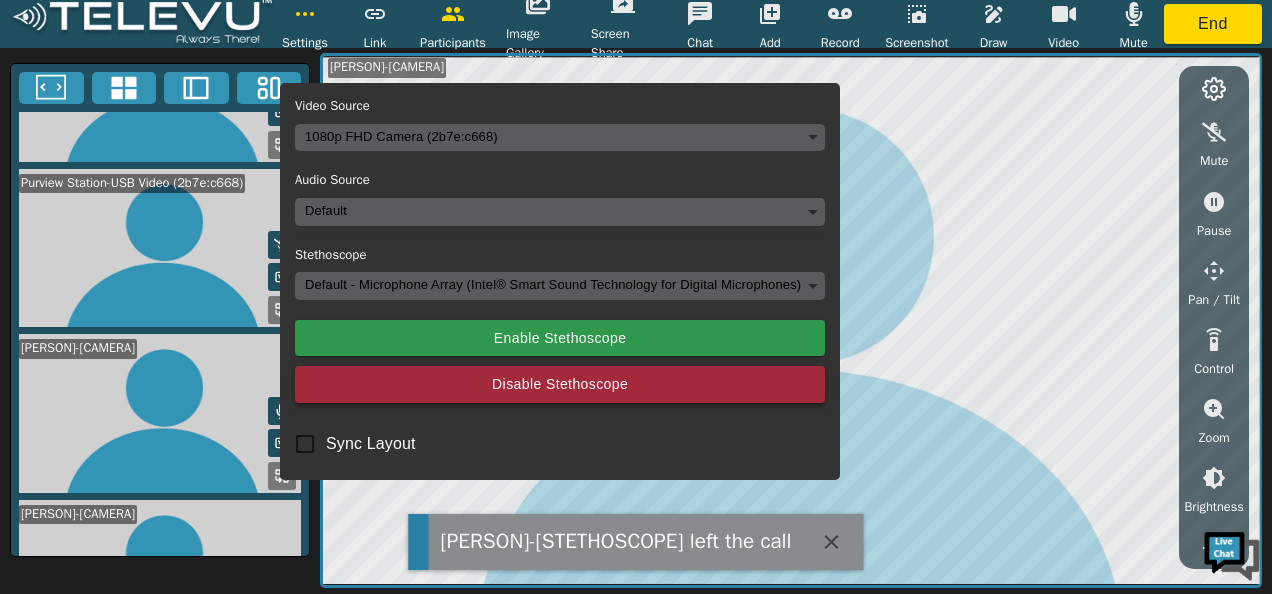click on "Disable Stethoscope" at bounding box center (560, 384) 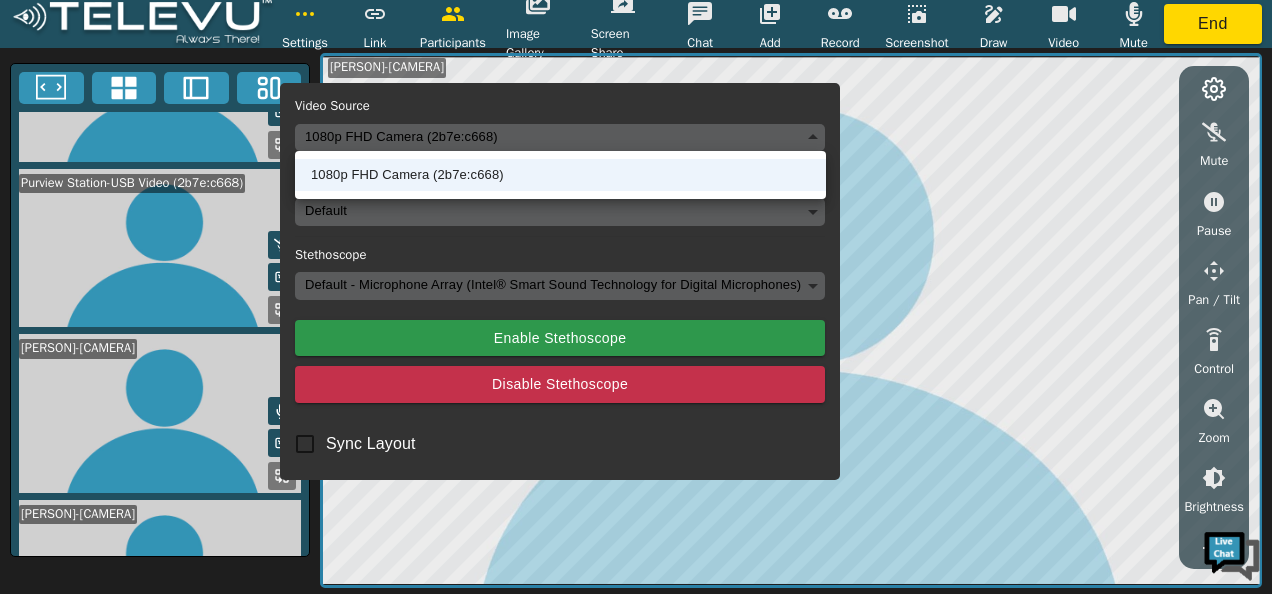 click on "Settings Video Source 1080p FHD Camera (2b7e:c668) 91c270a9674f17151760394417b852ac0336eecca3d75e4f87cc21a5dc58a119 Audio Source Default Stethoscope Default Sync Layout Link Participants Image Gallery Screen Share Chat Add Record Screenshot Draw Video Mute End [PERSON] [PERSON]-[CAMERA] [PERSON]-[CAMERA] [PERSON]-[CAMERA] [PERSON]-[CAMERA] Mute Pause Pan / Tilt Control Zoom Brightness Focus Volume Resolution Flashlight Scan Reconnect Ultra HD Full HD HD MD Video Off 1080p FHD Camera (2b7e:c668)" at bounding box center (636, 297) 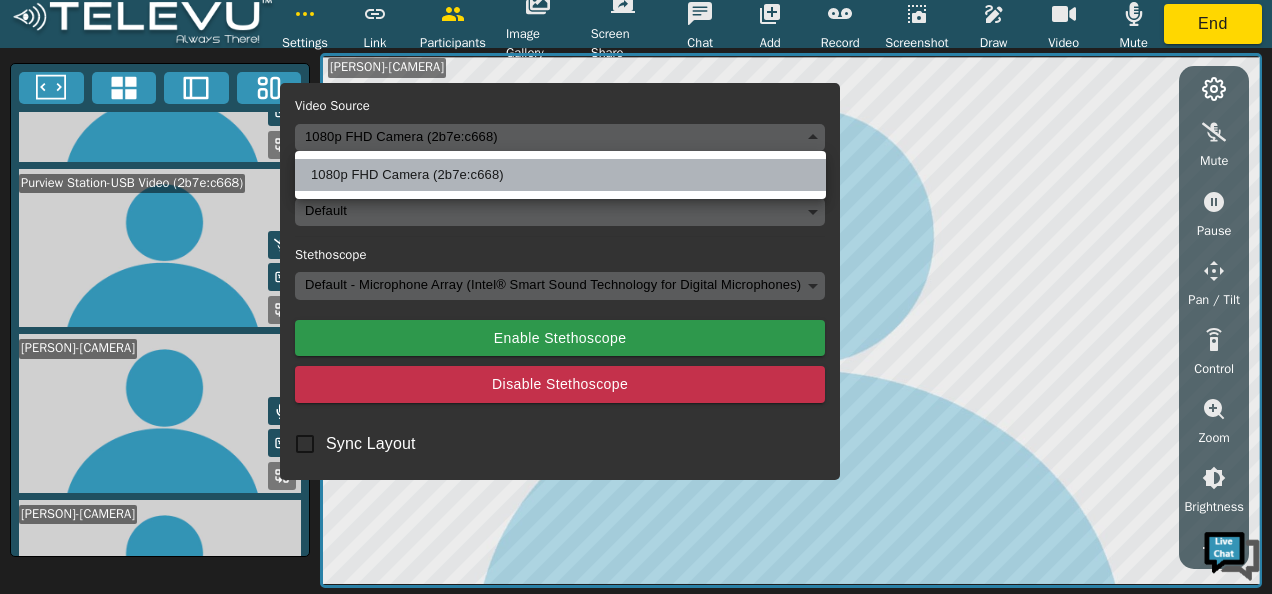 click on "1080p FHD Camera (2b7e:c668)" at bounding box center (560, 175) 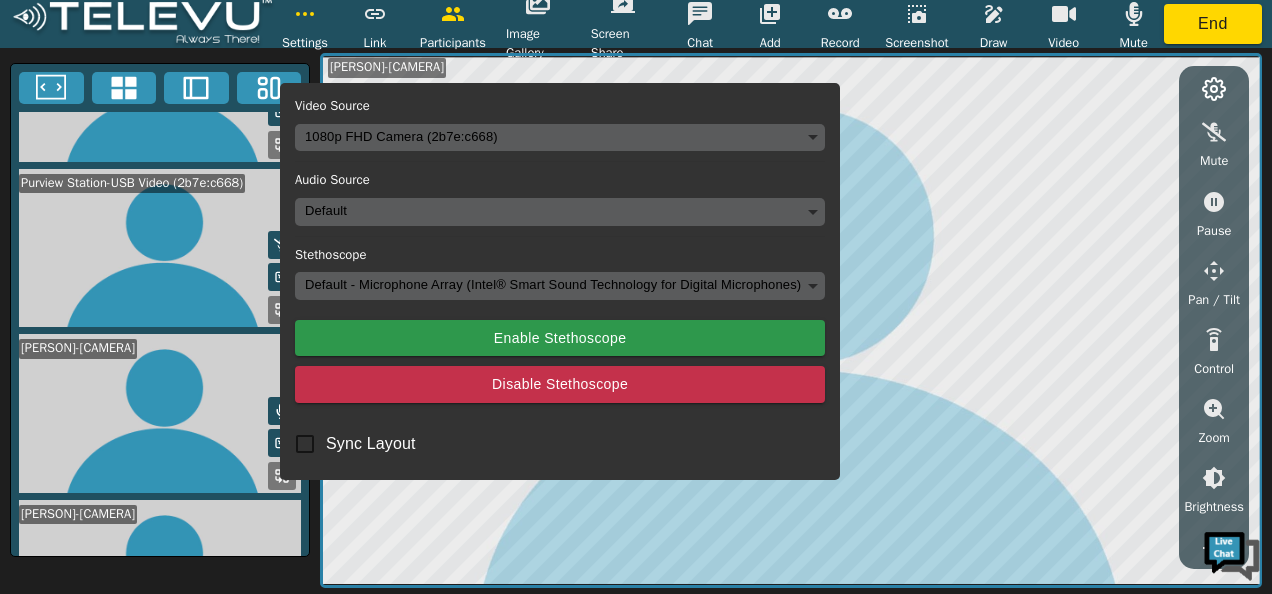 scroll, scrollTop: 276, scrollLeft: 0, axis: vertical 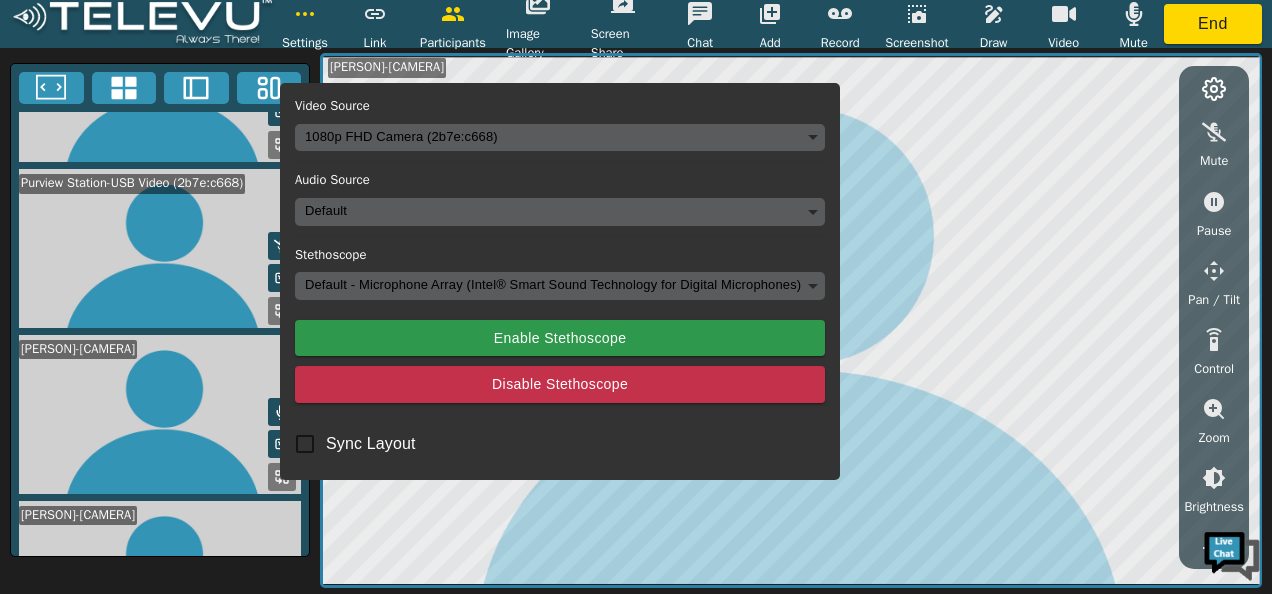 click at bounding box center [160, 248] 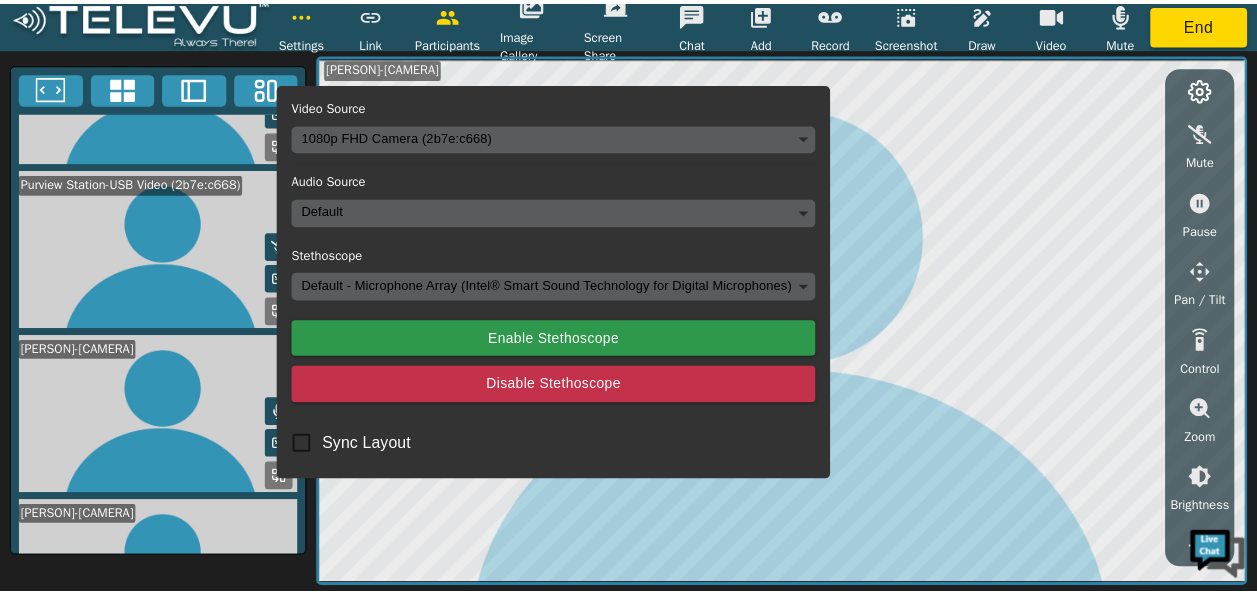 scroll, scrollTop: 274, scrollLeft: 0, axis: vertical 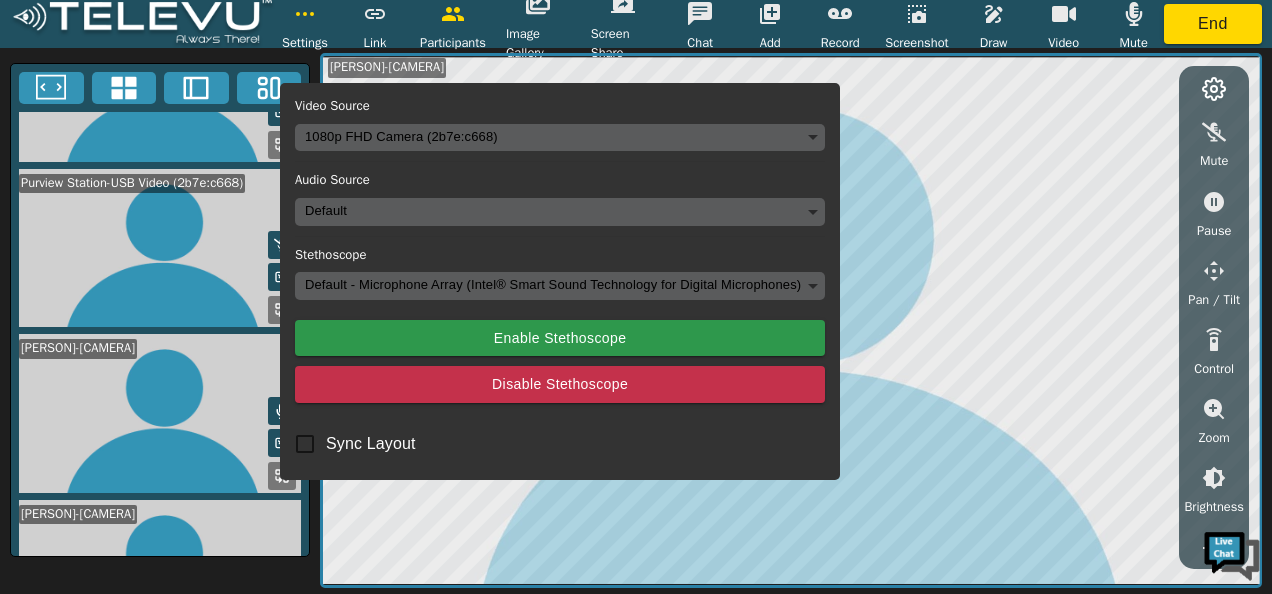 click on "Settings Video Source 1080p FHD Camera (2b7e:c668) 91c270a9674f17151760394417b852ac0336eecca3d75e4f87cc21a5dc58a119 Audio Source Default Stethoscope Default Sync Layout Link Participants Image Gallery Screen Share Chat Add Record Screenshot Draw Video Mute End" at bounding box center [636, 24] 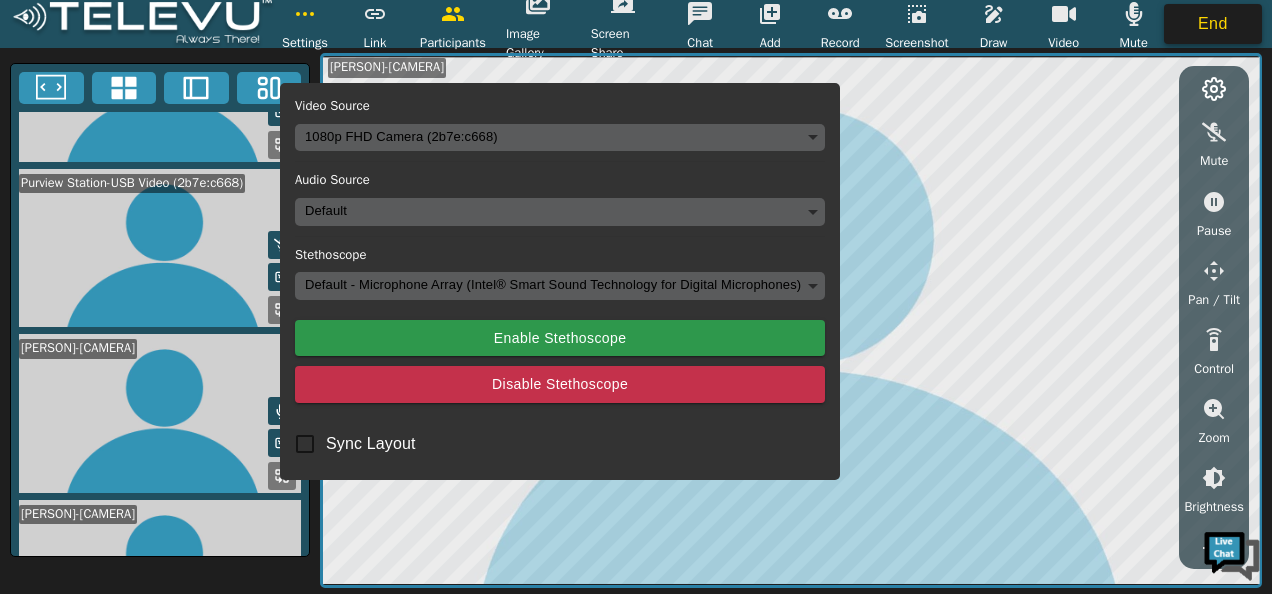 click on "End" at bounding box center [1213, 24] 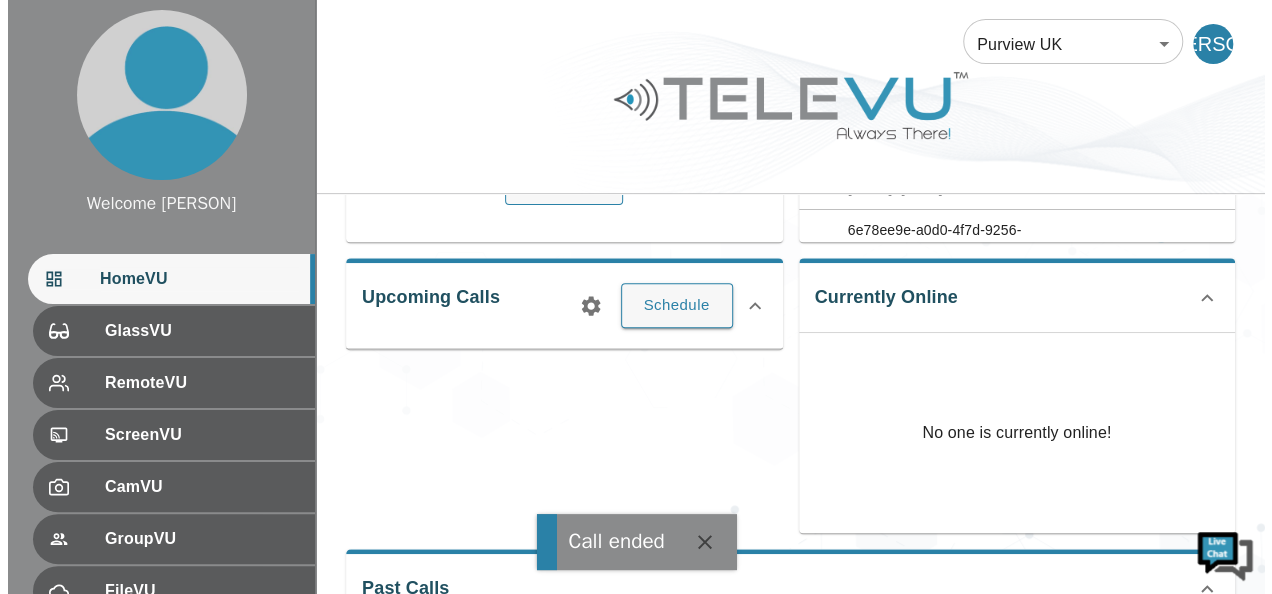 scroll, scrollTop: 0, scrollLeft: 0, axis: both 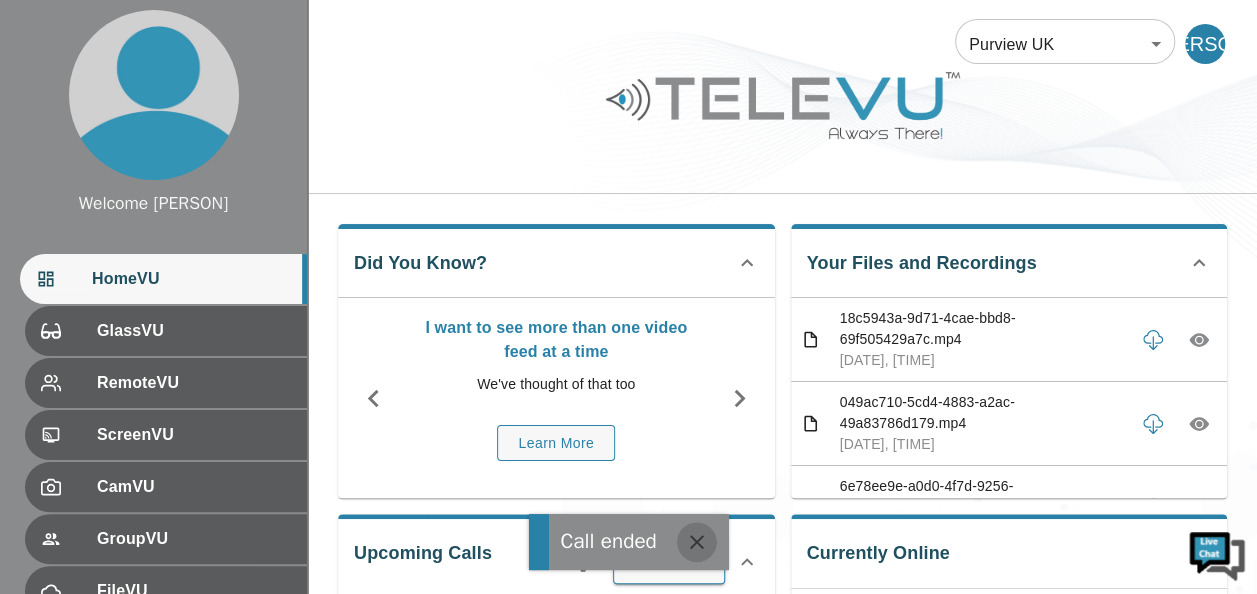 click 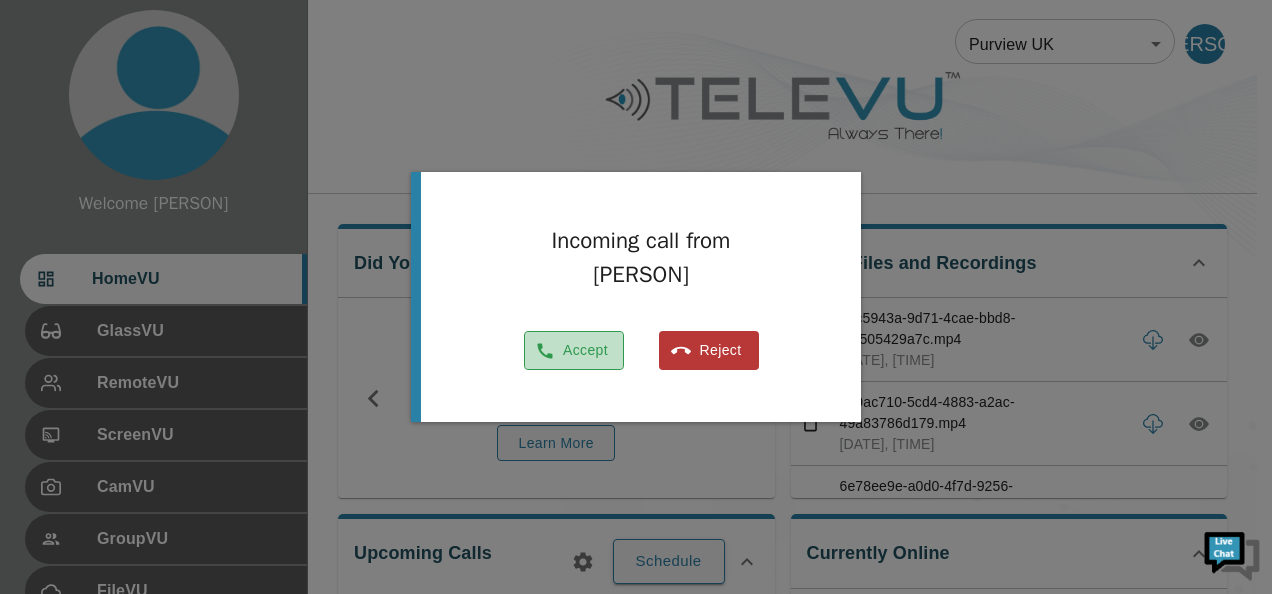 click on "Accept" at bounding box center (574, 350) 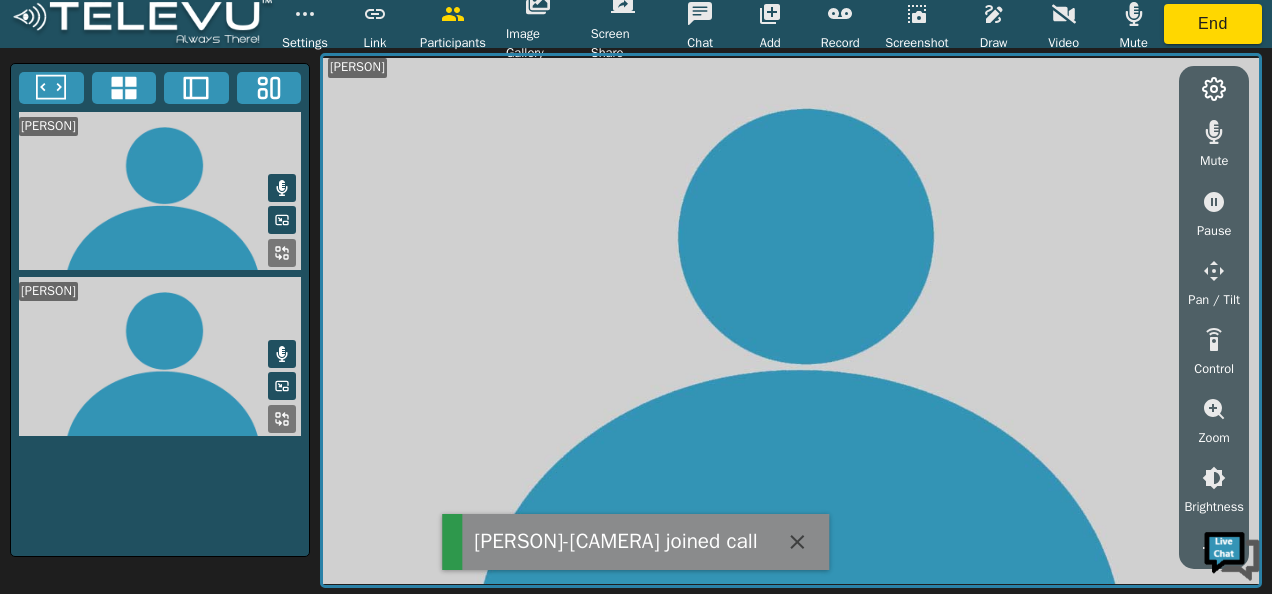 click on "Video" at bounding box center [1063, 43] 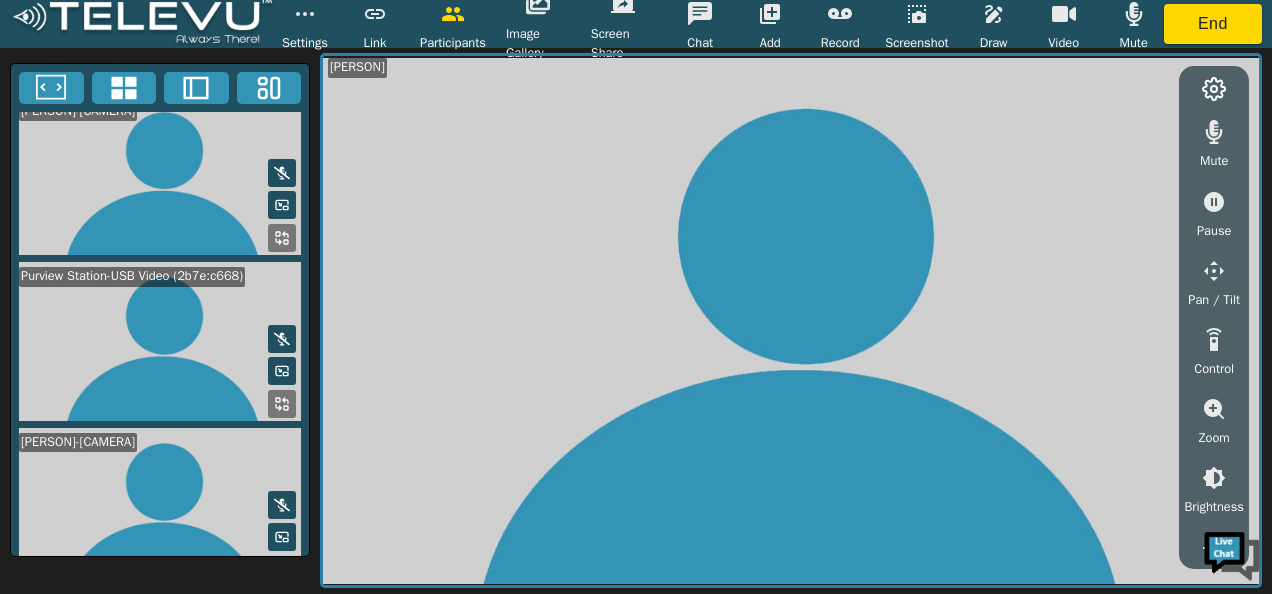 scroll, scrollTop: 355, scrollLeft: 0, axis: vertical 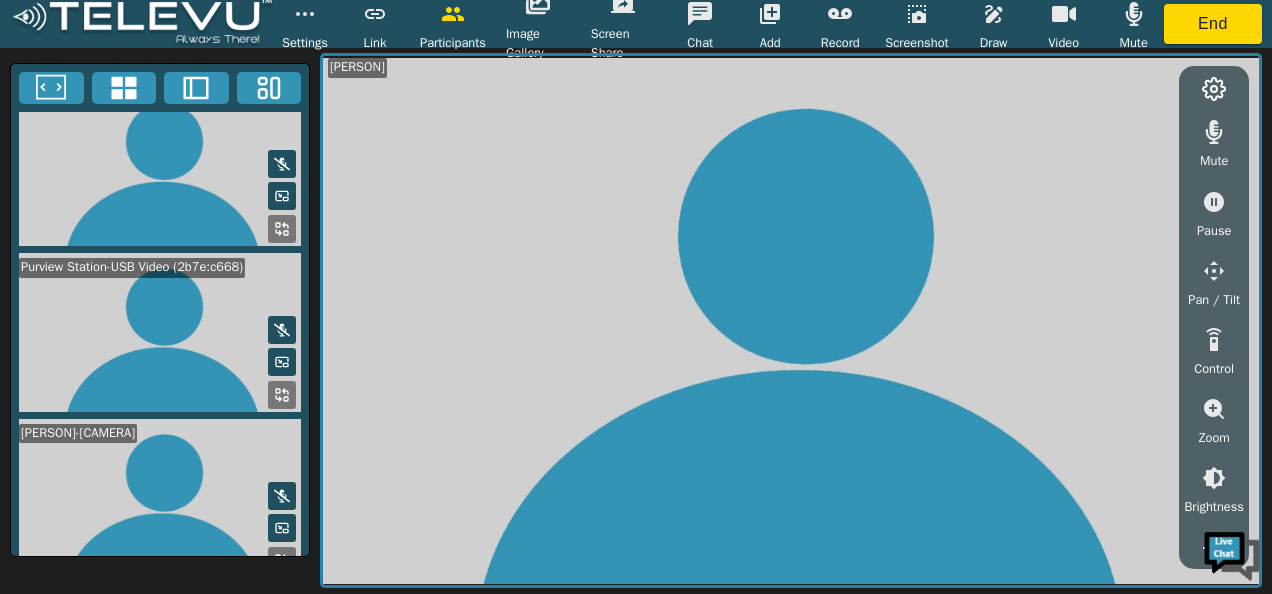 click 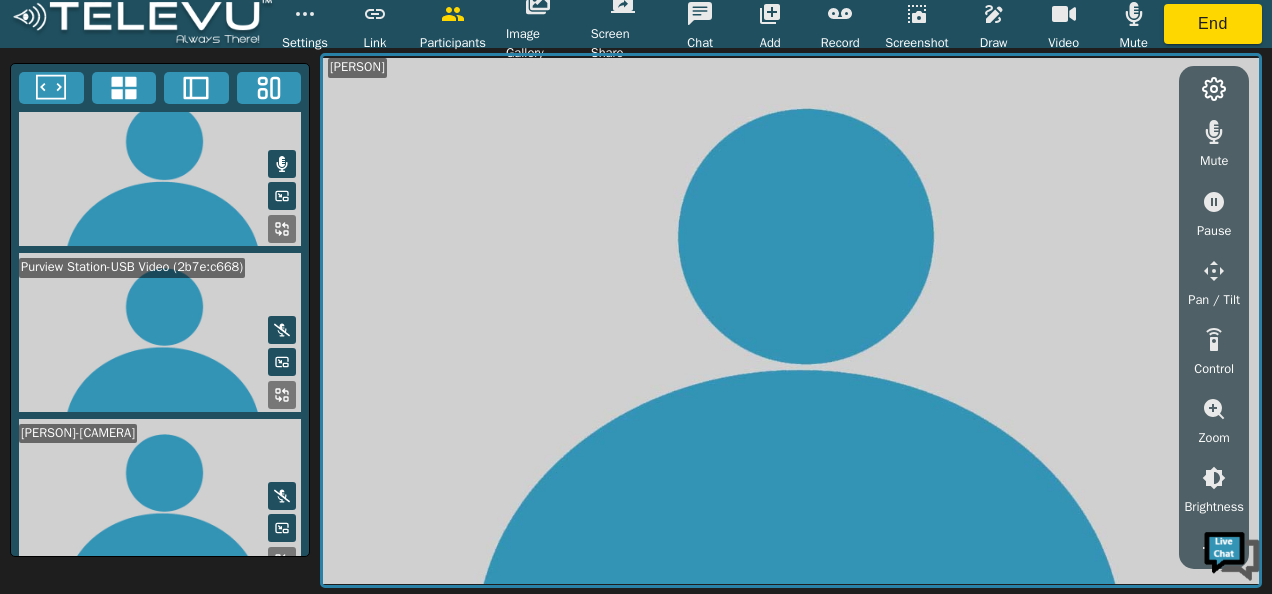 click 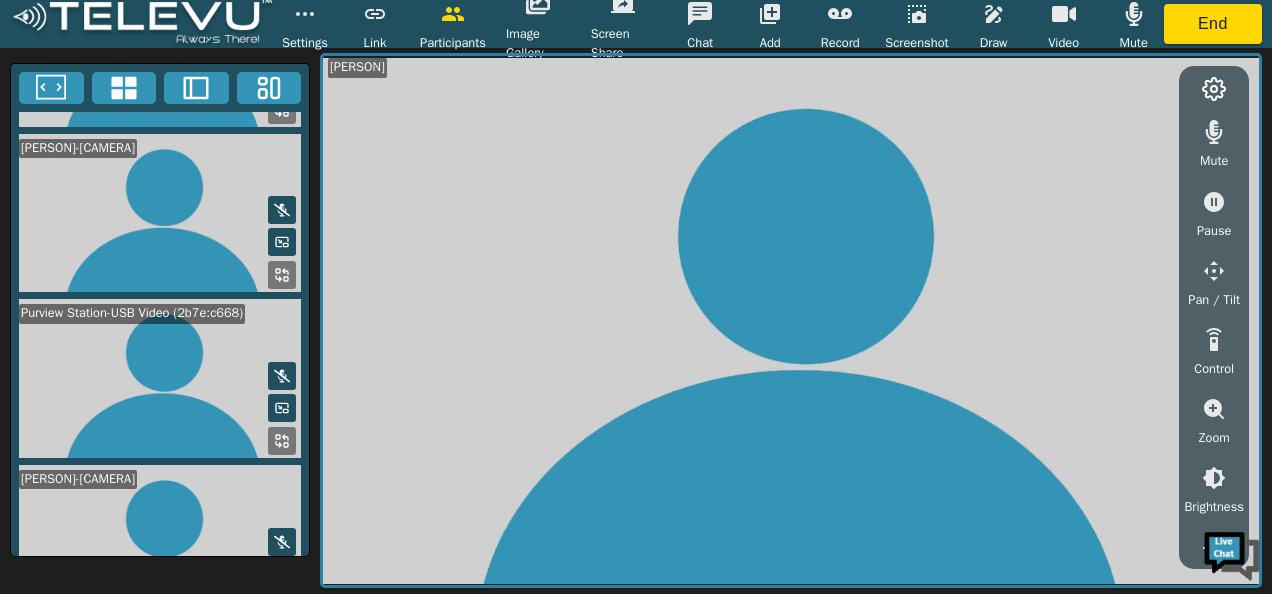 scroll, scrollTop: 355, scrollLeft: 0, axis: vertical 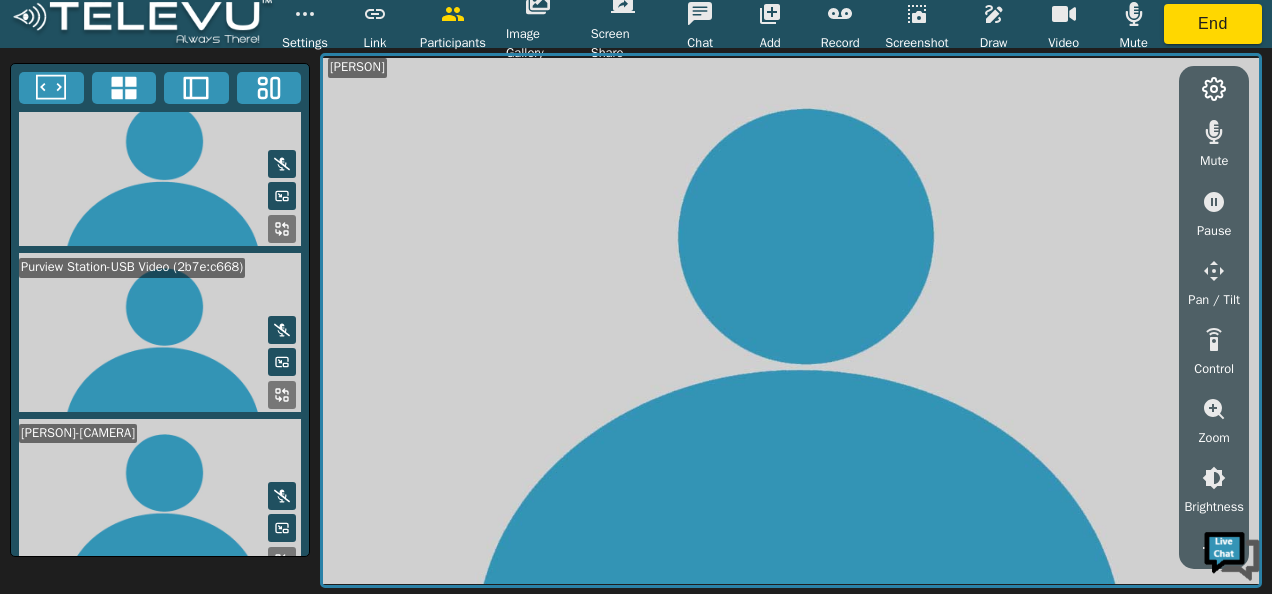 click 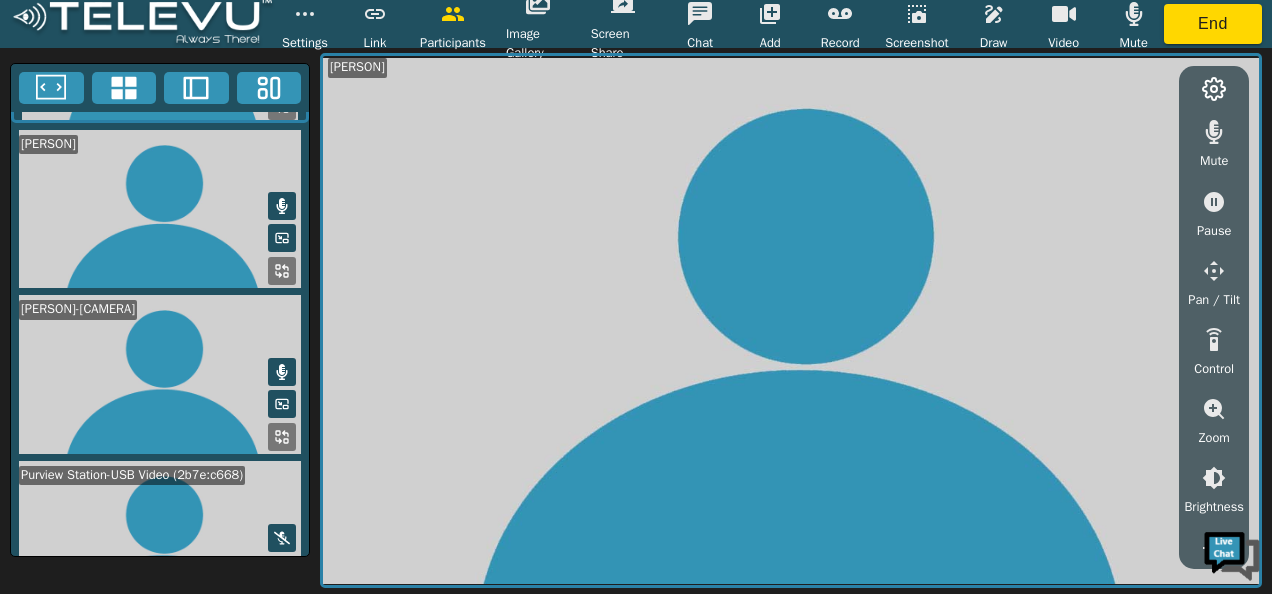 scroll, scrollTop: 147, scrollLeft: 0, axis: vertical 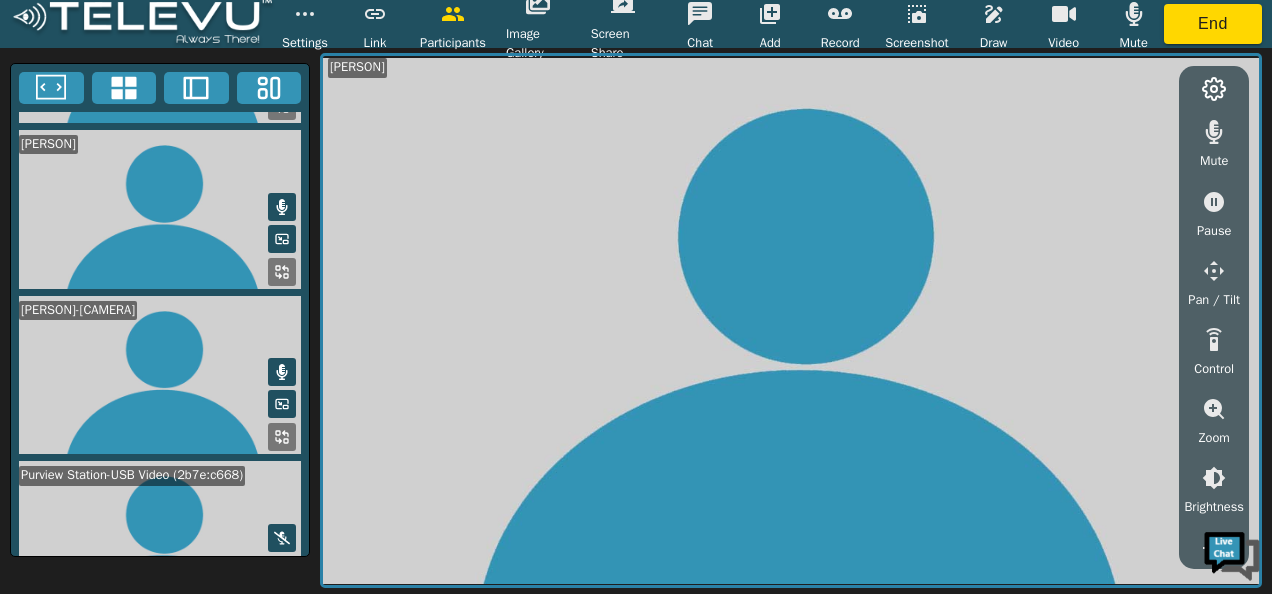 click 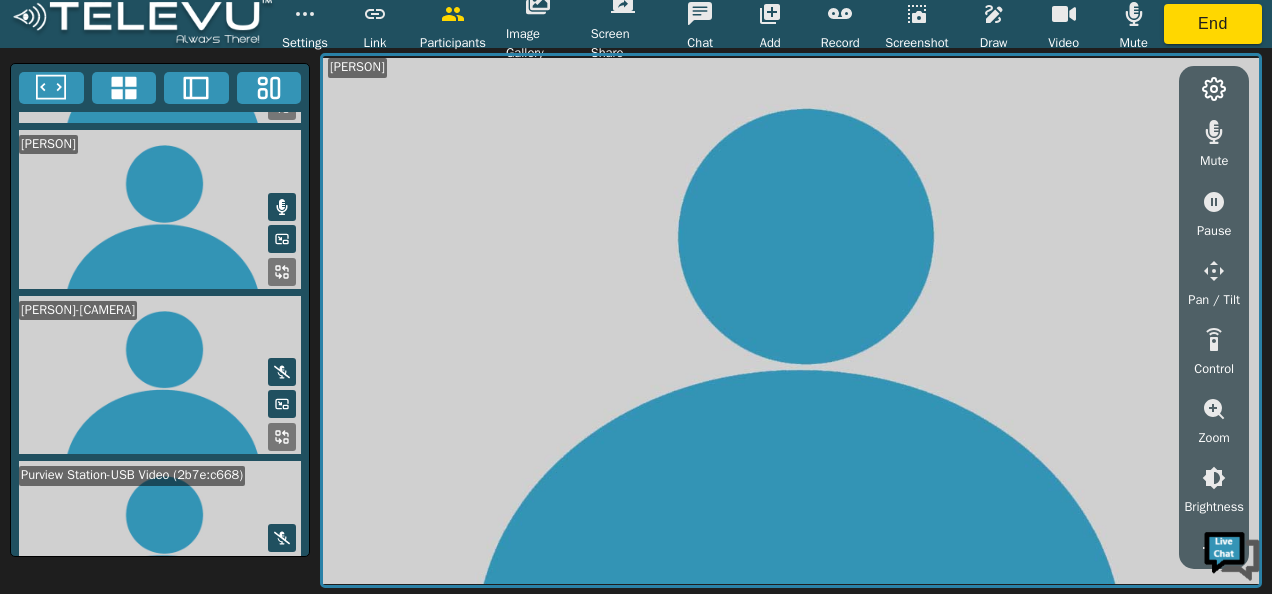 click 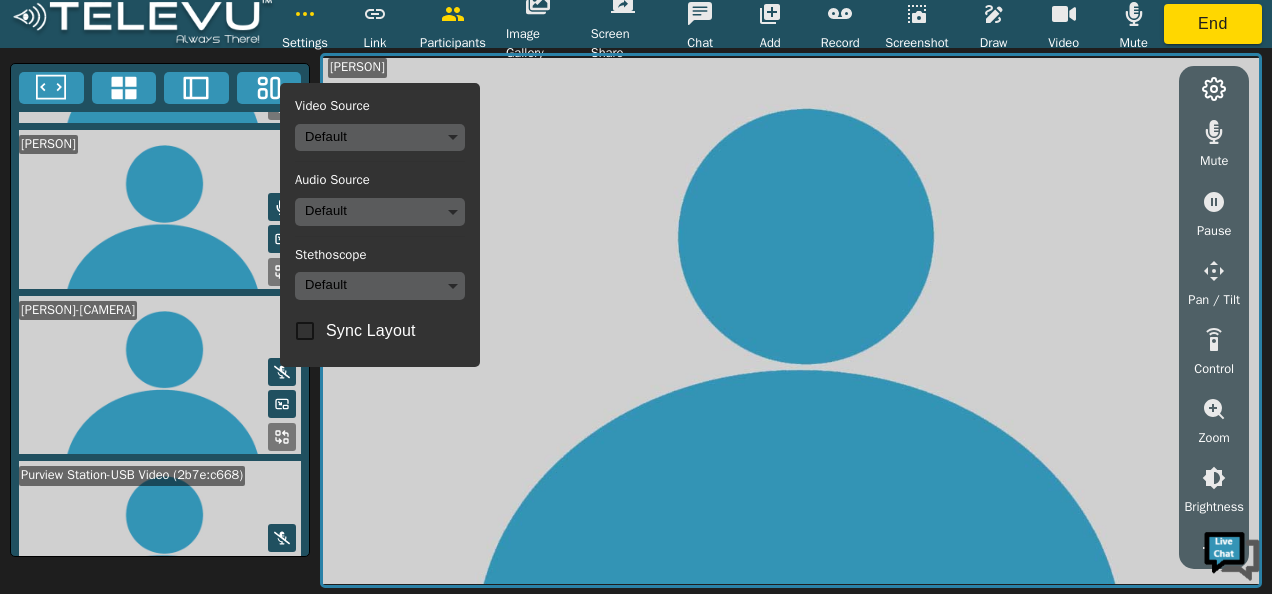 click on "Settings Video Source Default Audio Source Default Stethoscope Default Sync Layout Link Participants Image Gallery Screen Share Chat Add Record Screenshot Draw Video Mute End [PERSON] [PERSON]-[CAMERA] [PERSON]-[CAMERA] [PERSON] Mute Pause Pan / Tilt Control Zoom Brightness Focus Volume Resolution Flashlight Scan Reconnect Ultra HD Full HD HD MD Video Off" at bounding box center [636, 297] 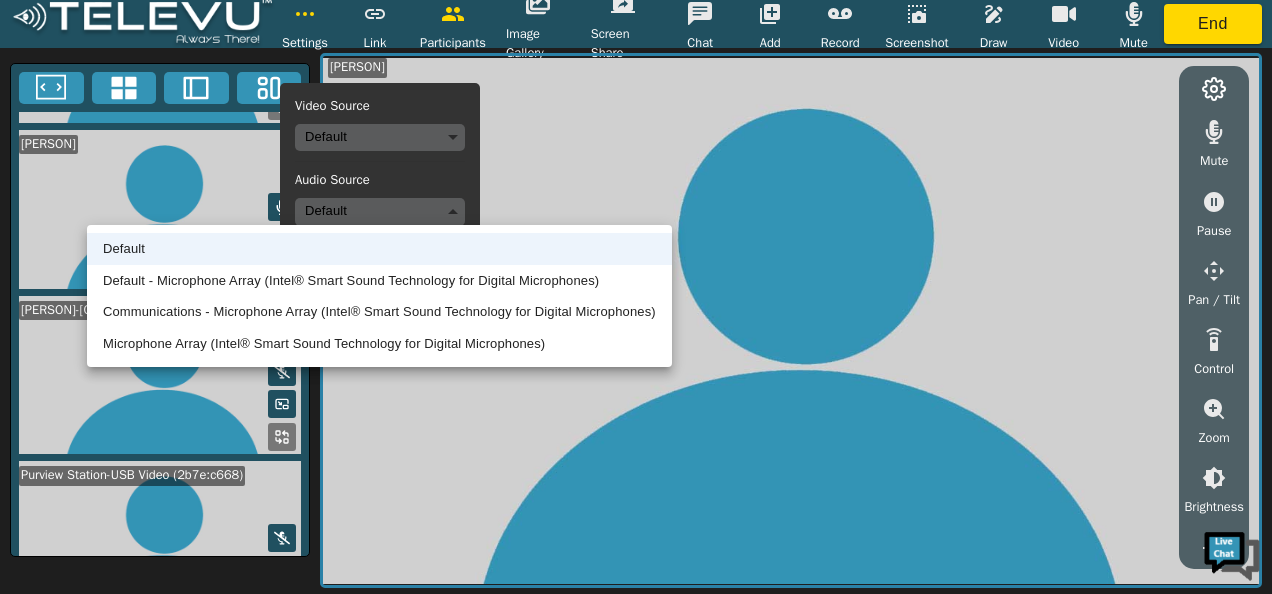 click on "Default" at bounding box center [379, 249] 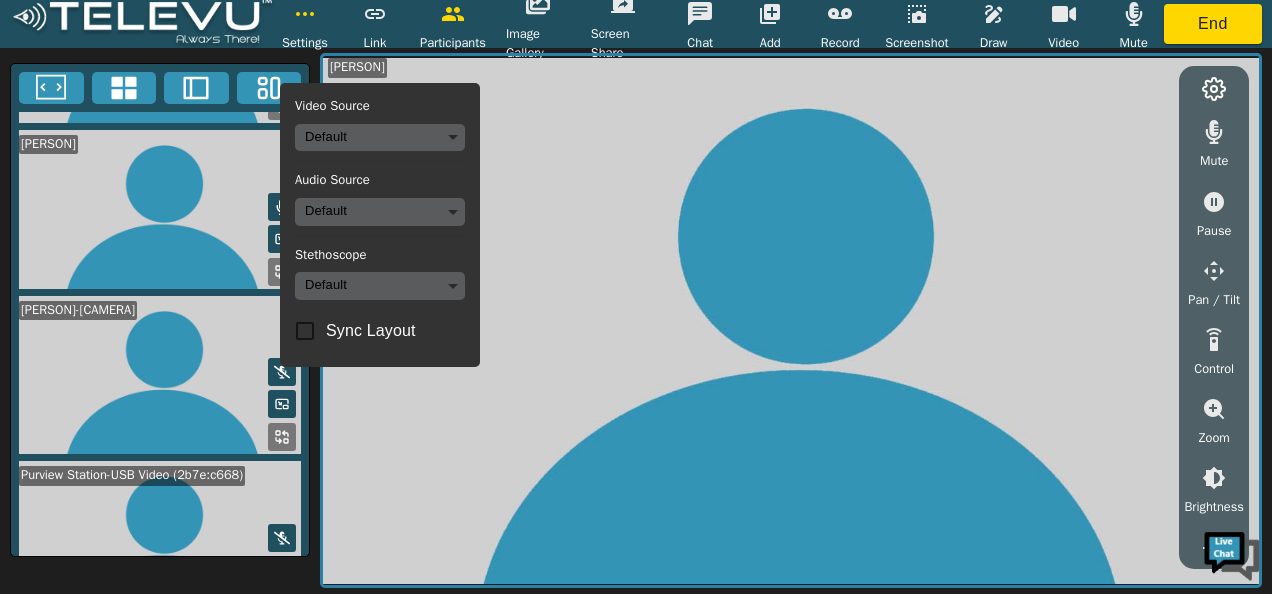 click on "Settings Video Source Default Audio Source Default Stethoscope Default Sync Layout Link Participants Image Gallery Screen Share Chat Add Record Screenshot Draw Video Mute End [PERSON] [PERSON]-[CAMERA] [PERSON]-[CAMERA] [PERSON] Mute Pause Pan / Tilt Control Zoom Brightness Focus Volume Resolution Flashlight Scan Reconnect Ultra HD Full HD HD MD Video Off" at bounding box center (636, 297) 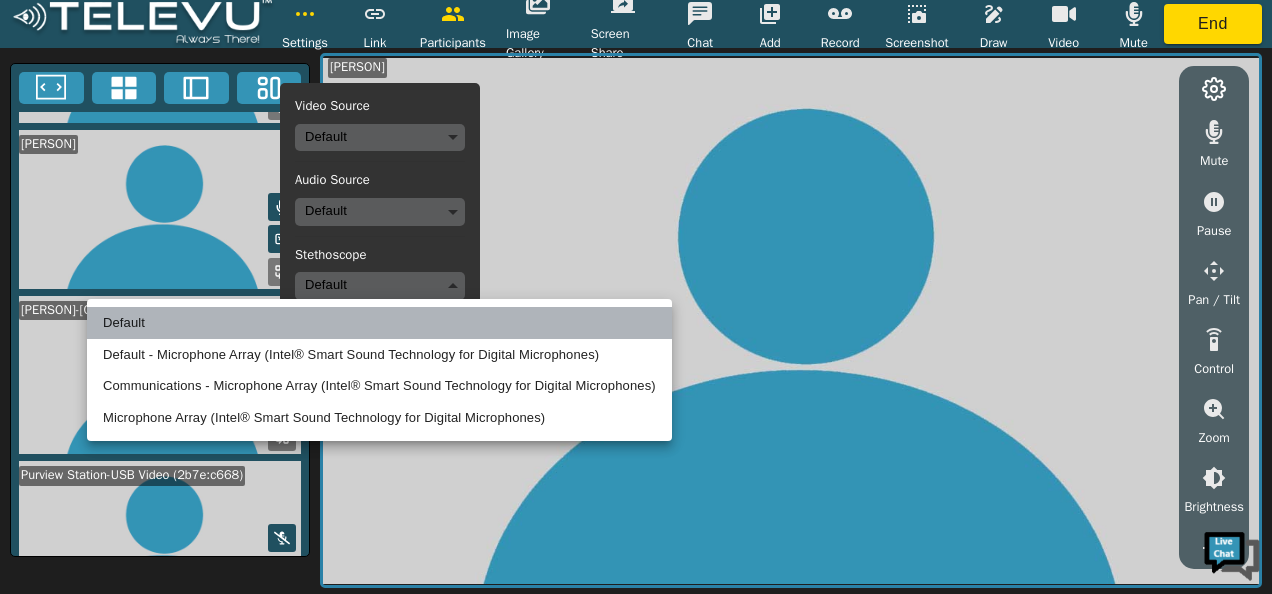 click on "Default" at bounding box center [379, 323] 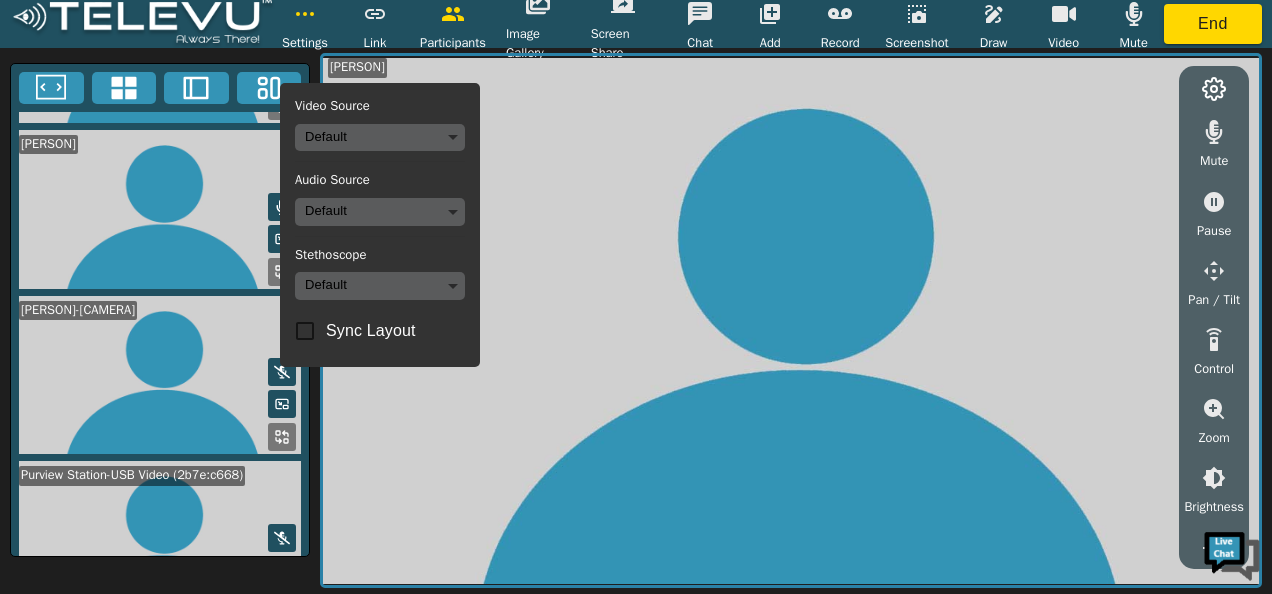 click on "Settings Video Source Default Audio Source Default Stethoscope Default Sync Layout Link Participants Image Gallery Screen Share Chat Add Record Screenshot Draw Video Mute End [PERSON] [PERSON]-[CAMERA] [PERSON]-[CAMERA] [PERSON] Mute Pause Pan / Tilt Control Zoom Brightness Focus Volume Resolution Flashlight Scan Reconnect Ultra HD Full HD HD MD Video Off" at bounding box center (636, 297) 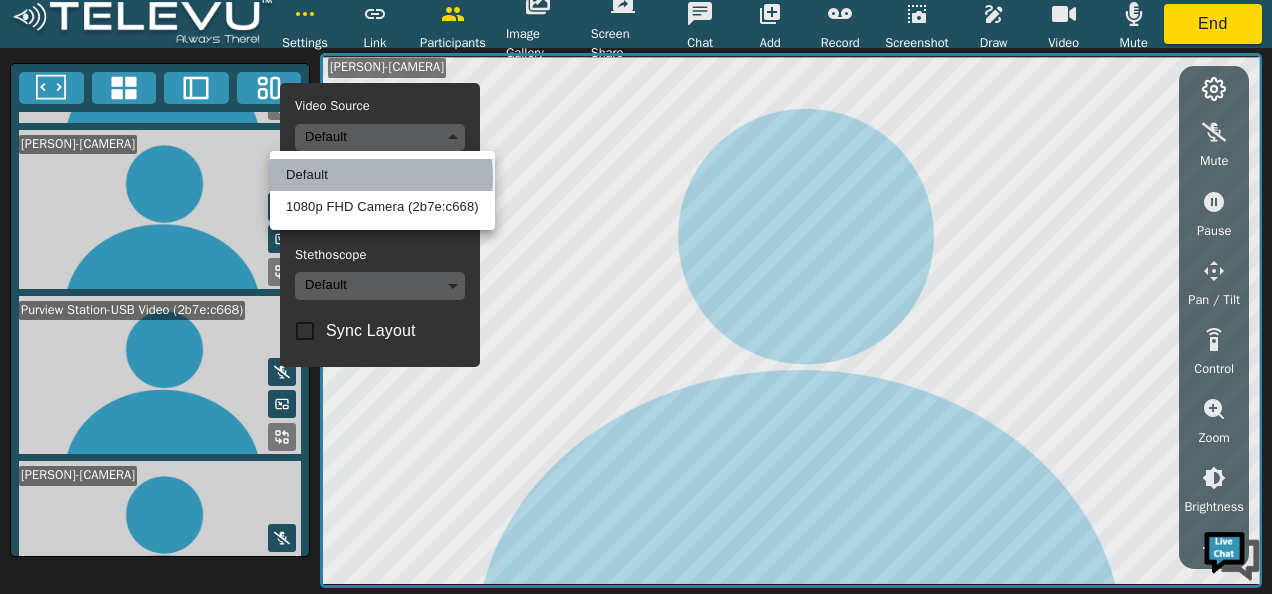 click on "Default" at bounding box center (382, 175) 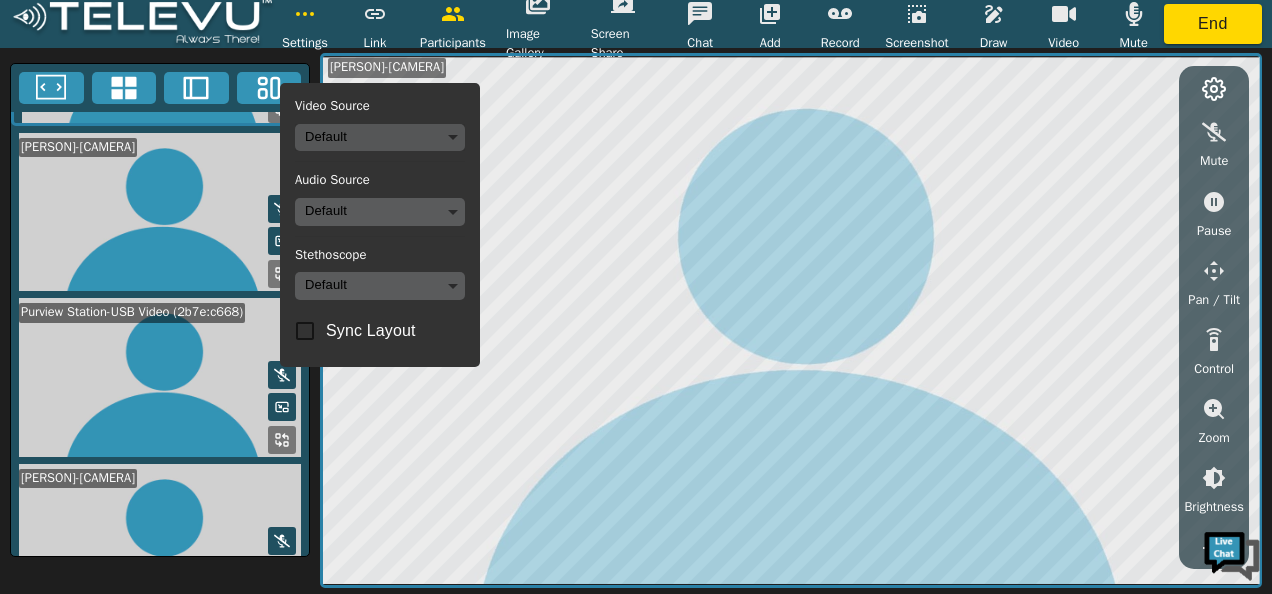 scroll, scrollTop: 150, scrollLeft: 0, axis: vertical 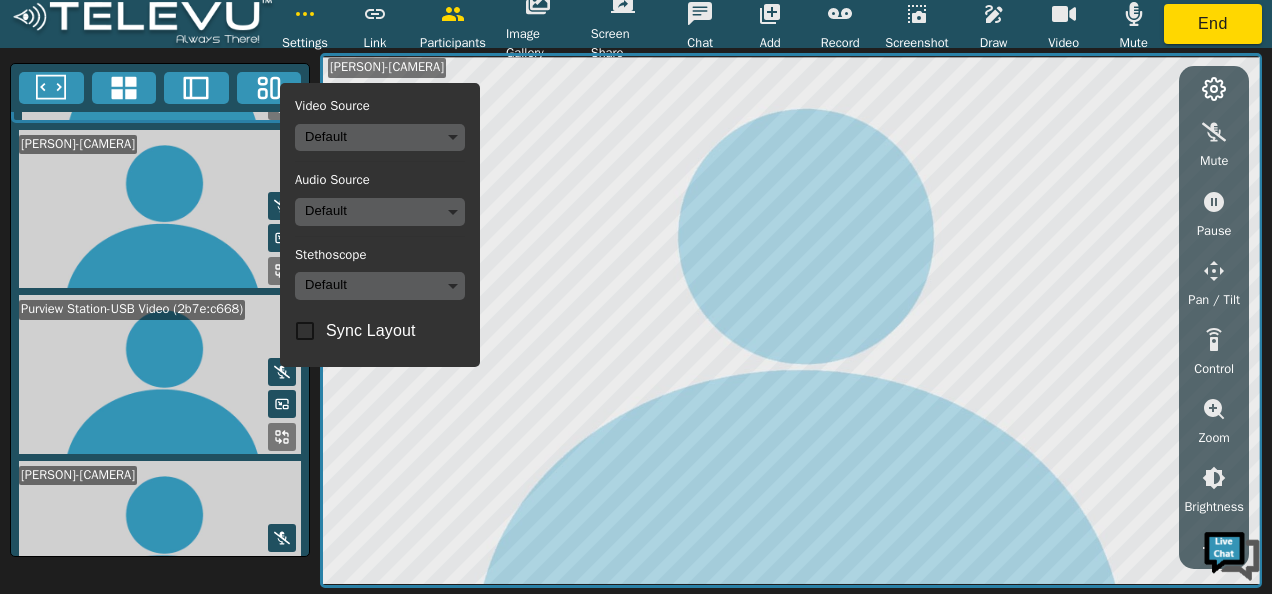 click 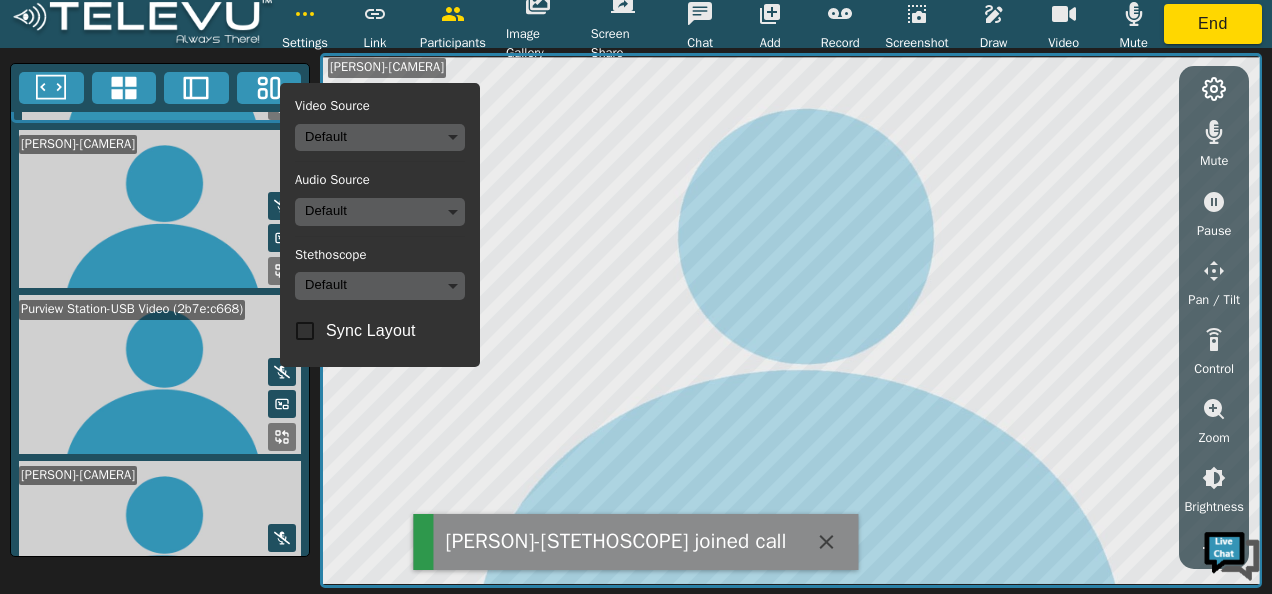 scroll, scrollTop: 147, scrollLeft: 0, axis: vertical 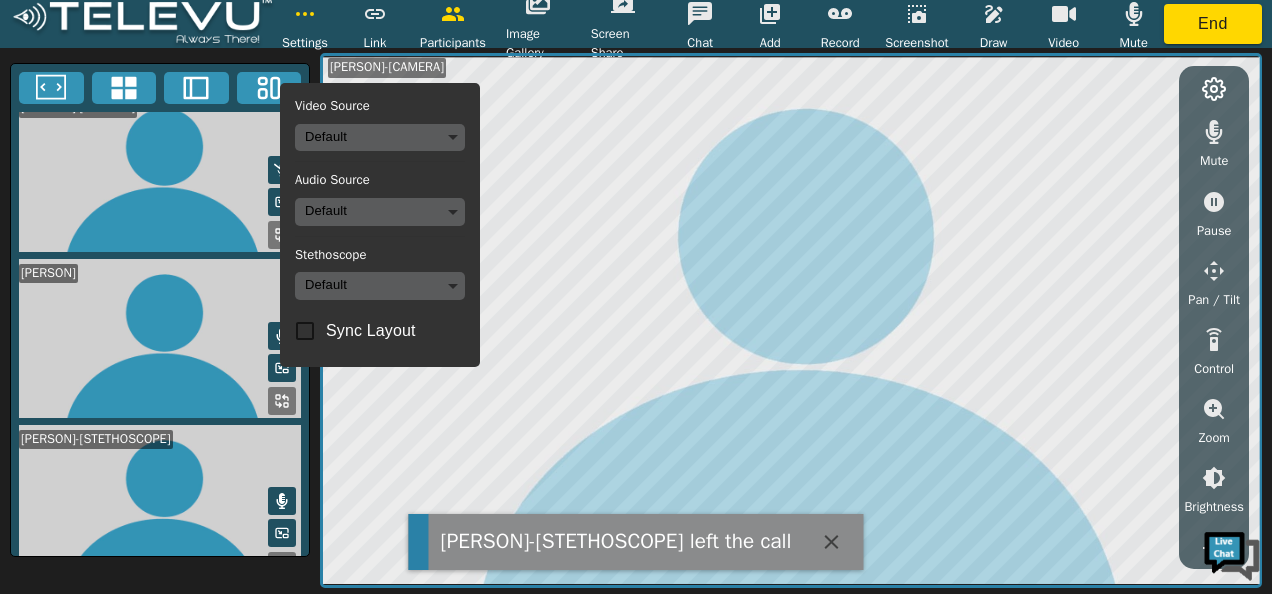 click at bounding box center [160, 504] 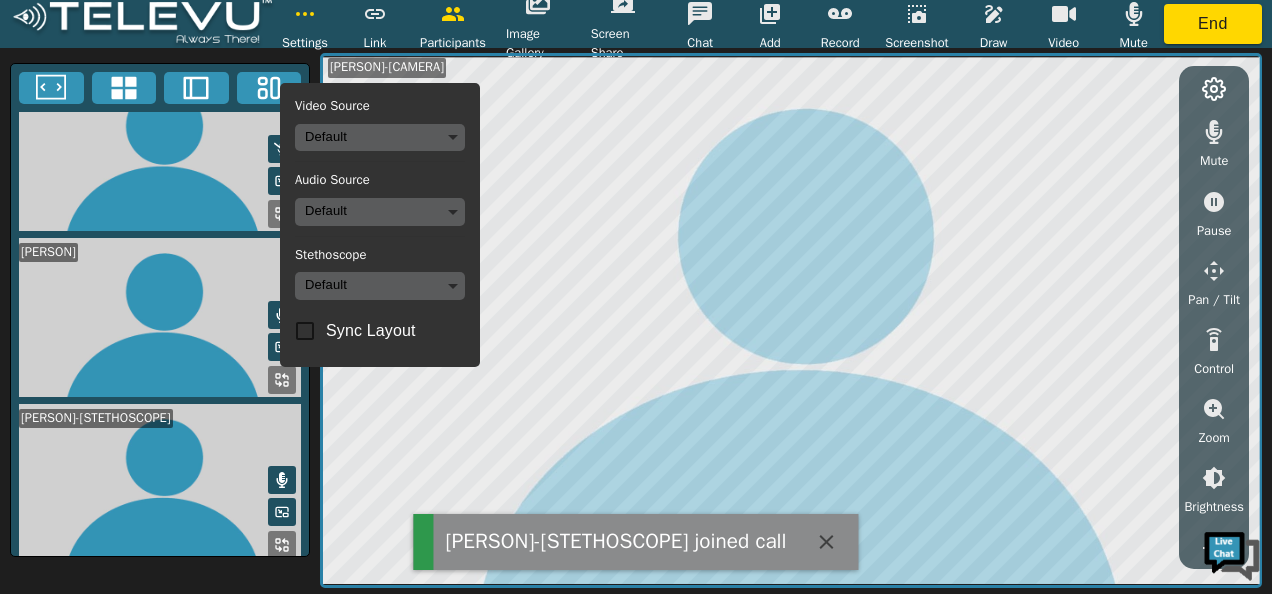 scroll, scrollTop: 538, scrollLeft: 0, axis: vertical 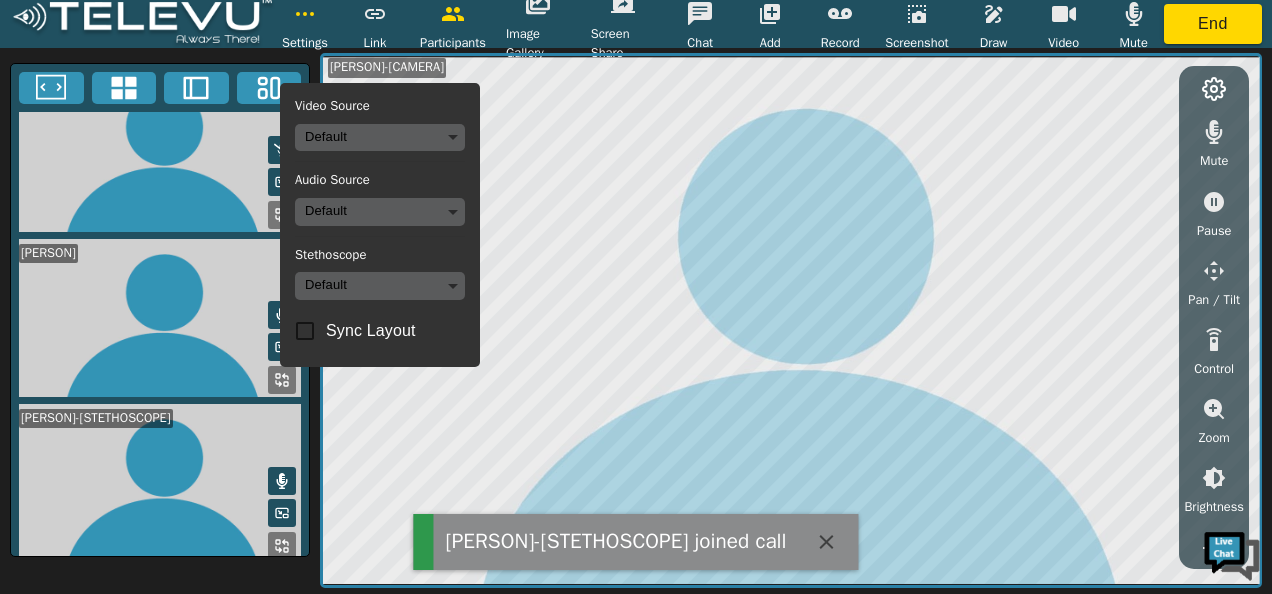 click 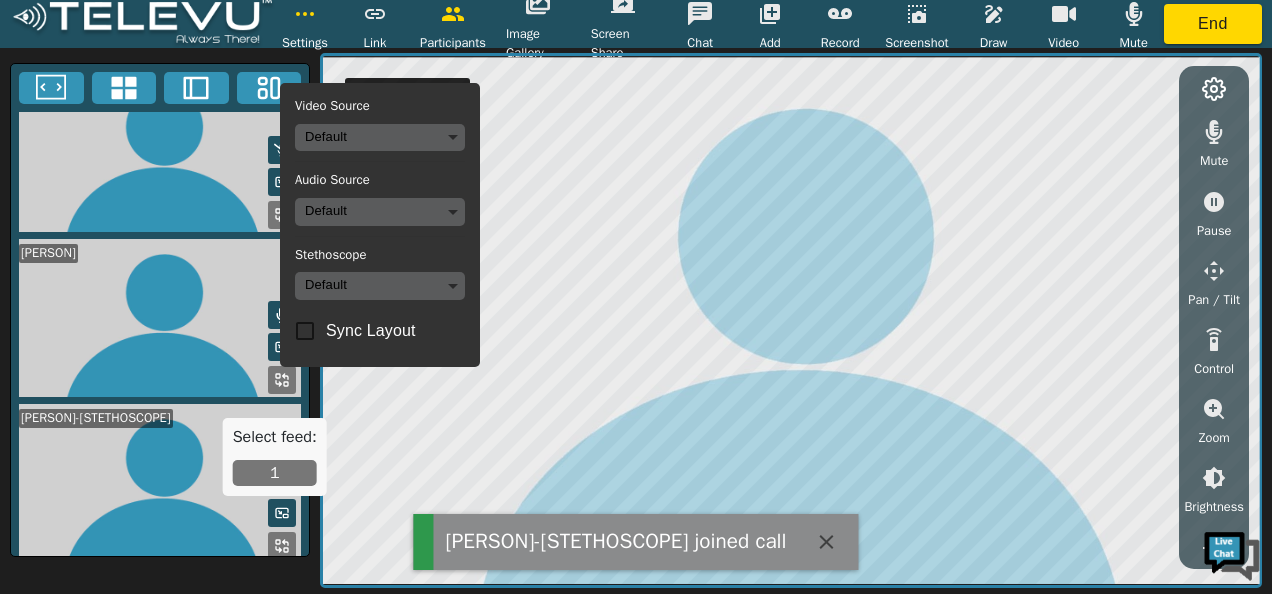 click on "1" at bounding box center [275, 473] 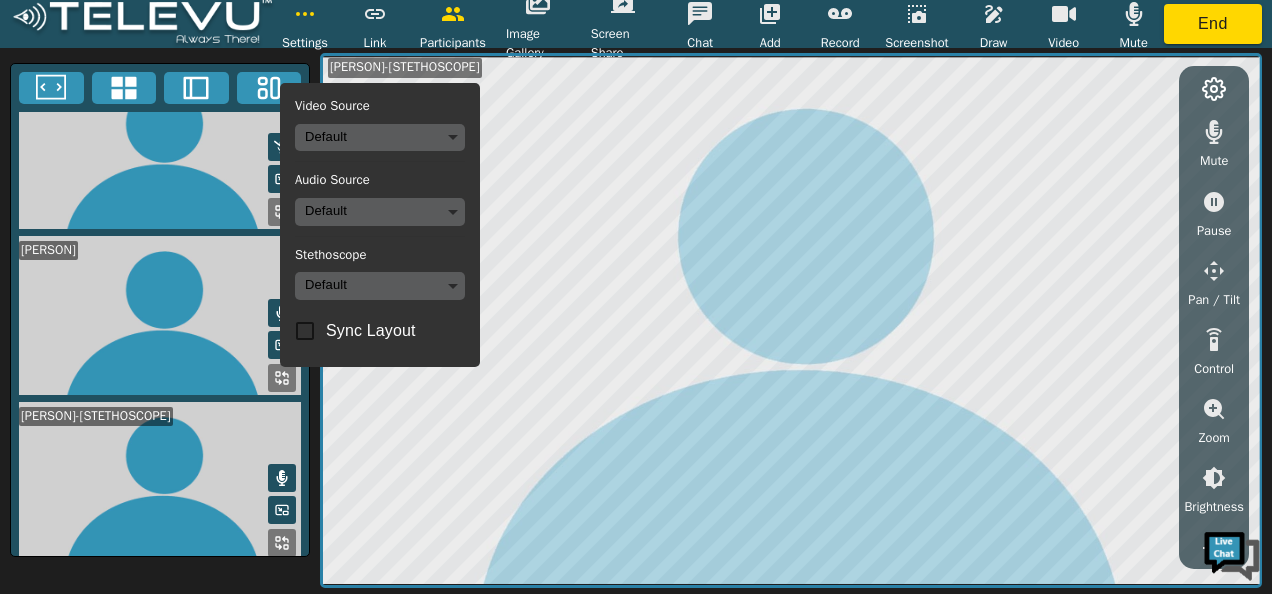 scroll, scrollTop: 536, scrollLeft: 0, axis: vertical 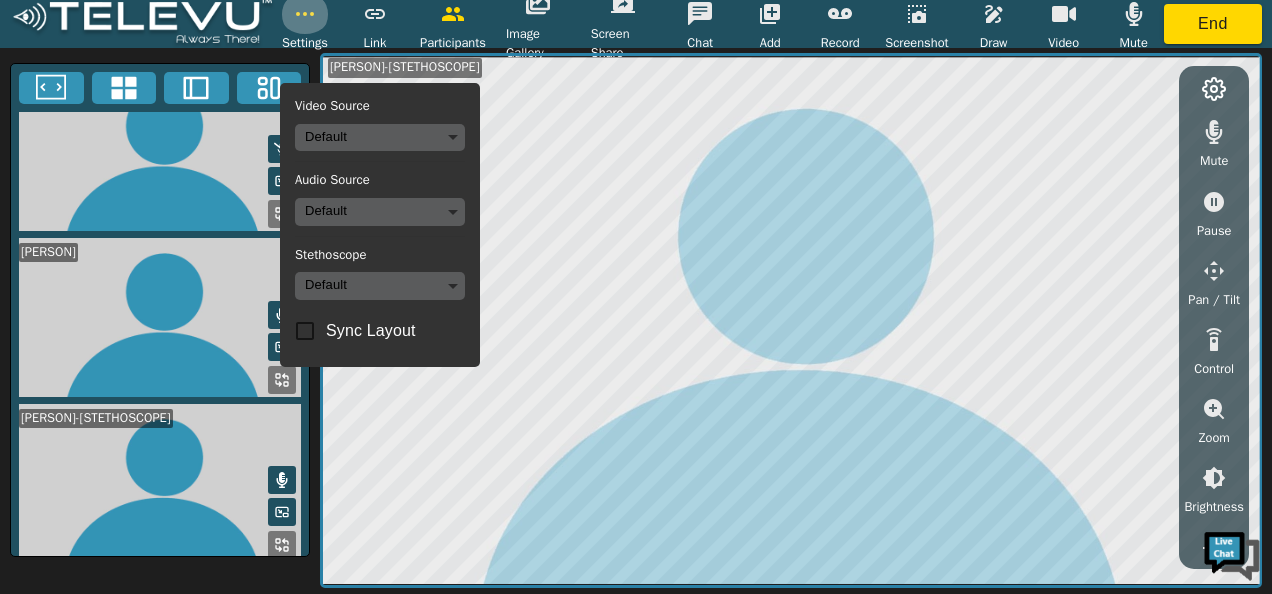 click 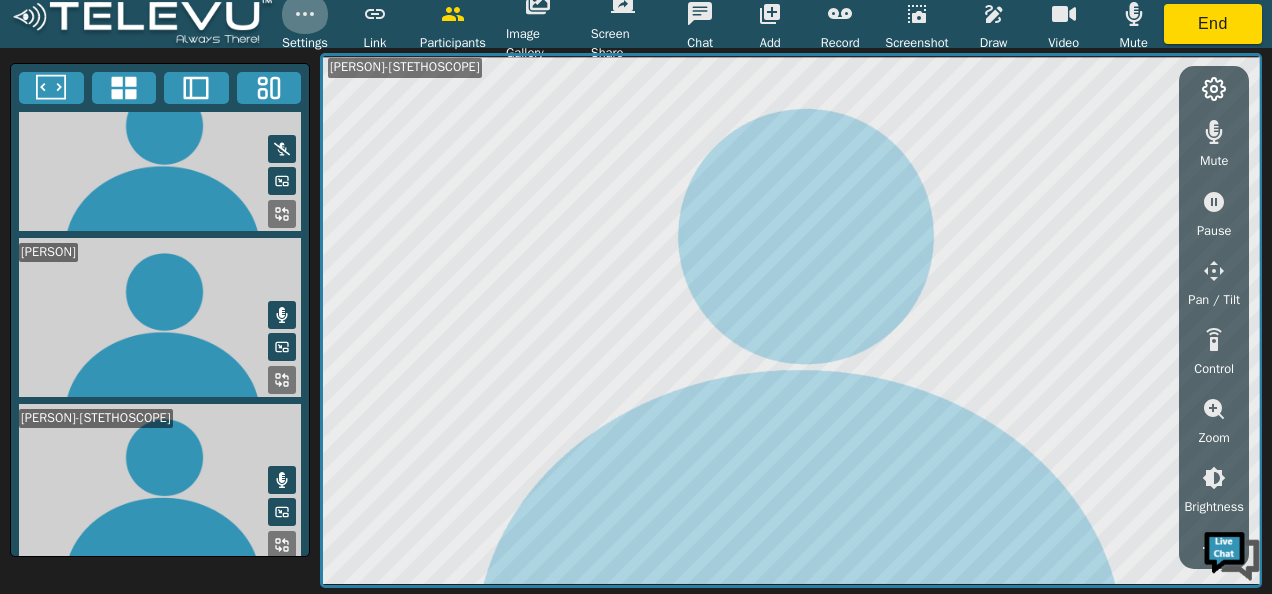 click 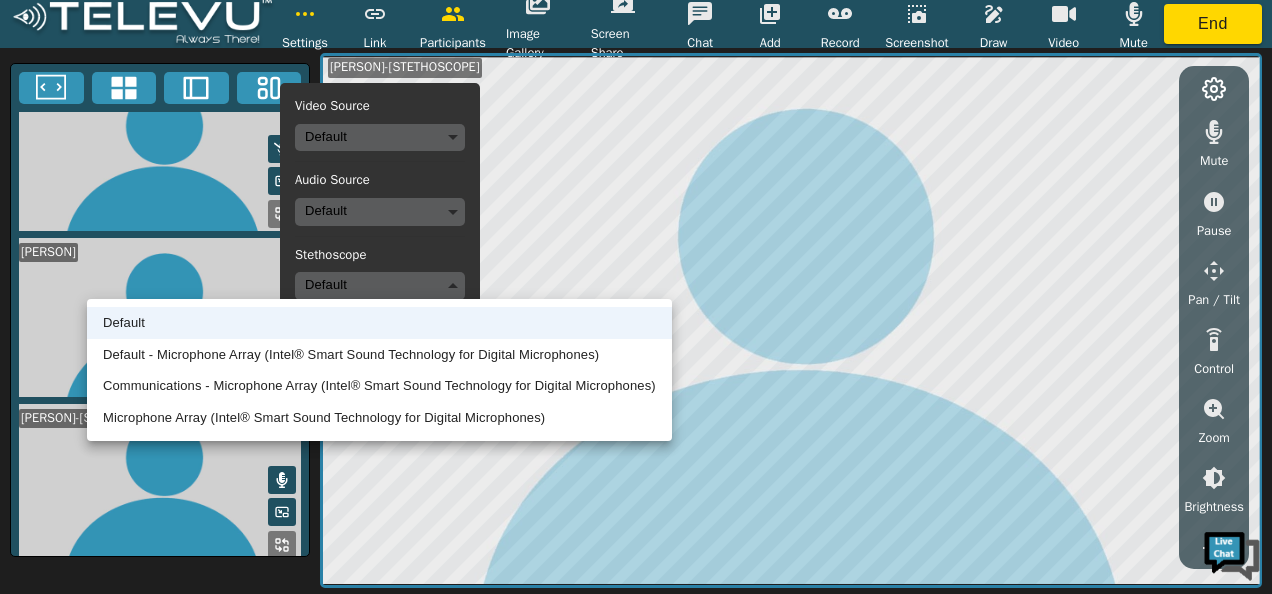 click on "Settings Video Source Default Audio Source Default Stethoscope Default Sync Layout Link Participants Image Gallery Screen Share Chat Add Record Screenshot Draw Video Mute End [PERSON] [PERSON]-[CAMERA] [PERSON]-[CAMERA] [PERSON] [PERSON]-[STETHOSCOPE] [PERSON]-[STETHOSCOPE] [PERSON]-[STETHOSCOPE] Mute Pause Pan / Tilt Control Zoom Brightness Focus Volume Resolution Flashlight Scan Reconnect Ultra HD Full HD HD MD Video Off Default Default - Microphone Array (Intel® Smart Sound Technology for Digital Microphones) Communications - Microphone Array (Intel® Smart Sound Technology for Digital Microphones) Microphone Array (Intel® Smart Sound Technology for Digital Microphones)" at bounding box center [636, 297] 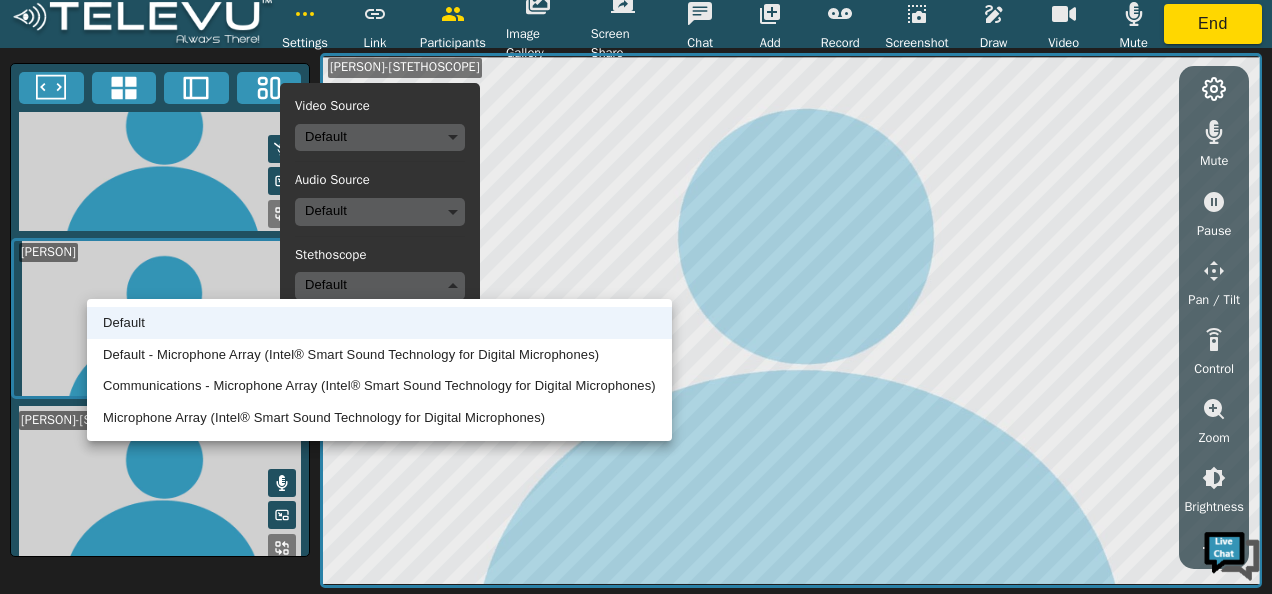 click at bounding box center [636, 297] 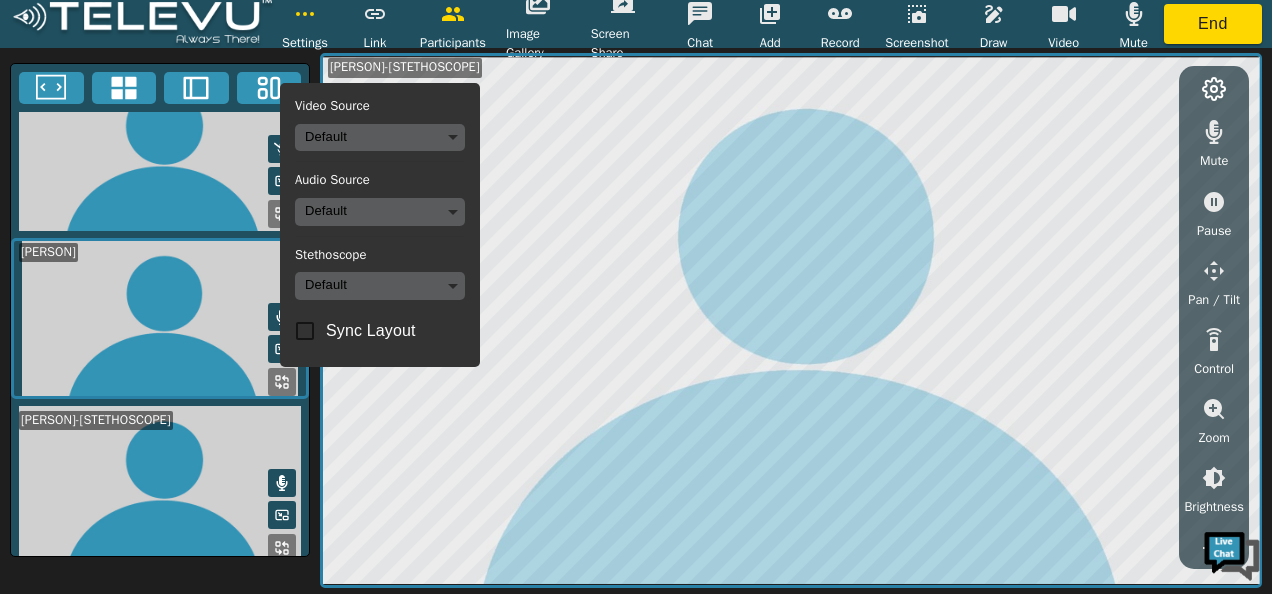 scroll, scrollTop: 538, scrollLeft: 0, axis: vertical 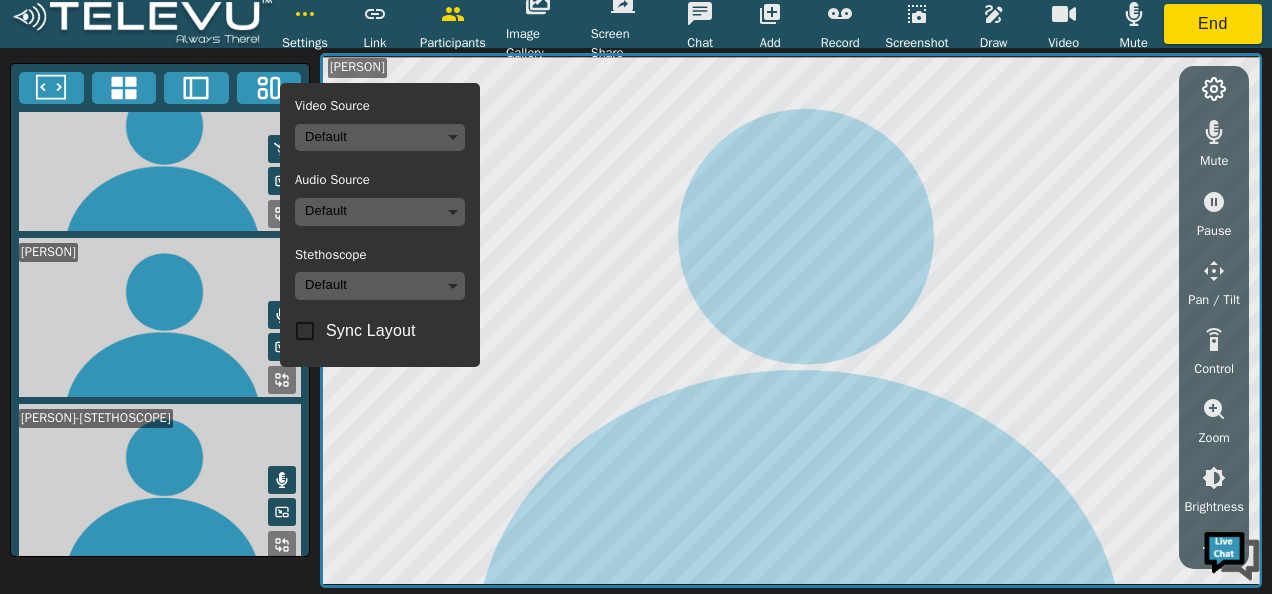 click at bounding box center (160, 483) 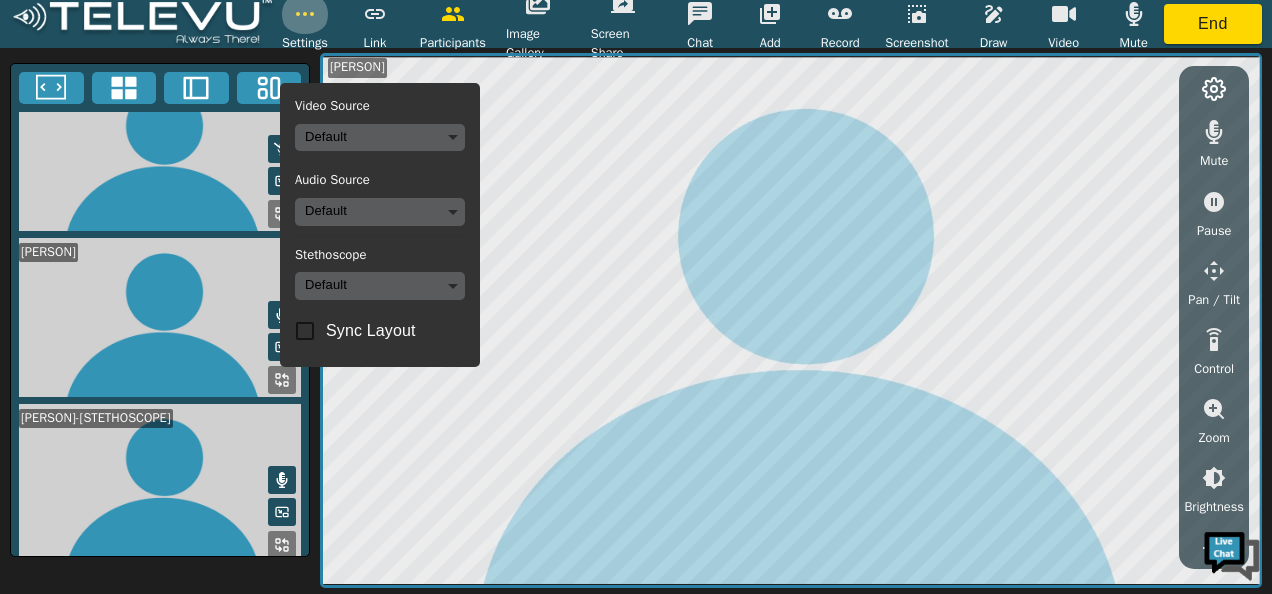click at bounding box center (305, 14) 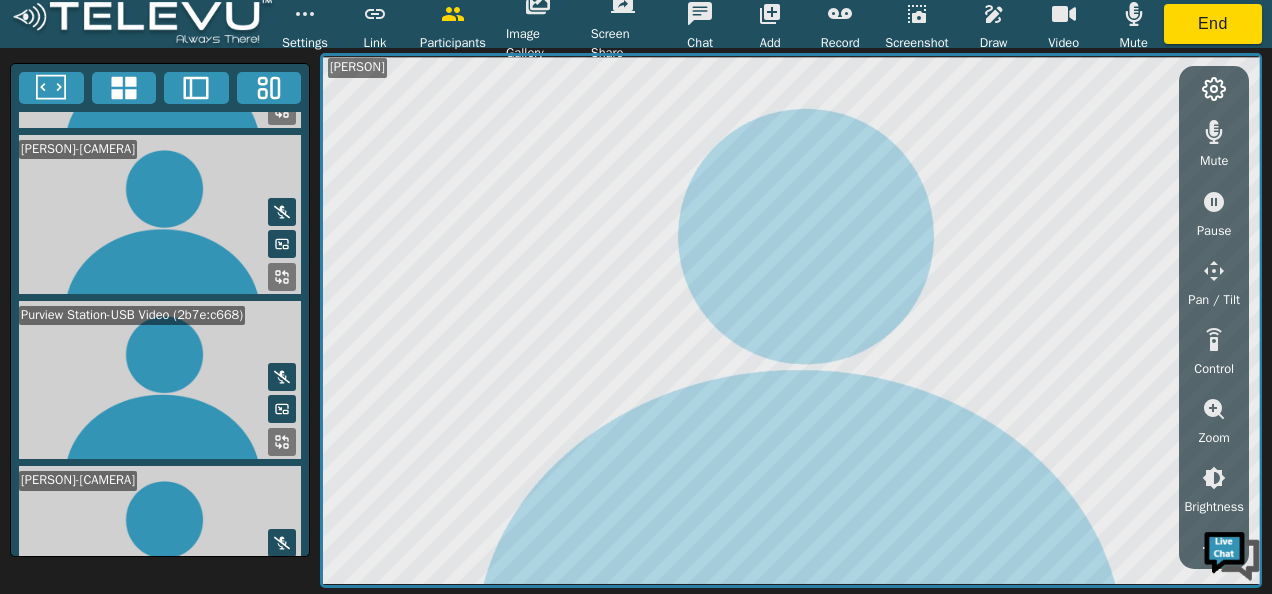 scroll, scrollTop: 0, scrollLeft: 0, axis: both 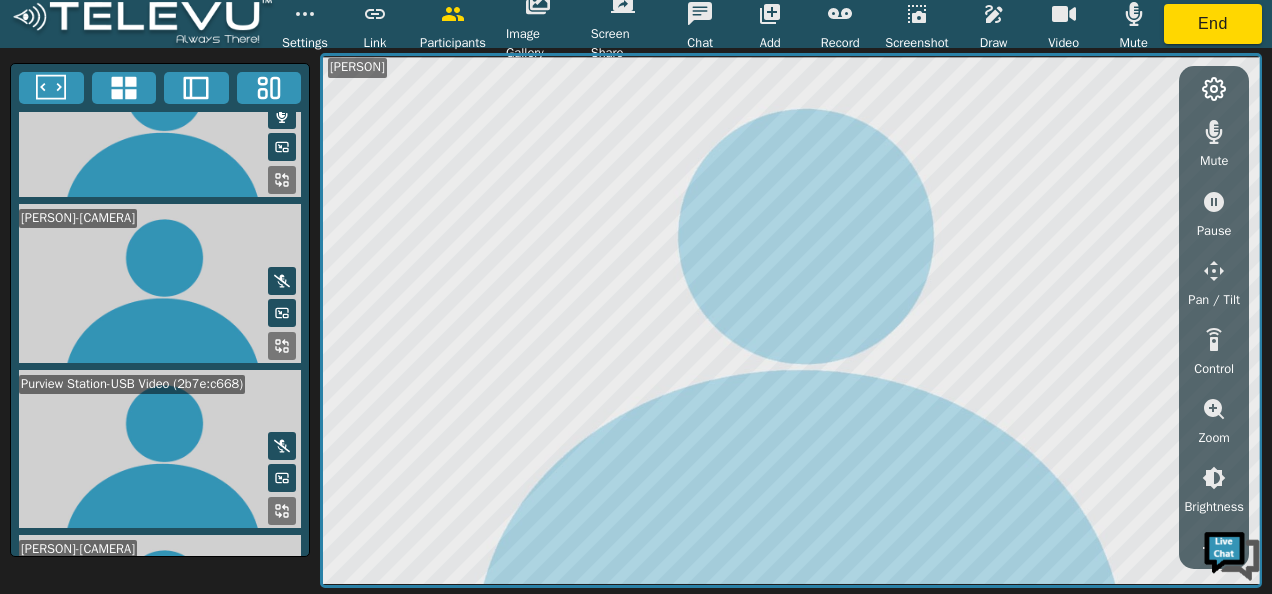 click at bounding box center (160, 449) 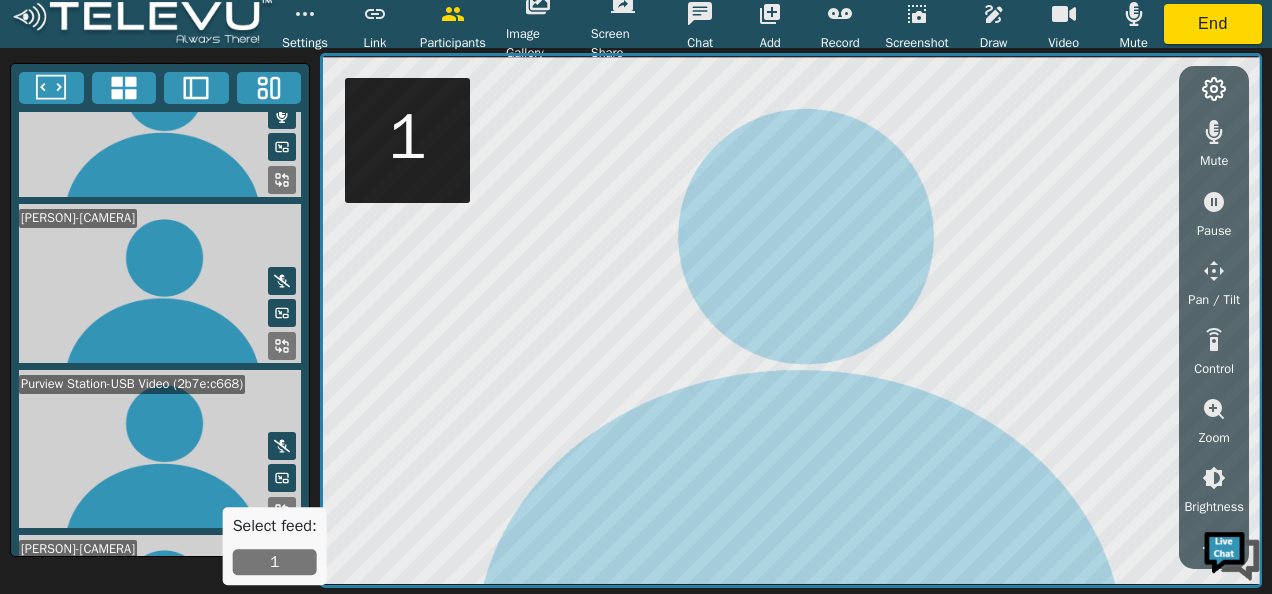 click on "1" at bounding box center [275, 563] 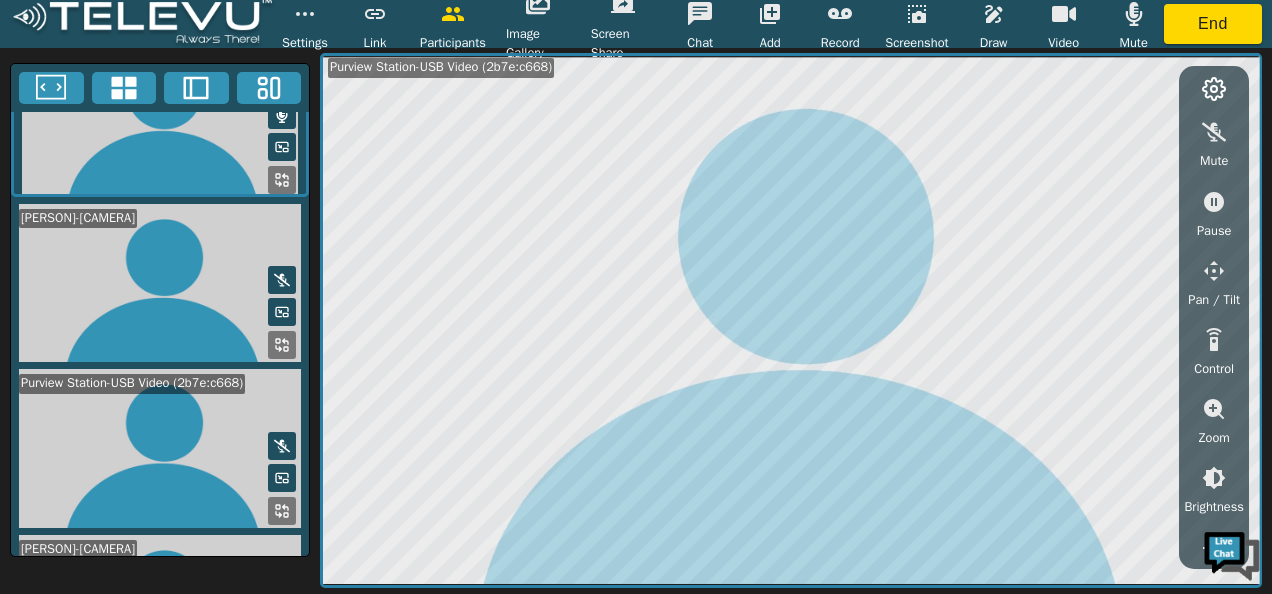 scroll, scrollTop: 73, scrollLeft: 0, axis: vertical 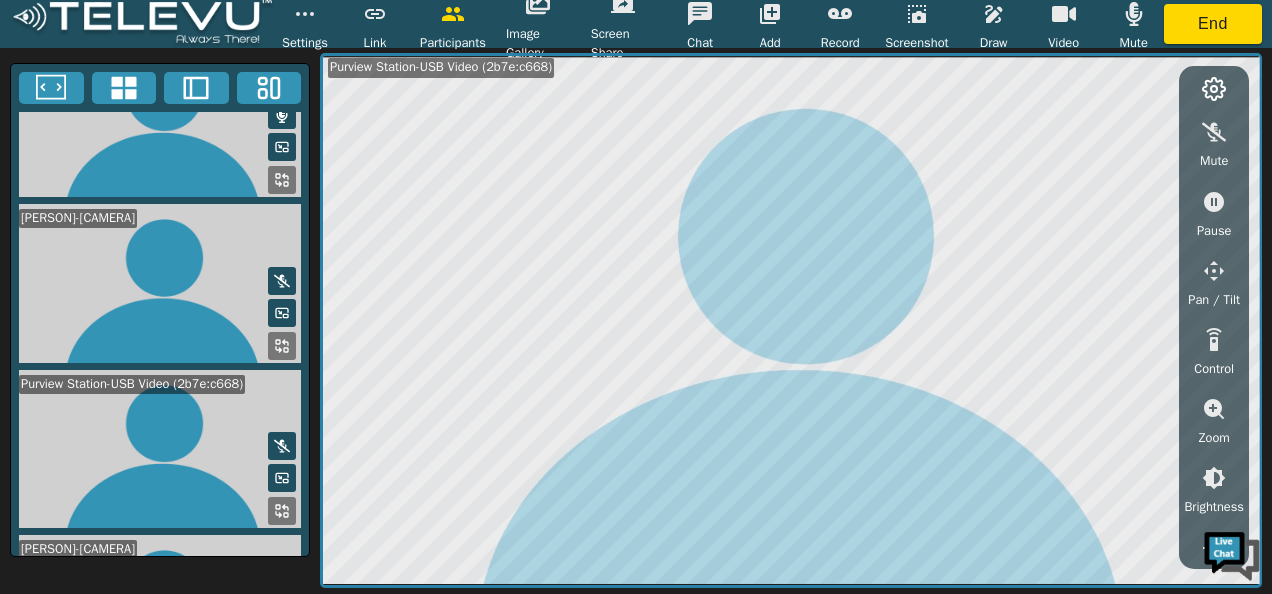 drag, startPoint x: 296, startPoint y: 250, endPoint x: 298, endPoint y: 334, distance: 84.0238 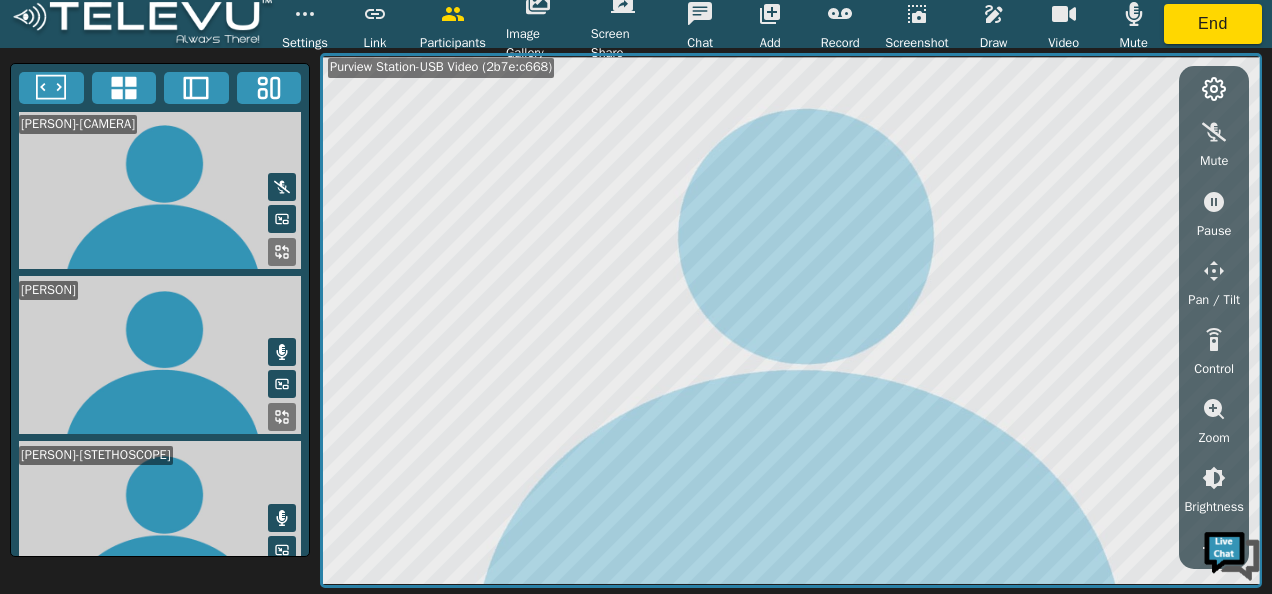 scroll, scrollTop: 517, scrollLeft: 0, axis: vertical 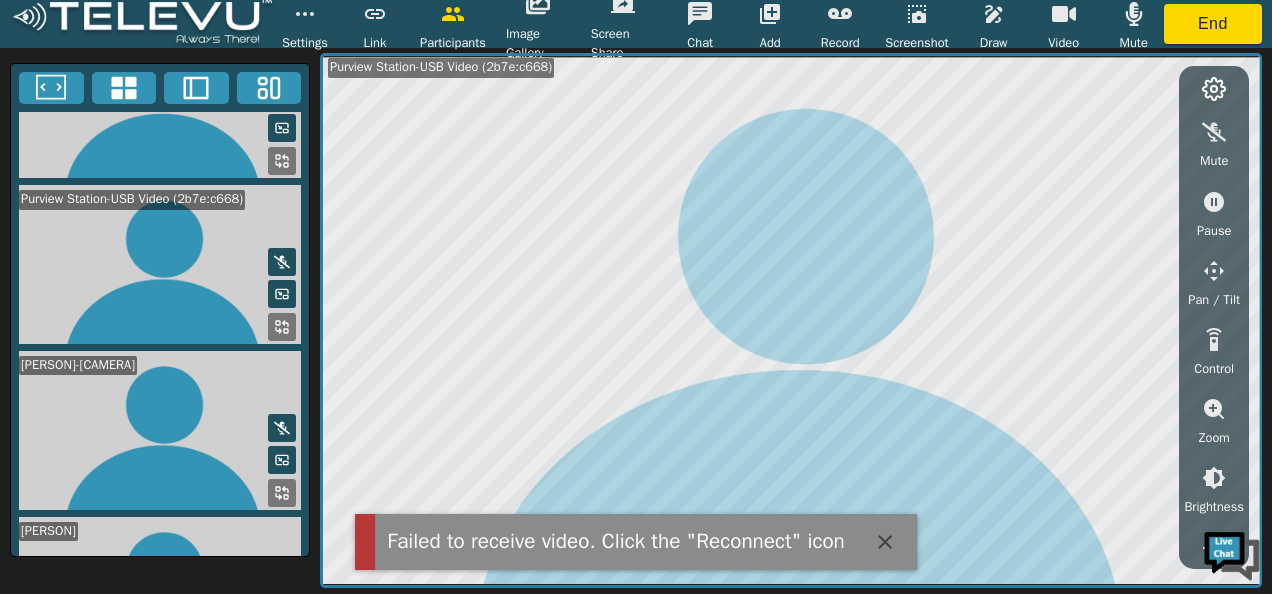 click 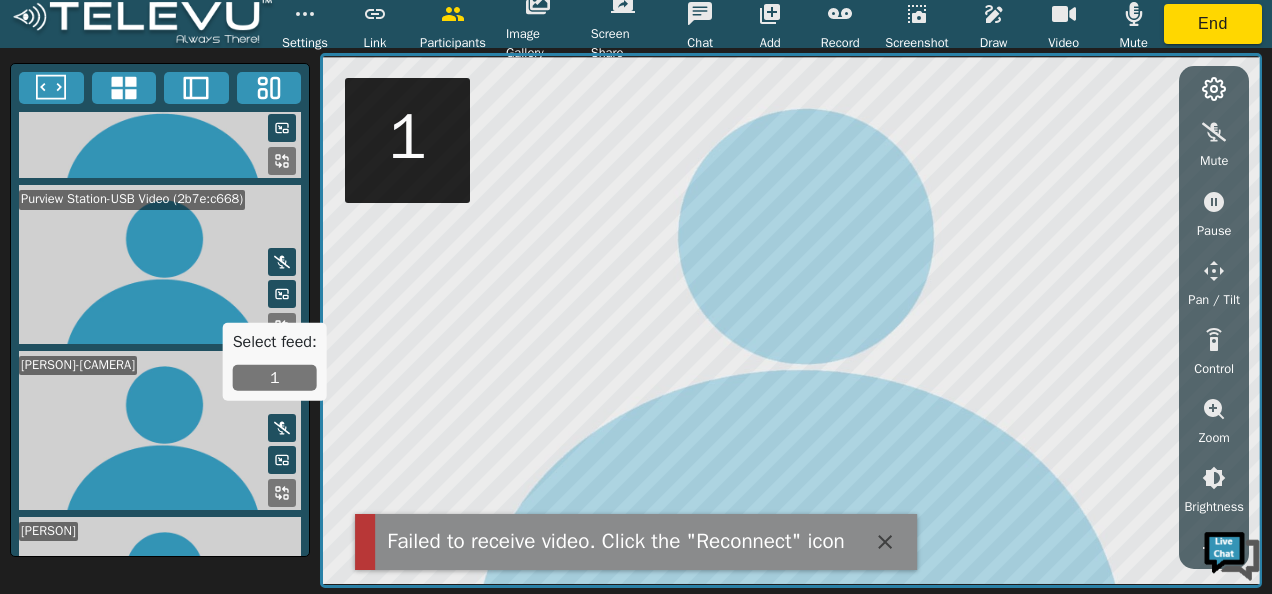 scroll, scrollTop: 258, scrollLeft: 0, axis: vertical 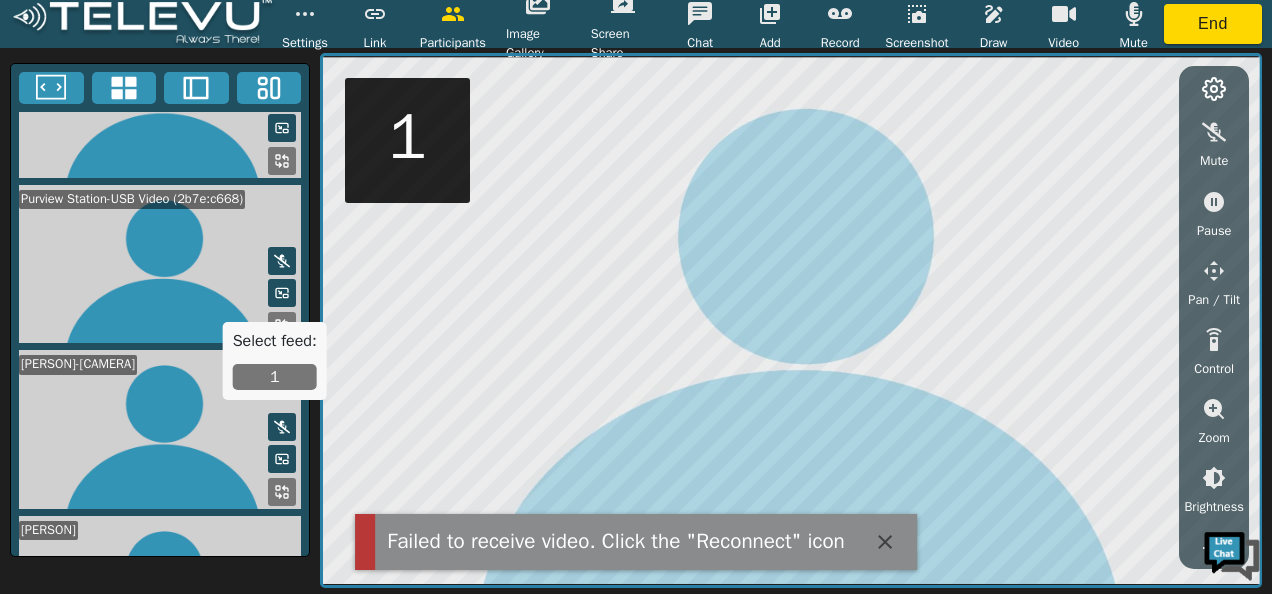 click on "Select feed: 1" at bounding box center (275, 361) 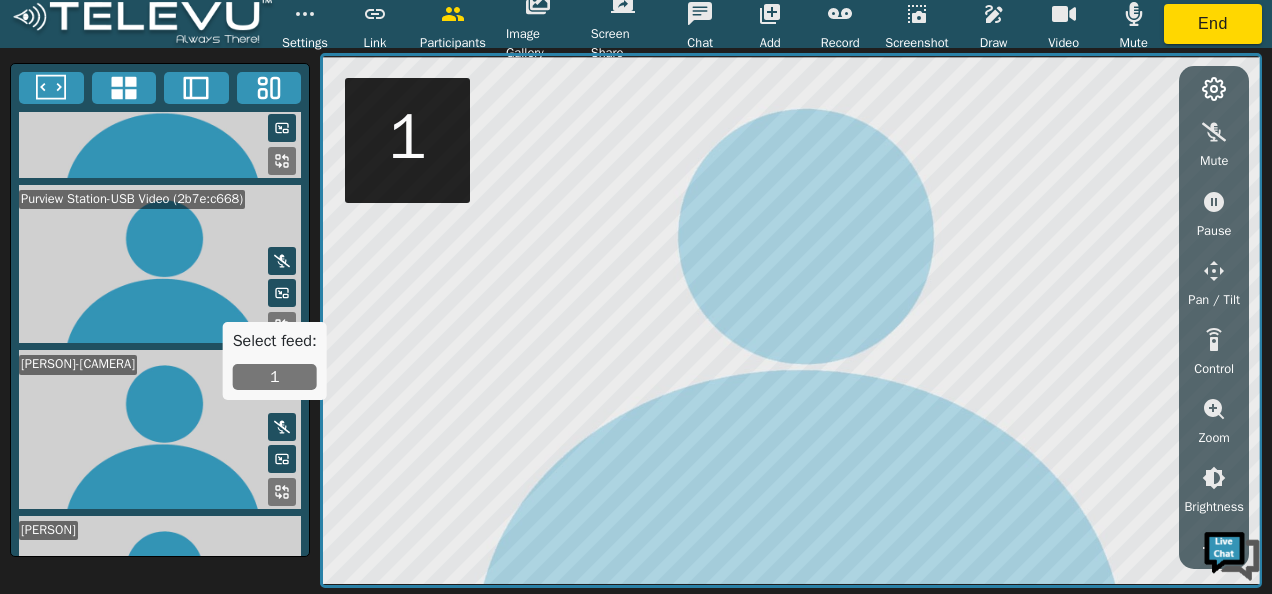click on "1" at bounding box center [275, 377] 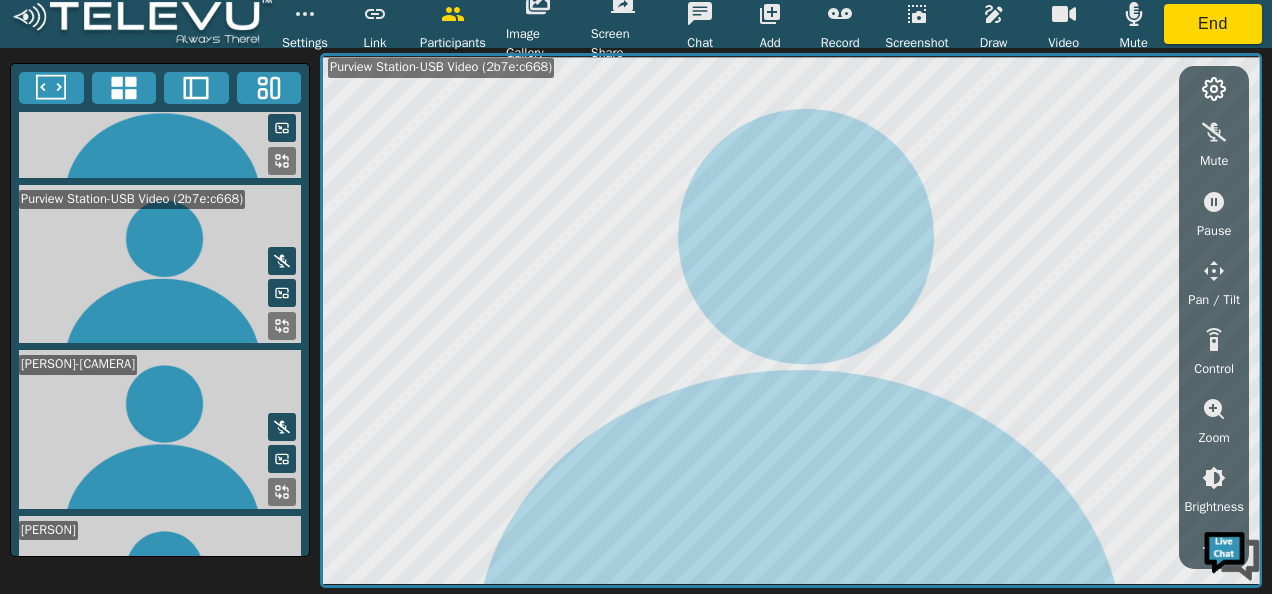 click 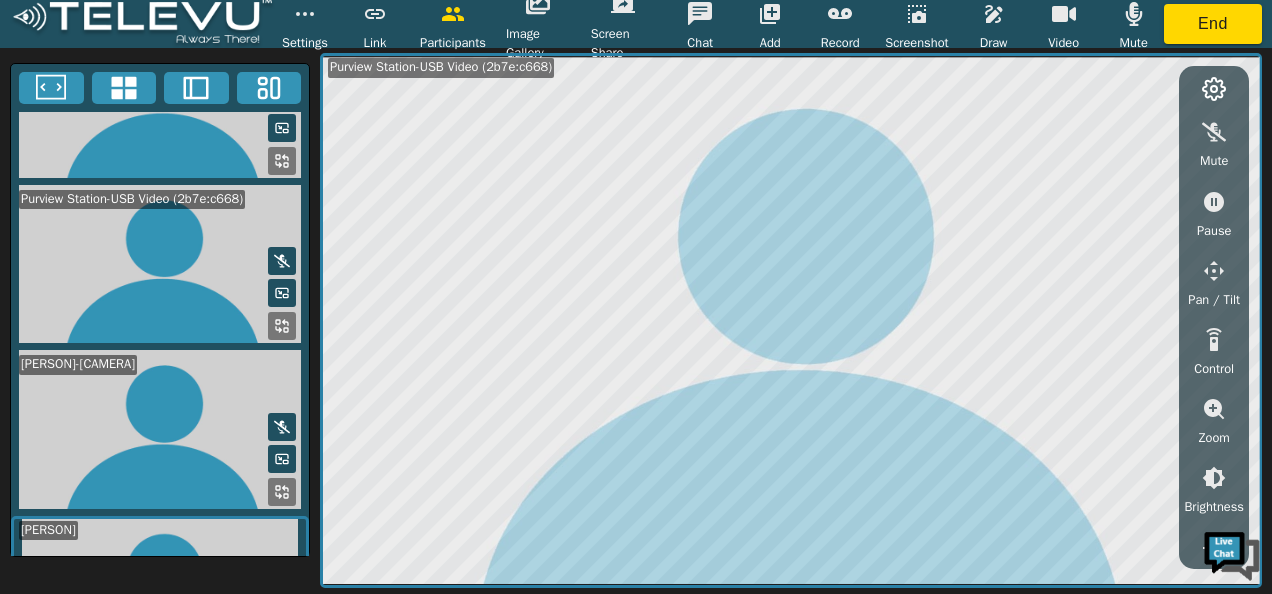click 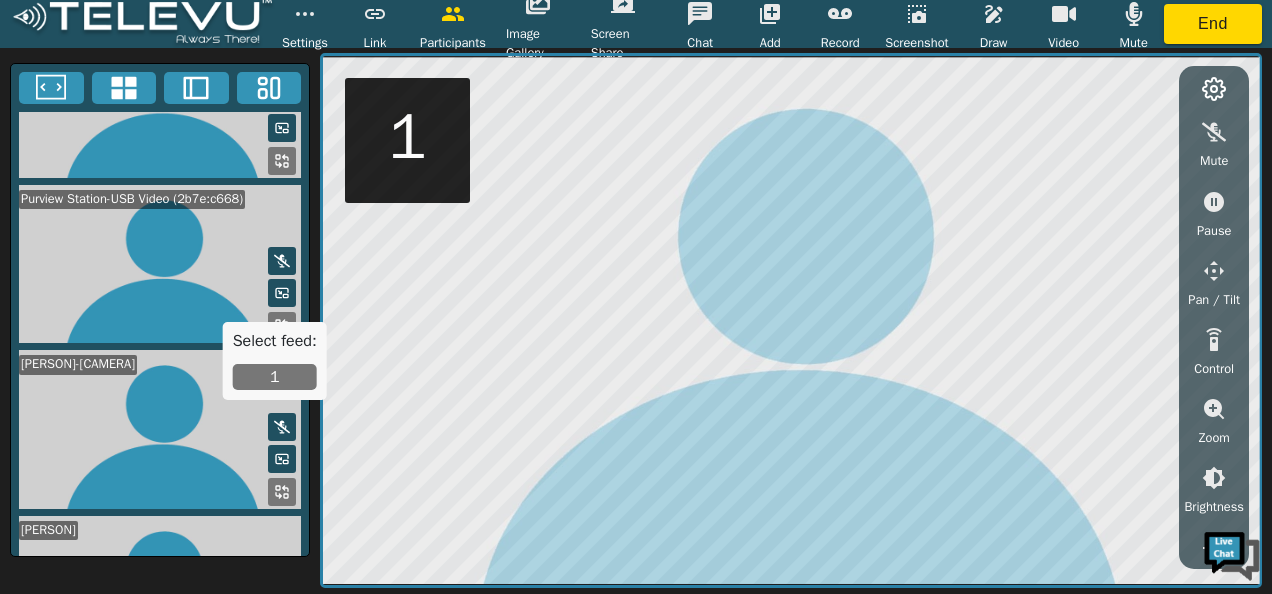 click on "1" at bounding box center (275, 377) 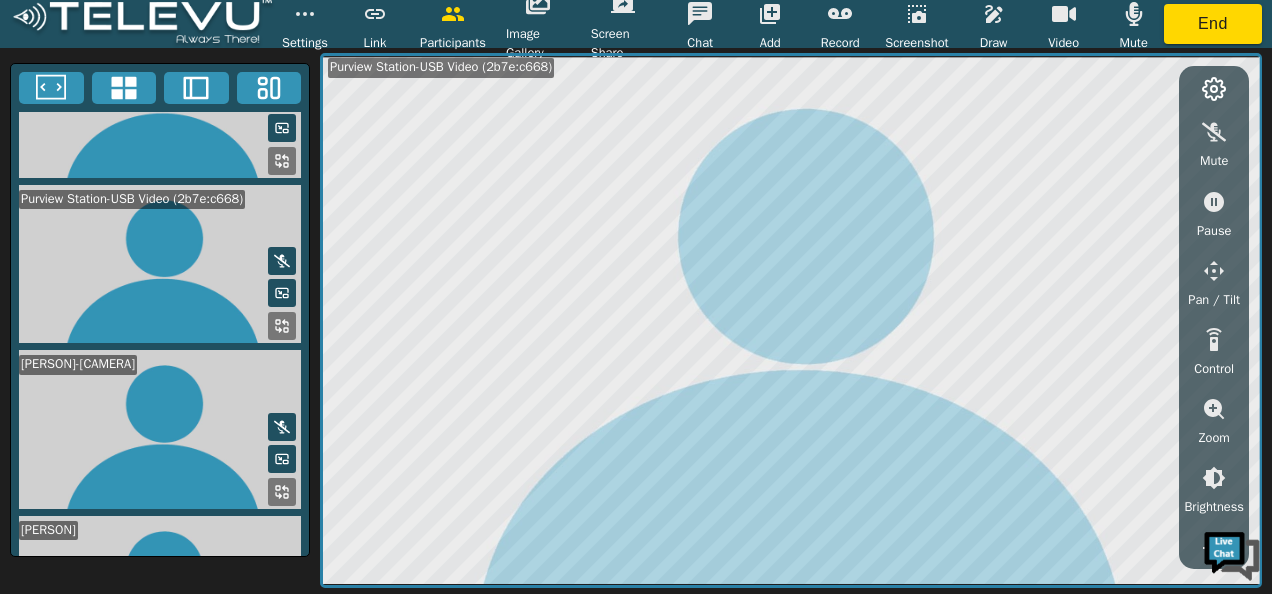 click at bounding box center [160, 264] 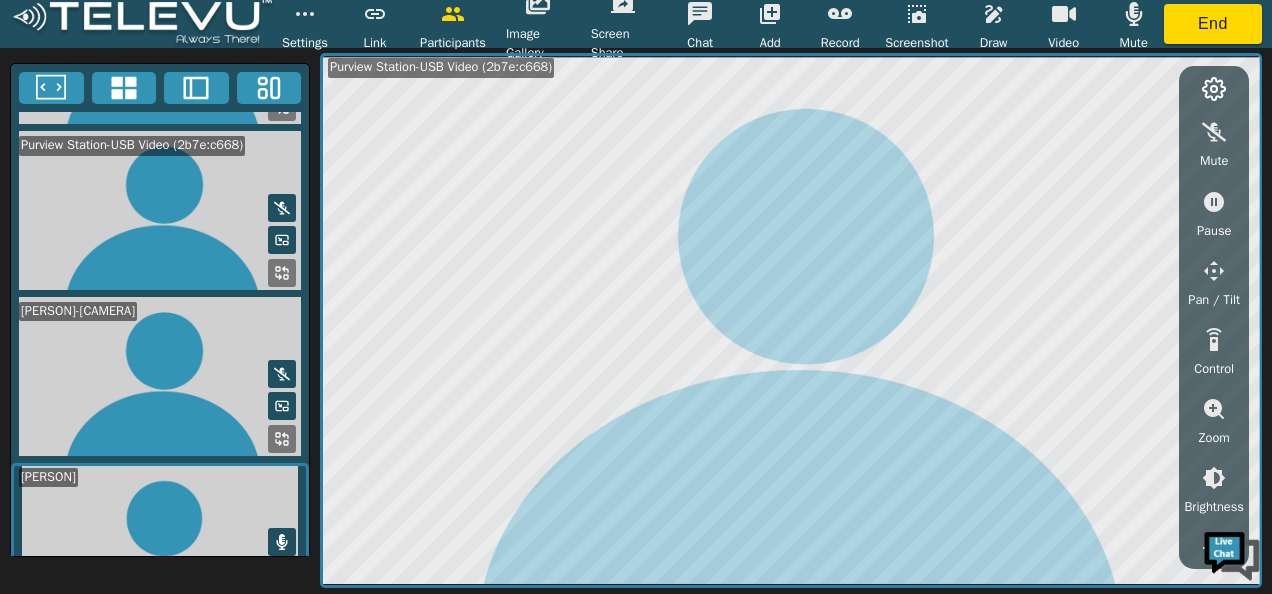 scroll, scrollTop: 150, scrollLeft: 0, axis: vertical 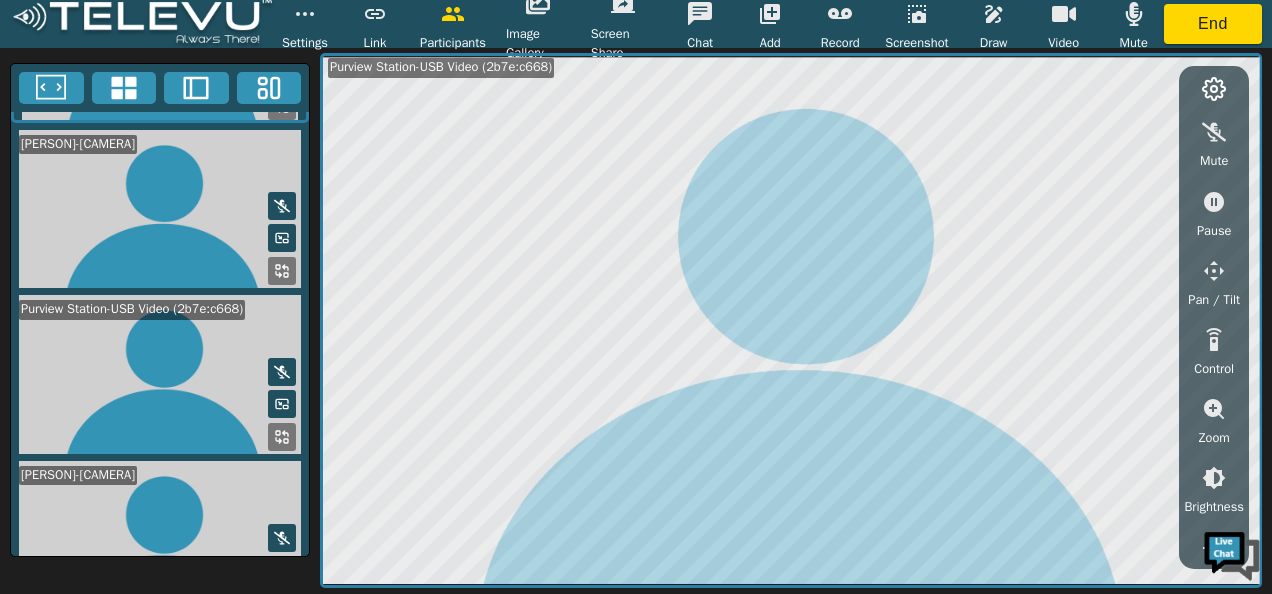 click at bounding box center (160, 374) 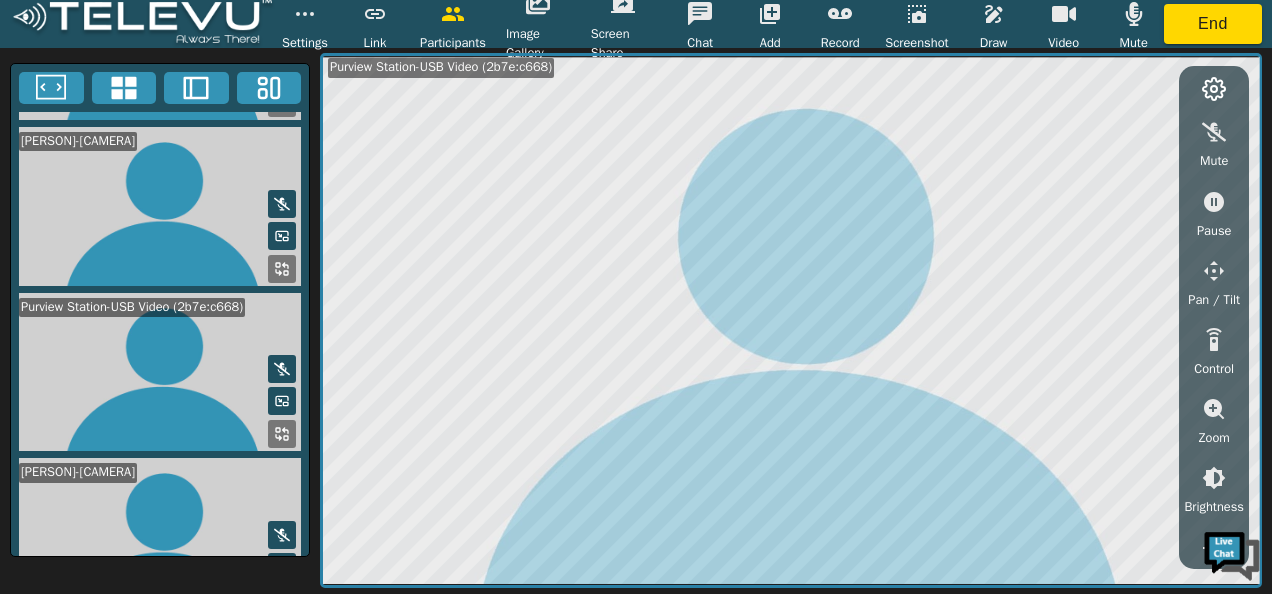scroll, scrollTop: 148, scrollLeft: 0, axis: vertical 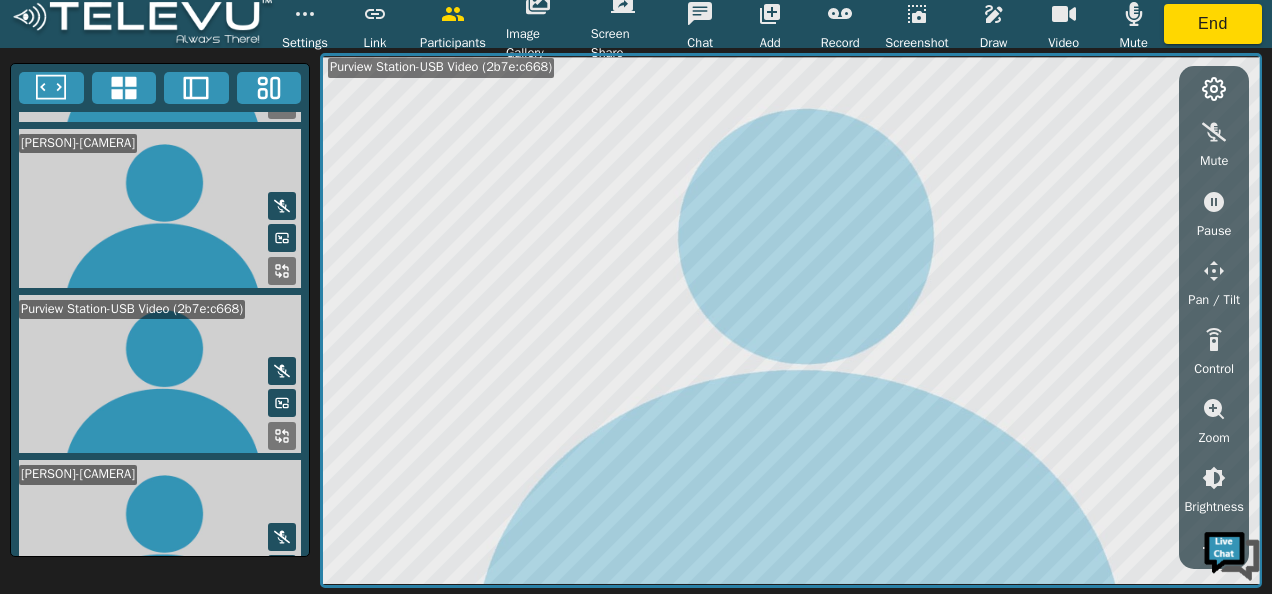 click at bounding box center (160, 374) 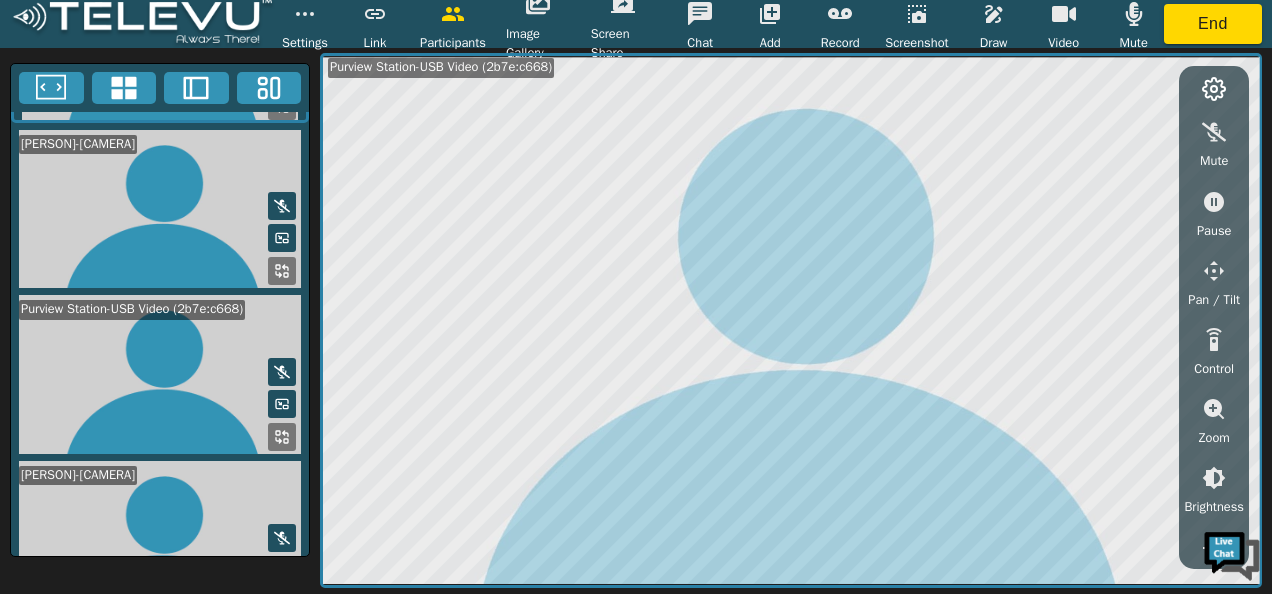 click 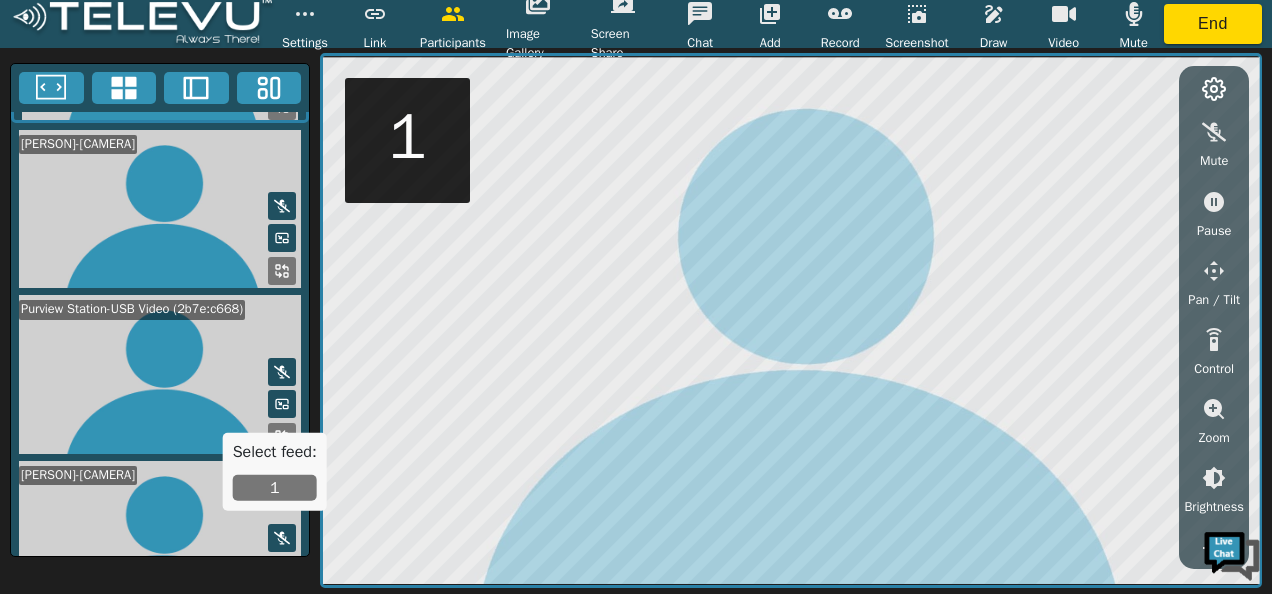 click on "1" at bounding box center (275, 488) 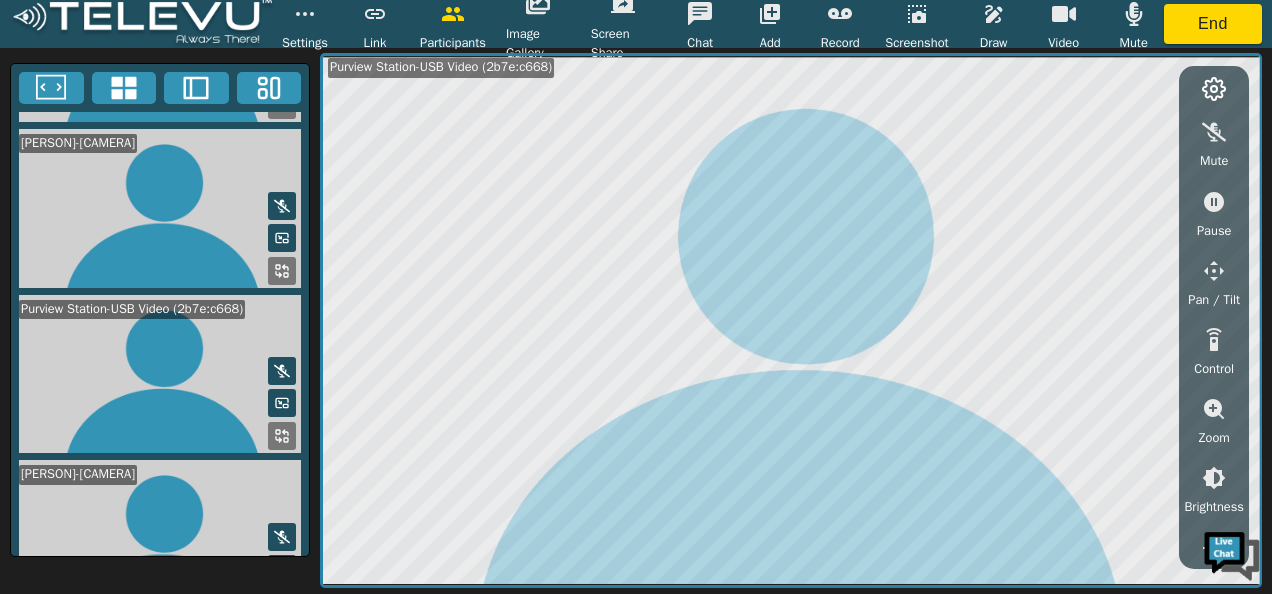 scroll, scrollTop: 150, scrollLeft: 0, axis: vertical 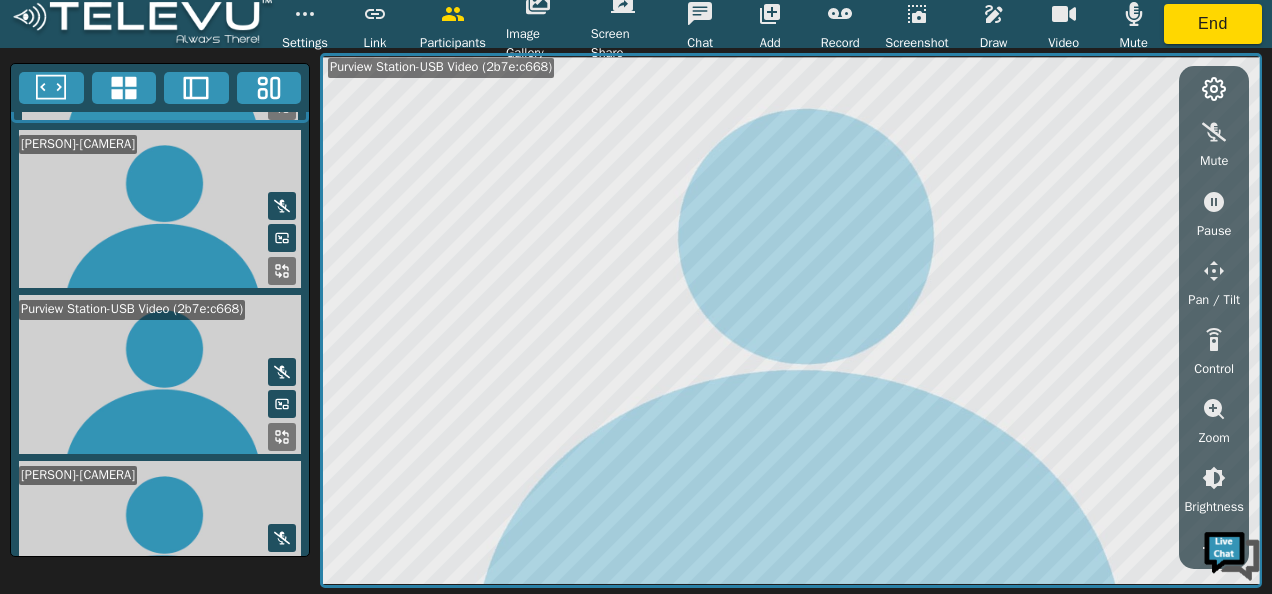 click on "Settings" at bounding box center (305, 43) 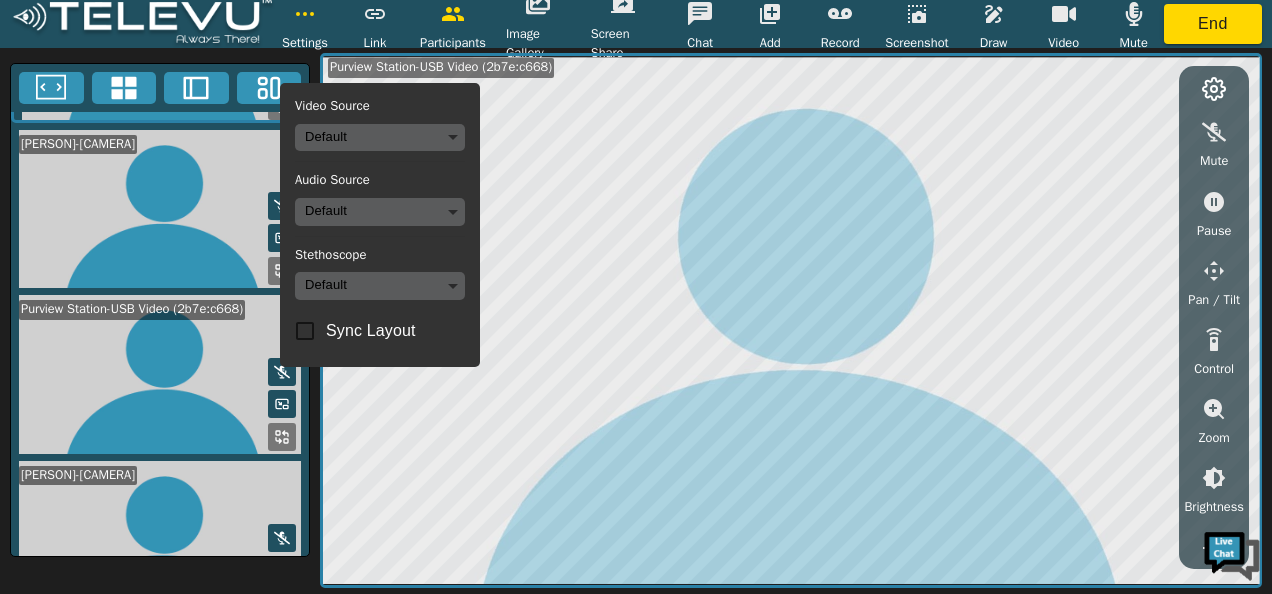 click on "Settings Video Source Default Audio Source Default Stethoscope Default Sync Layout Link Participants Image Gallery Screen Share Chat Add Record Screenshot Draw Video Mute End [PERSON] [PERSON]-[CAMERA] [PERSON]-[CAMERA] [PERSON]-[CAMERA] [PERSON] [PERSON]-[STETHOSCOPE] [PERSON]-[CAMERA] Mute Pause Pan / Tilt Control Zoom Brightness Focus Volume Resolution Flashlight Scan Reconnect Ultra HD Full HD HD MD Video Off" at bounding box center [636, 297] 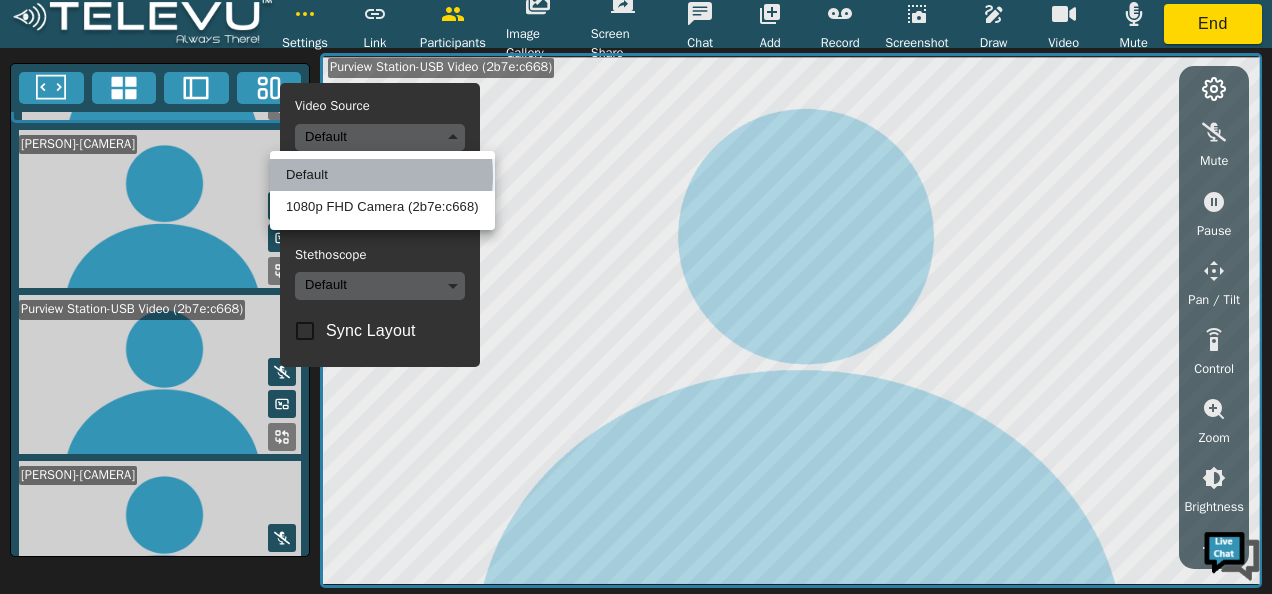 click on "Default" at bounding box center [382, 175] 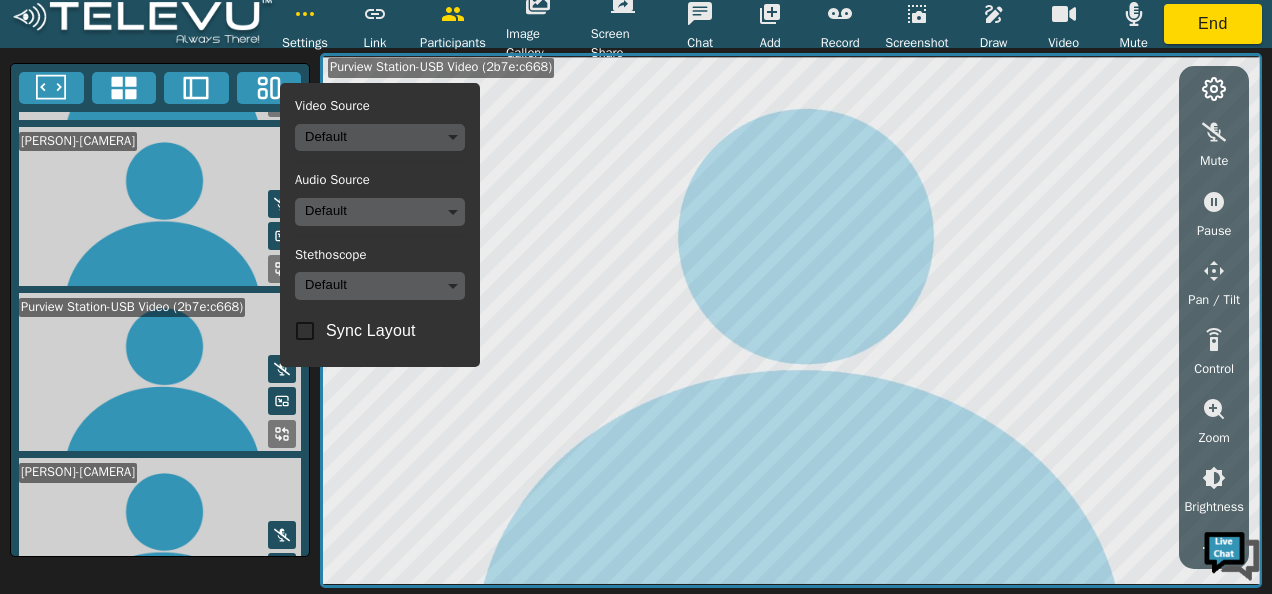 scroll, scrollTop: 148, scrollLeft: 0, axis: vertical 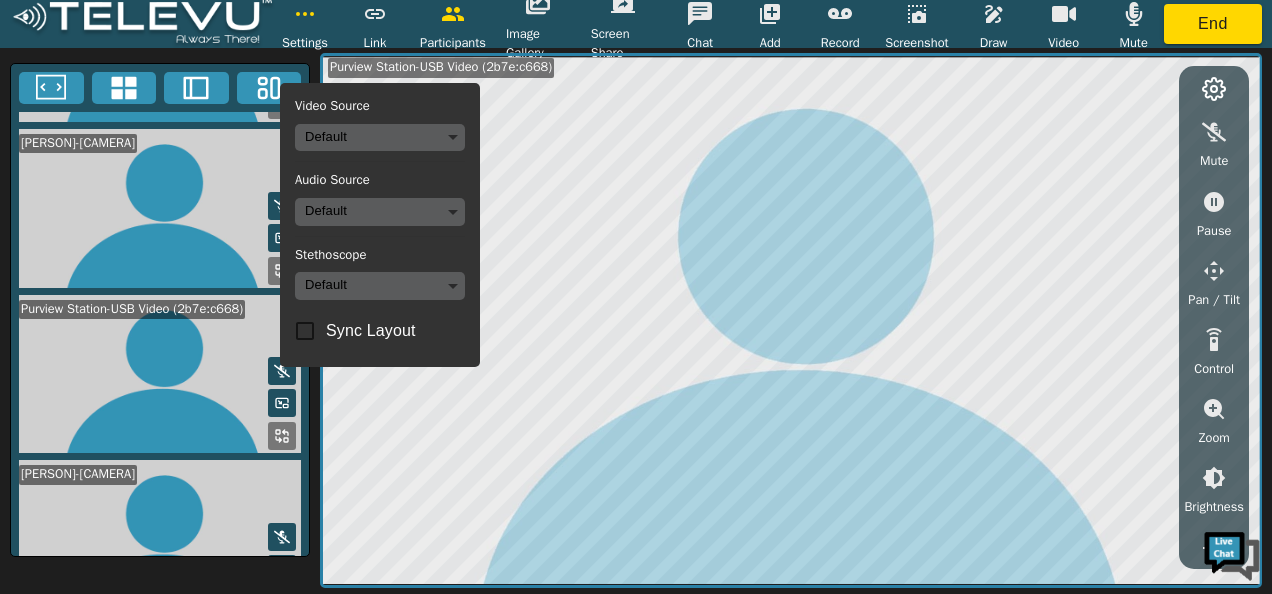 click on "Settings Video Source Default Audio Source Default Stethoscope Default Sync Layout Link Participants Image Gallery Screen Share Chat Add Record Screenshot Draw Video Mute End [PERSON] [PERSON]-[CAMERA] [PERSON]-[CAMERA] [PERSON]-[CAMERA] [PERSON] [PERSON]-[STETHOSCOPE] [PERSON]-[CAMERA] Mute Pause Pan / Tilt Control Zoom Brightness Focus Volume Resolution Flashlight Scan Reconnect Ultra HD Full HD HD MD Video Off" at bounding box center (636, 297) 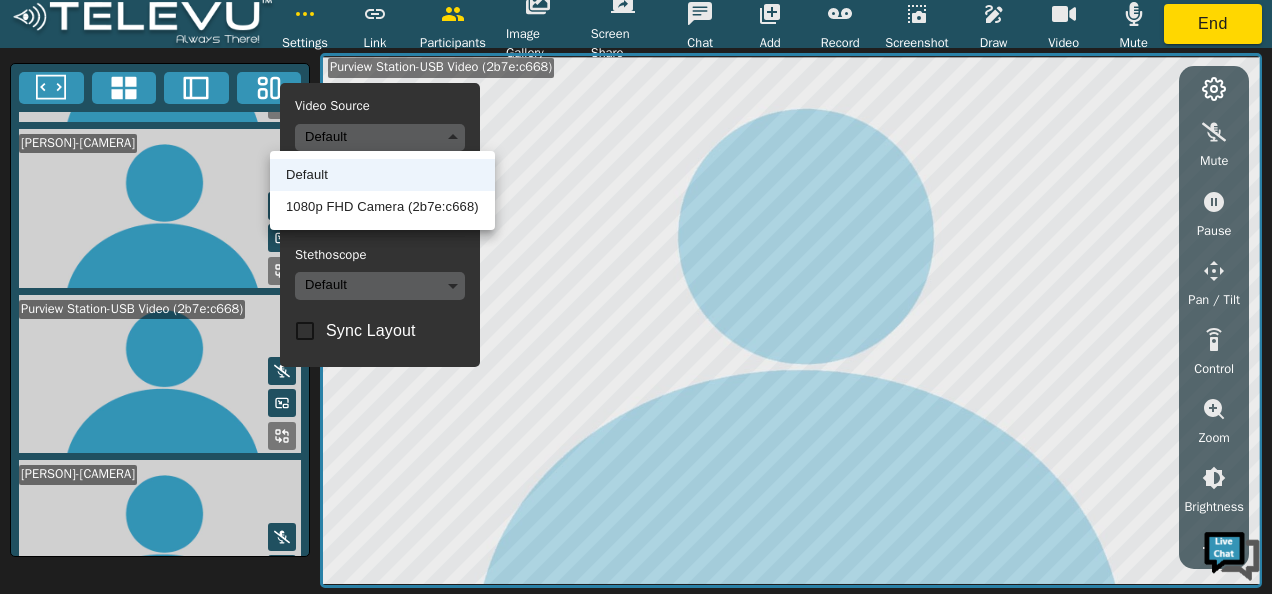 click on "1080p FHD Camera (2b7e:c668)" at bounding box center (382, 207) 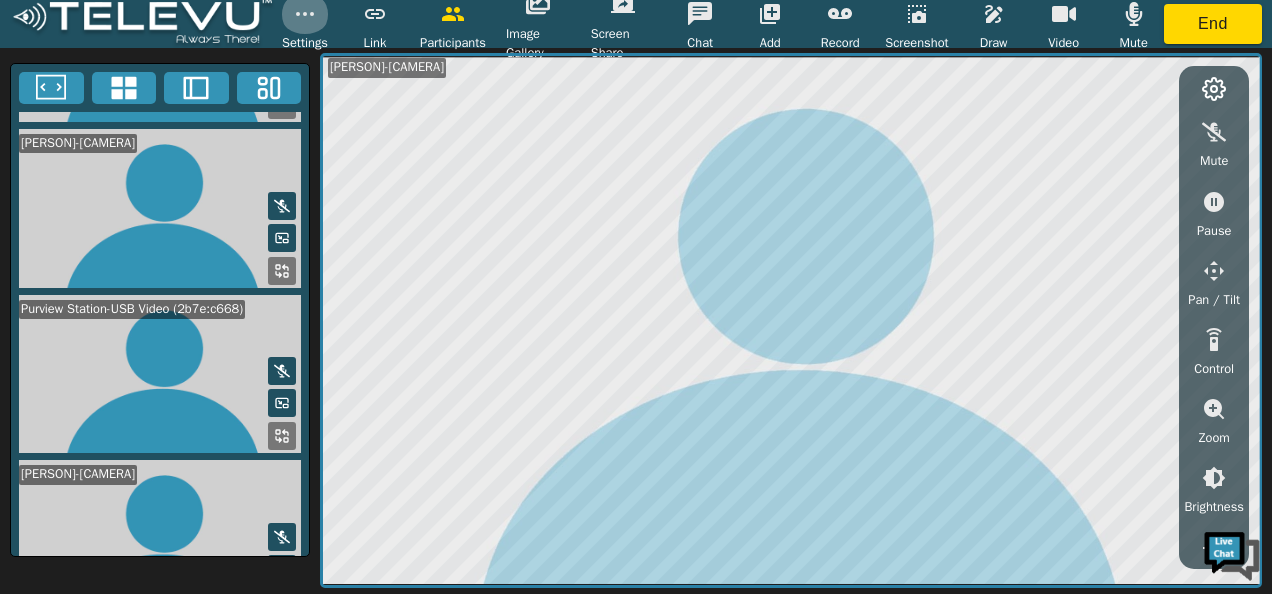 click 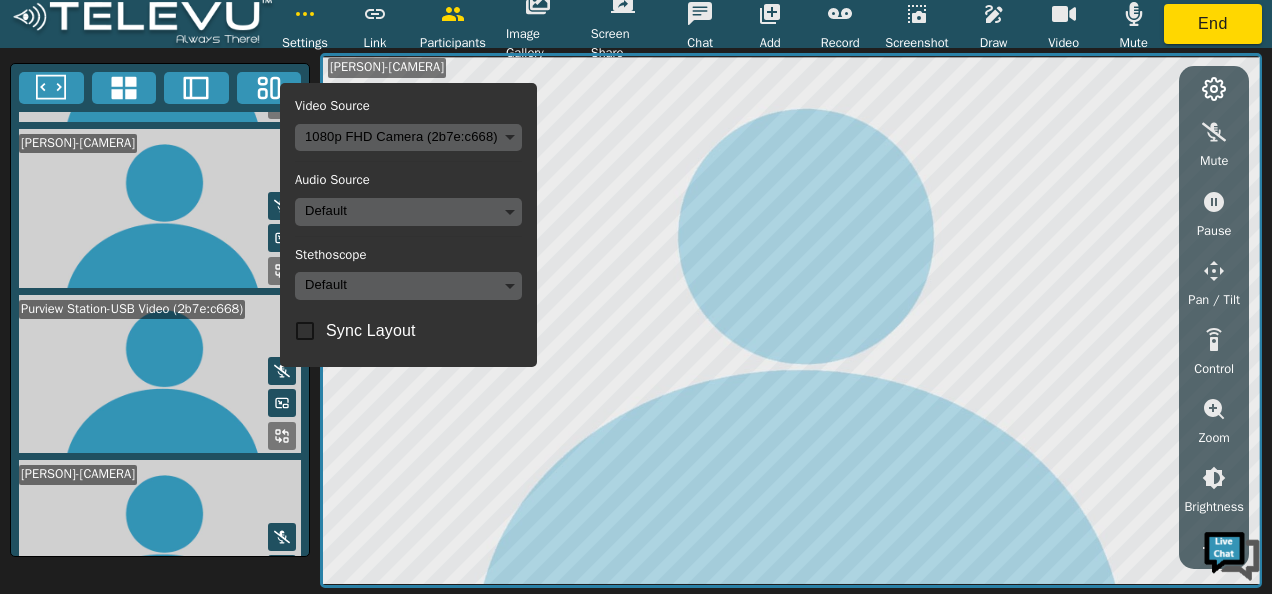 click at bounding box center [160, 374] 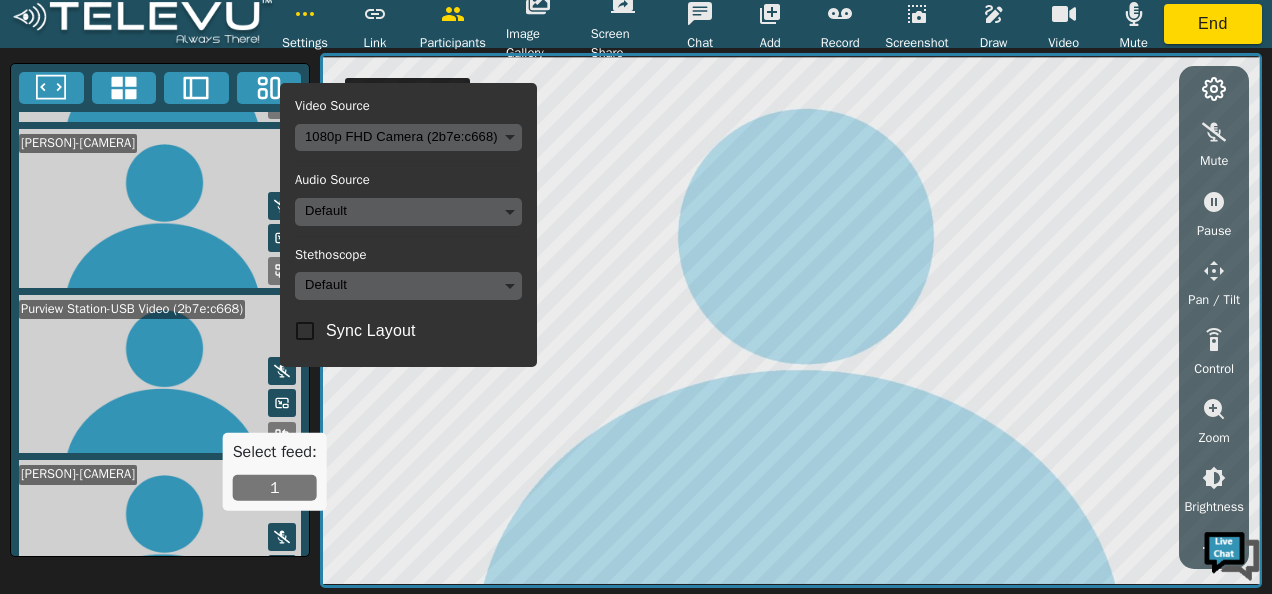 click on "1" at bounding box center [275, 488] 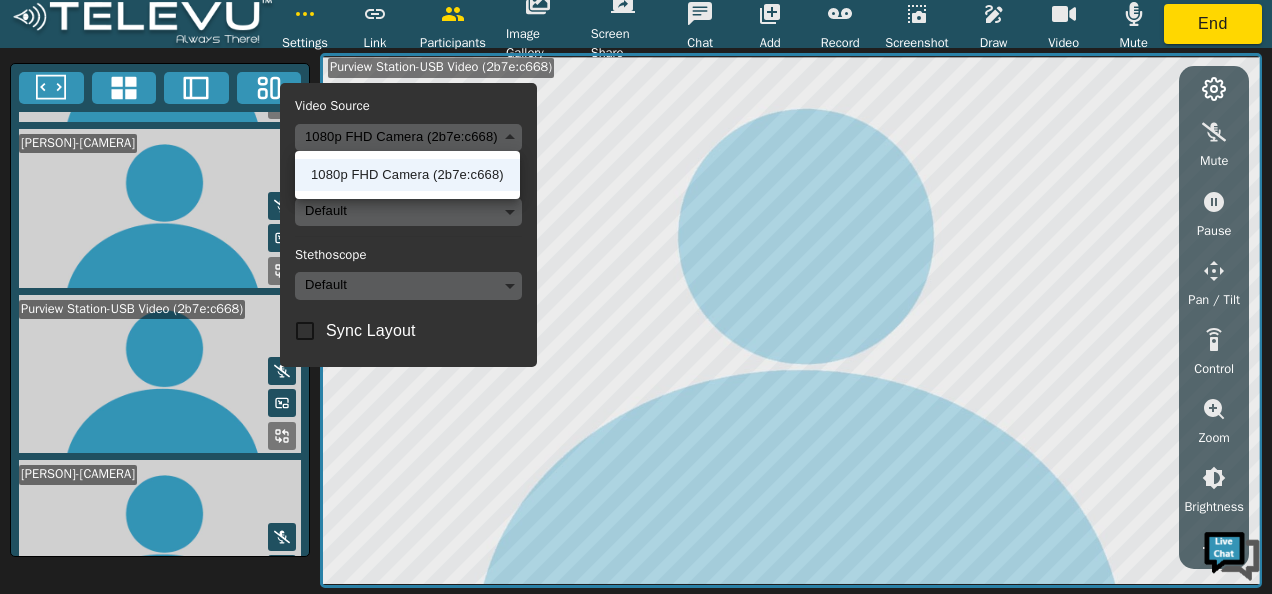 click on "Settings Video Source 1080p FHD Camera (2b7e:c668) 91c270a9674f17151760394417b852ac0336eecca3d75e4f87cc21a5dc58a119 Audio Source Default Stethoscope Default Sync Layout Link Participants Image Gallery Screen Share Chat Add Record Screenshot Draw Video Mute End [PERSON]-[CAMERA] [PERSON]-[CAMERA] [PERSON]-[CAMERA] [PERSON] [PERSON]-[STETHOSCOPE] [PERSON]-[CAMERA] Mute Pause Pan / Tilt Control Zoom Brightness Focus Volume Resolution Flashlight Scan Reconnect Ultra HD Full HD HD MD Video Off 1080p FHD Camera (2b7e:c668)" at bounding box center (636, 297) 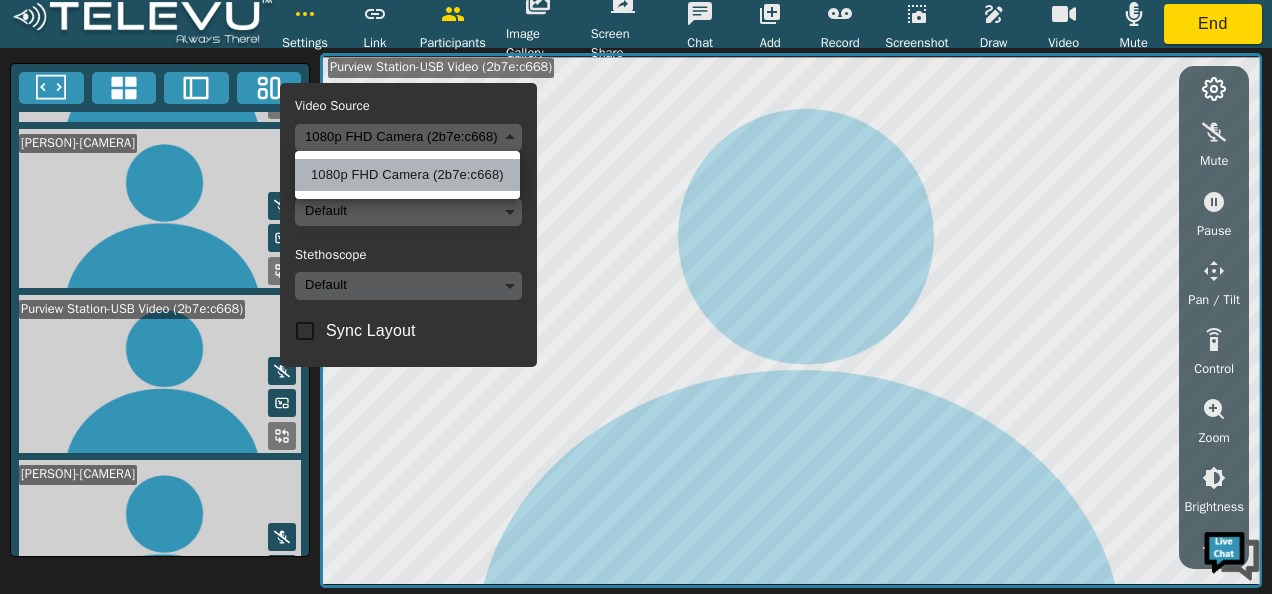 click on "1080p FHD Camera (2b7e:c668)" at bounding box center [407, 175] 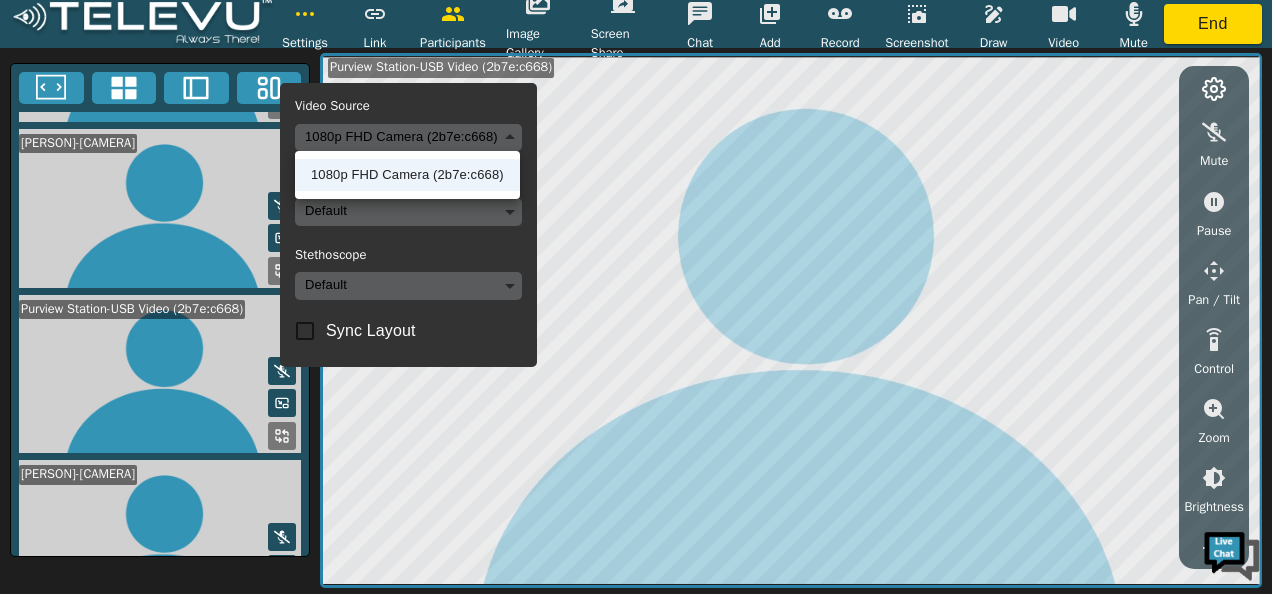 click on "Settings Video Source 1080p FHD Camera (2b7e:c668) 91c270a9674f17151760394417b852ac0336eecca3d75e4f87cc21a5dc58a119 Audio Source Default Stethoscope Default Sync Layout Link Participants Image Gallery Screen Share Chat Add Record Screenshot Draw Video Mute End [PERSON]-[CAMERA] [PERSON]-[CAMERA] [PERSON]-[CAMERA] [PERSON] [PERSON]-[STETHOSCOPE] [PERSON]-[CAMERA] Mute Pause Pan / Tilt Control Zoom Brightness Focus Volume Resolution Flashlight Scan Reconnect Ultra HD Full HD HD MD Video Off 1080p FHD Camera (2b7e:c668)" at bounding box center [636, 297] 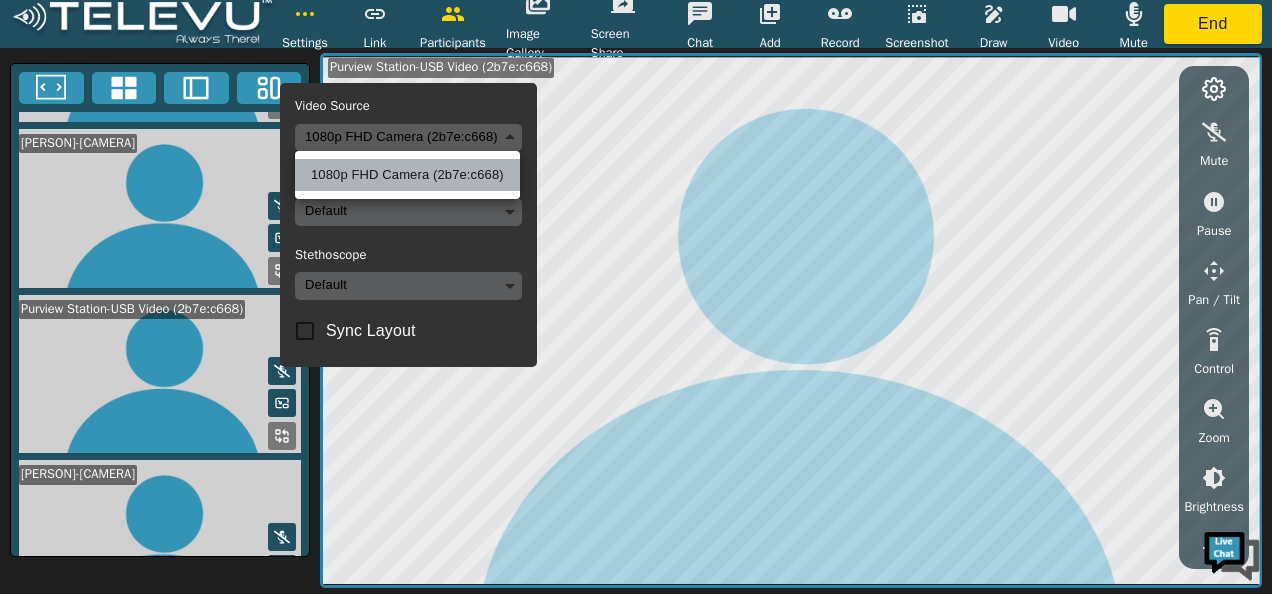 click on "1080p FHD Camera (2b7e:c668)" at bounding box center [407, 175] 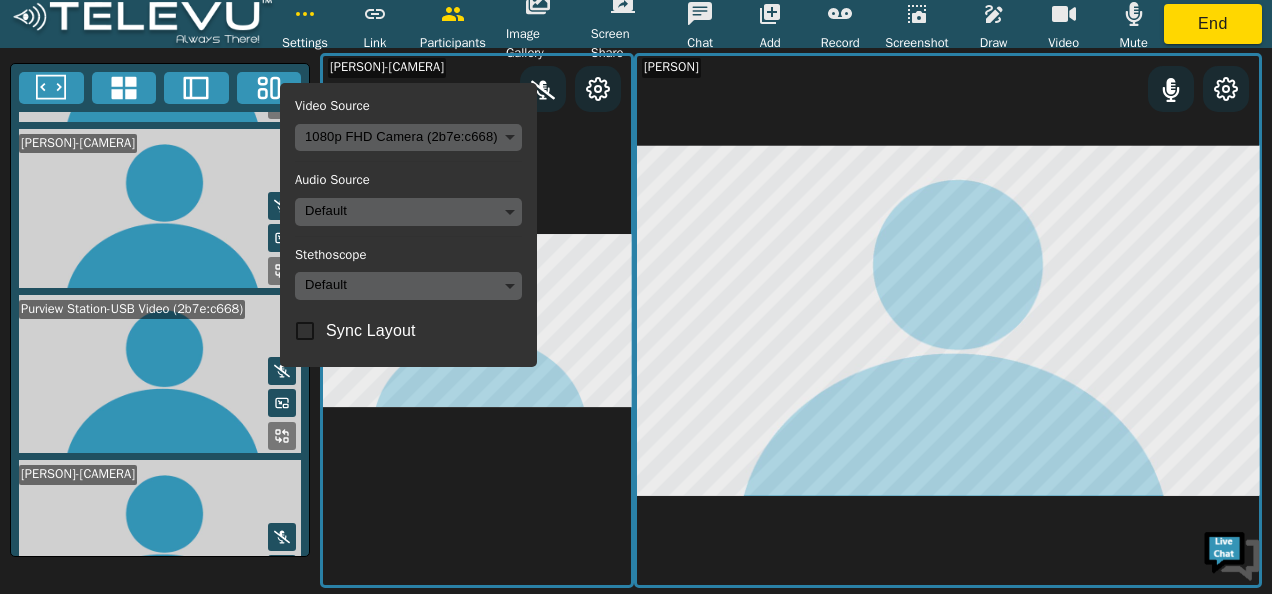 click at bounding box center [598, 330] 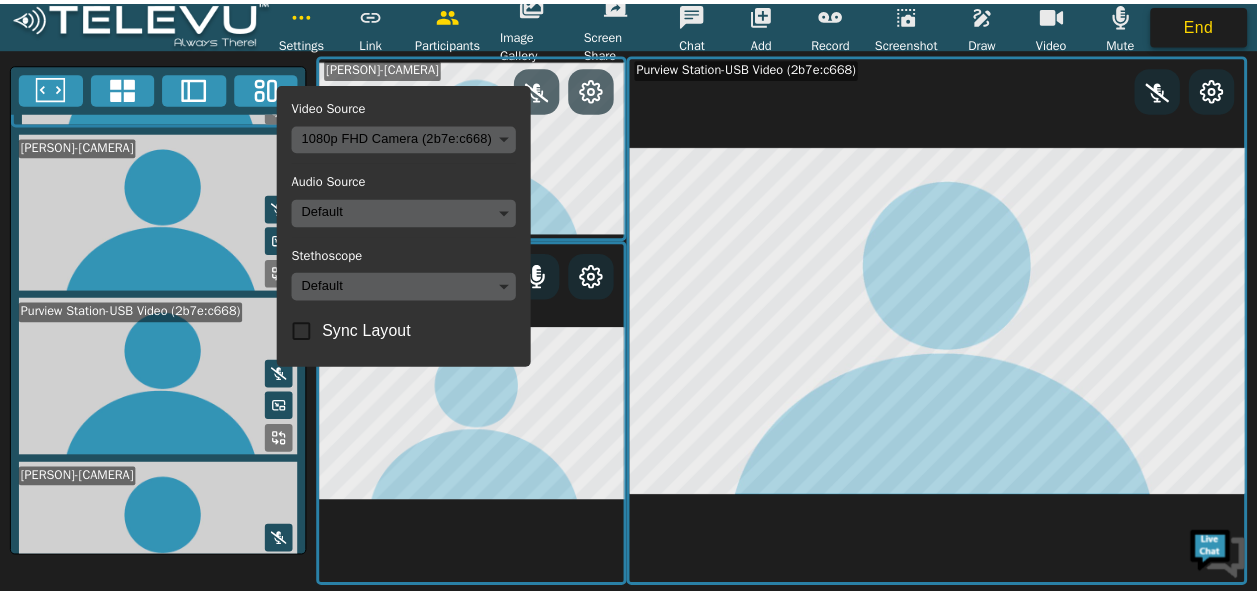 scroll, scrollTop: 150, scrollLeft: 0, axis: vertical 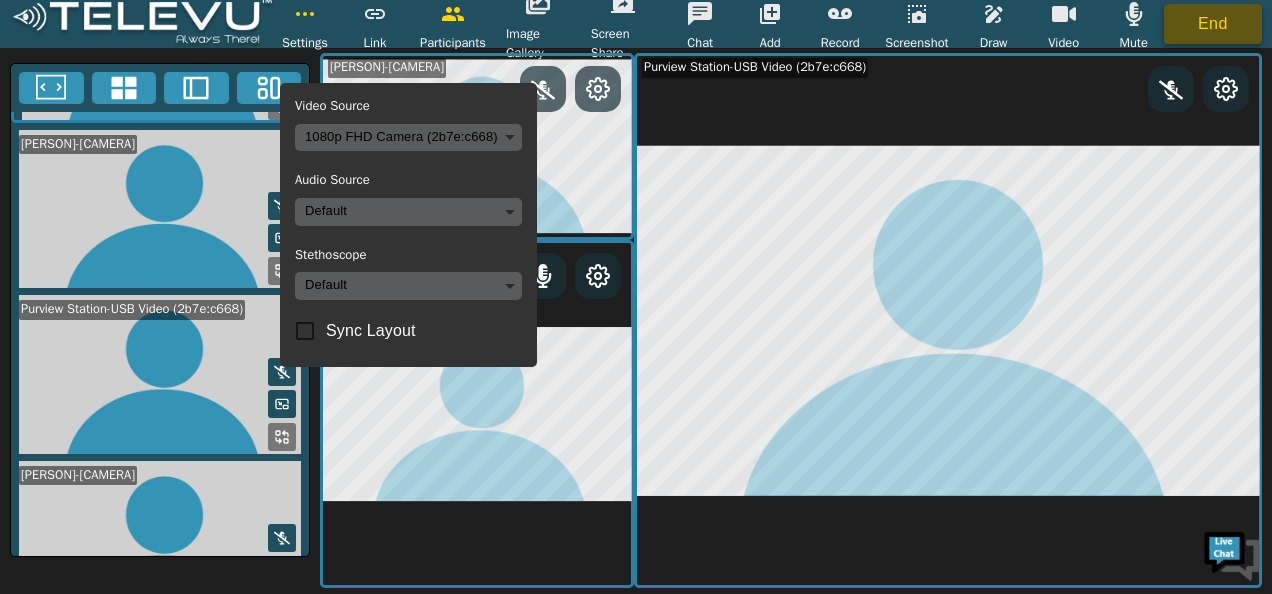 click on "End" at bounding box center (1213, 24) 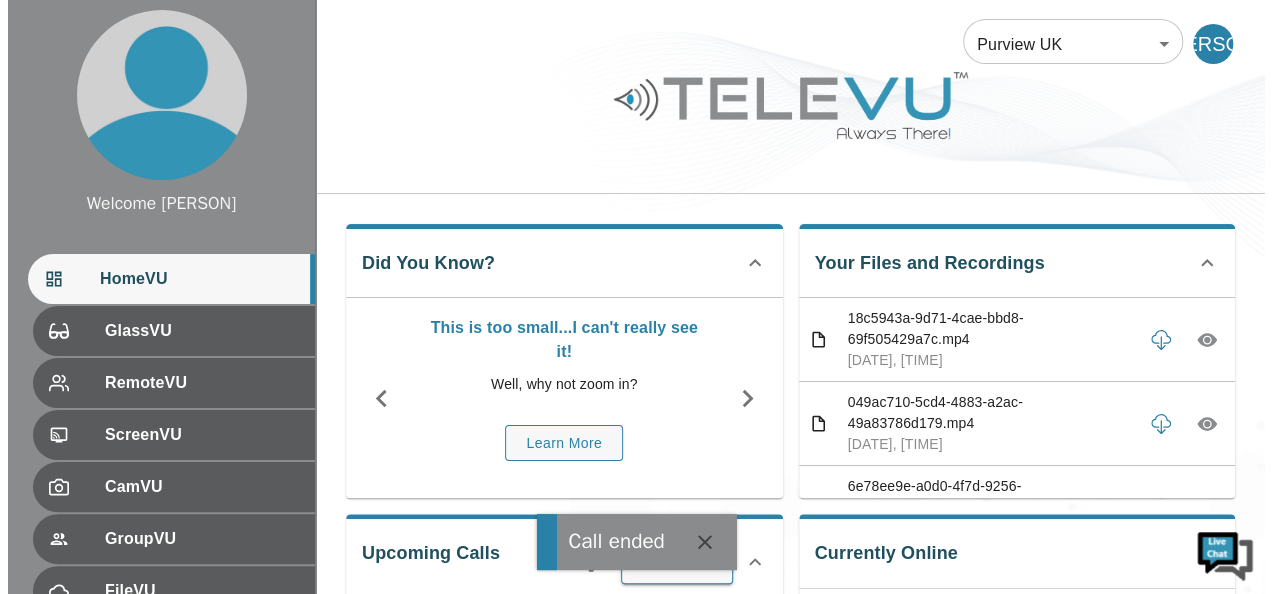 scroll, scrollTop: 404, scrollLeft: 0, axis: vertical 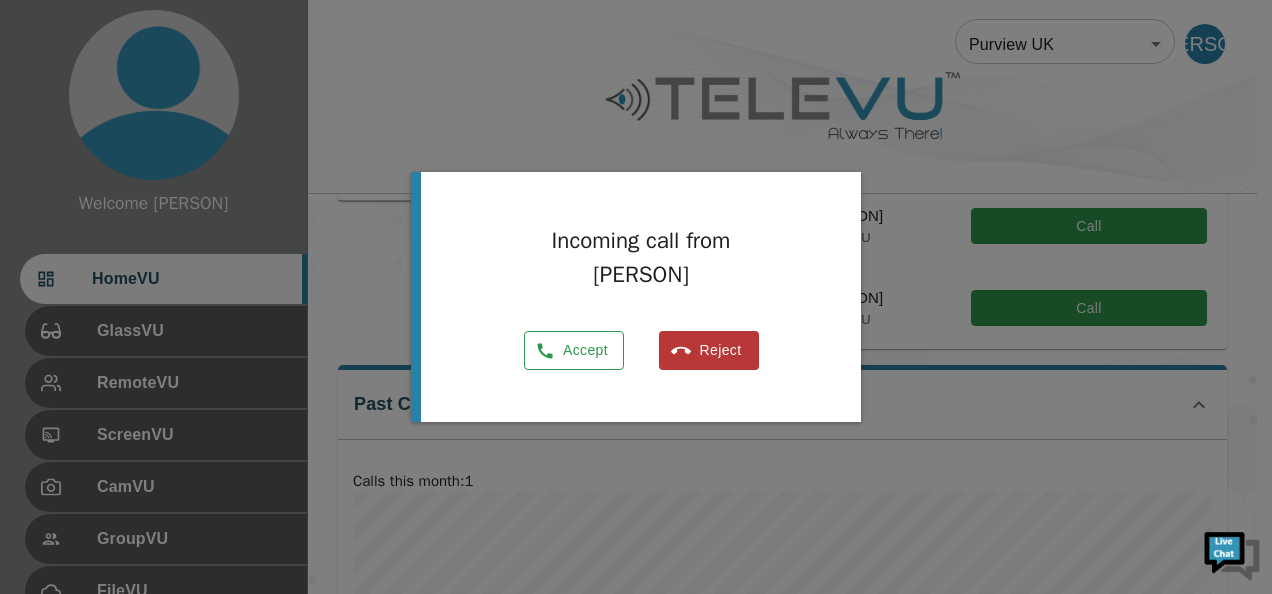 click on "Accept" at bounding box center (574, 350) 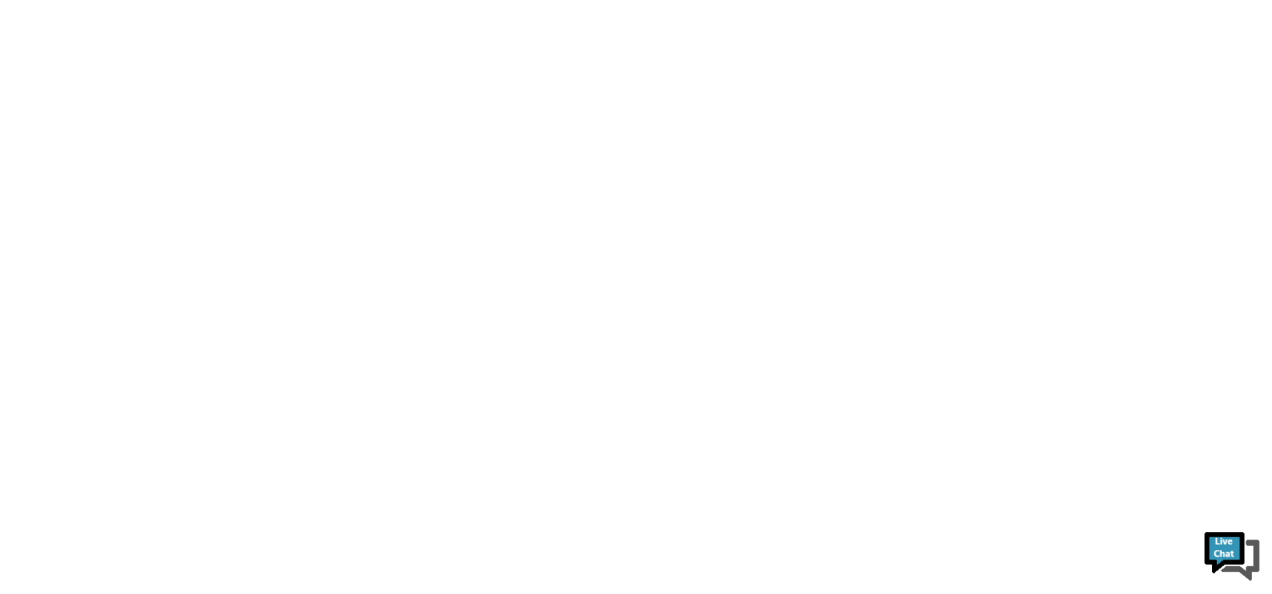 scroll, scrollTop: 0, scrollLeft: 0, axis: both 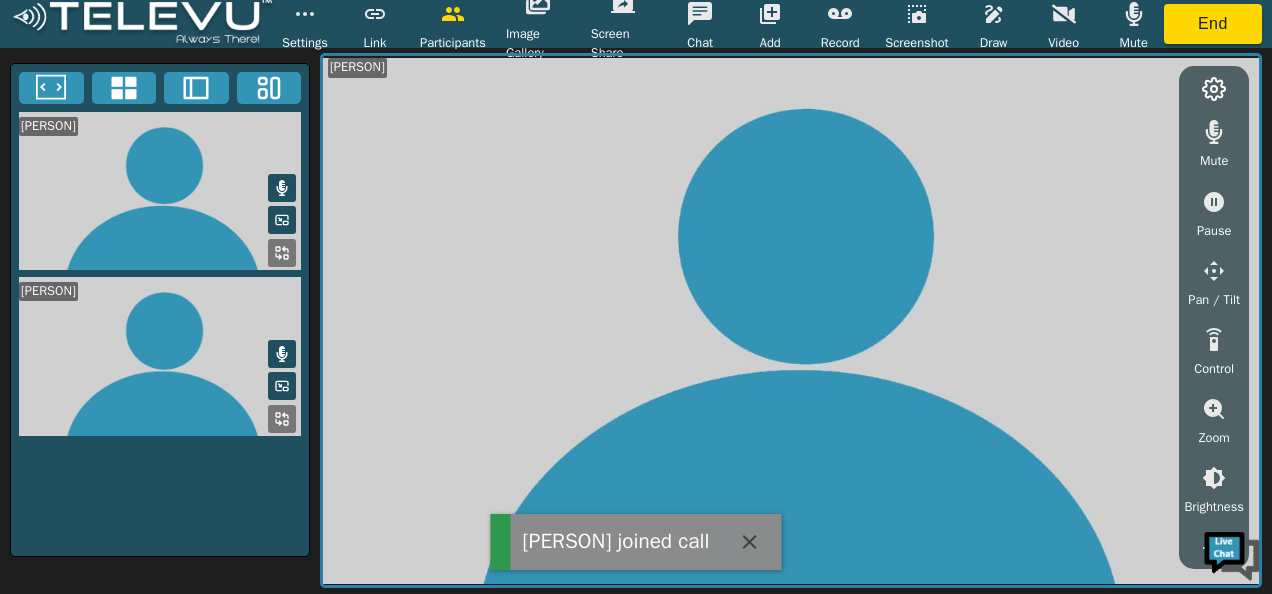 click 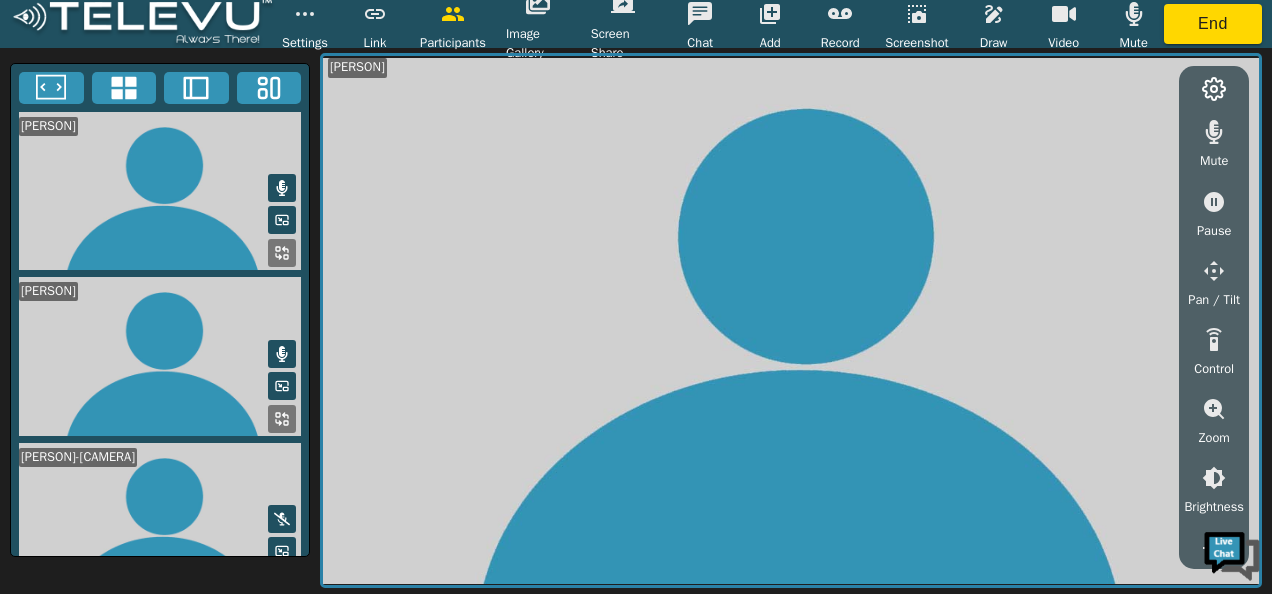 drag, startPoint x: 298, startPoint y: 251, endPoint x: 296, endPoint y: 337, distance: 86.023254 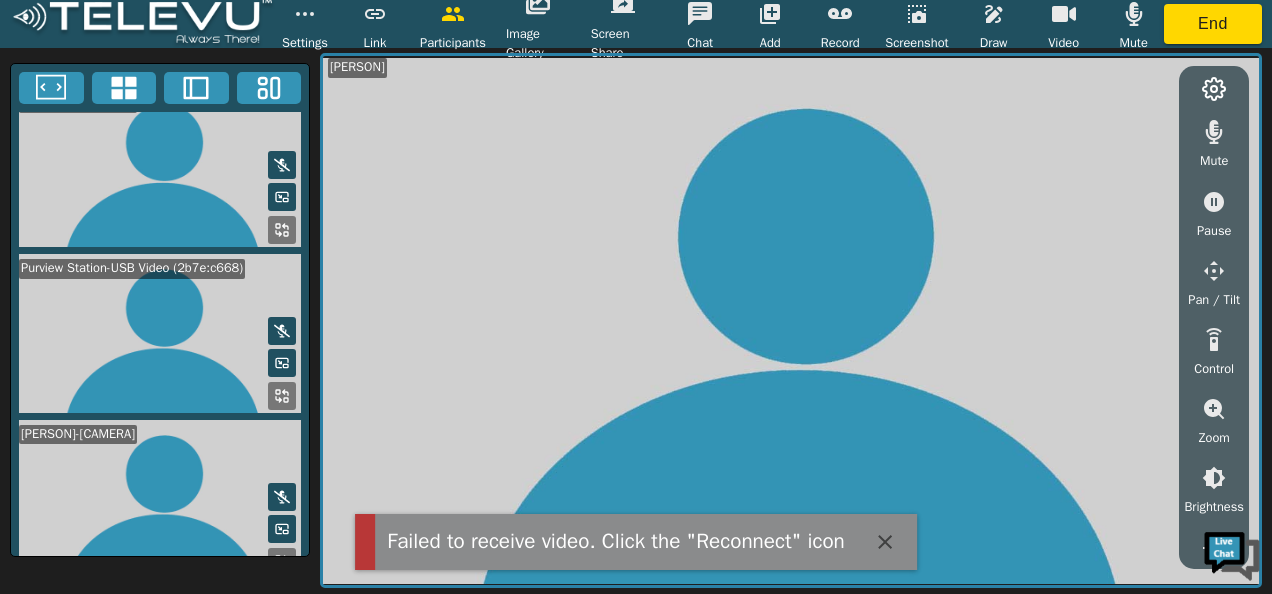 scroll, scrollTop: 355, scrollLeft: 0, axis: vertical 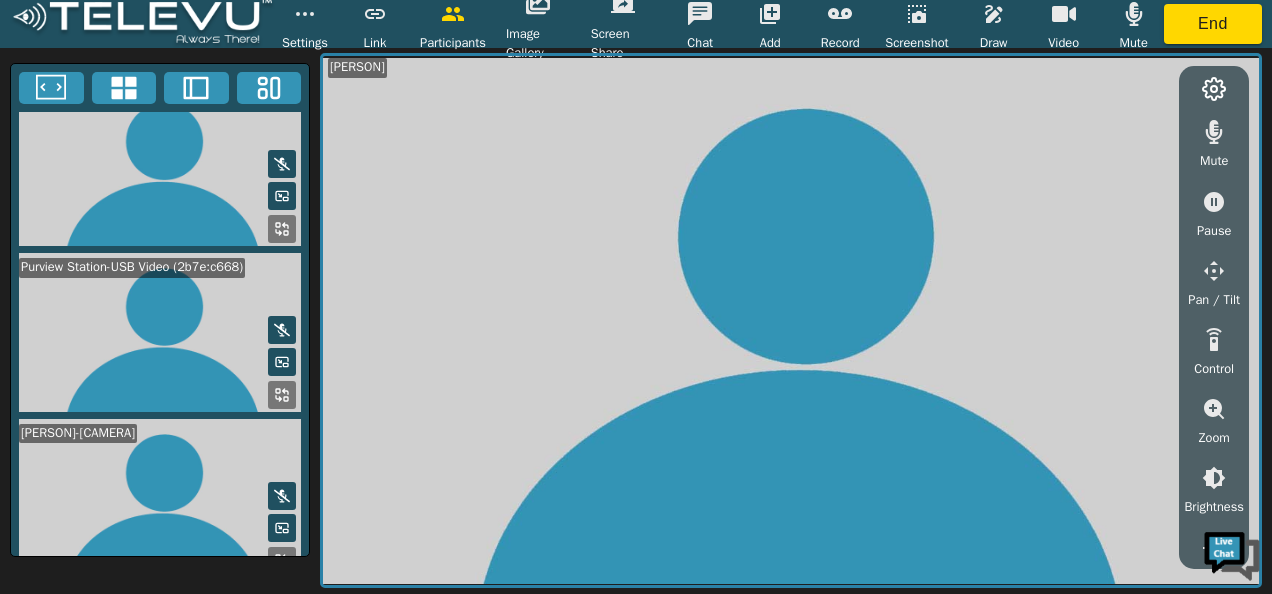 click 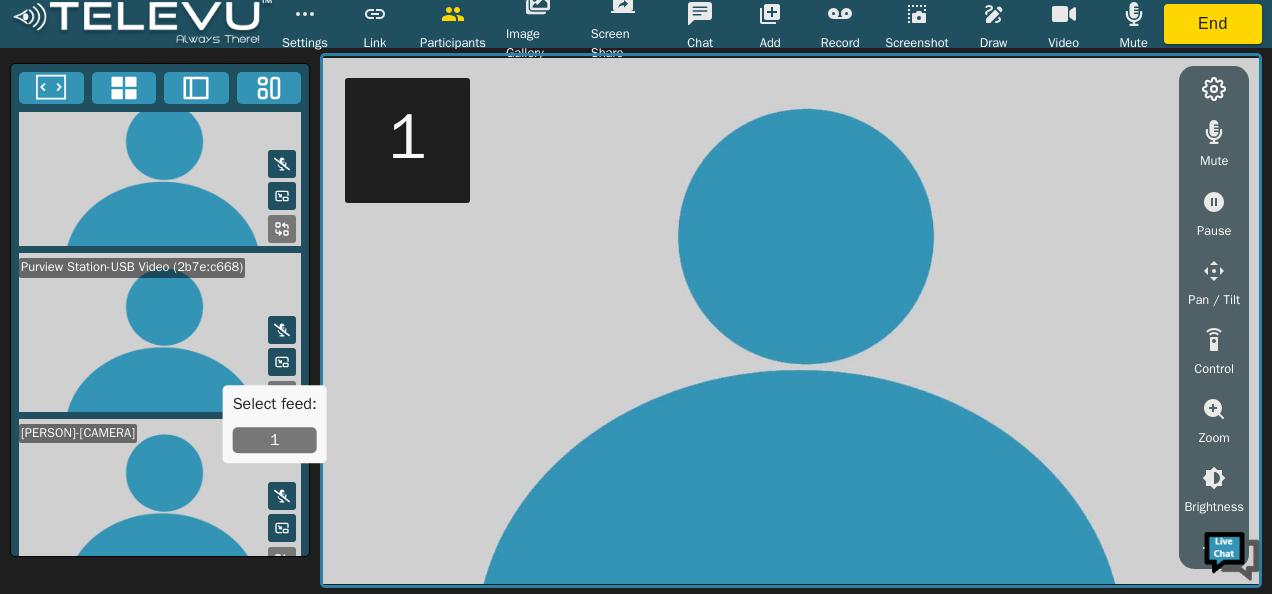 scroll, scrollTop: 0, scrollLeft: 0, axis: both 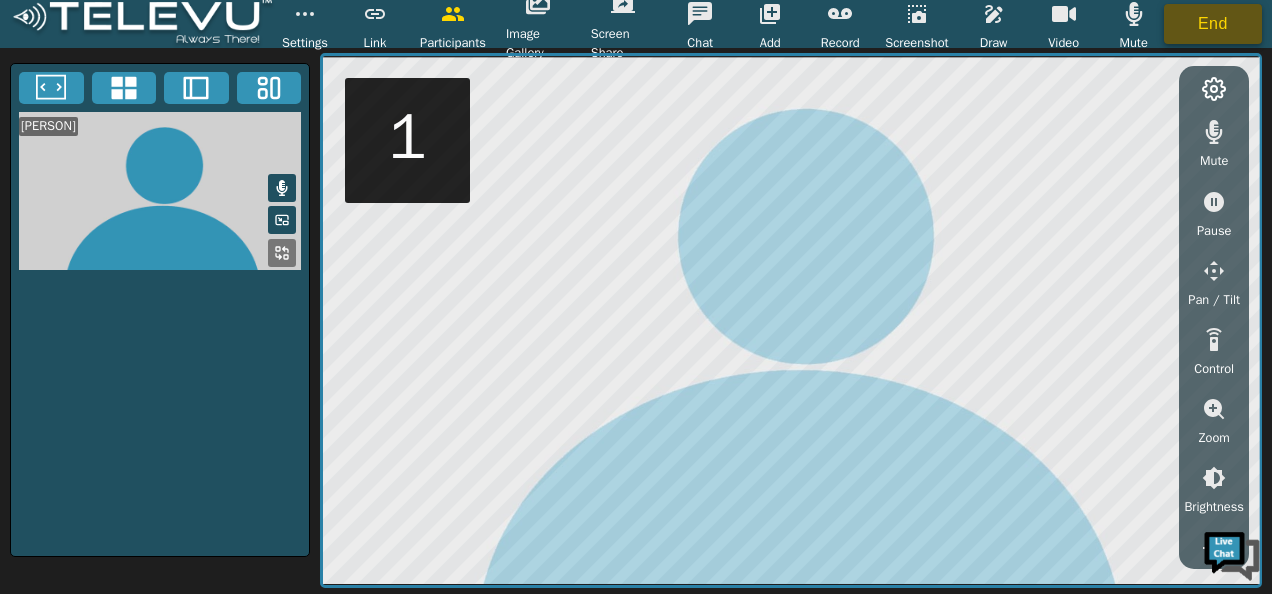 click on "End" at bounding box center (1213, 24) 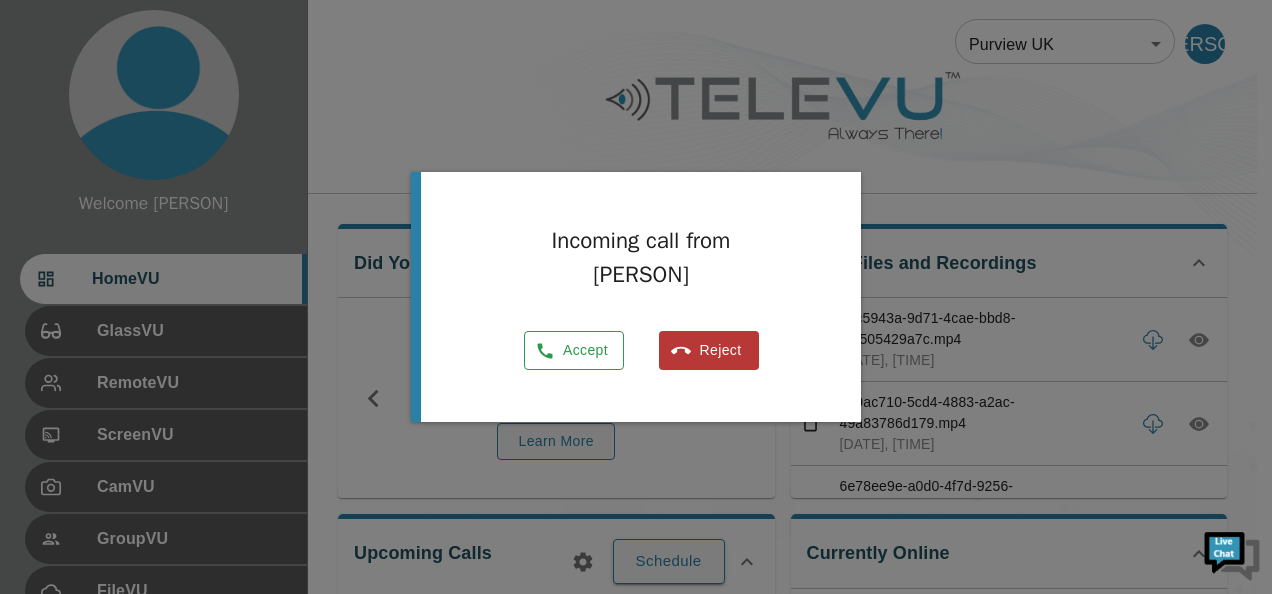 click on "Accept" at bounding box center [574, 350] 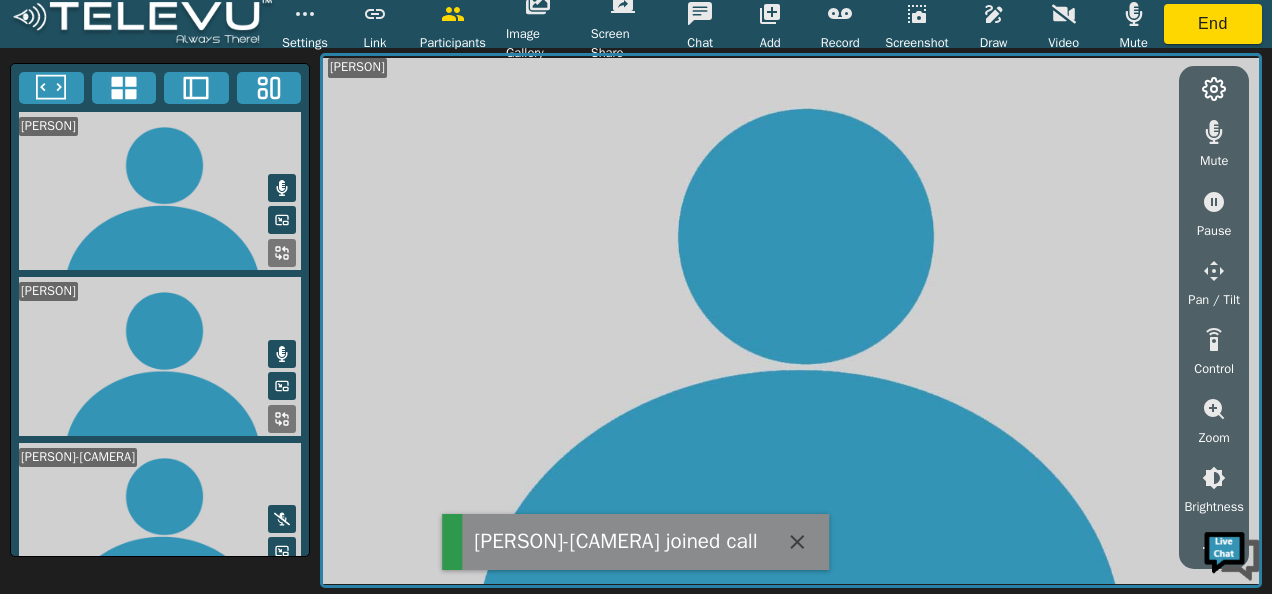 click on "Video" at bounding box center [1064, 23] 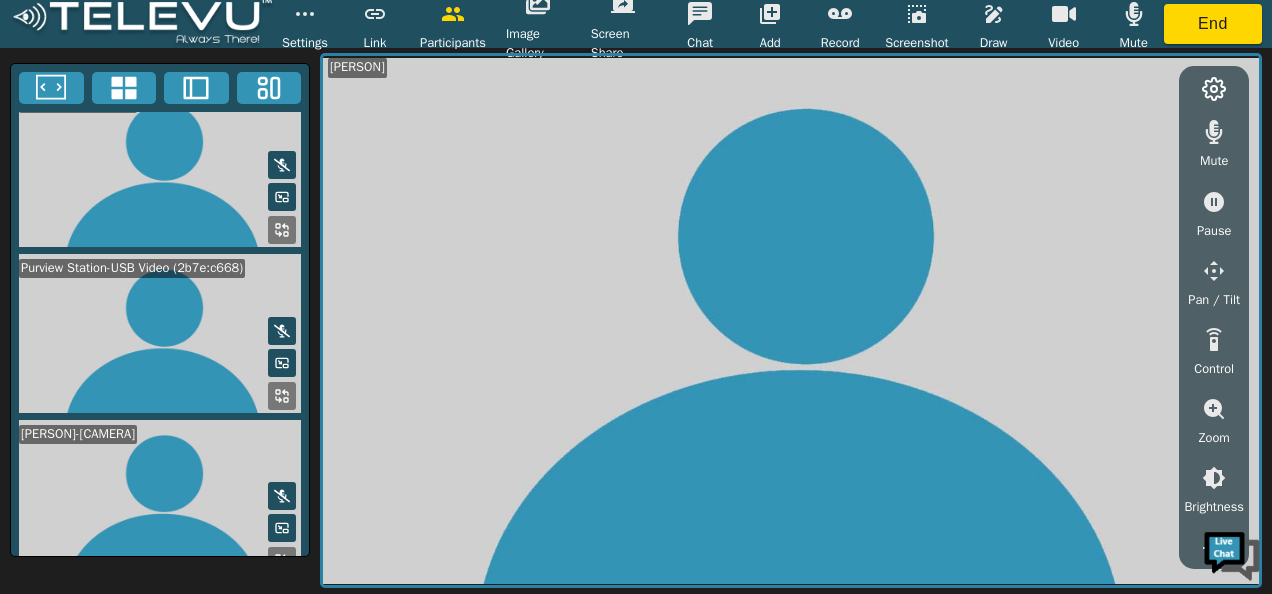 scroll, scrollTop: 355, scrollLeft: 0, axis: vertical 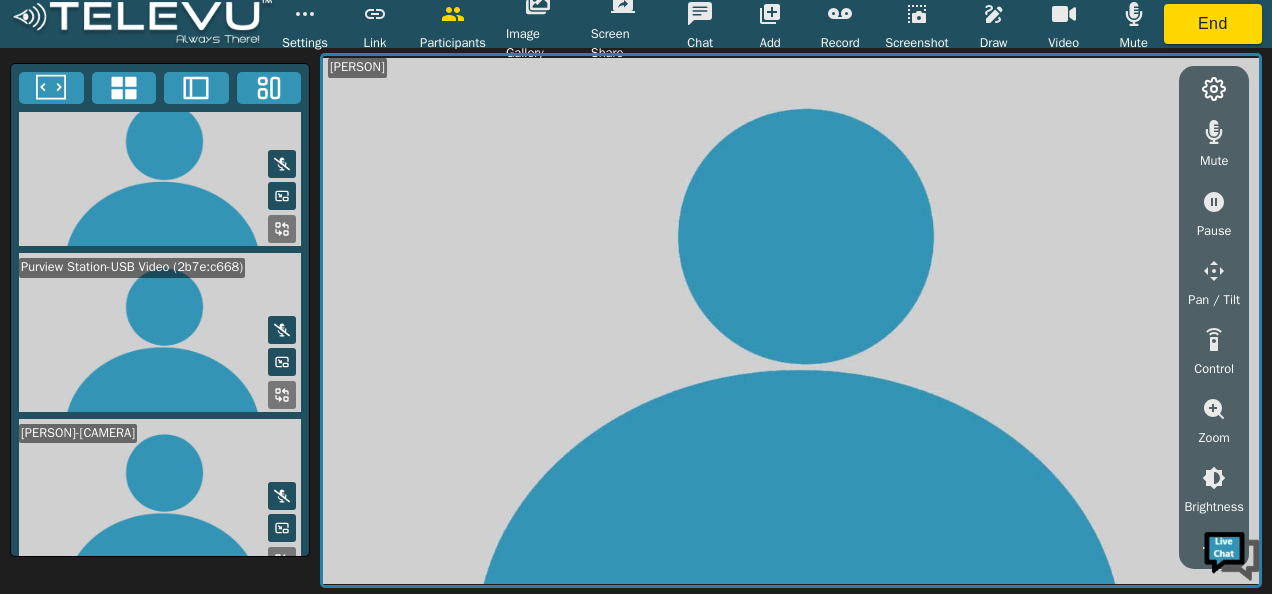 click 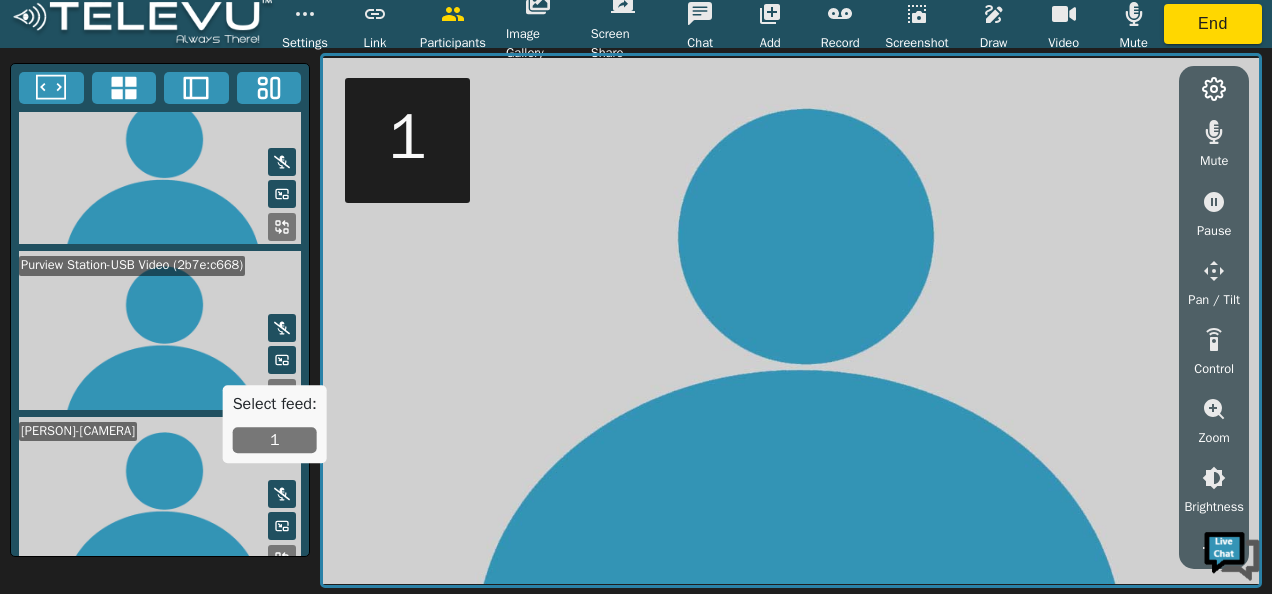 scroll, scrollTop: 355, scrollLeft: 0, axis: vertical 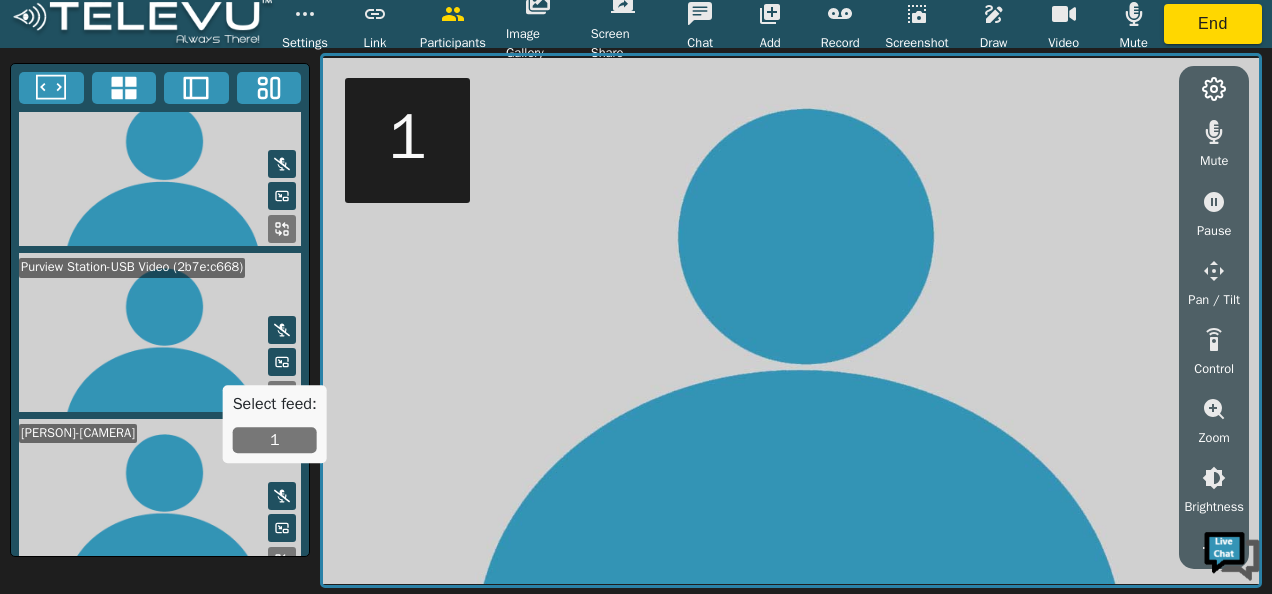 click at bounding box center (160, 332) 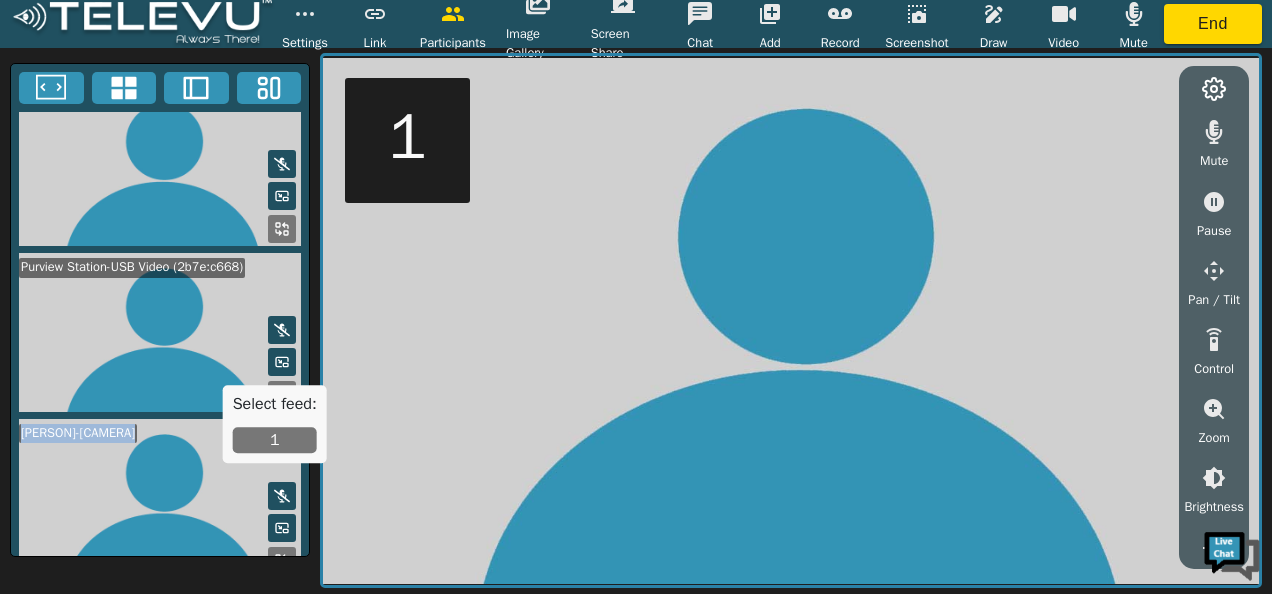drag, startPoint x: 309, startPoint y: 360, endPoint x: 331, endPoint y: 182, distance: 179.3544 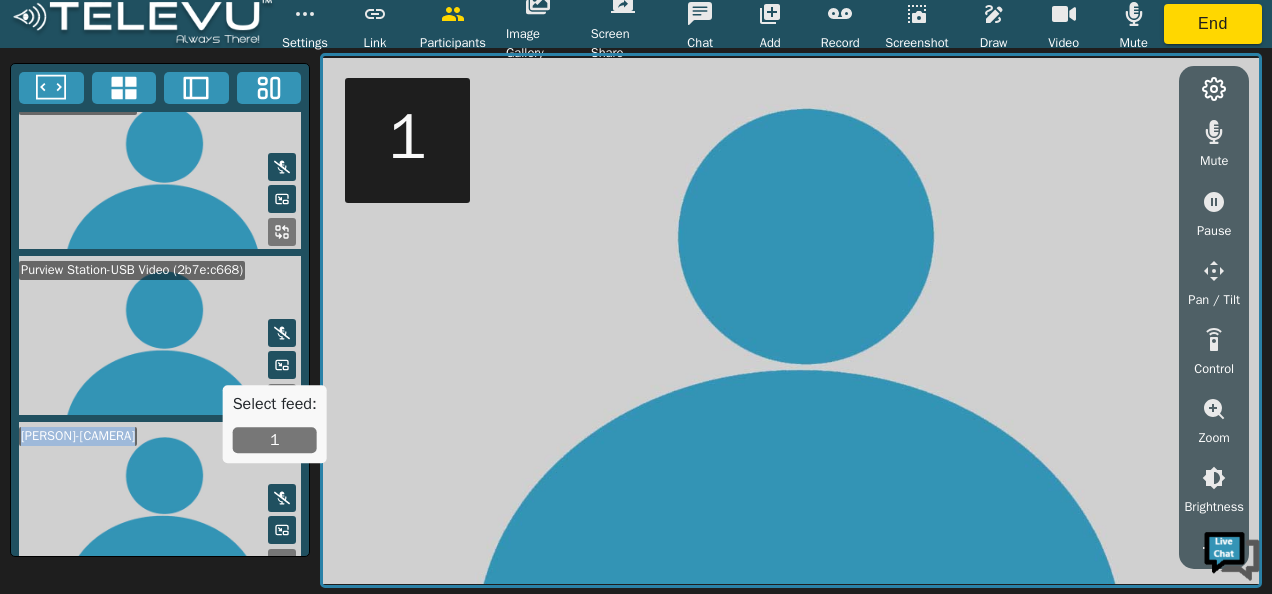 scroll, scrollTop: 357, scrollLeft: 0, axis: vertical 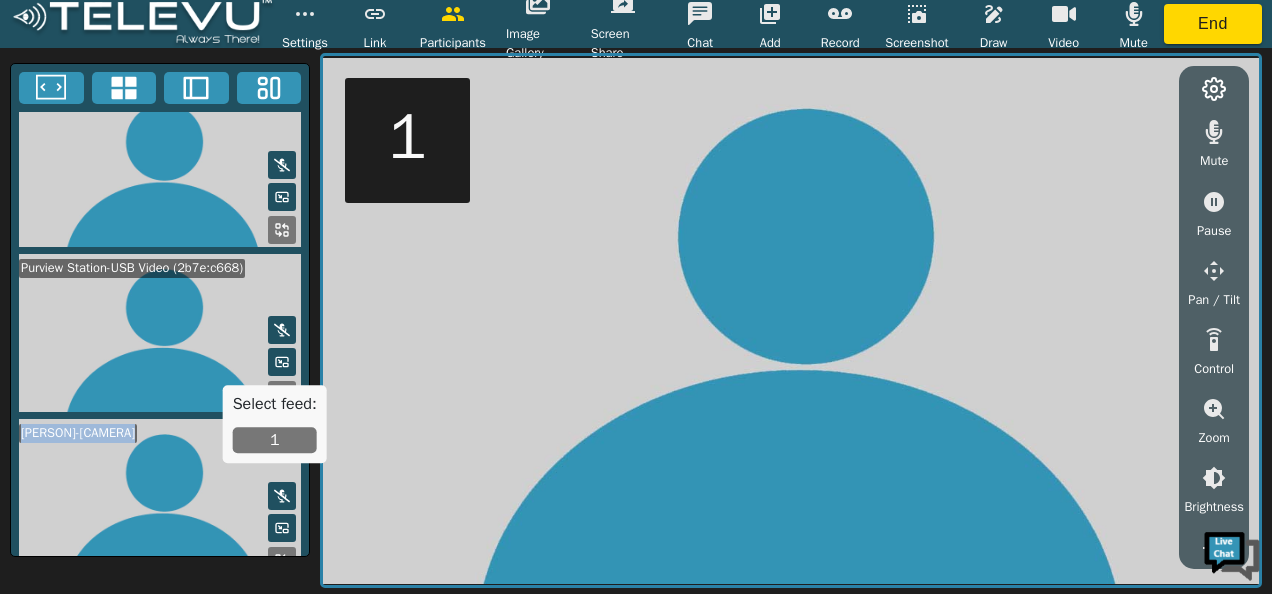 click 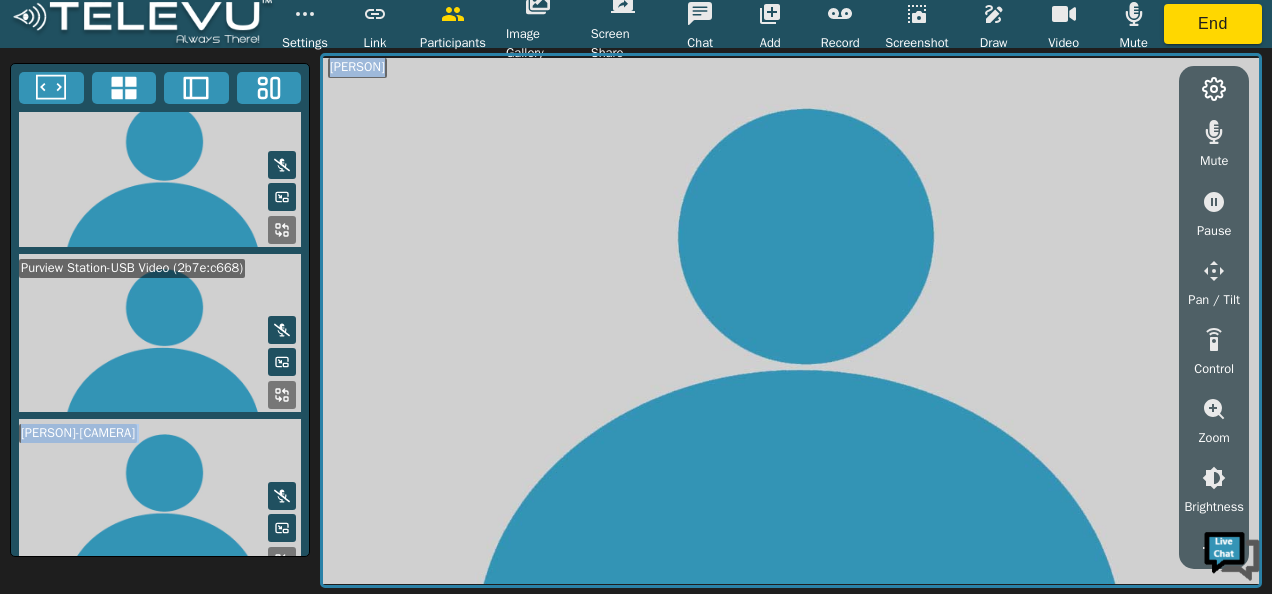click at bounding box center (160, 333) 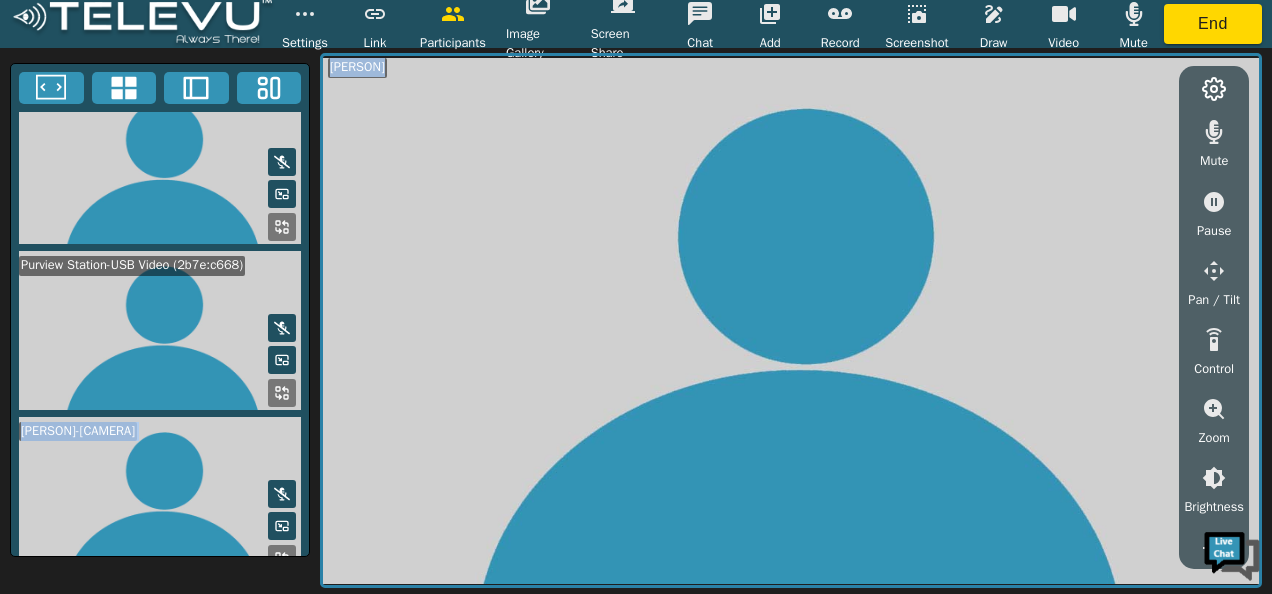 scroll, scrollTop: 355, scrollLeft: 0, axis: vertical 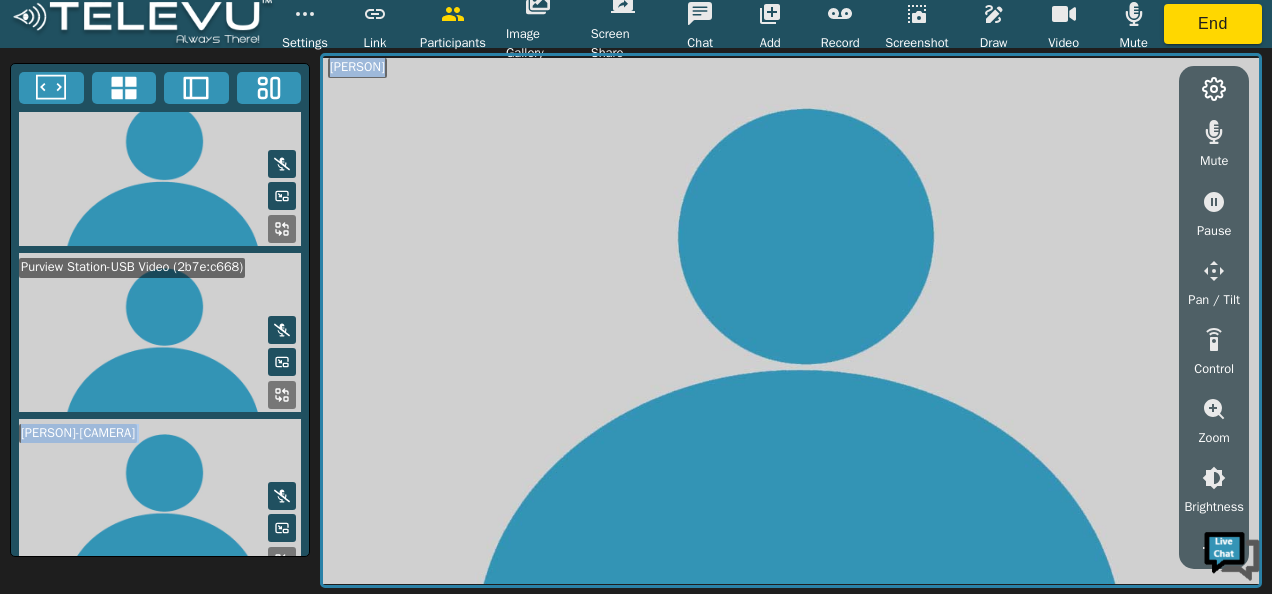 click at bounding box center [282, 395] 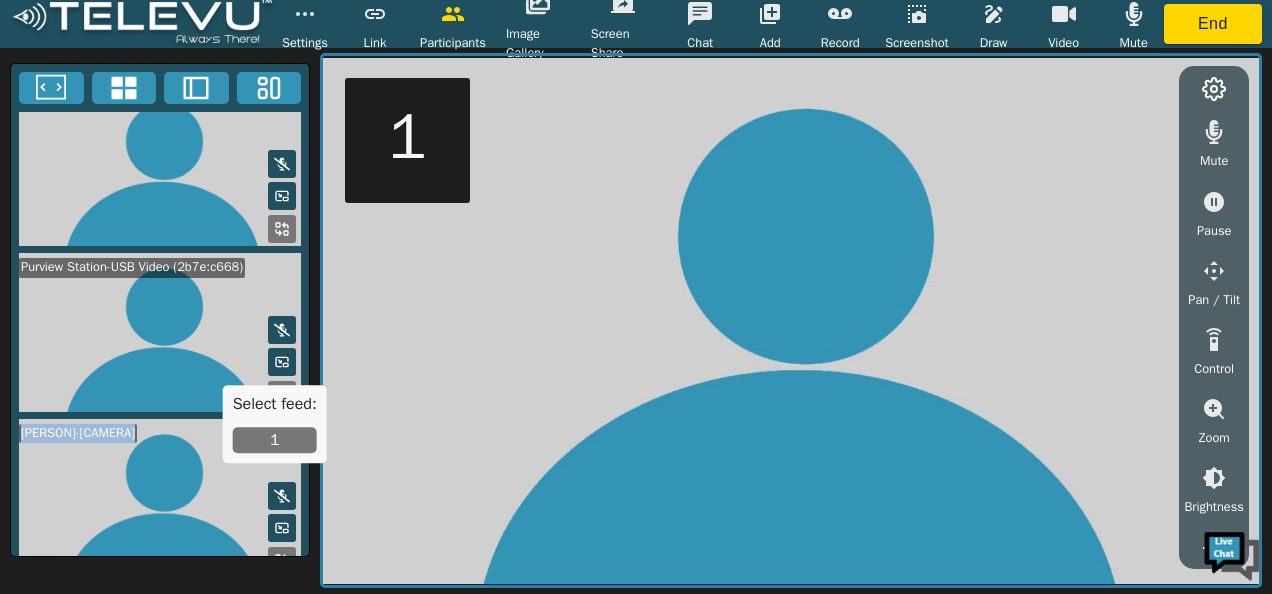 click on "1" at bounding box center (275, 441) 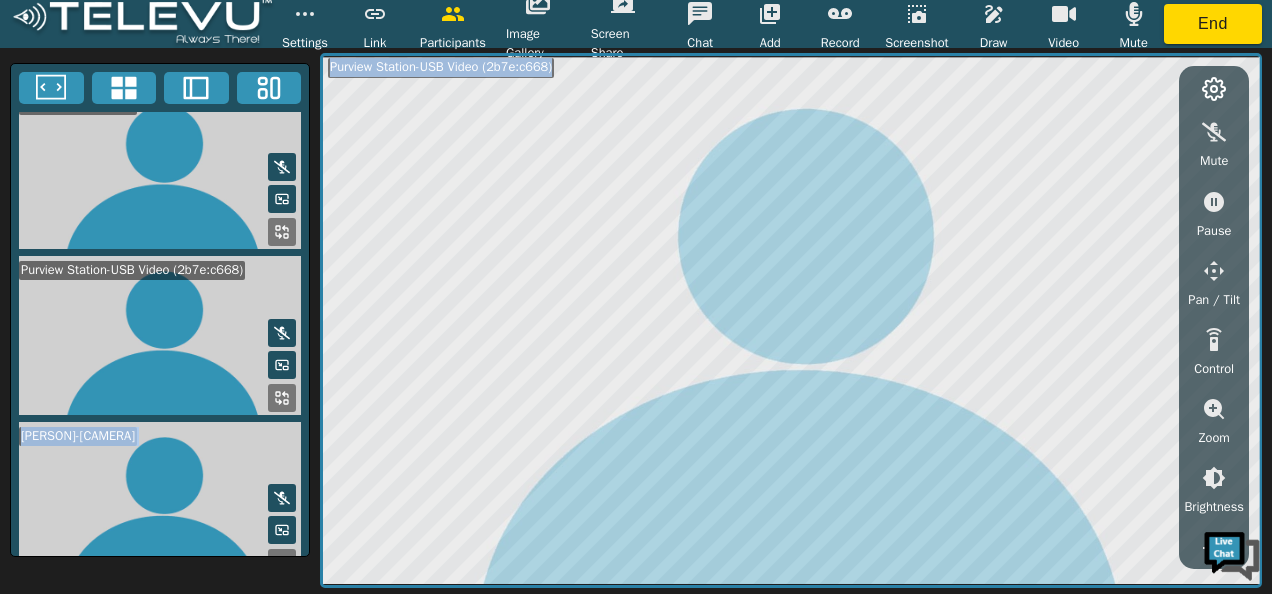 scroll, scrollTop: 357, scrollLeft: 0, axis: vertical 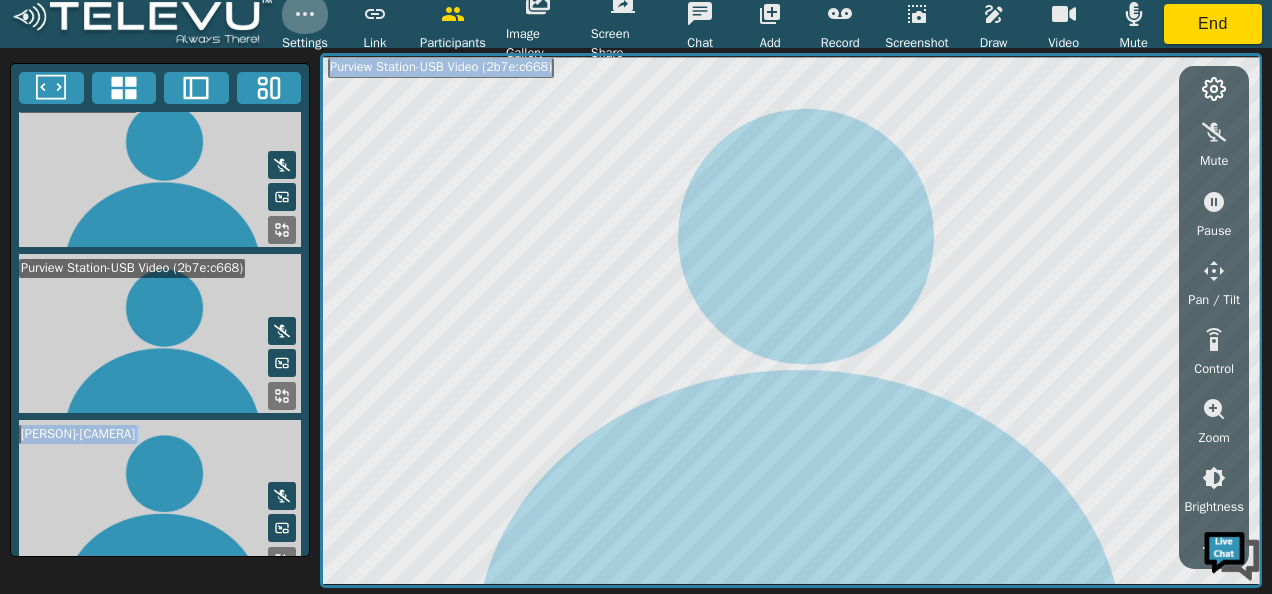 click 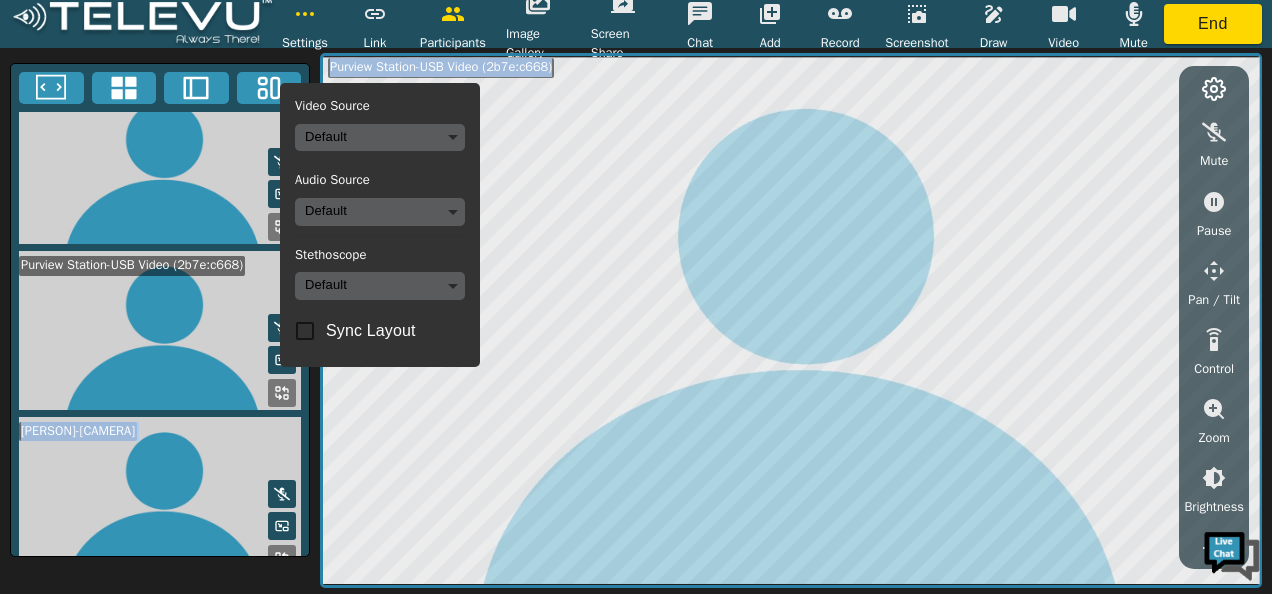 scroll, scrollTop: 355, scrollLeft: 0, axis: vertical 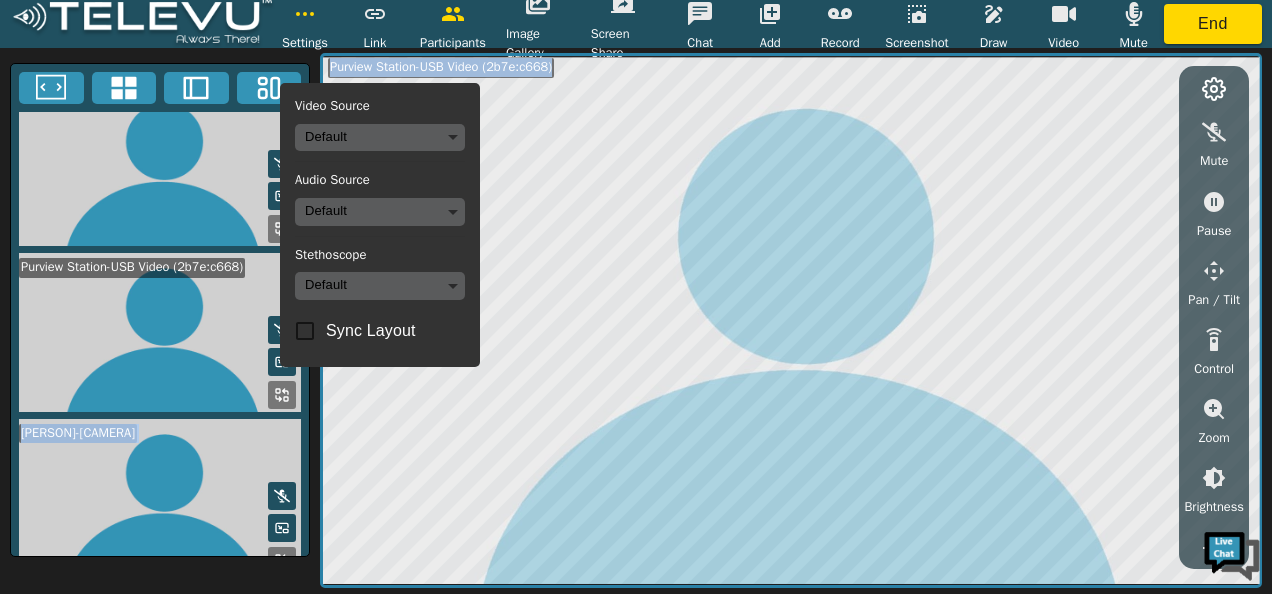 click on "Settings Video Source Default Audio Source Default Stethoscope Default Sync Layout Link Participants Image Gallery Screen Share Chat Add Record Screenshot Draw Video Mute End [PERSON] [PERSON]-[CAMERA] [PERSON]-[CAMERA] [PERSON]-[CAMERA] Mute Pause Pan / Tilt Control Zoom Brightness Focus Volume Resolution Flashlight Scan Reconnect Ultra HD Full HD HD MD Video Off" at bounding box center [636, 297] 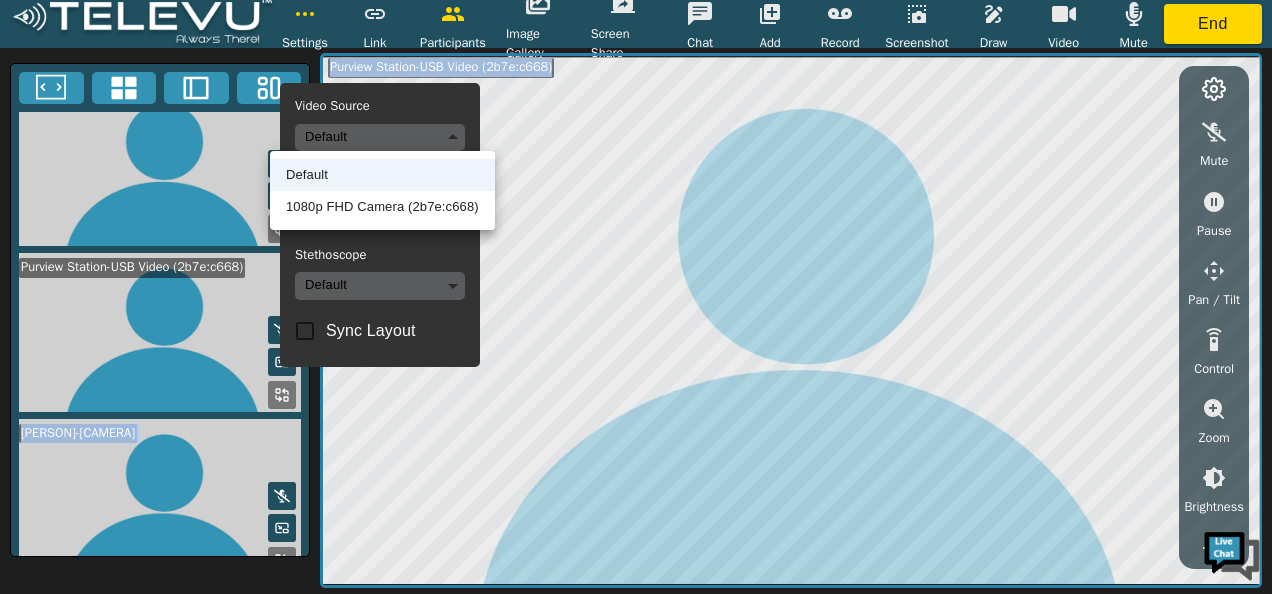 click on "Default" at bounding box center (382, 175) 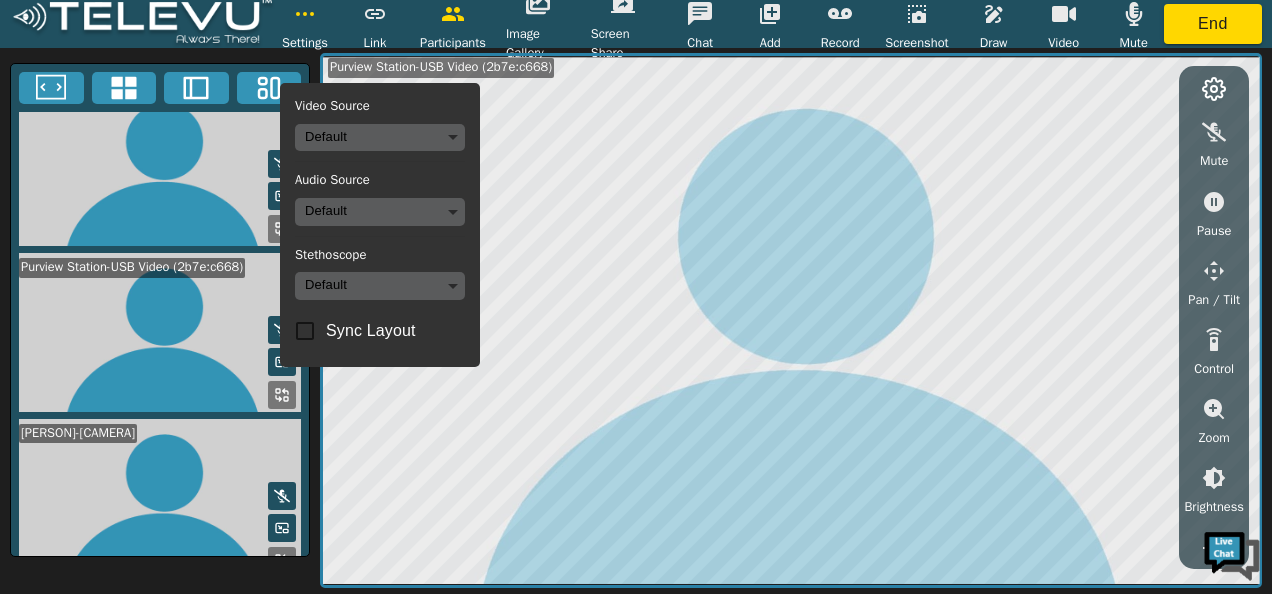 click on "Settings" at bounding box center [305, 43] 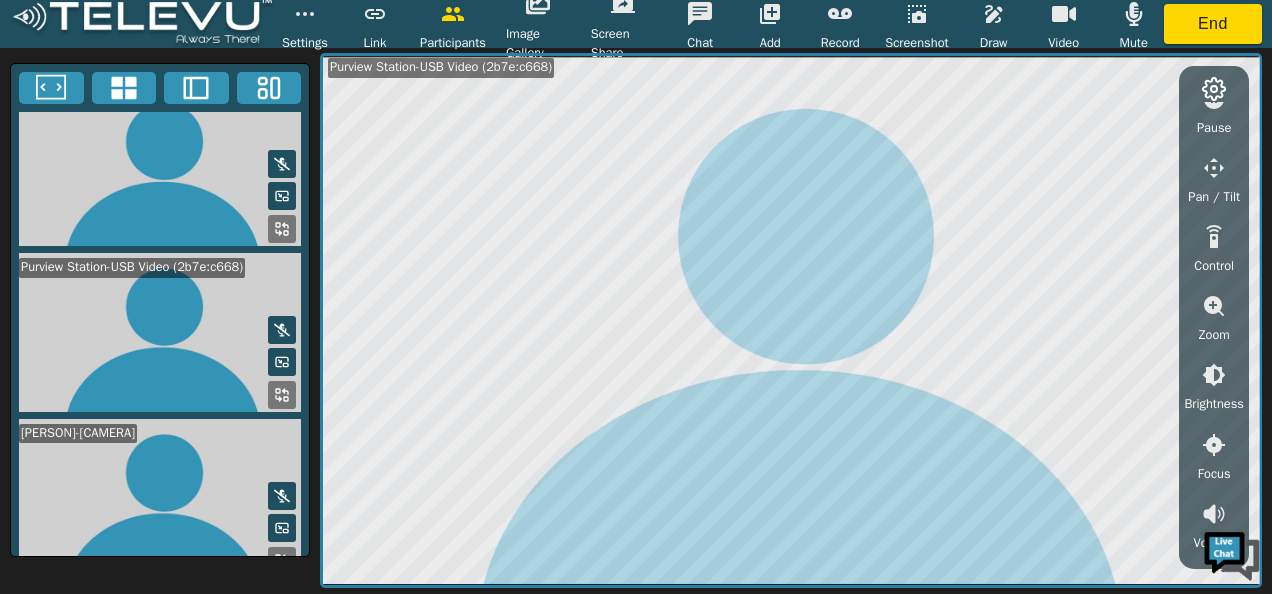 scroll, scrollTop: 121, scrollLeft: 0, axis: vertical 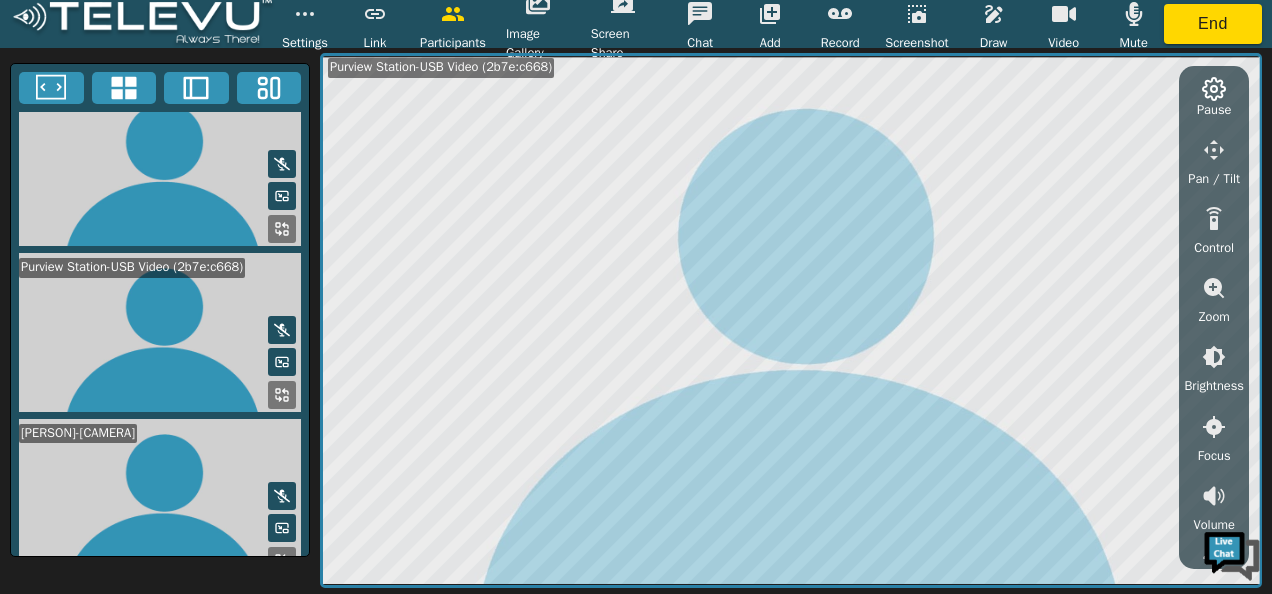 click 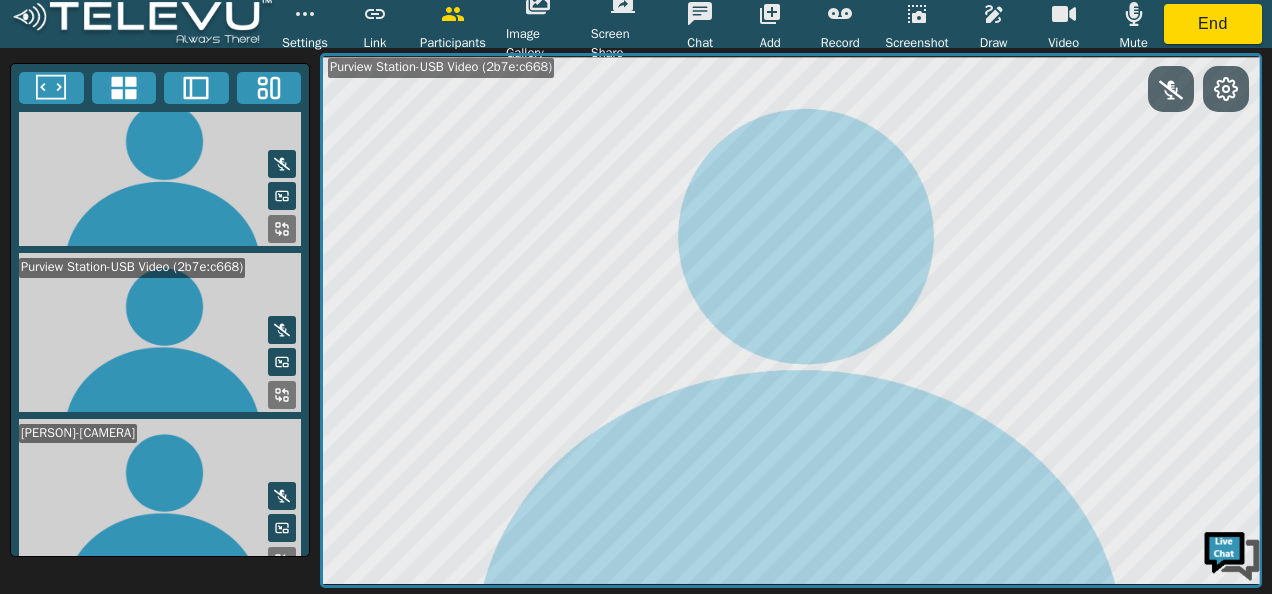 click 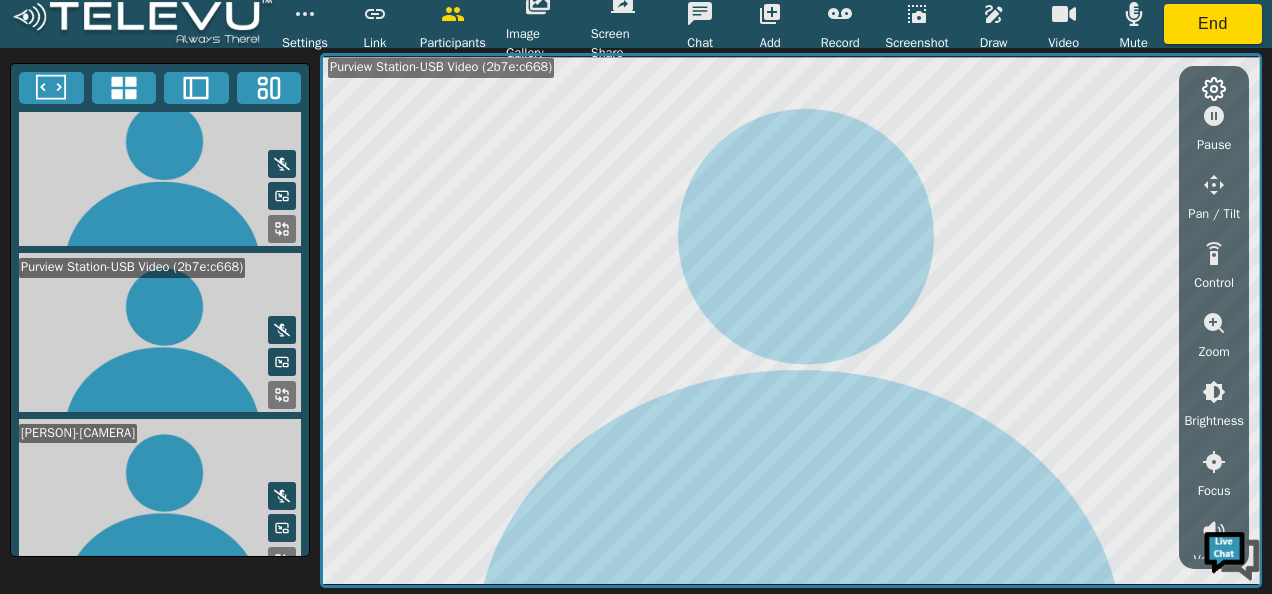 scroll, scrollTop: 0, scrollLeft: 0, axis: both 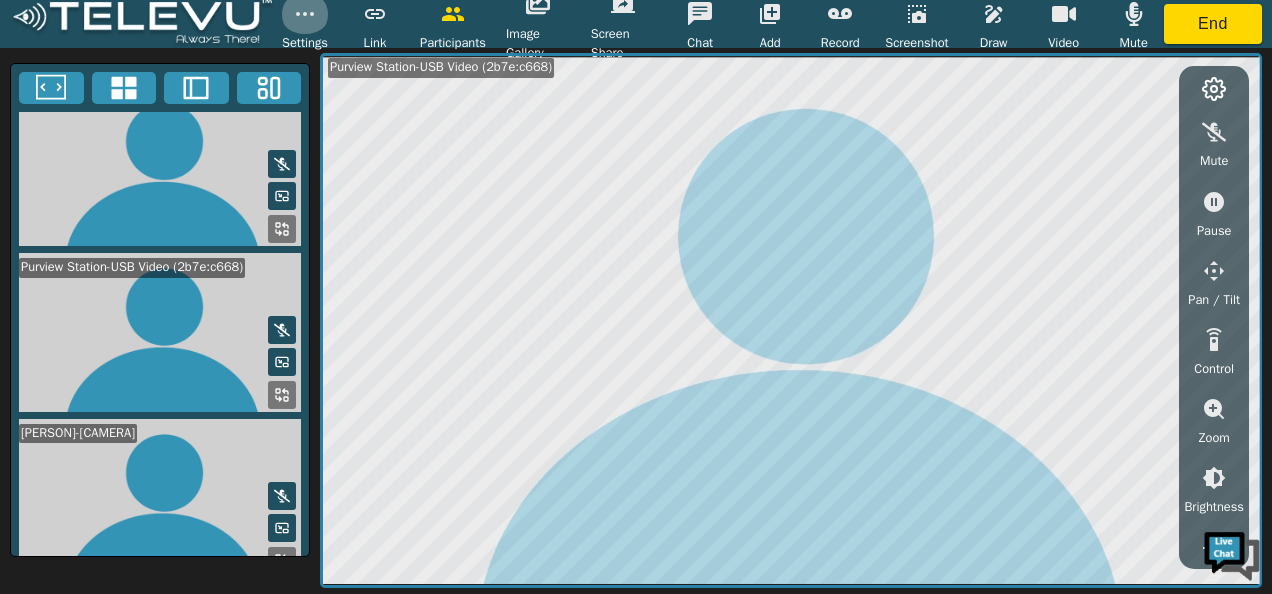click 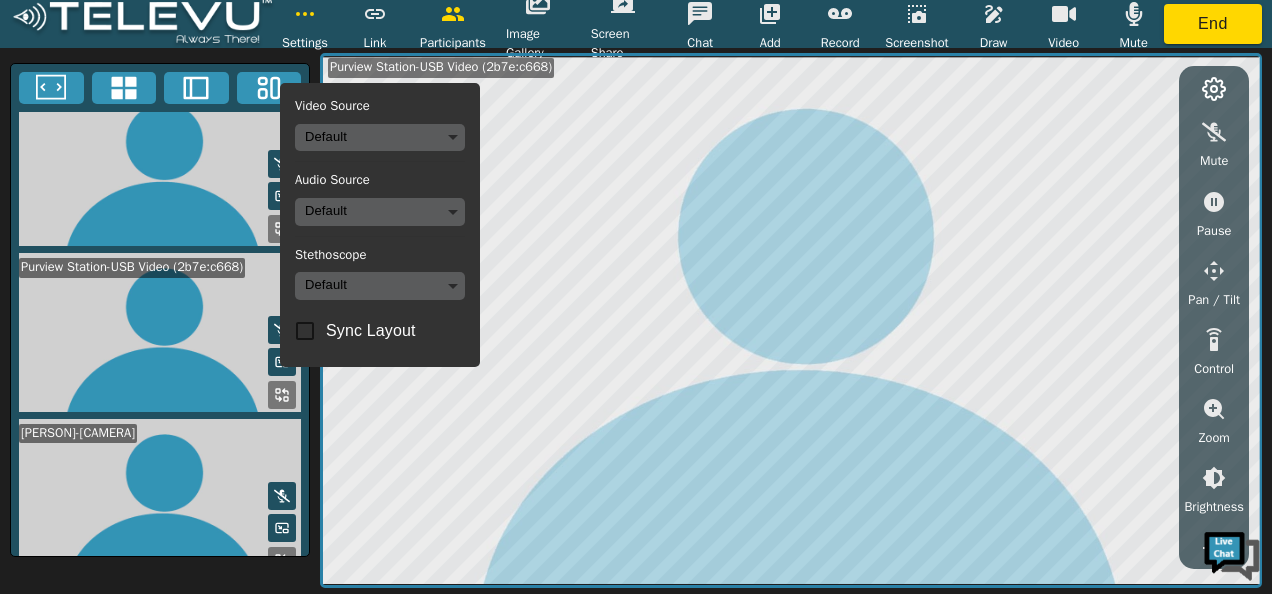 click on "Settings Video Source Default Audio Source Default Stethoscope Default Sync Layout Link Participants Image Gallery Screen Share Chat Add Record Screenshot Draw Video Mute End [PERSON] [PERSON]-[CAMERA] [PERSON]-[CAMERA] [PERSON]-[CAMERA] Mute Pause Pan / Tilt Control Zoom Brightness Focus Volume Resolution Flashlight Scan Reconnect Ultra HD Full HD HD MD Video Off" at bounding box center [636, 297] 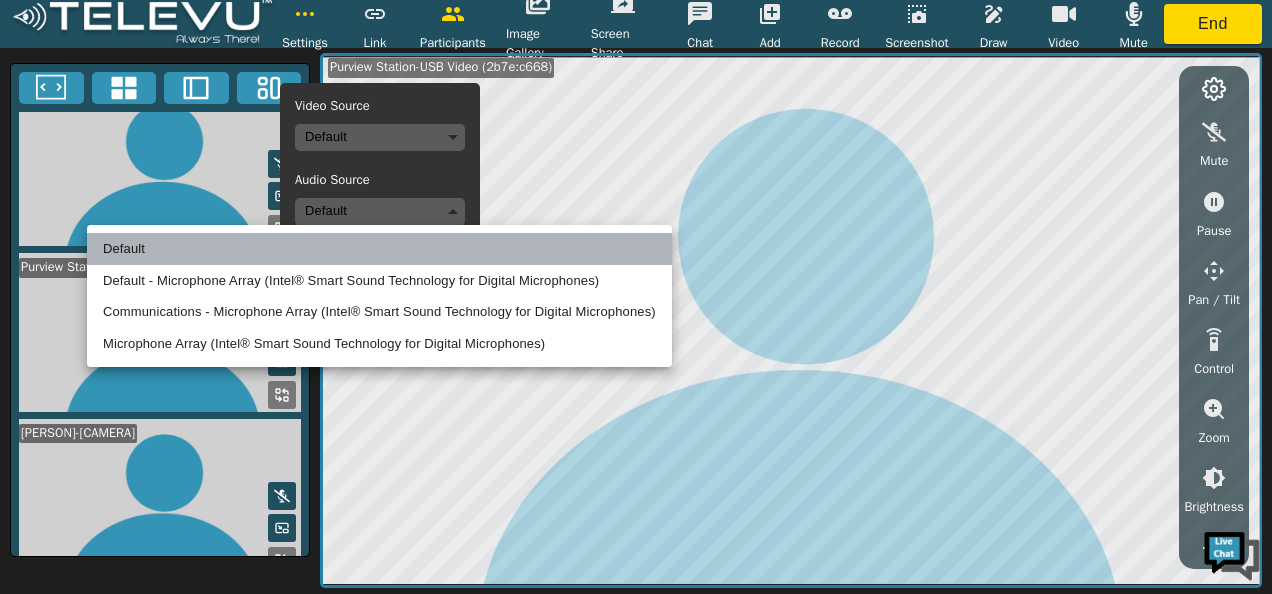 click on "Default" at bounding box center (379, 249) 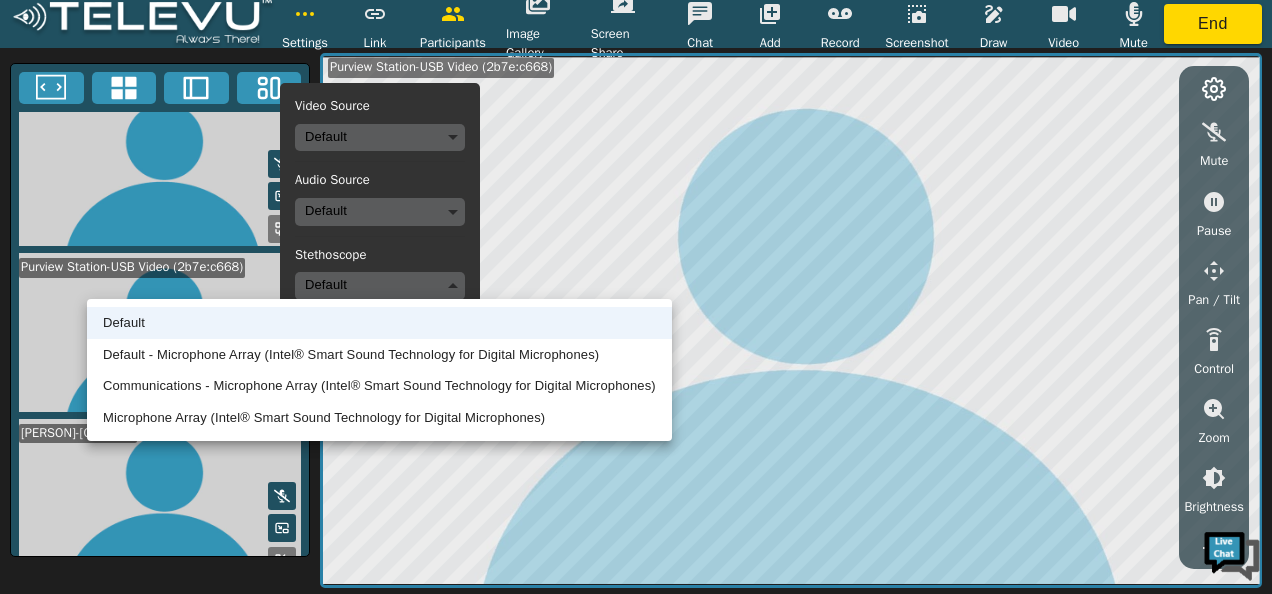 click on "Settings Video Source Default Audio Source Default Stethoscope Default Sync Layout Link Participants Image Gallery Screen Share Chat Add Record Screenshot Draw Video Mute End [PERSON] [PERSON]-[CAMERA] [PERSON]-[CAMERA] [PERSON]-[CAMERA] Mute Pause Pan / Tilt Control Zoom Brightness Focus Volume Resolution Flashlight Scan Reconnect Ultra HD Full HD HD MD Video Off Default Default - Microphone Array (Intel® Smart Sound Technology for Digital Microphones) Communications - Microphone Array (Intel® Smart Sound Technology for Digital Microphones) Microphone Array (Intel® Smart Sound Technology for Digital Microphones)" at bounding box center (636, 297) 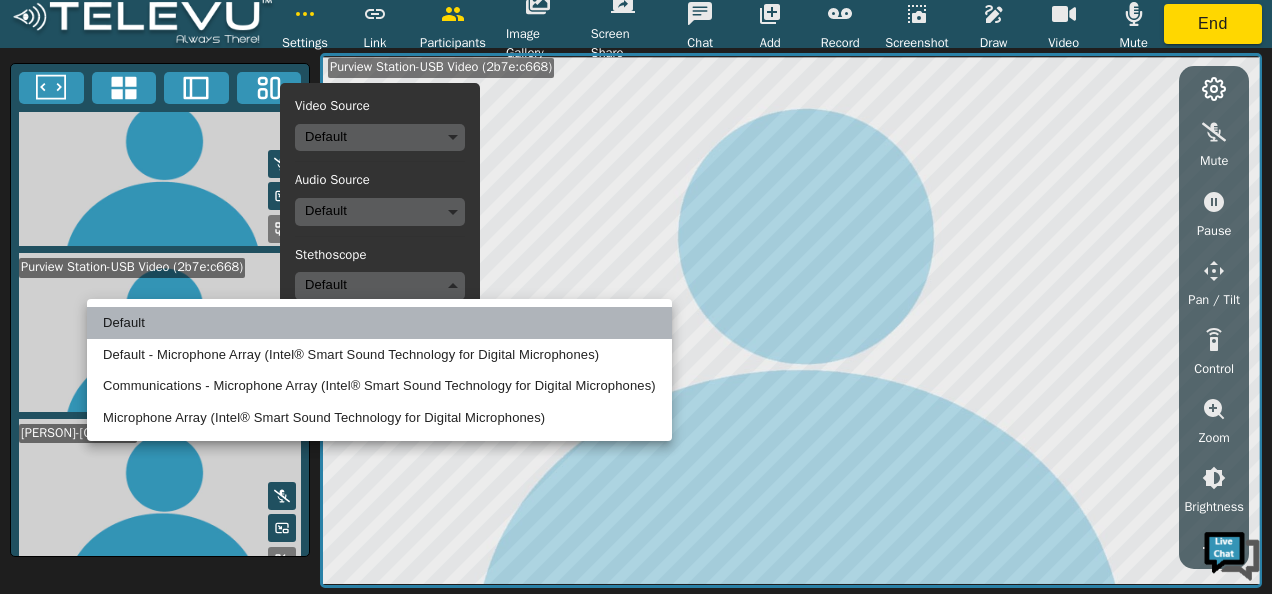click on "Default" at bounding box center [379, 323] 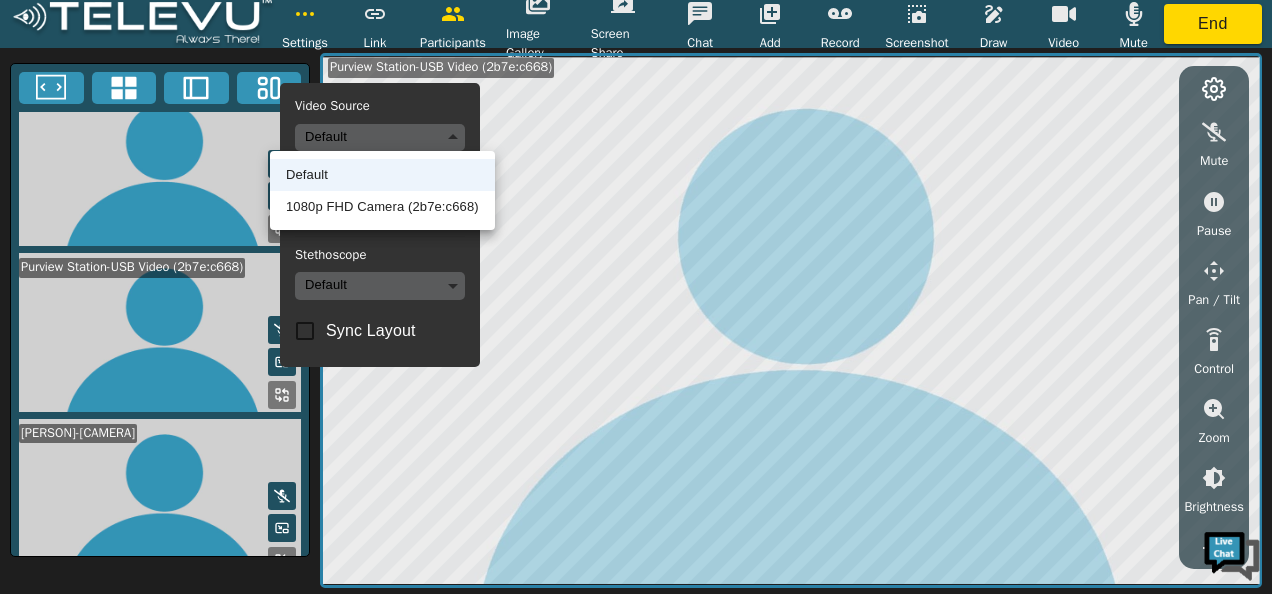 click on "Settings Video Source Default Audio Source Default Stethoscope Default Sync Layout Link Participants Image Gallery Screen Share Chat Add Record Screenshot Draw Video Mute End [PERSON] [PERSON]-[CAMERA] [PERSON]-[CAMERA] [PERSON]-[CAMERA] Mute Pause Pan / Tilt Control Zoom Brightness Focus Volume Resolution Flashlight Scan Reconnect Ultra HD Full HD HD MD Video Off" at bounding box center (636, 297) 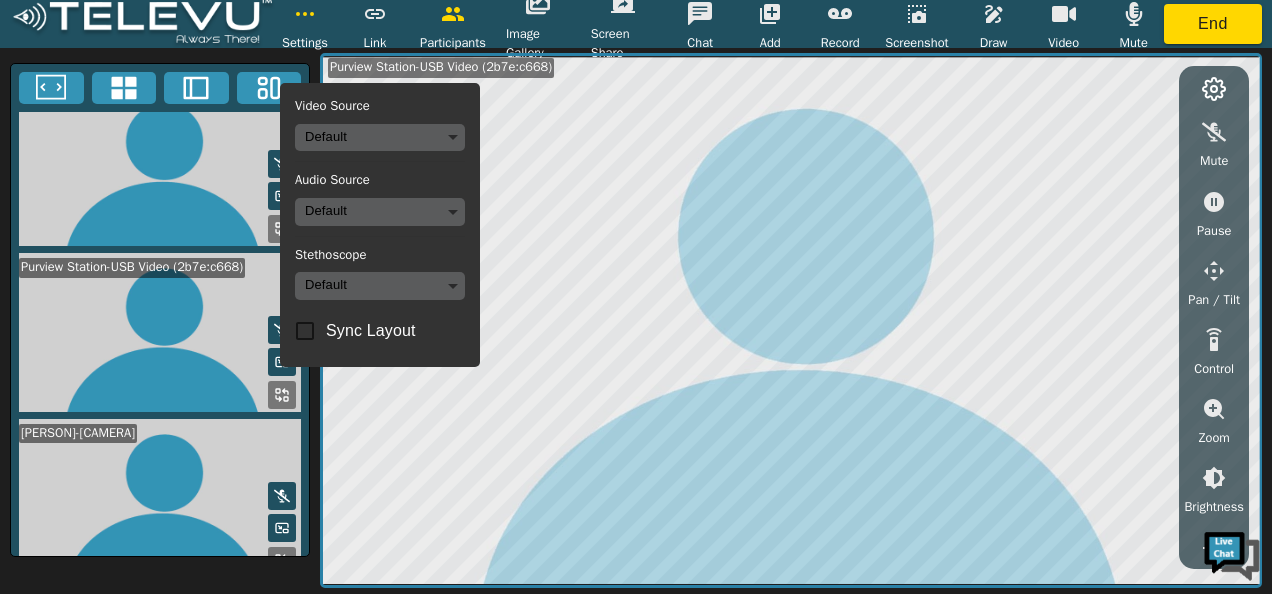 click at bounding box center (160, 332) 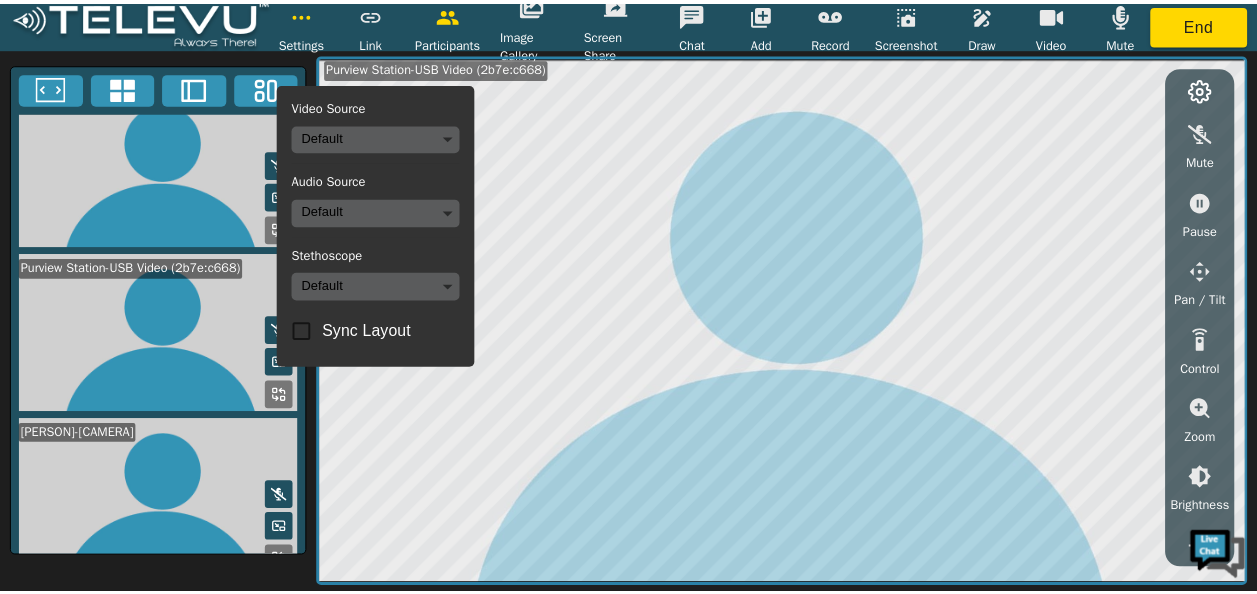 scroll, scrollTop: 357, scrollLeft: 0, axis: vertical 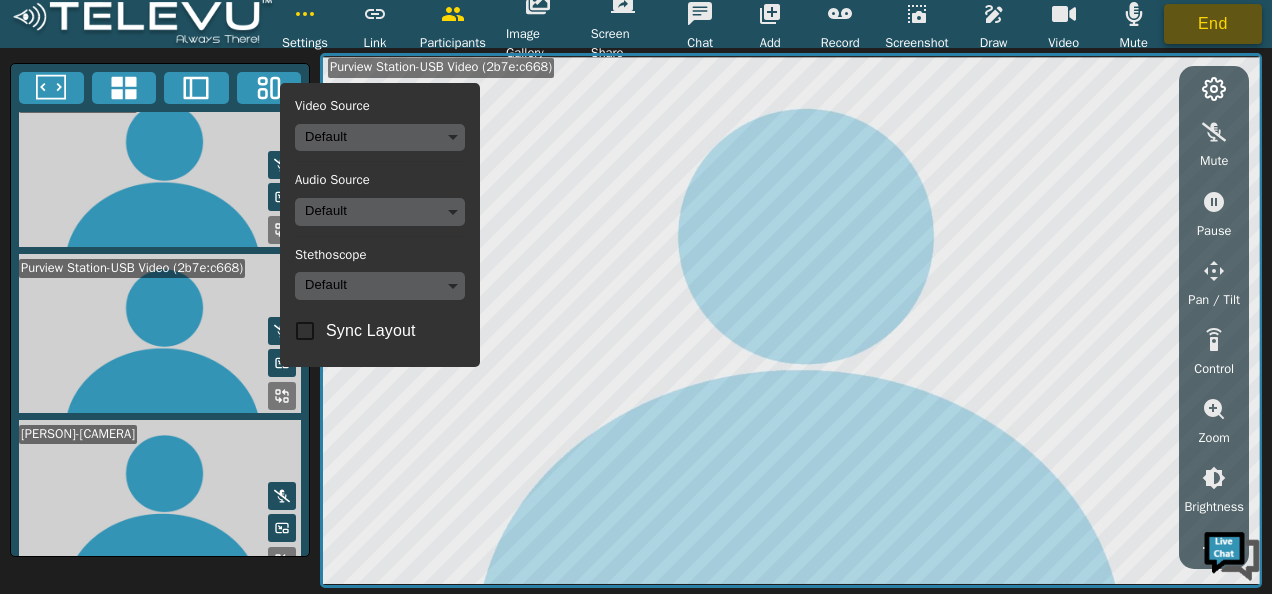 click on "End" at bounding box center [1213, 24] 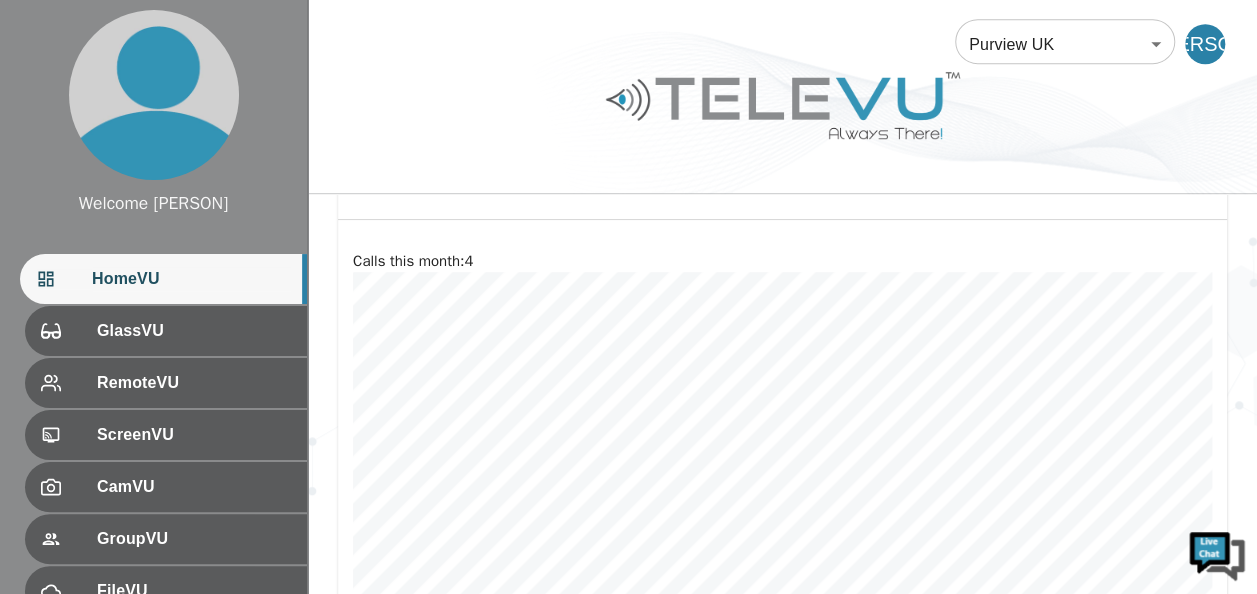 scroll, scrollTop: 615, scrollLeft: 0, axis: vertical 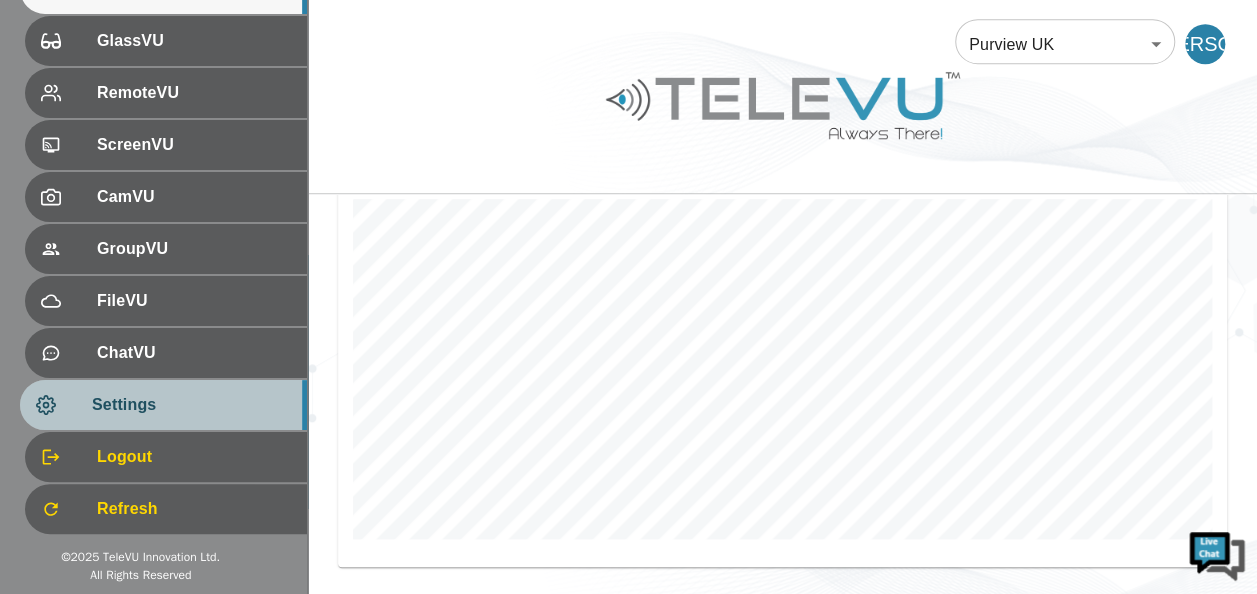 click on "Settings" at bounding box center (163, 405) 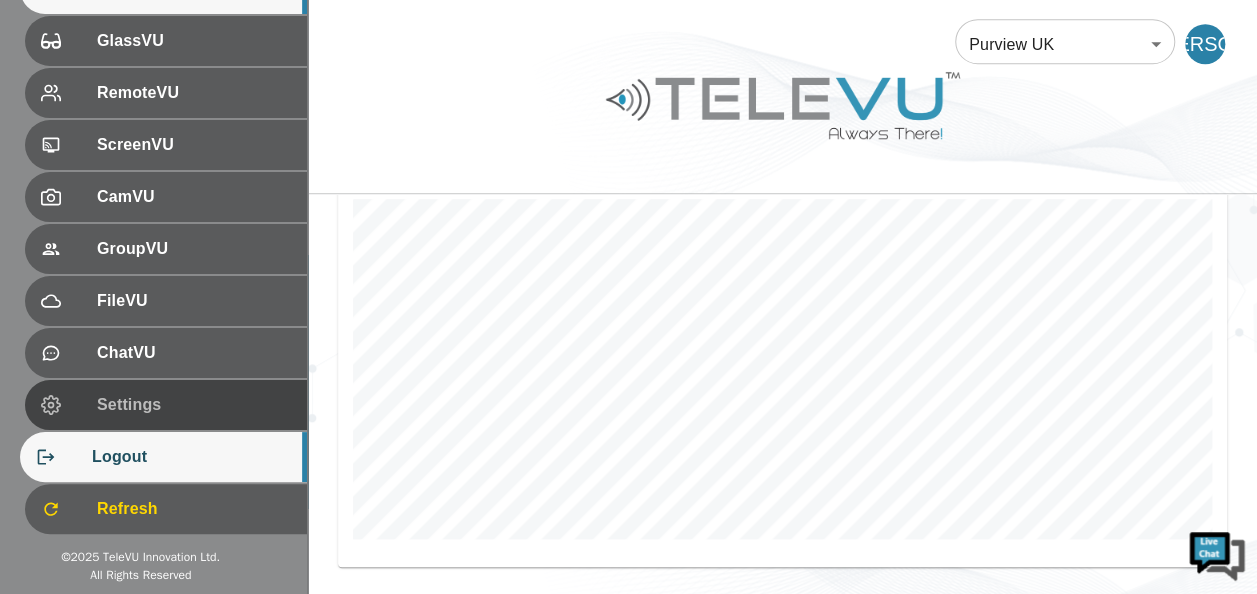 scroll, scrollTop: 0, scrollLeft: 0, axis: both 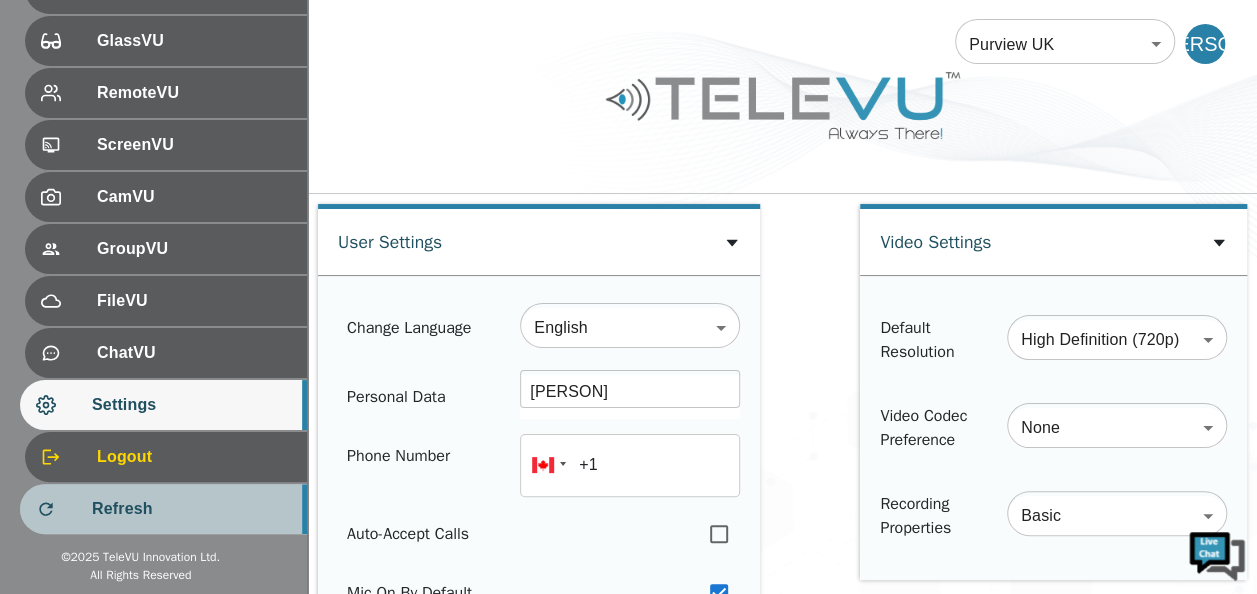 click on "Refresh" at bounding box center [191, 509] 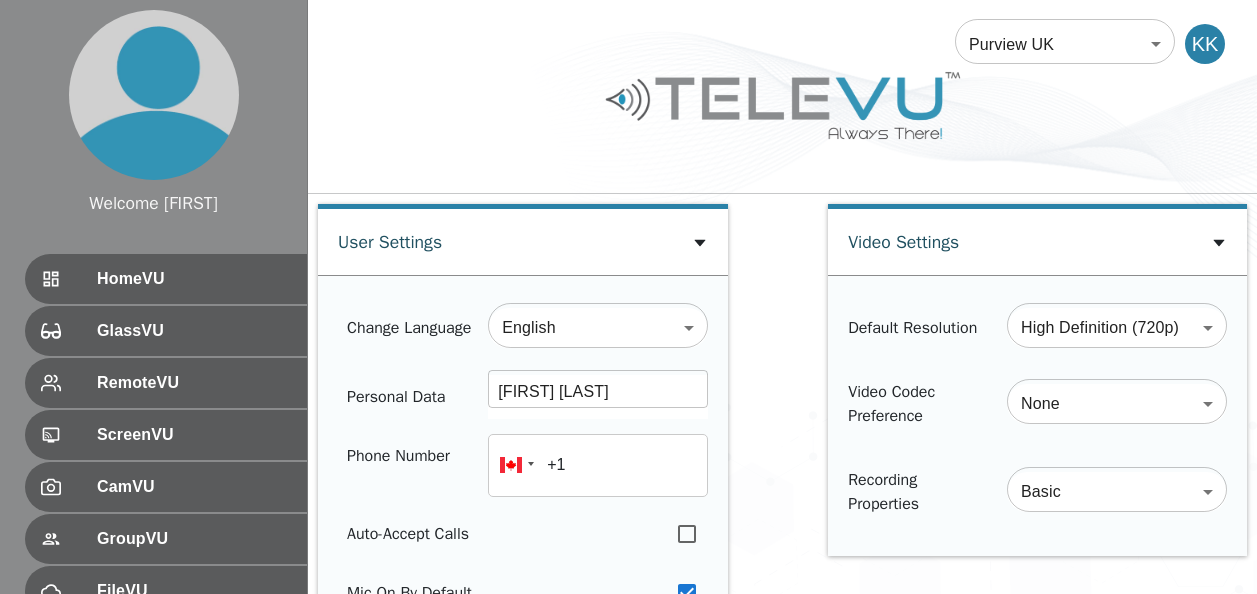 scroll, scrollTop: 0, scrollLeft: 0, axis: both 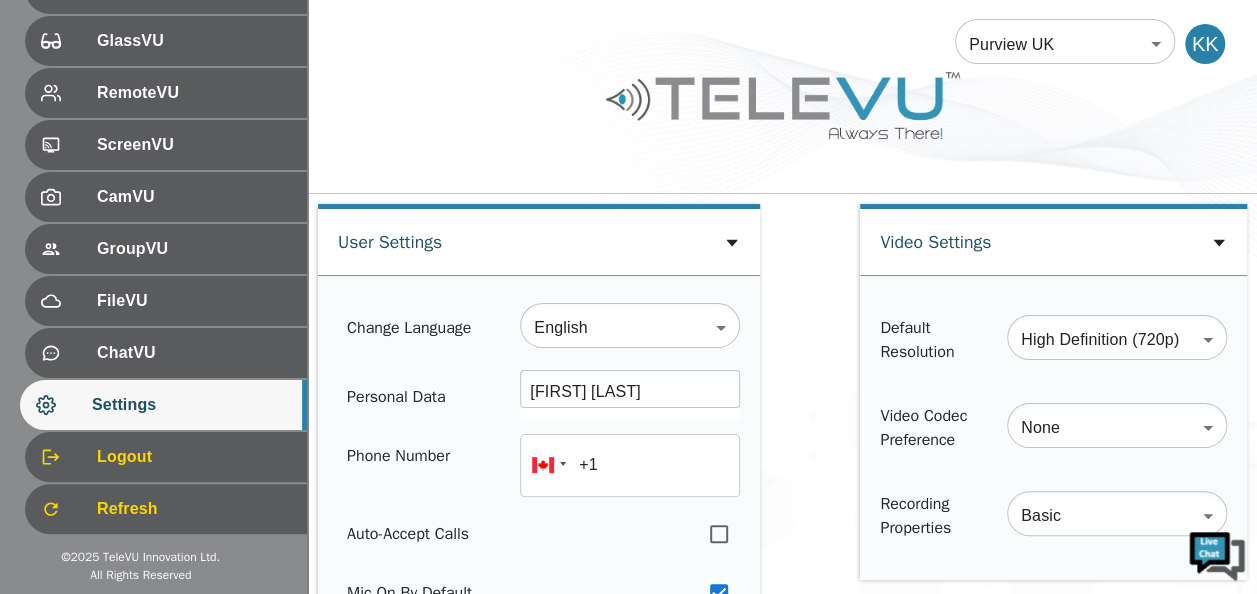 click on "Settings" at bounding box center [191, 405] 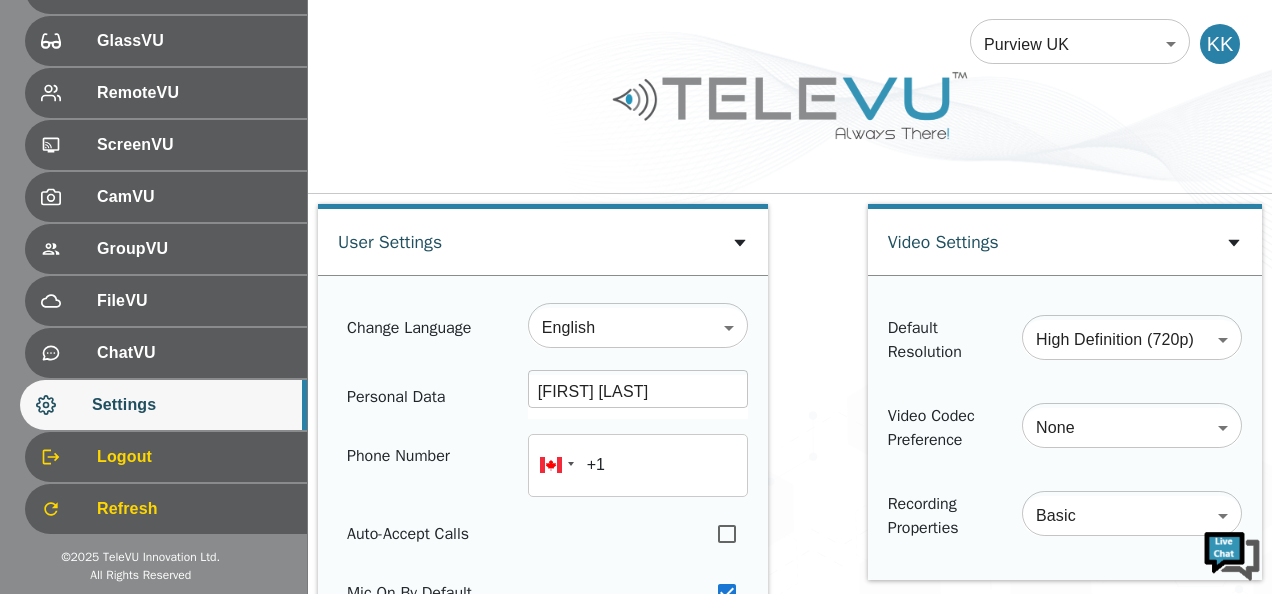click on "Welcome   Ketaki HomeVU GlassVU RemoteVU ScreenVU CamVU GroupVU FileVU ChatVU Settings Logout Refresh ©  2025   TeleVU Innovation Ltd. All Rights Reserved Purview UK 205 ​ KK User Settings Change Language English en ​   Personal Data Ketaki K ​ Phone Number +1 Auto-Accept Calls Mic On By Default Video On By Default Save Screenshots By Default VISCA Server http://localhost:9131 ​ Save Video Settings Default Resolution High Definition (720p) HD ​ Video Codec Preference None none ​ Recording Properties Basic basic ​ Password Current Password ​ New Password ​ Confirm Password ​ Contains at least 1 upper case character Contains at least 1 lower case character Contains at least 1 number Contains at least 1 special character Change Password Multifactor Authentication Choose your preferred method SMS Based Enter a phone number, including + country code, for example, +14165551234. ​ Update Verification Status :   Not verified Authenticator App Based Device Availability Video Audio" at bounding box center [636, 886] 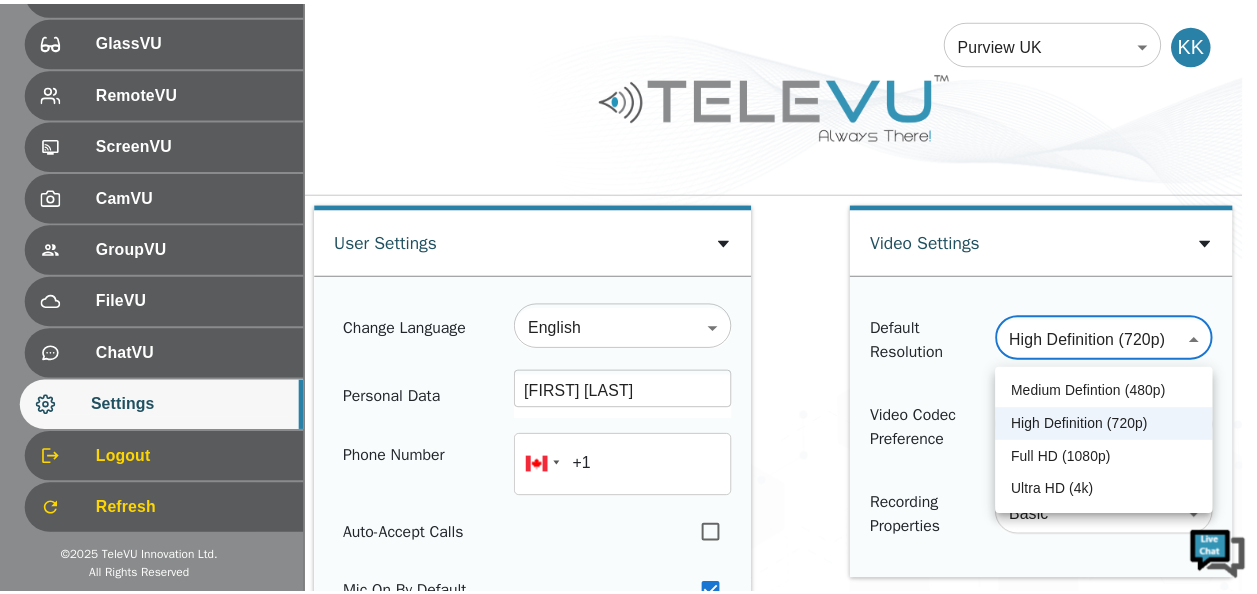 scroll, scrollTop: 0, scrollLeft: 0, axis: both 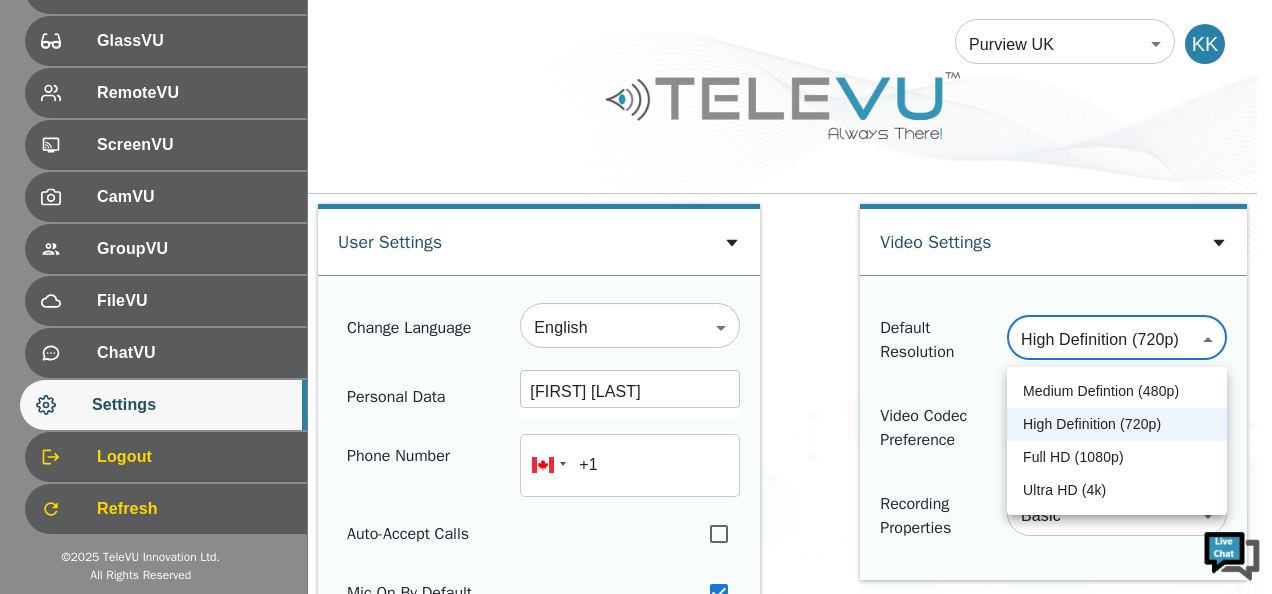 click at bounding box center [636, 297] 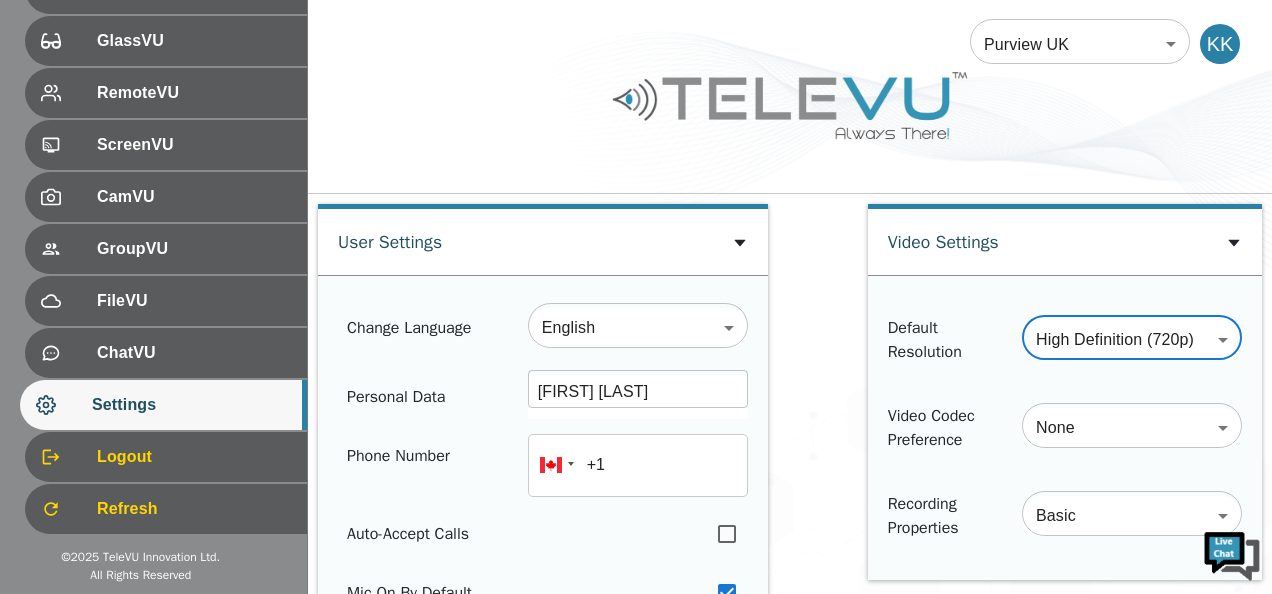 click on "Welcome   Ketaki HomeVU GlassVU RemoteVU ScreenVU CamVU GroupVU FileVU ChatVU Settings Logout Refresh ©  2025   TeleVU Innovation Ltd. All Rights Reserved Purview UK 205 ​ KK User Settings Change Language English en ​   Personal Data Ketaki K ​ Phone Number +1 Auto-Accept Calls Mic On By Default Video On By Default Save Screenshots By Default VISCA Server http://localhost:9131 ​ Save Video Settings Default Resolution High Definition (720p) HD ​ Video Codec Preference None none ​ Recording Properties Basic basic ​ Password Current Password ​ New Password ​ Confirm Password ​ Contains at least 1 upper case character Contains at least 1 lower case character Contains at least 1 number Contains at least 1 special character Change Password Multifactor Authentication Choose your preferred method SMS Based Enter a phone number, including + country code, for example, +14165551234. ​ Update Verification Status :   Not verified Authenticator App Based Device Availability Video Audio" at bounding box center (636, 886) 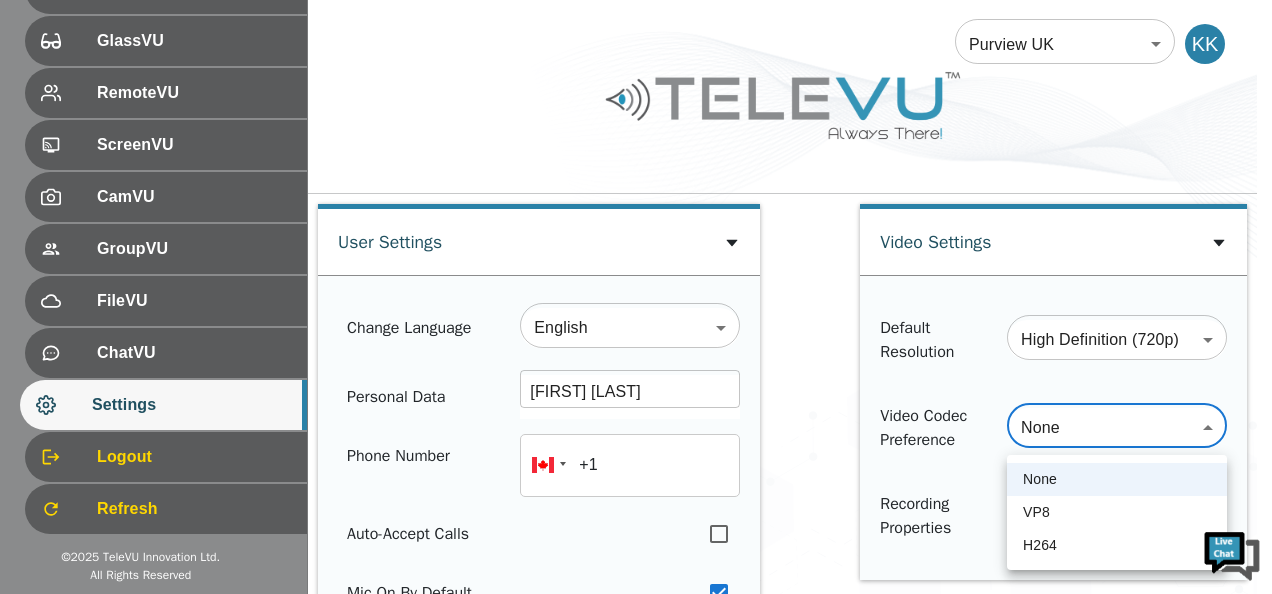 click at bounding box center (636, 297) 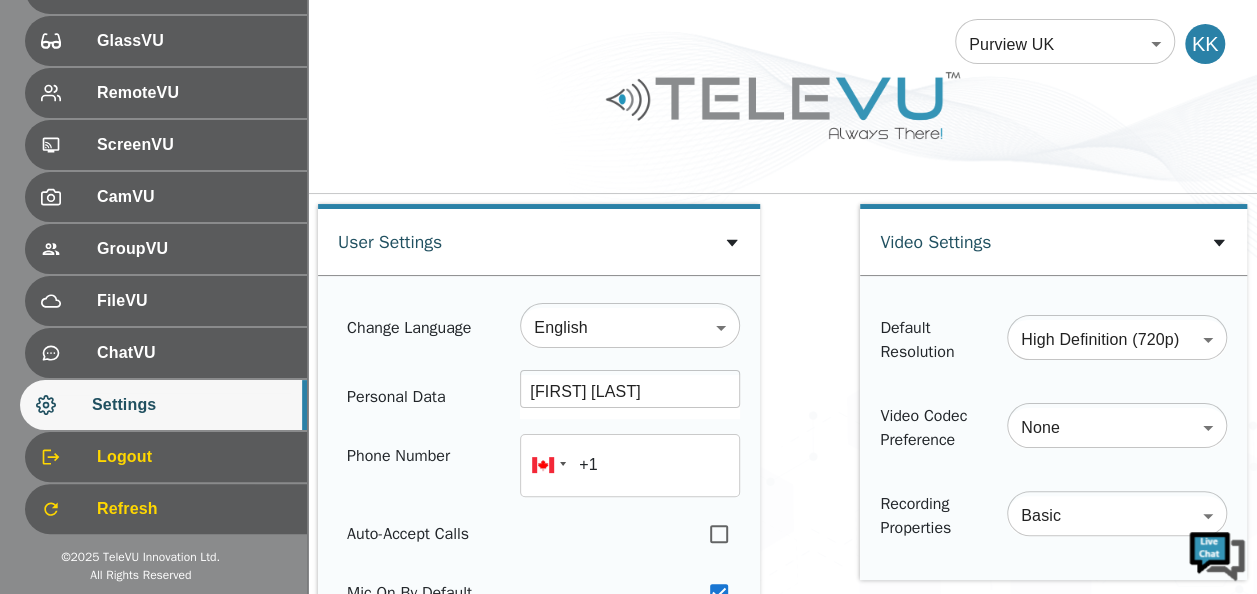 click 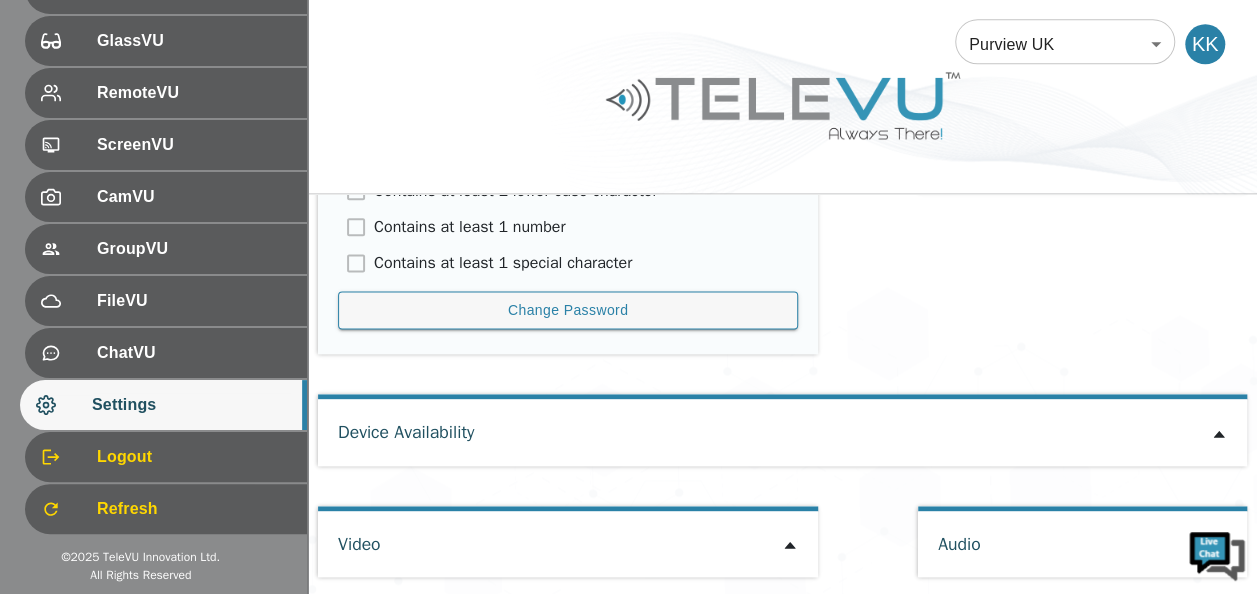 scroll, scrollTop: 1174, scrollLeft: 0, axis: vertical 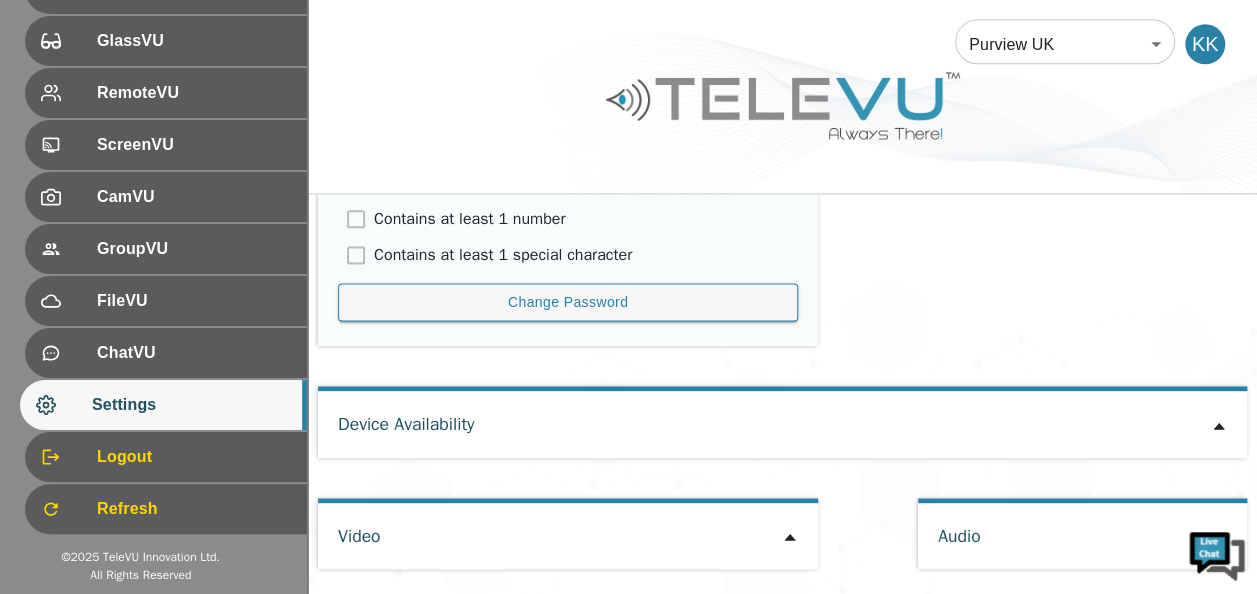 click on "Device Availability" at bounding box center [782, 424] 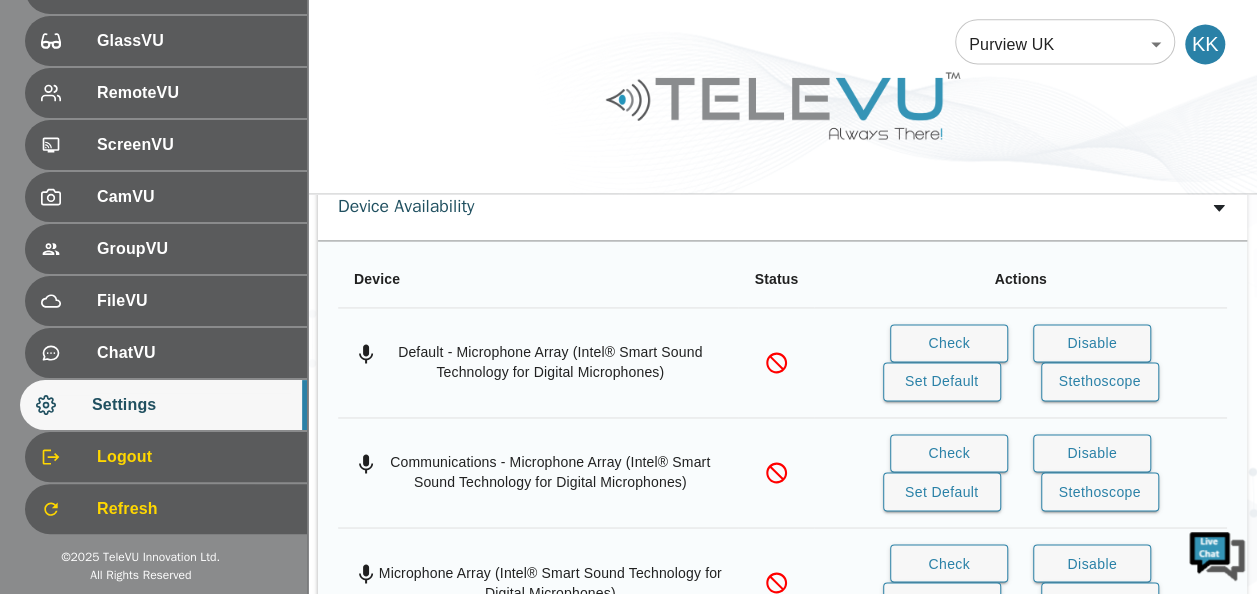 scroll, scrollTop: 1375, scrollLeft: 0, axis: vertical 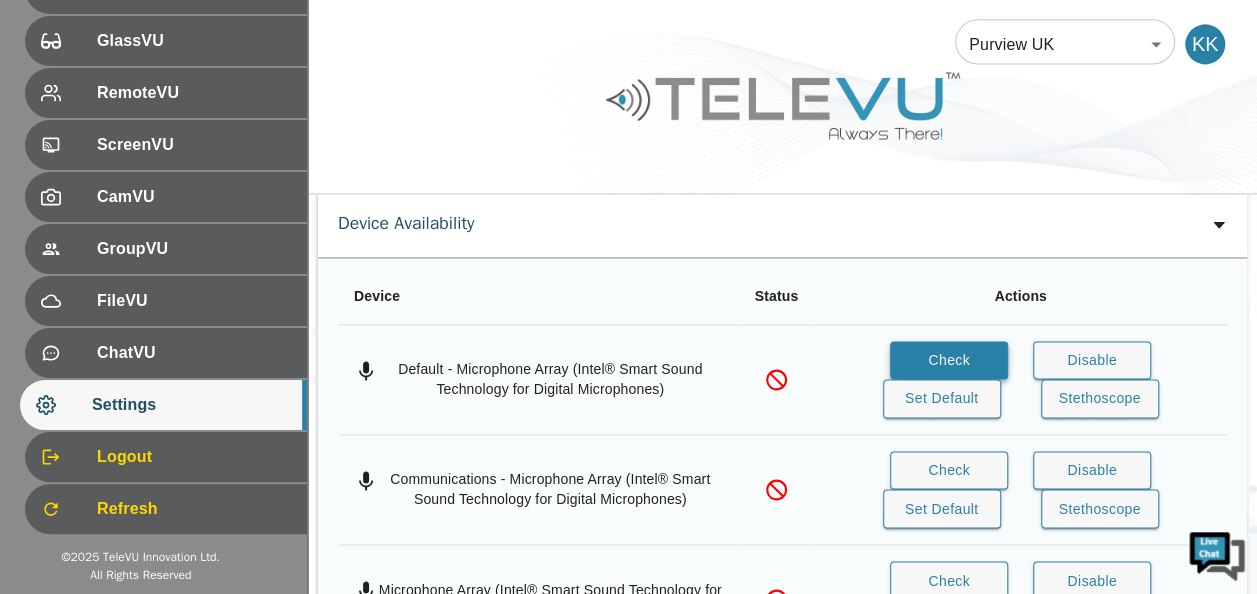 click on "Check" at bounding box center [949, 360] 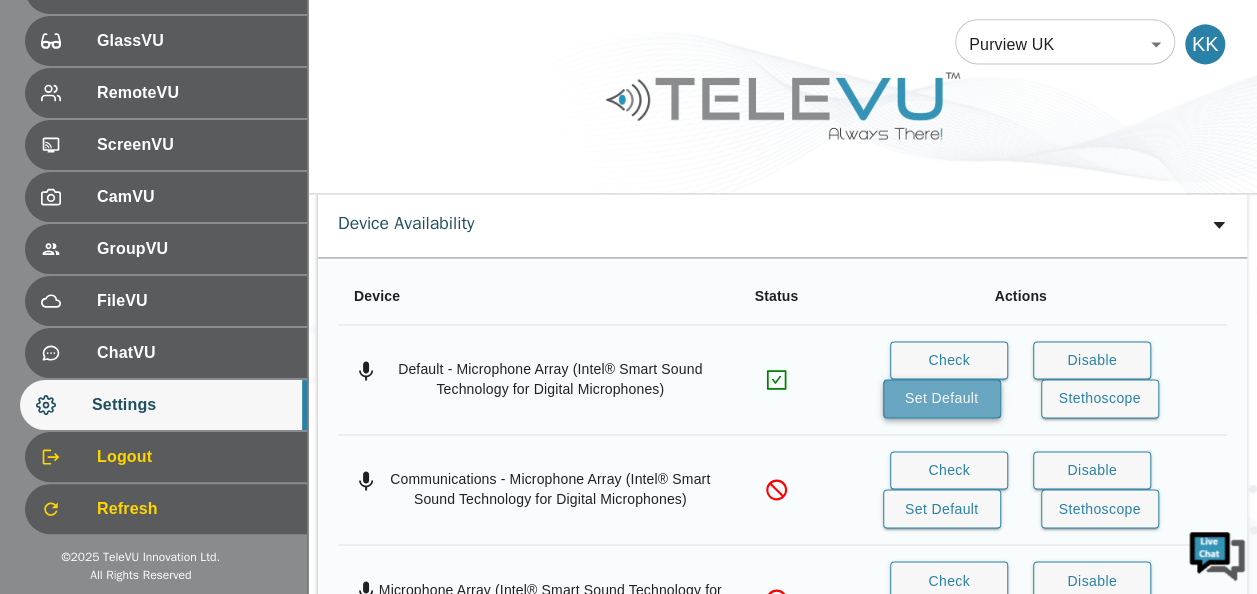 click on "Set Default" at bounding box center (942, 398) 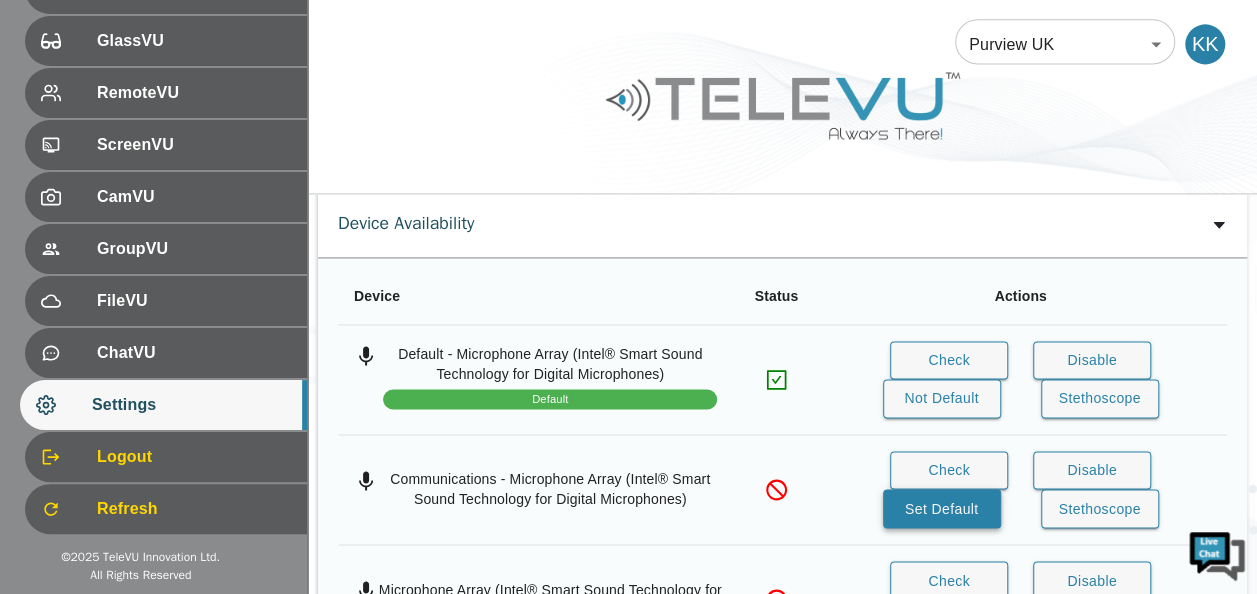 drag, startPoint x: 943, startPoint y: 390, endPoint x: 944, endPoint y: 497, distance: 107.00467 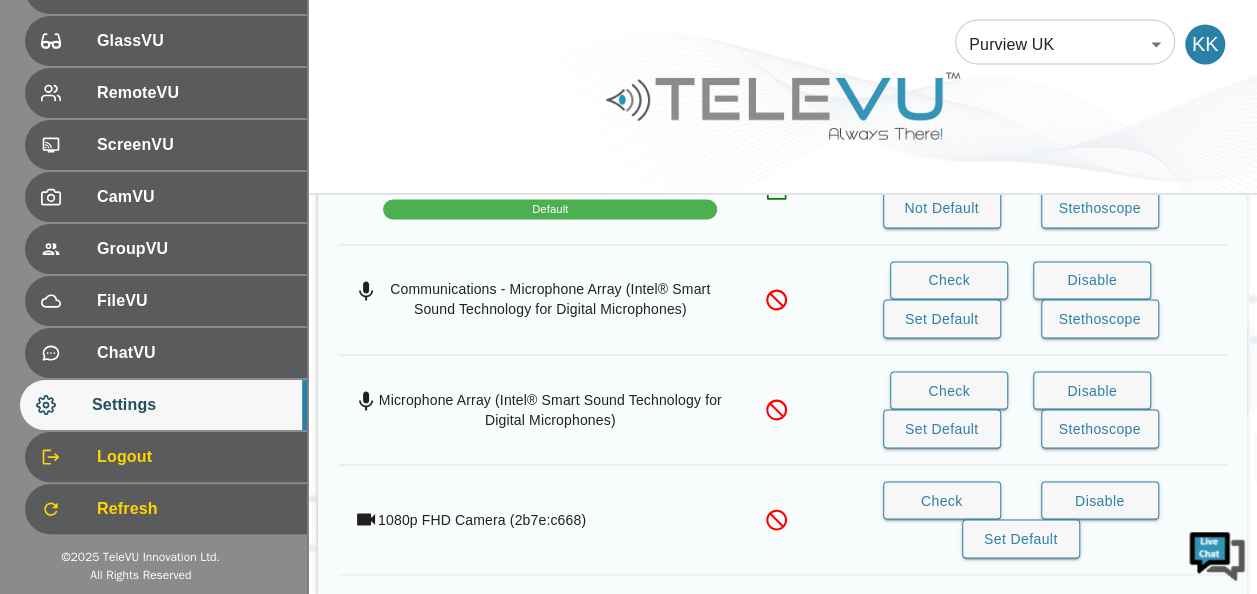 scroll, scrollTop: 1562, scrollLeft: 0, axis: vertical 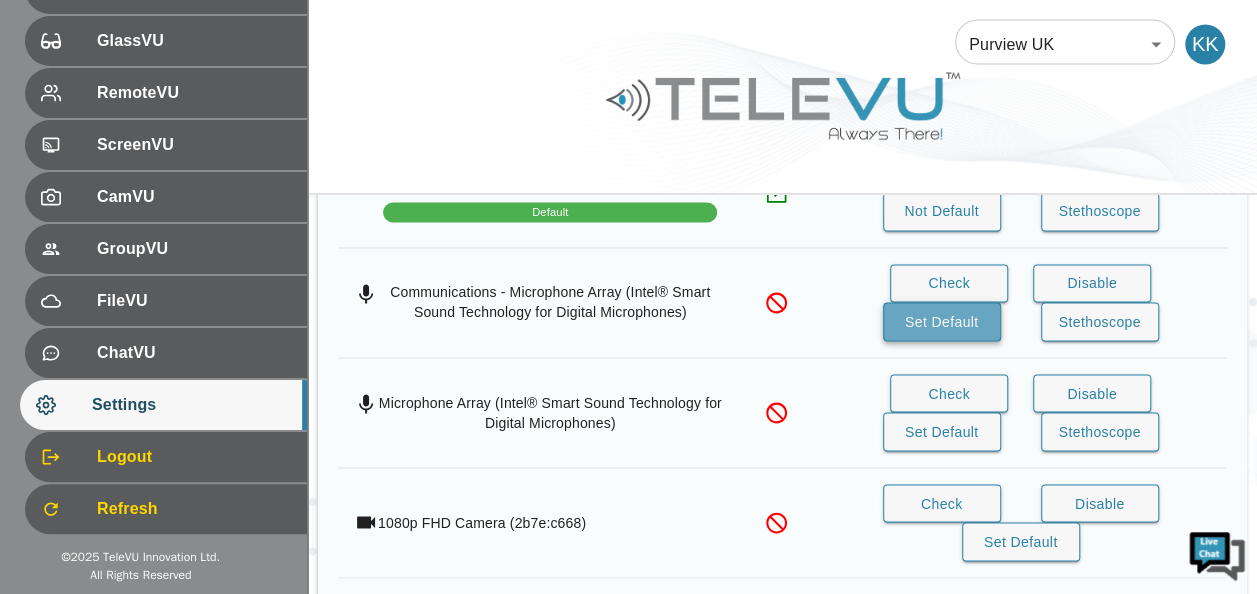 click on "Set Default" at bounding box center [942, 321] 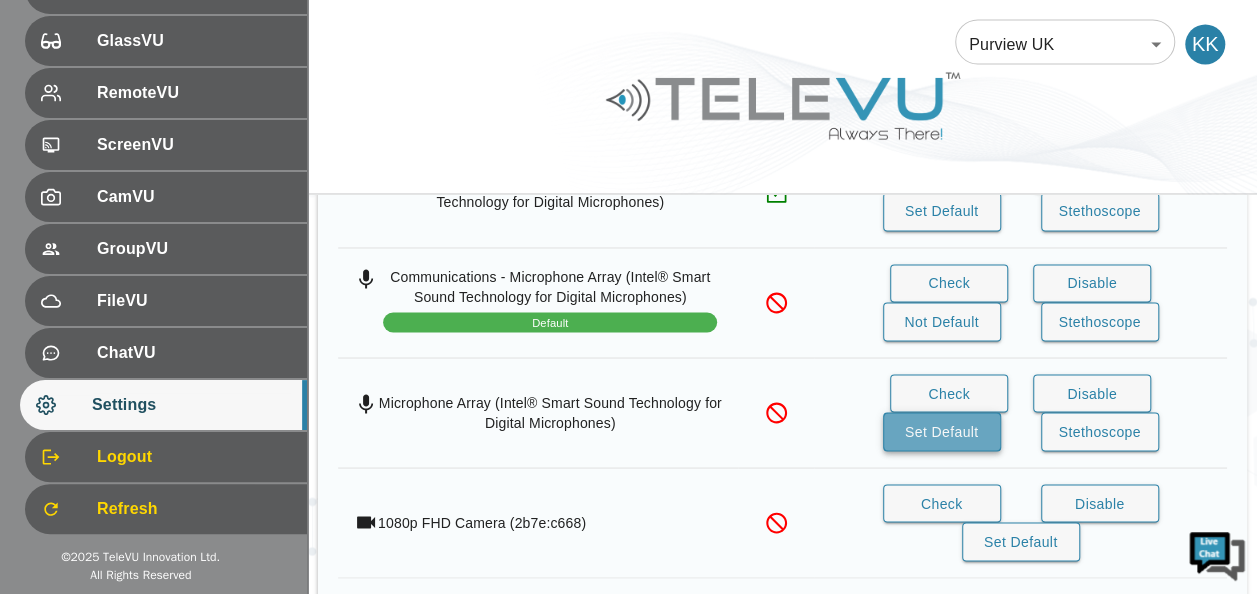click on "Set Default" at bounding box center [942, 431] 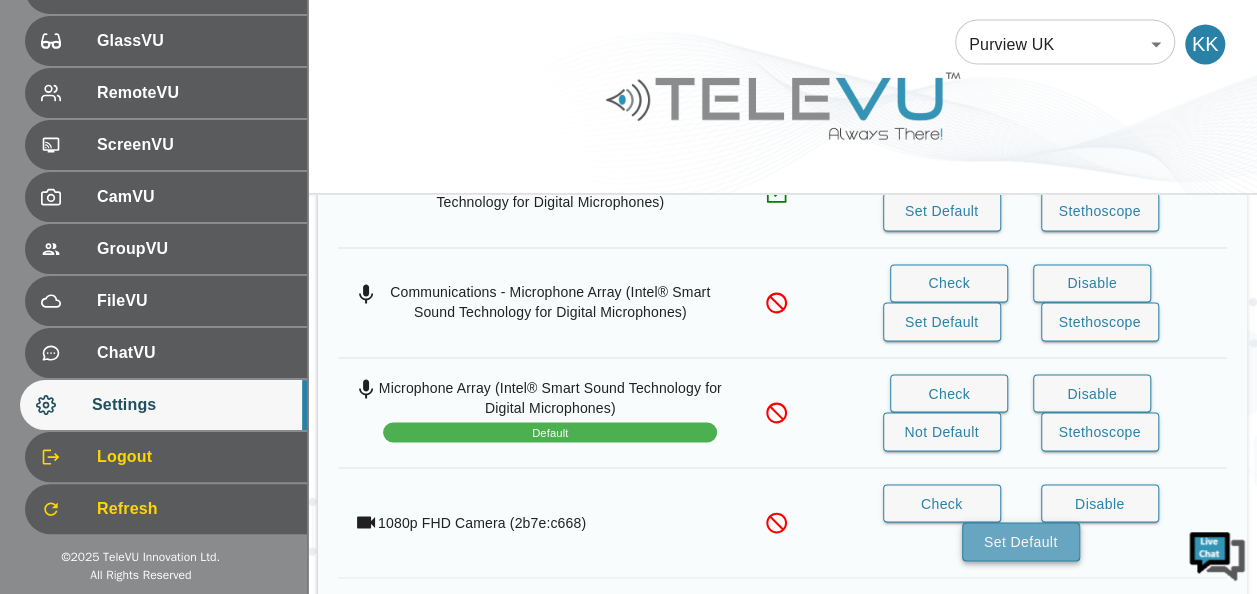 click on "Set Default" at bounding box center (1021, 541) 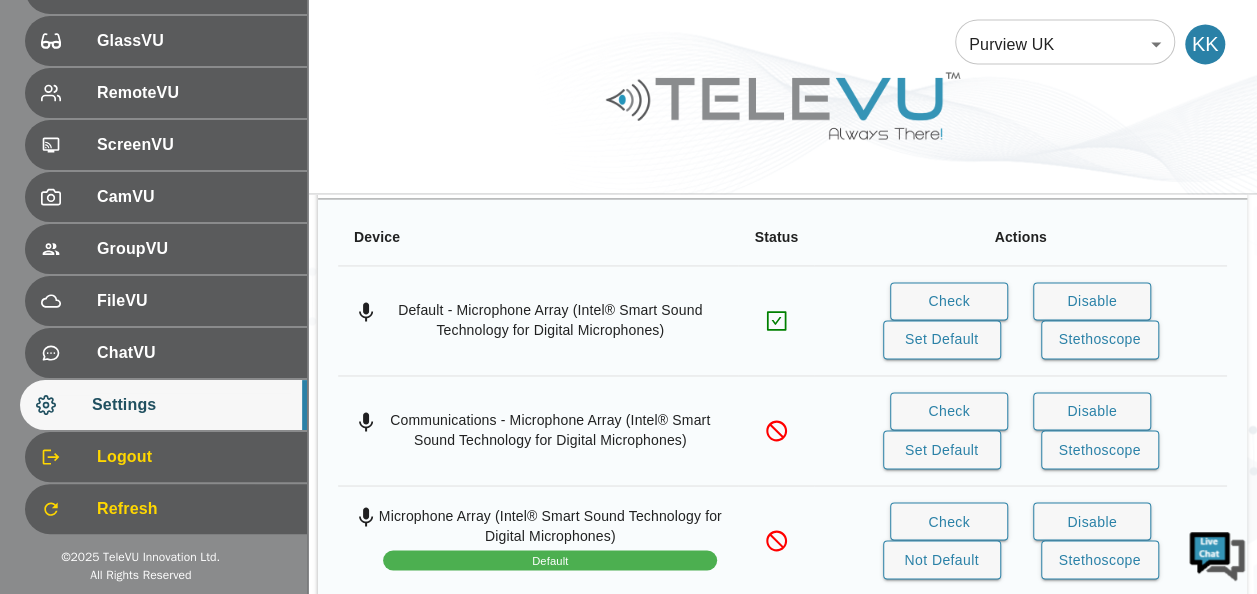 scroll, scrollTop: 1436, scrollLeft: 0, axis: vertical 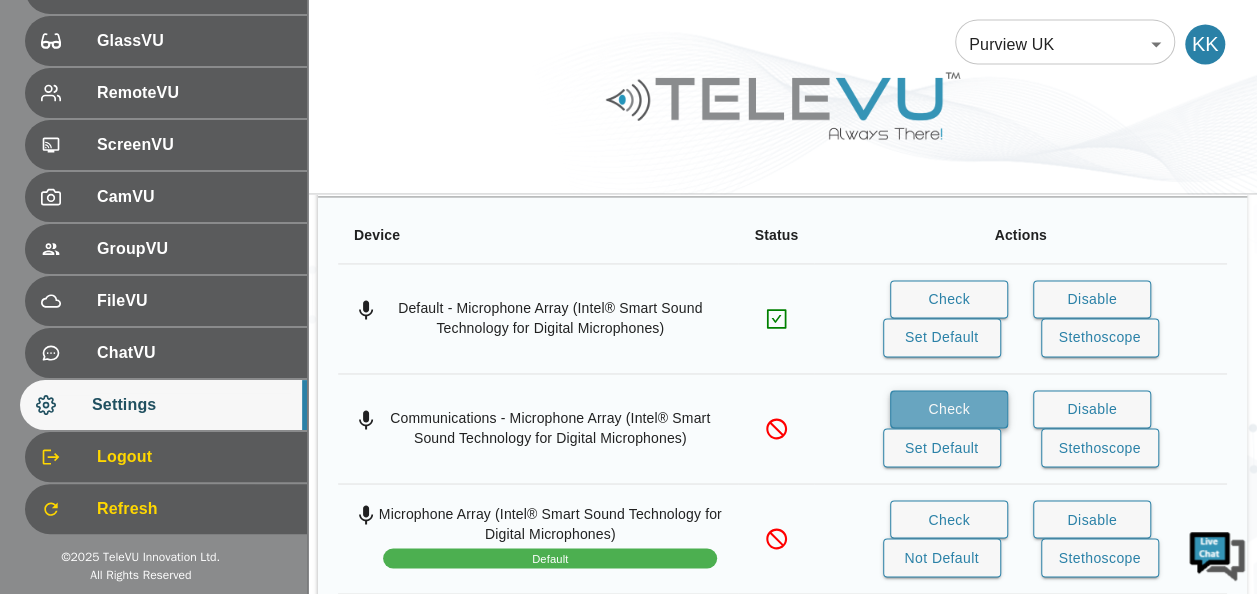 click on "Check" at bounding box center (949, 409) 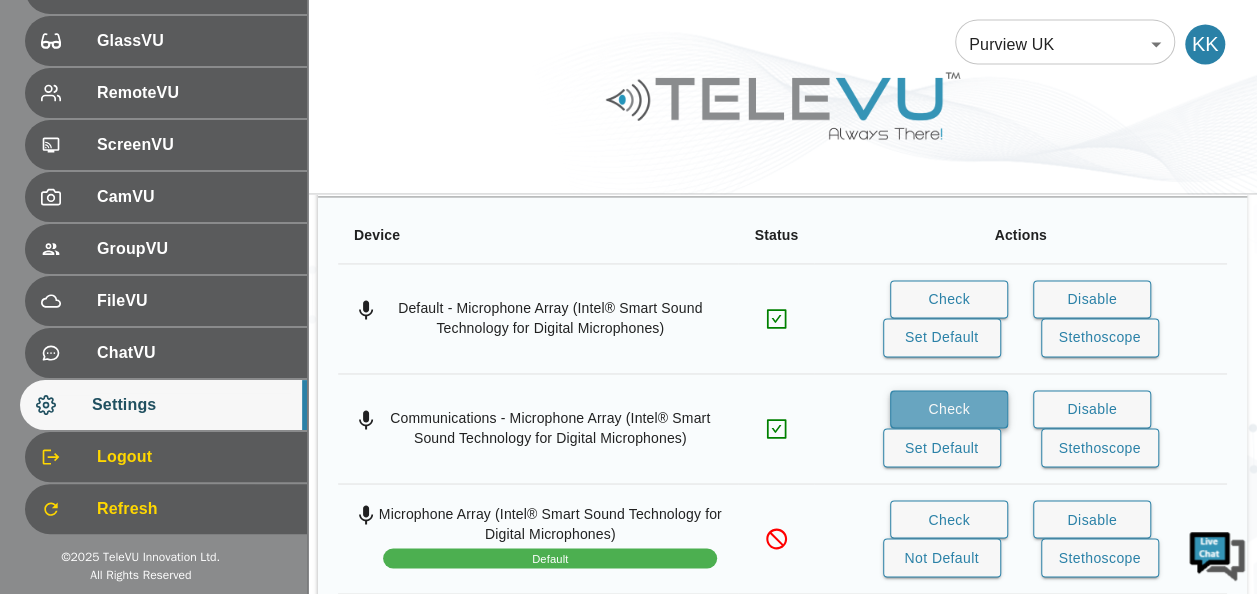 click on "Check" at bounding box center (949, 409) 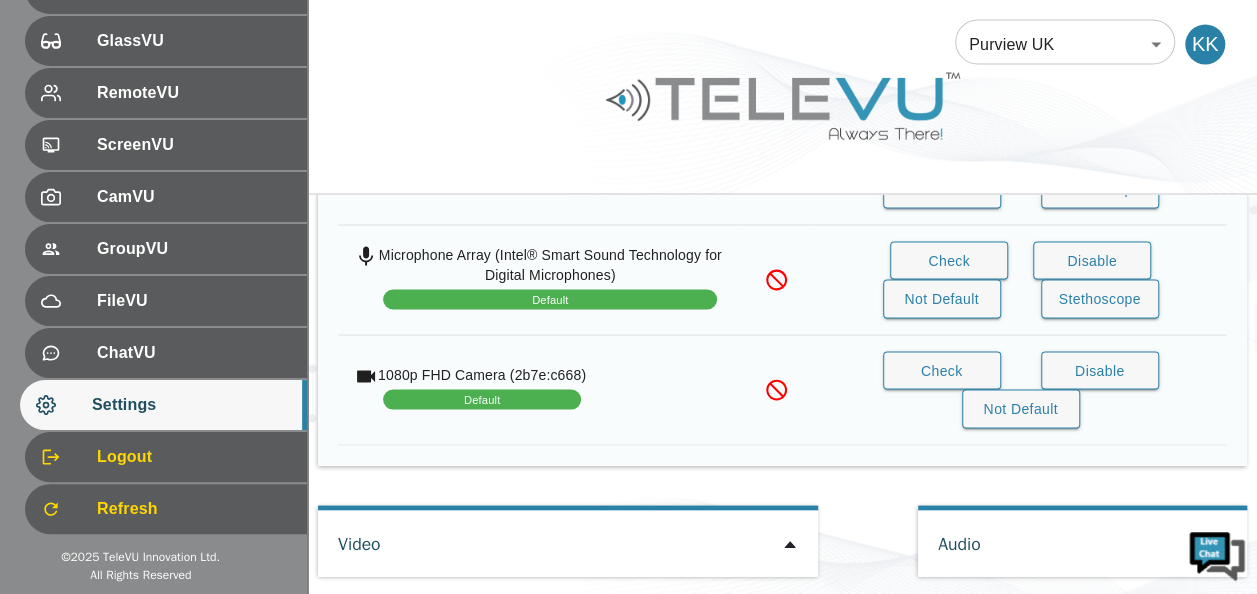 scroll, scrollTop: 1620, scrollLeft: 0, axis: vertical 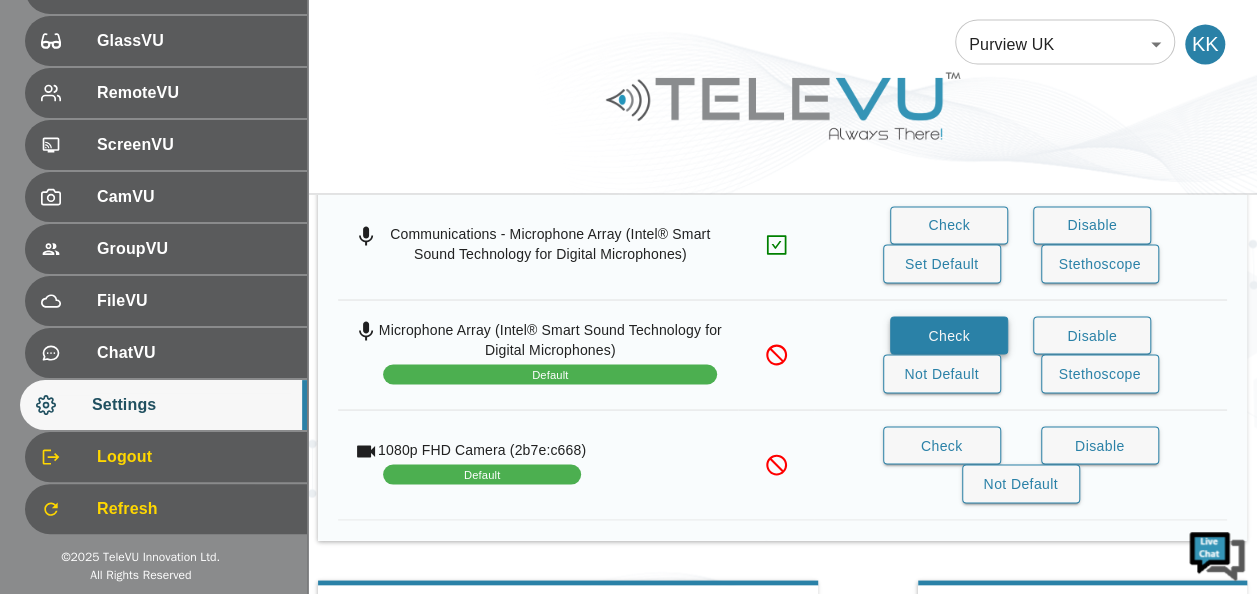 click on "Check" at bounding box center [949, 335] 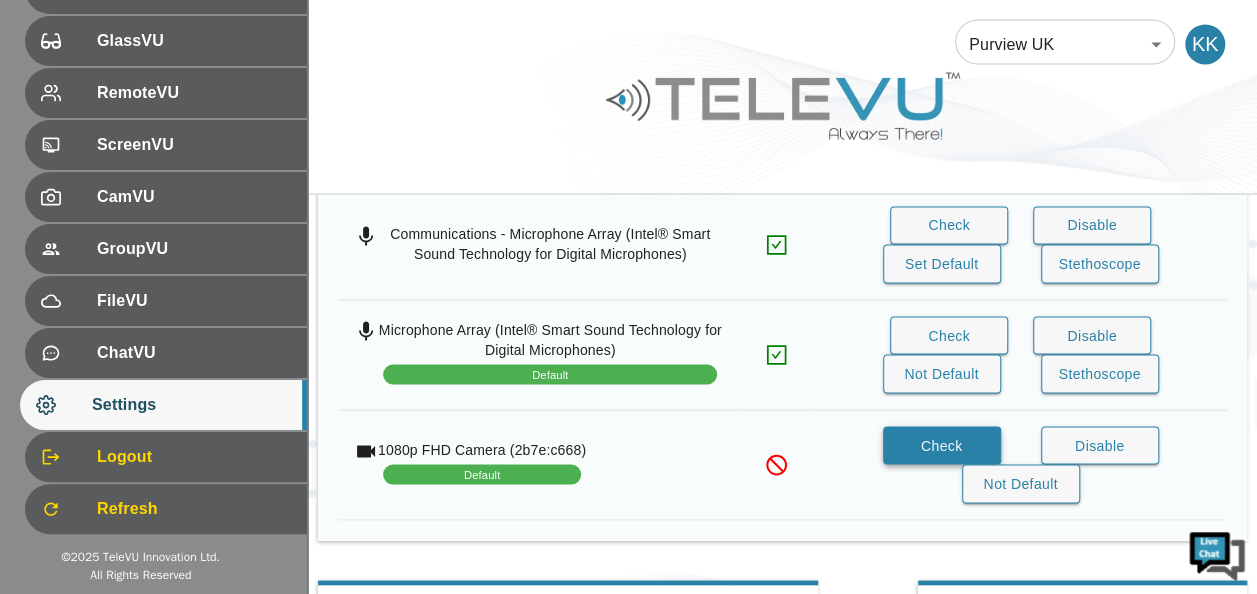 click on "Check" at bounding box center [942, 445] 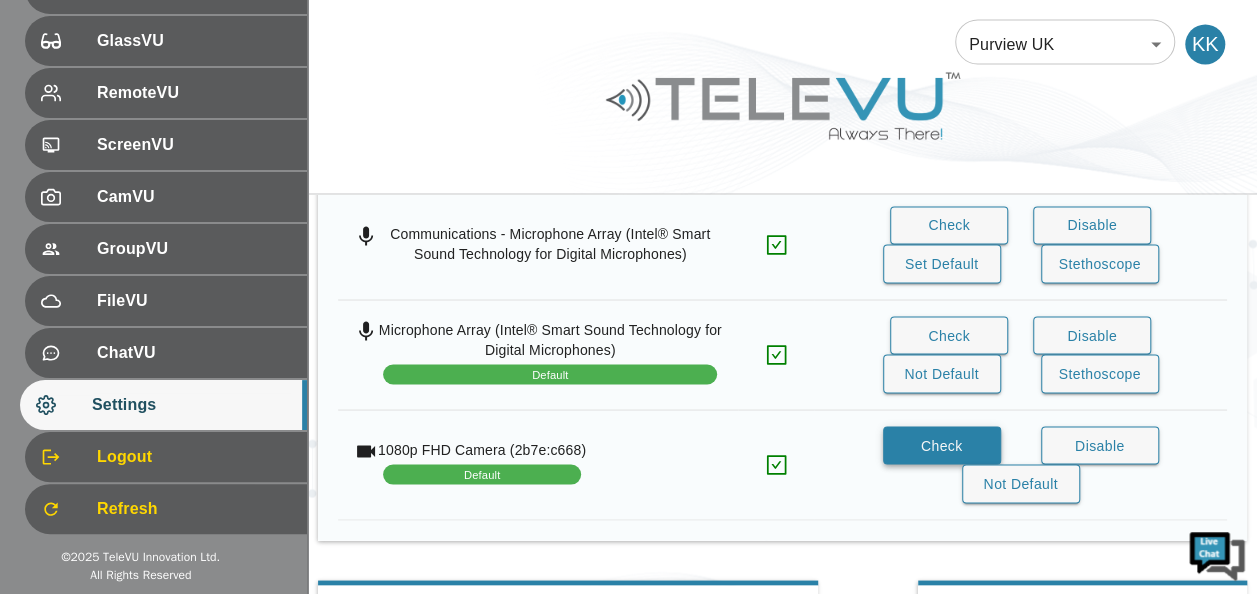 click on "Check" at bounding box center [942, 445] 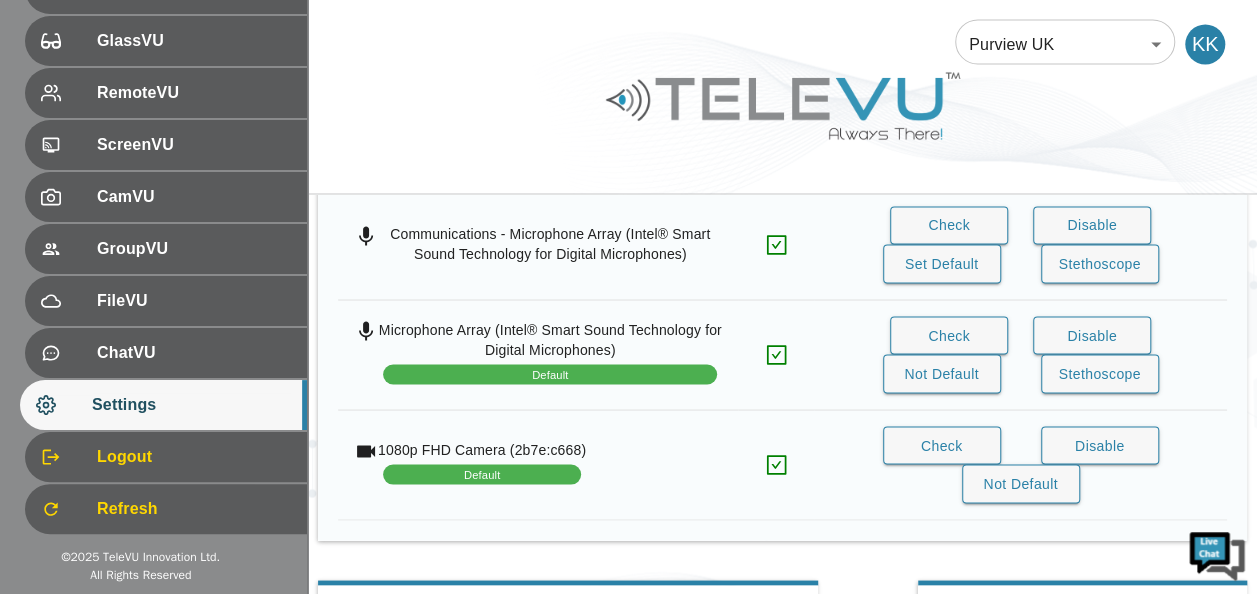 scroll, scrollTop: 1695, scrollLeft: 0, axis: vertical 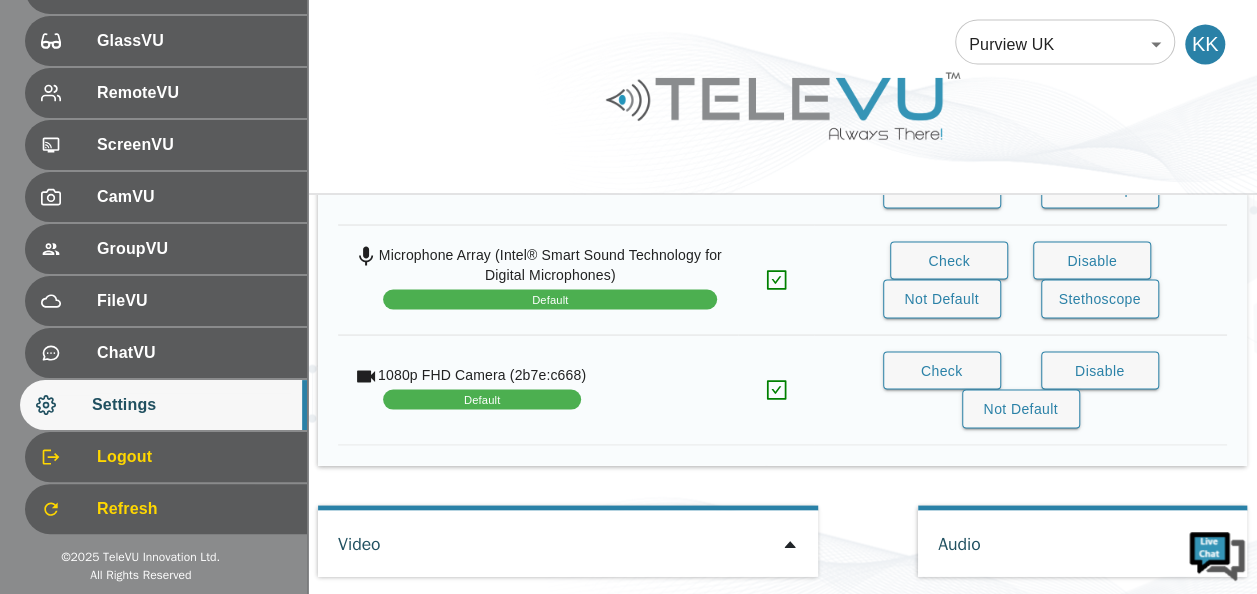 click 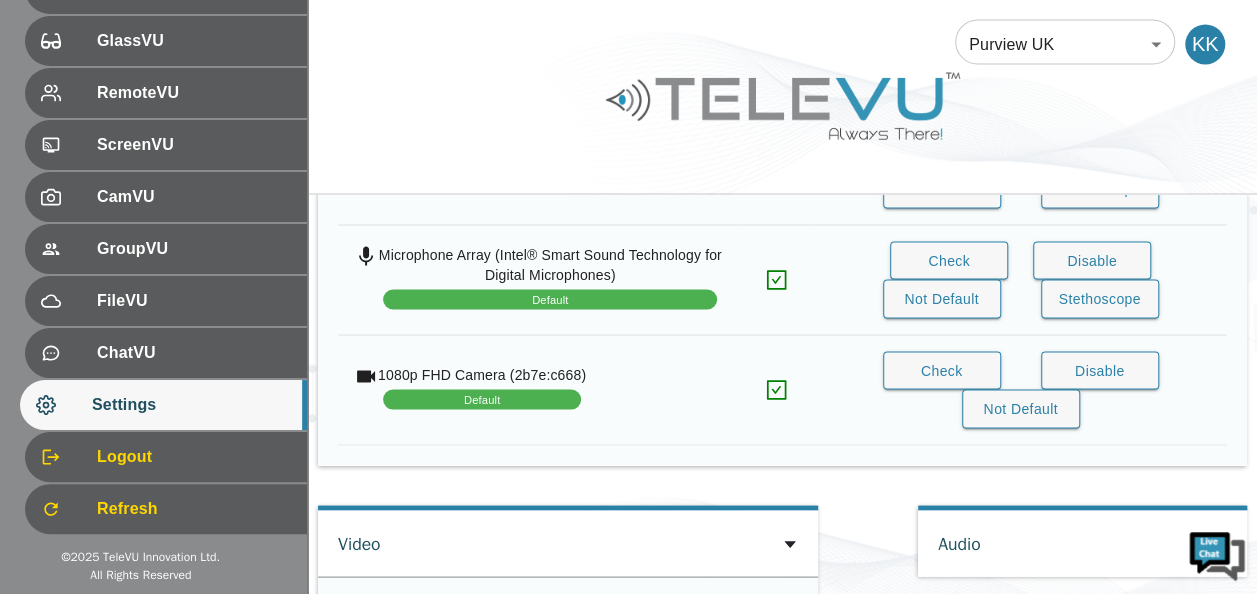 type on "91c270a9674f17151760394417b852ac0336eecca3d75e4f87cc21a5dc58a119" 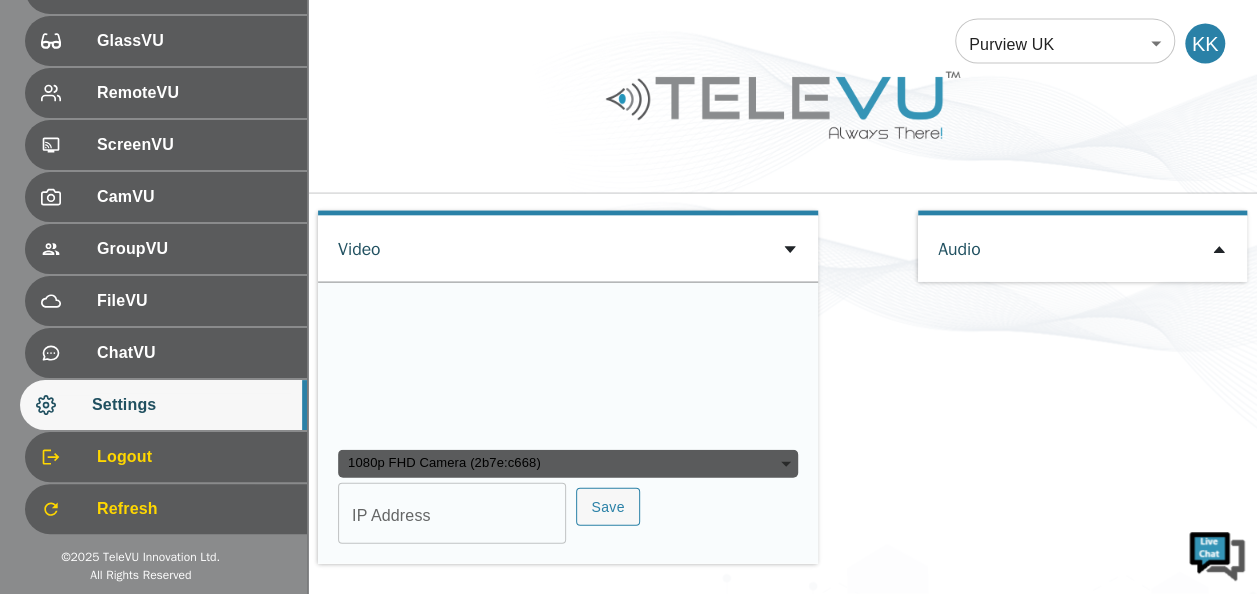 scroll, scrollTop: 2042, scrollLeft: 0, axis: vertical 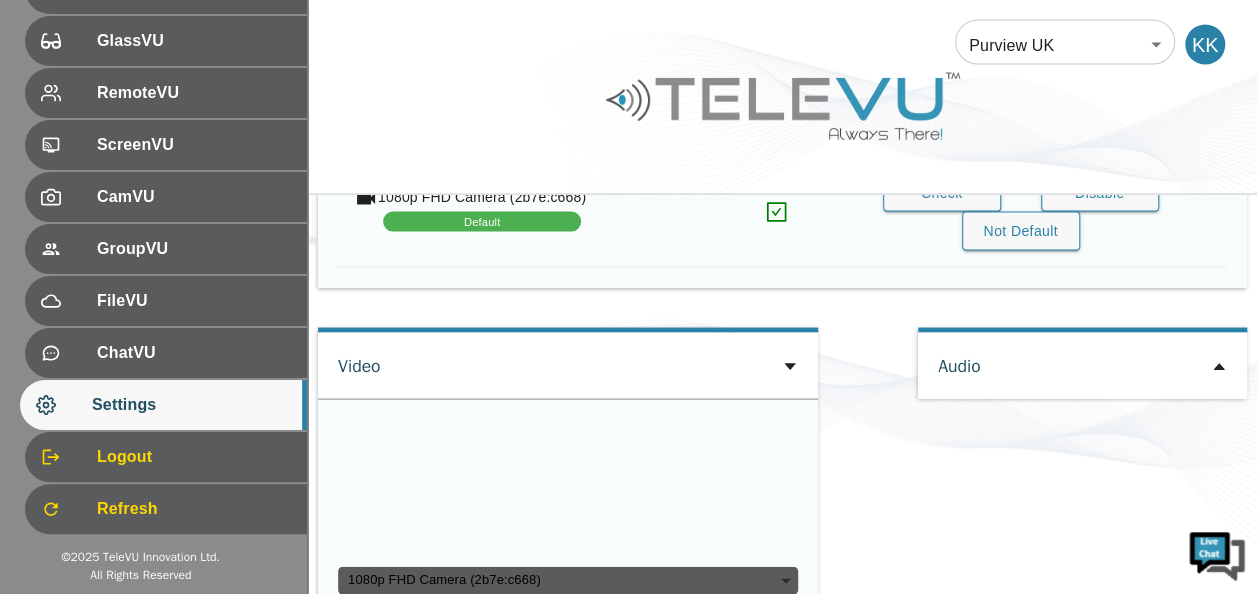 click 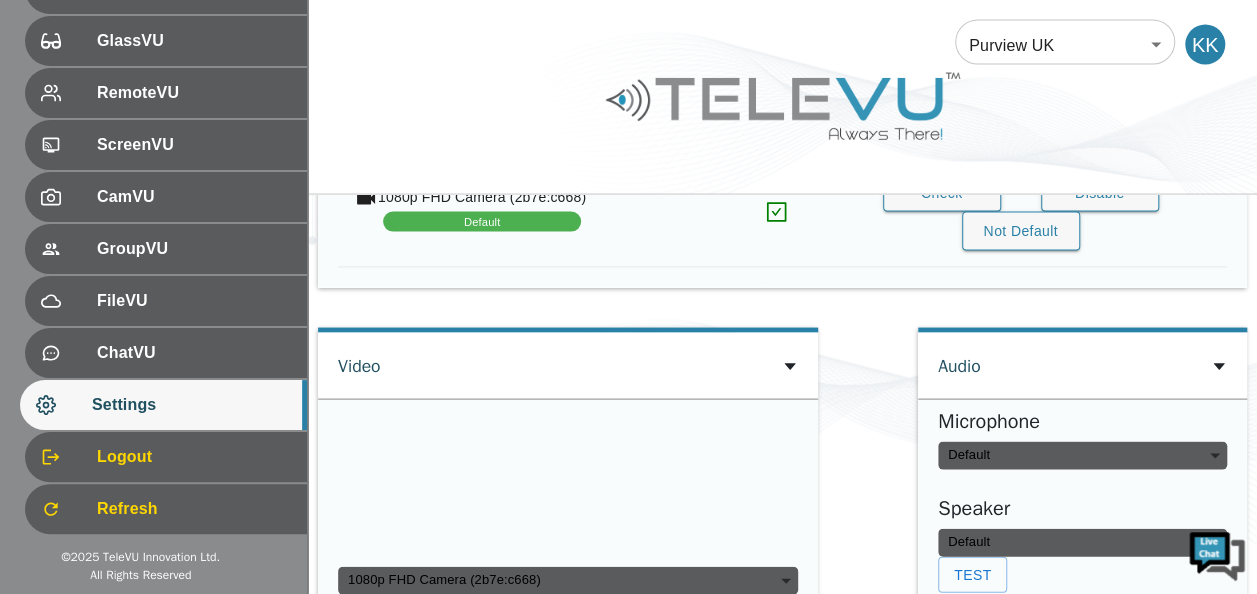type on "default" 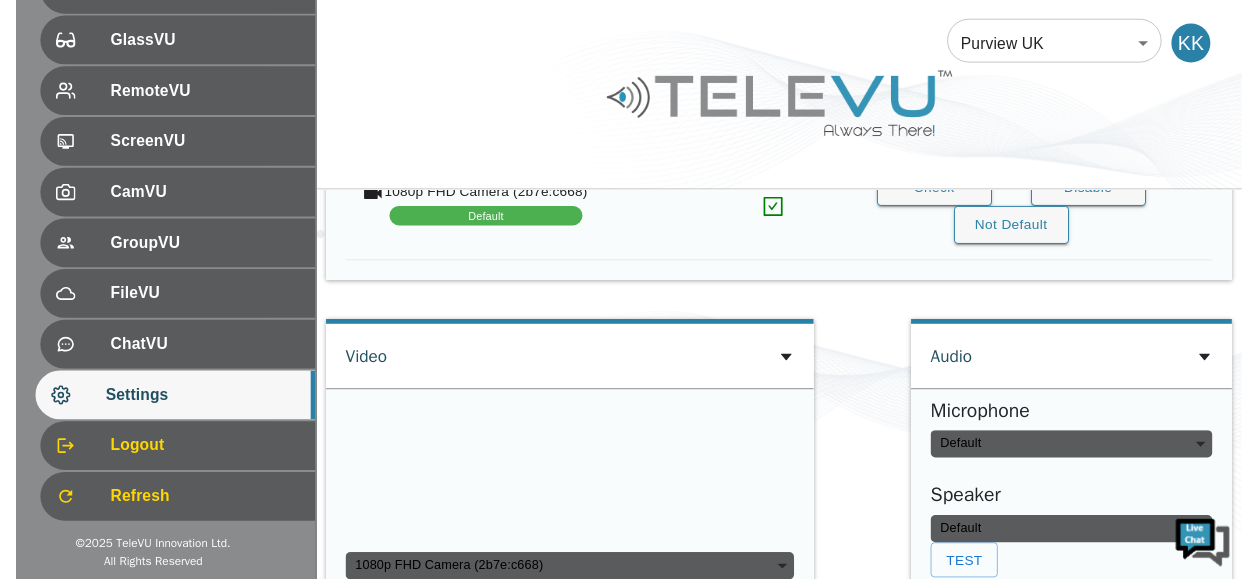 scroll, scrollTop: 1974, scrollLeft: 0, axis: vertical 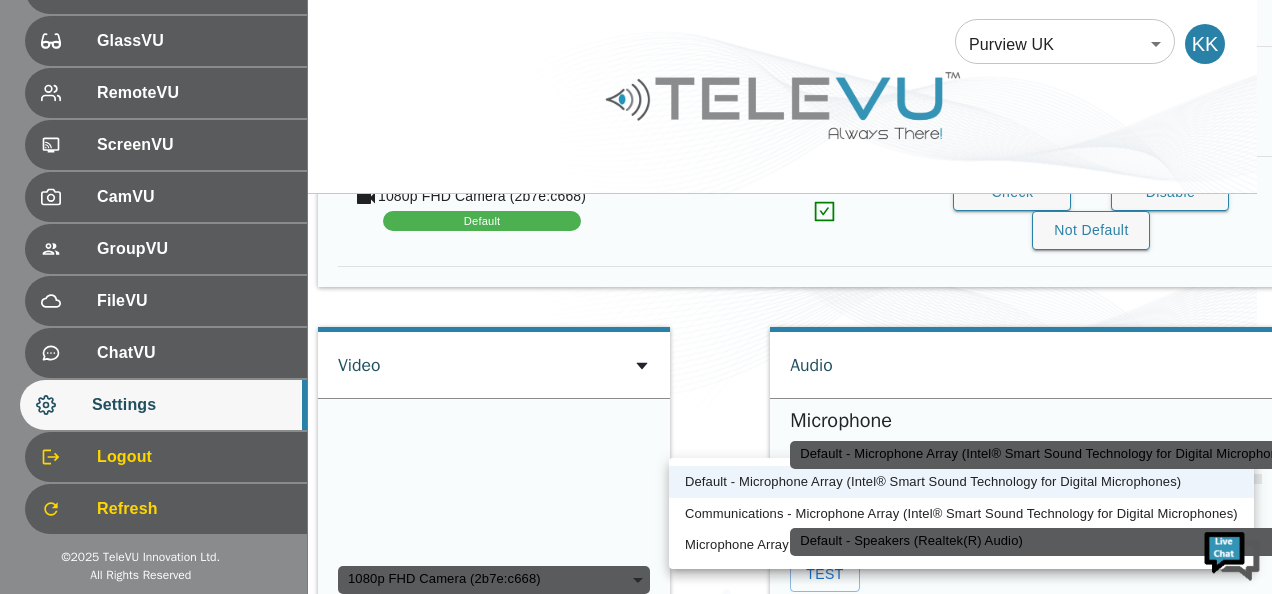 click on "Default - Microphone Array (Intel® Smart Sound Technology for Digital Microphones)" at bounding box center (1055, 455) 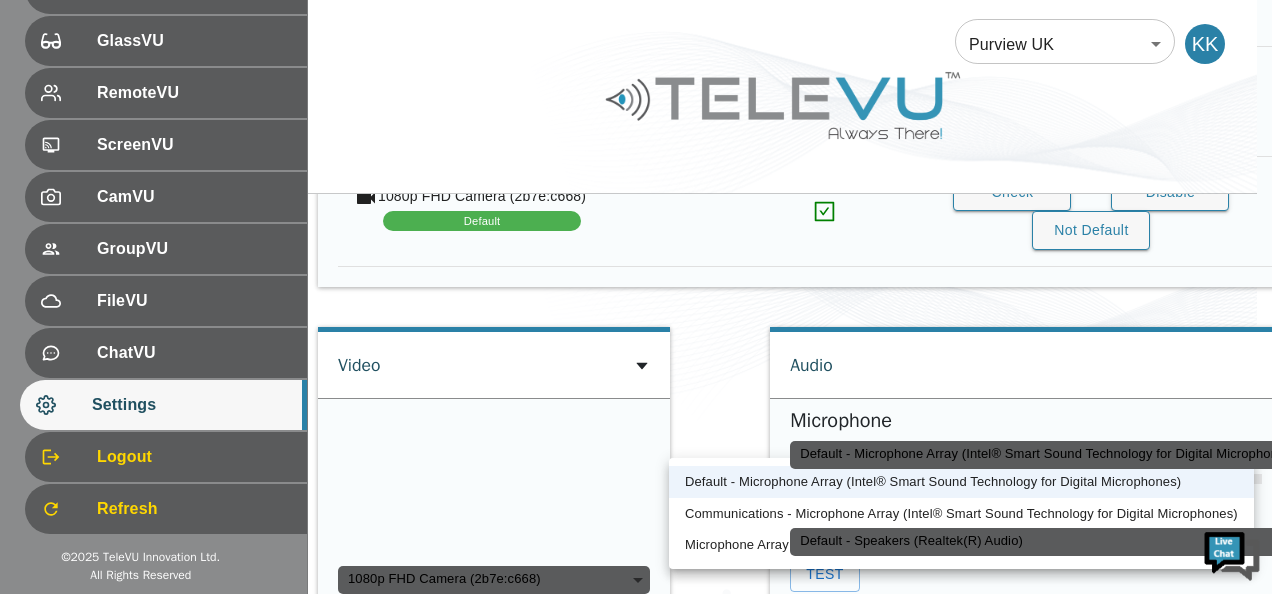 click on "Default - Microphone Array (Intel® Smart Sound Technology for Digital Microphones)" at bounding box center [961, 482] 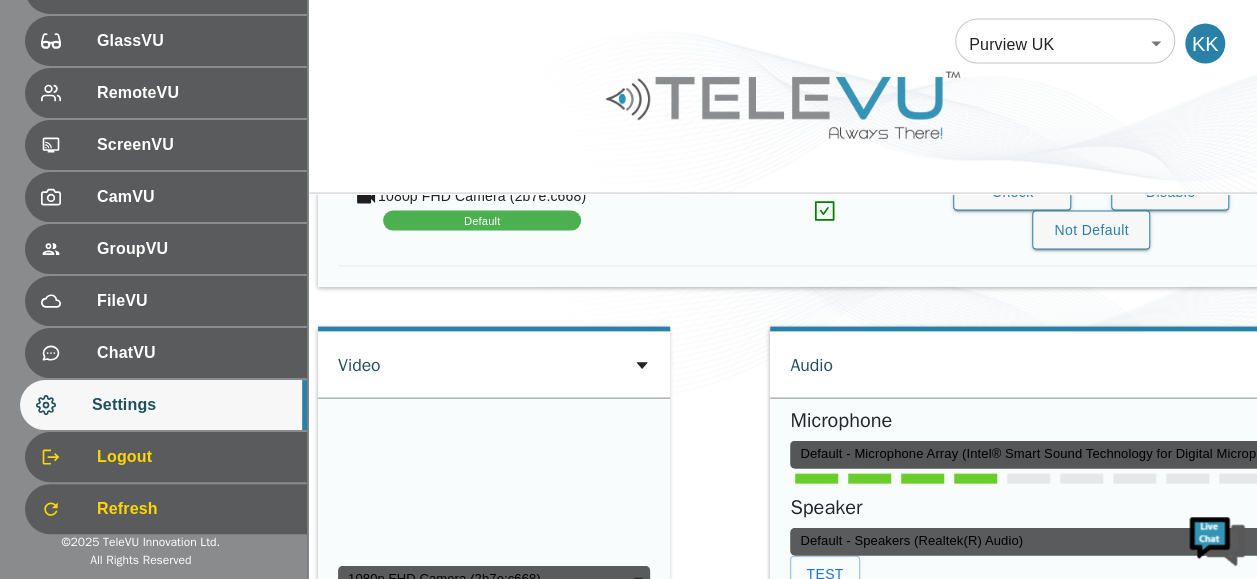 scroll, scrollTop: 2177, scrollLeft: 0, axis: vertical 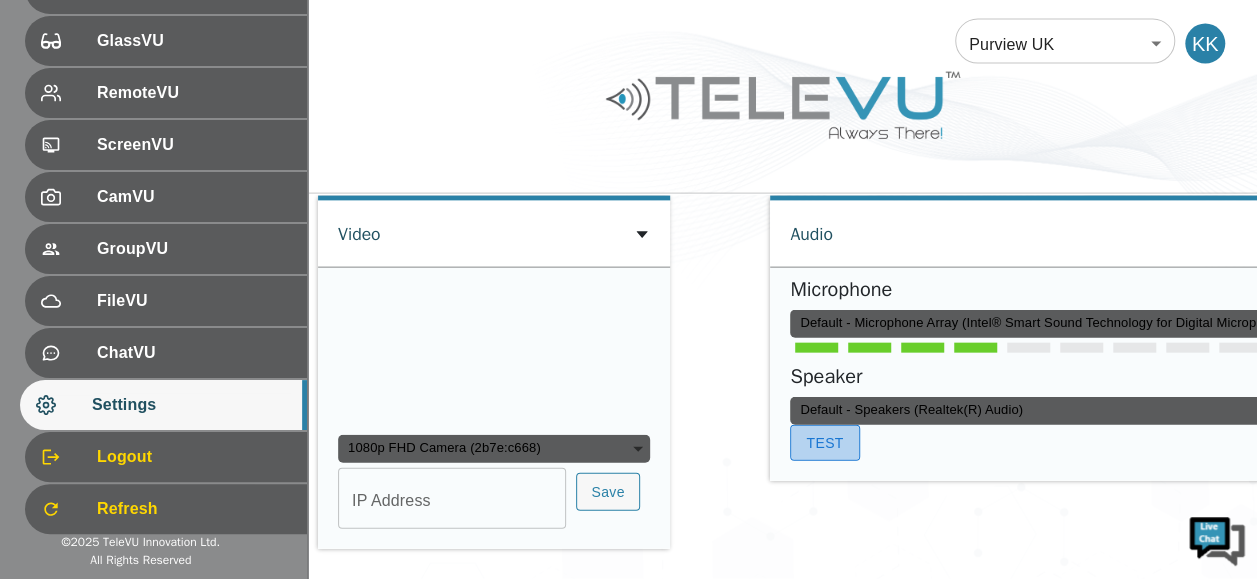 click on "Test" at bounding box center (824, 443) 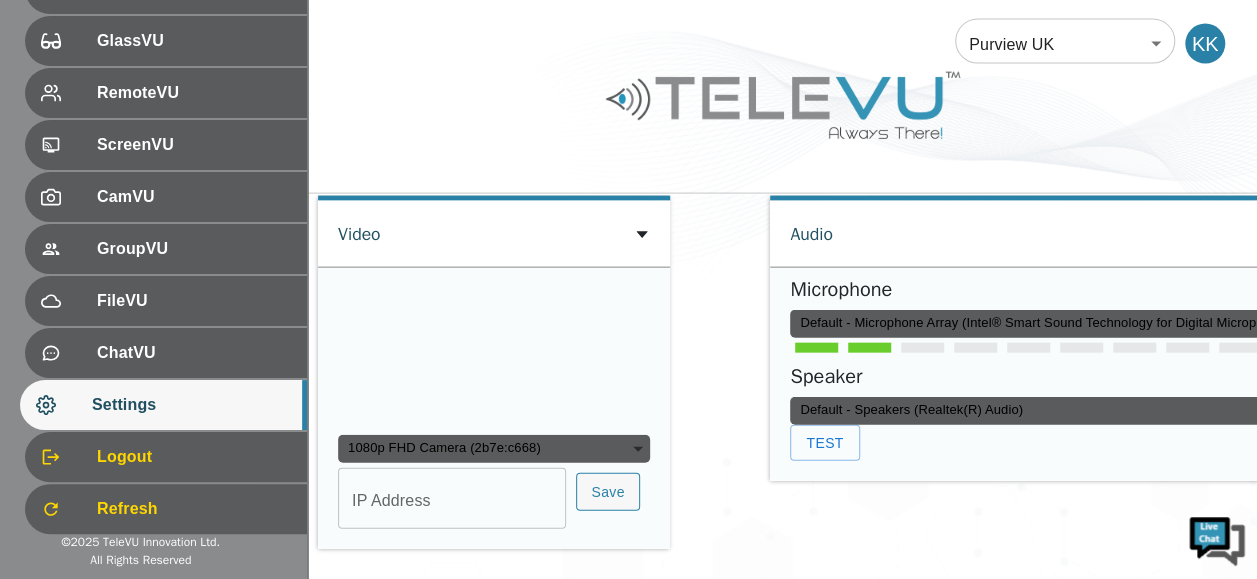 click on "Audio Microphone Default - Microphone Array (Intel® Smart Sound Technology for Digital Microphones) default Speaker Default - Speakers (Realtek(R) Audio) default Test" at bounding box center (1055, 382) 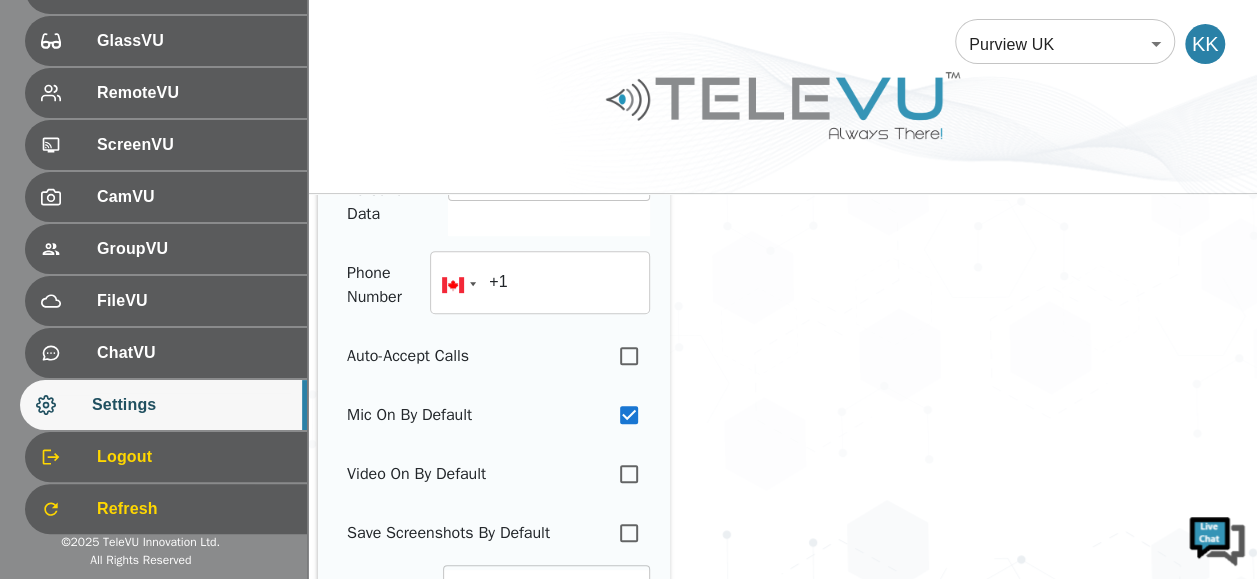 scroll, scrollTop: 224, scrollLeft: 0, axis: vertical 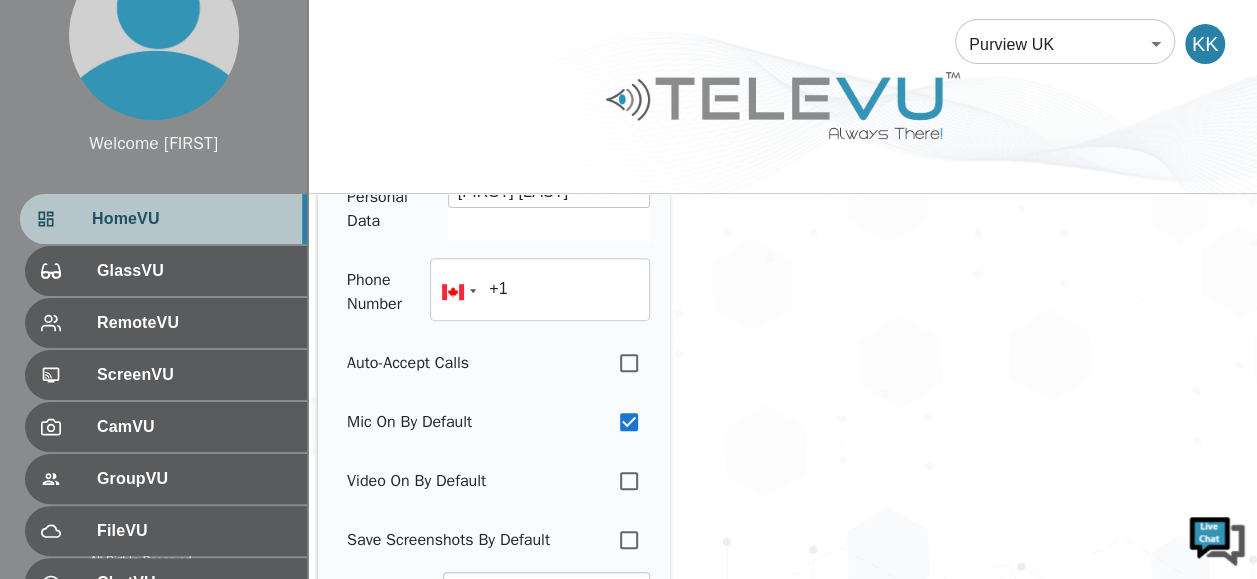 click on "HomeVU" at bounding box center [191, 219] 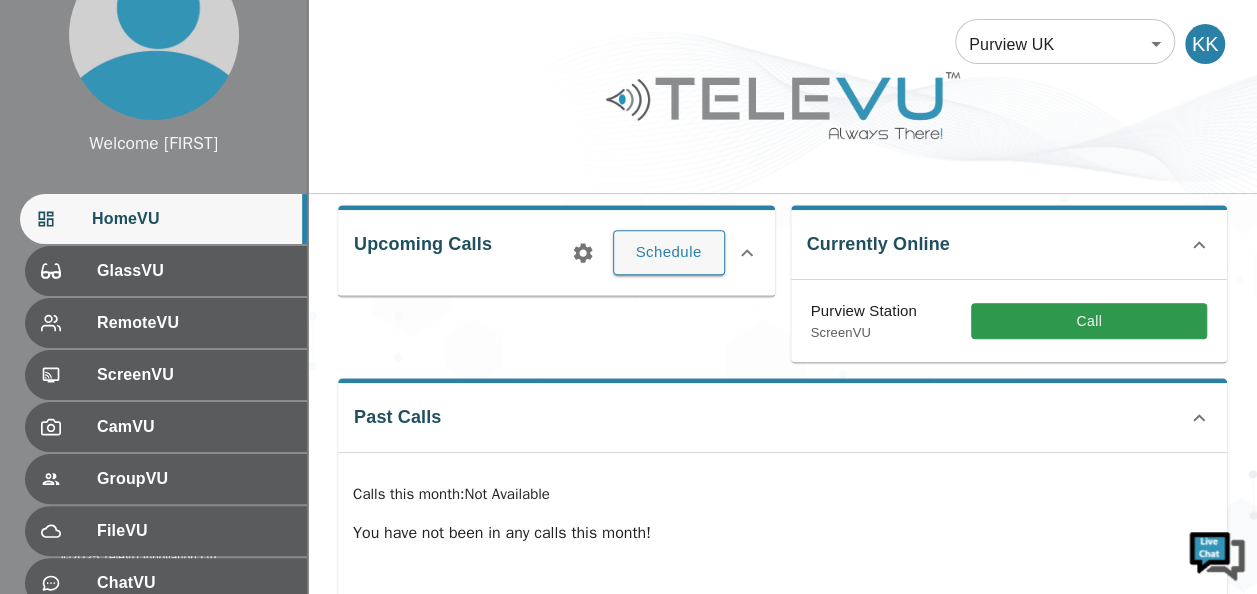 scroll, scrollTop: 314, scrollLeft: 0, axis: vertical 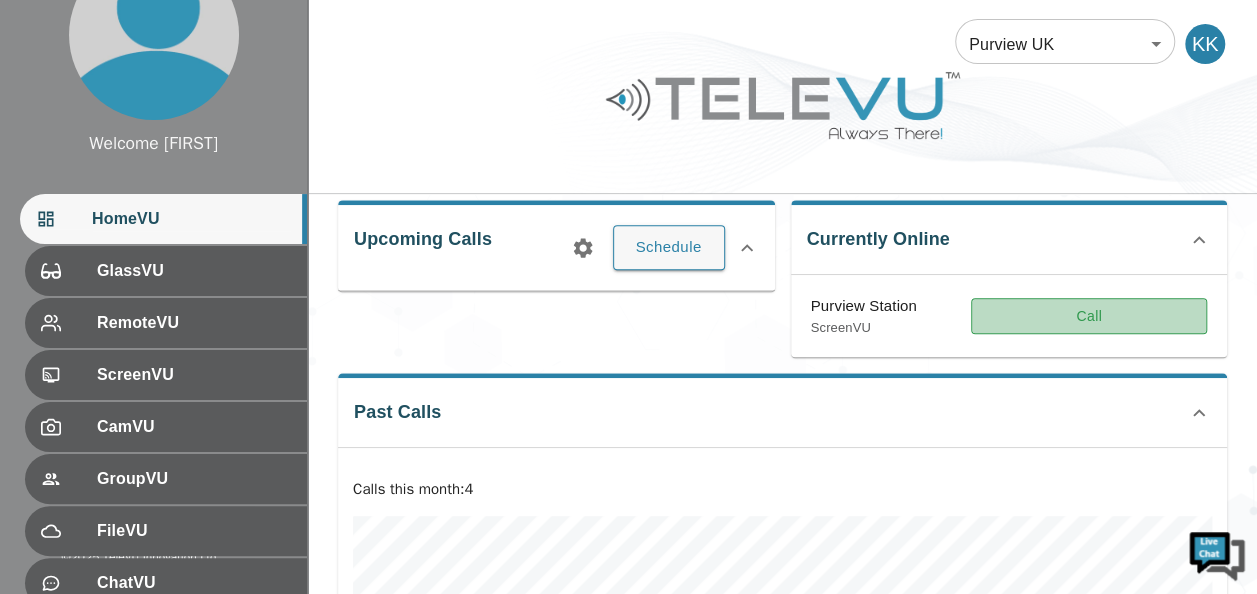 click on "Call" at bounding box center (1089, 316) 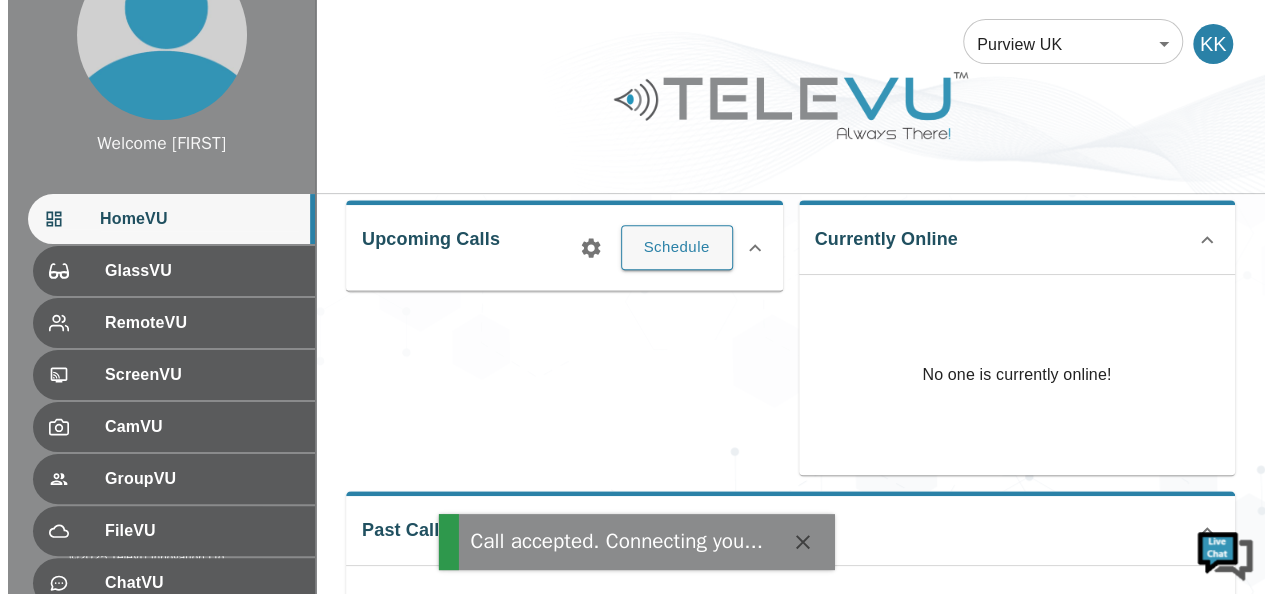 scroll, scrollTop: 0, scrollLeft: 0, axis: both 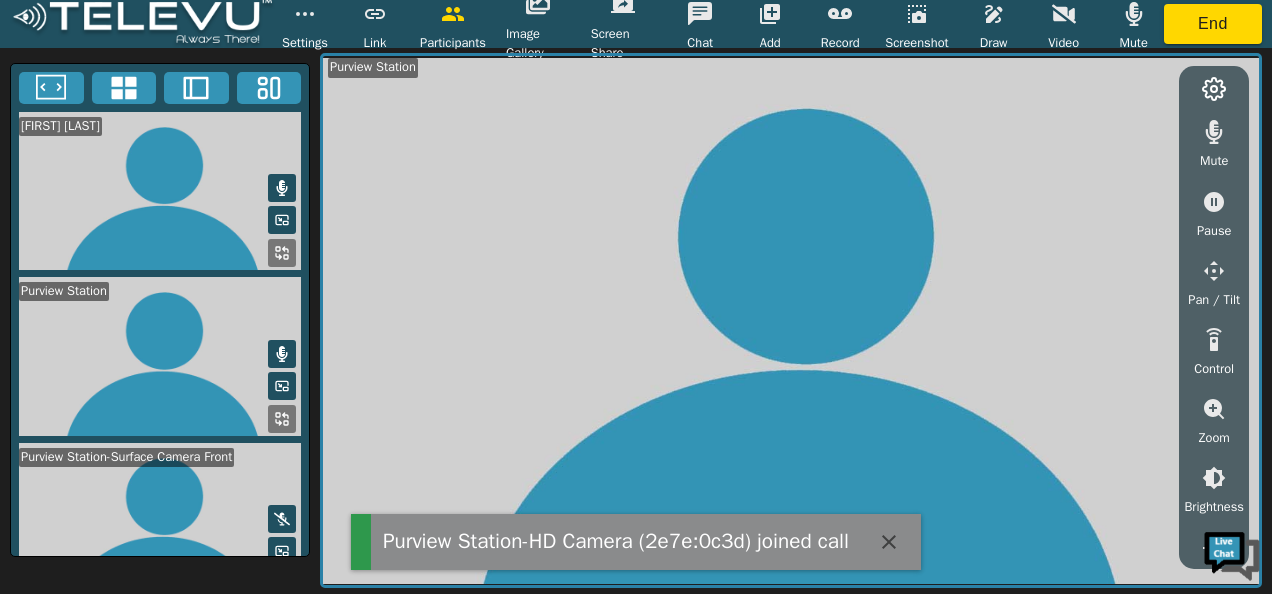 click at bounding box center [1064, 14] 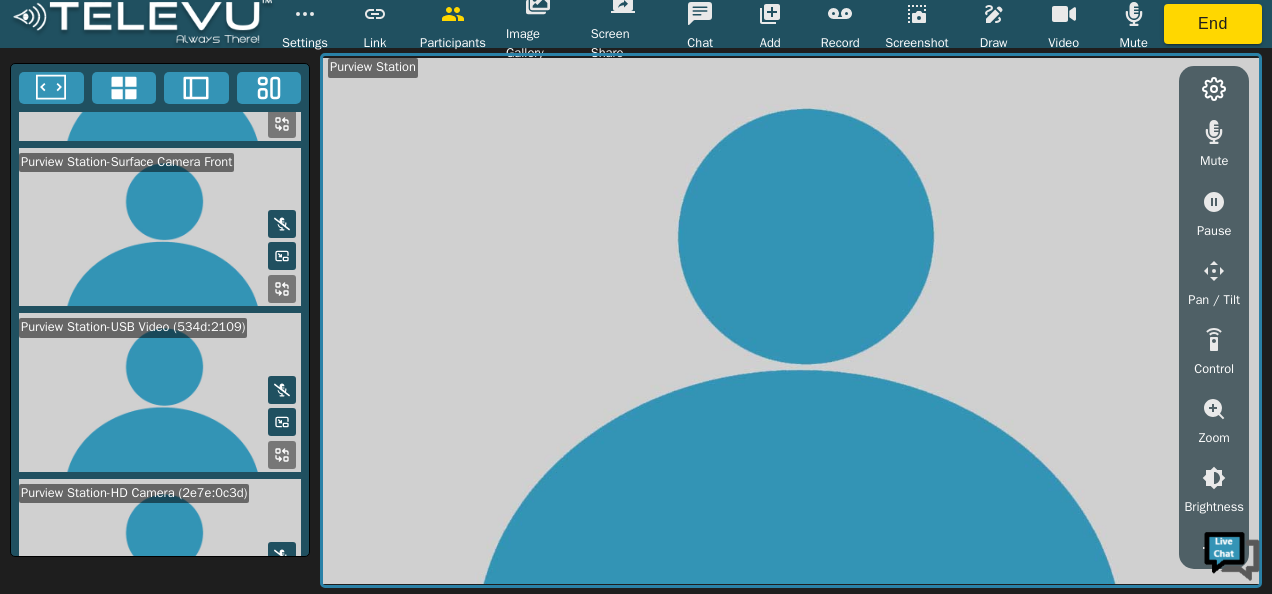 scroll, scrollTop: 306, scrollLeft: 0, axis: vertical 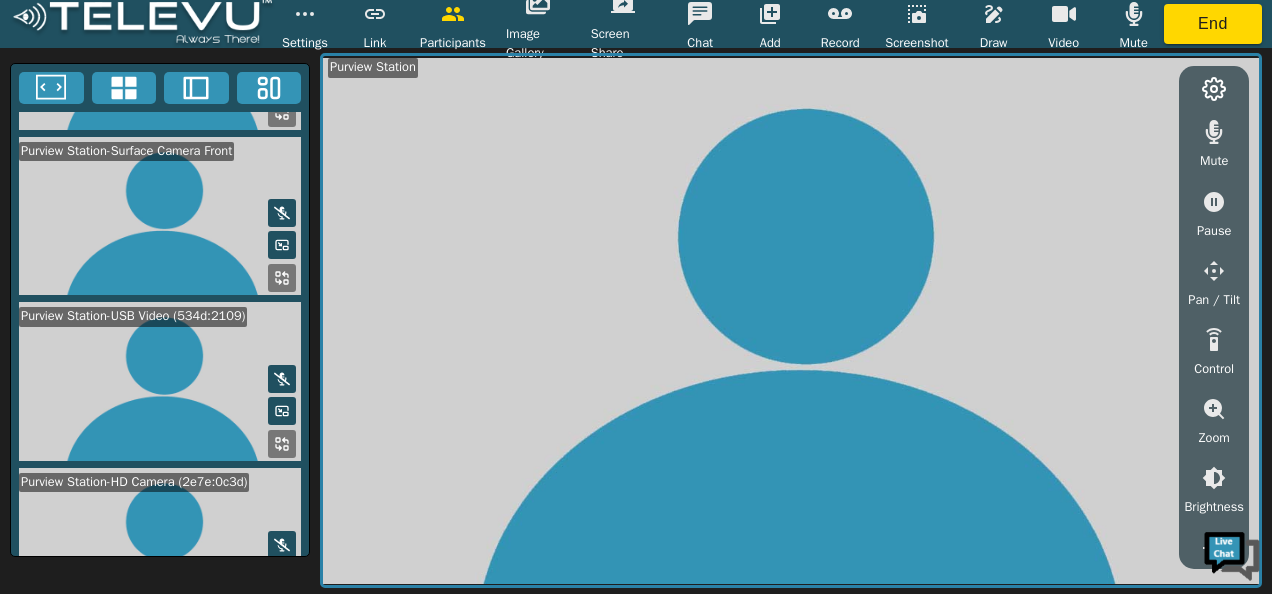 click 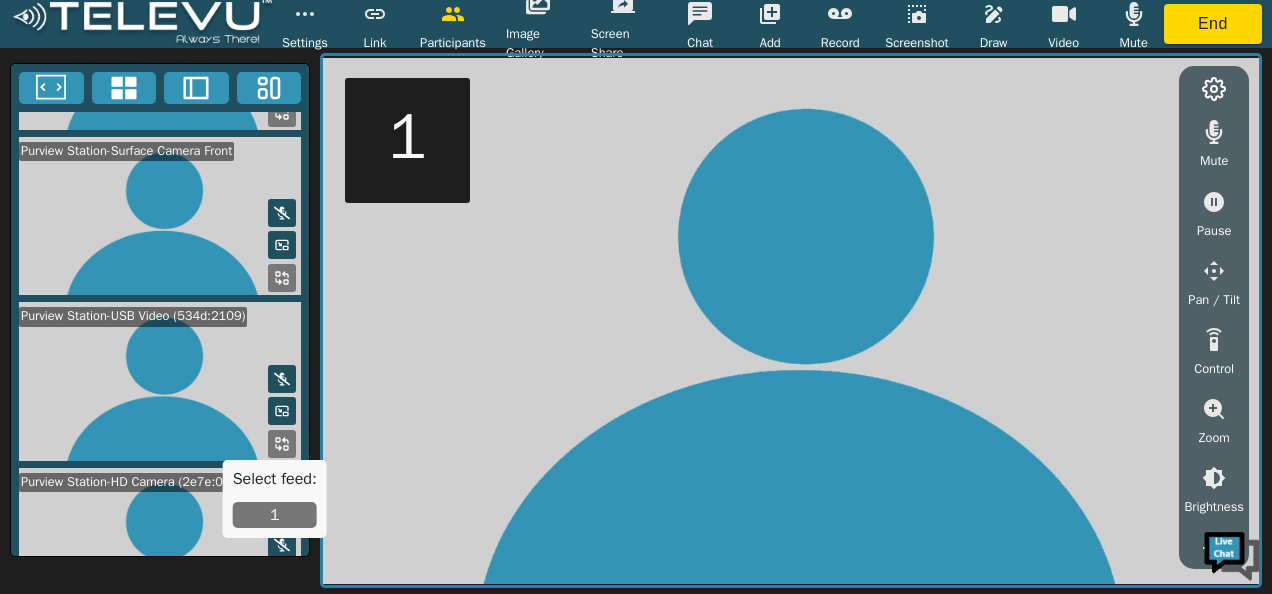 click on "1" at bounding box center (275, 515) 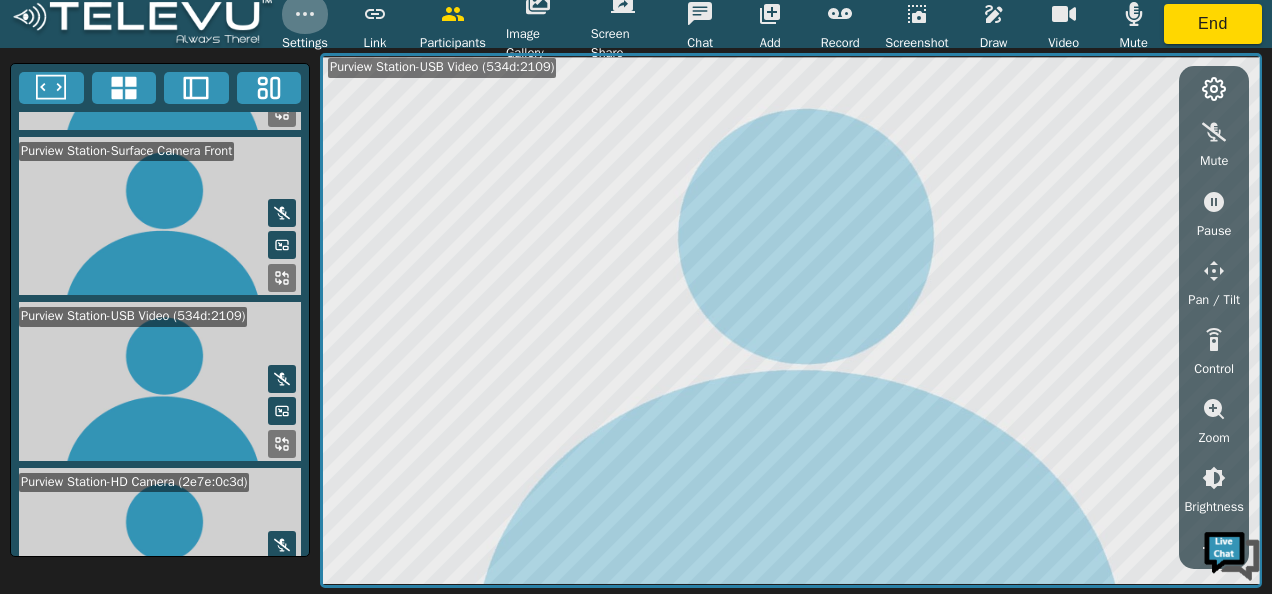 click at bounding box center [305, 14] 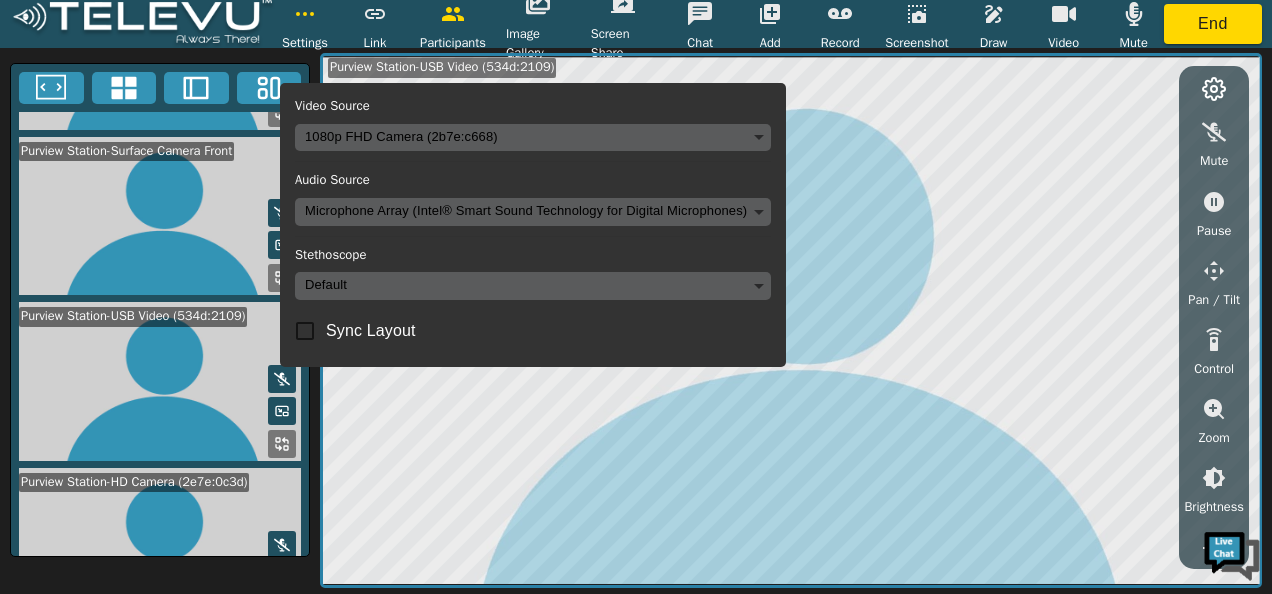 click on "Settings Video Source 1080p FHD Camera (2b7e:c668) 91c270a9674f17151760394417b852ac0336eecca3d75e4f87cc21a5dc58a119 Audio Source Microphone Array (Intel® Smart Sound Technology for Digital Microphones) 7da532423f4d5c885336d29ee8672d42def77bc8e9556b436e80a62ebae0c9f0 Stethoscope Default Sync Layout Link Participants Image Gallery Screen Share Chat Add Record Screenshot Draw Video Mute End Ketaki K Purview Station Purview Station-Surface Camera Front Purview Station-USB Video (534d:2109) Purview Station-HD Camera (2e7e:0c3d) Purview Station-USB Video (534d:2109) Mute Pause Pan / Tilt Control Zoom Brightness Focus Volume Resolution Flashlight Scan Reconnect Ultra HD Full HD HD MD Video Off" at bounding box center (636, 297) 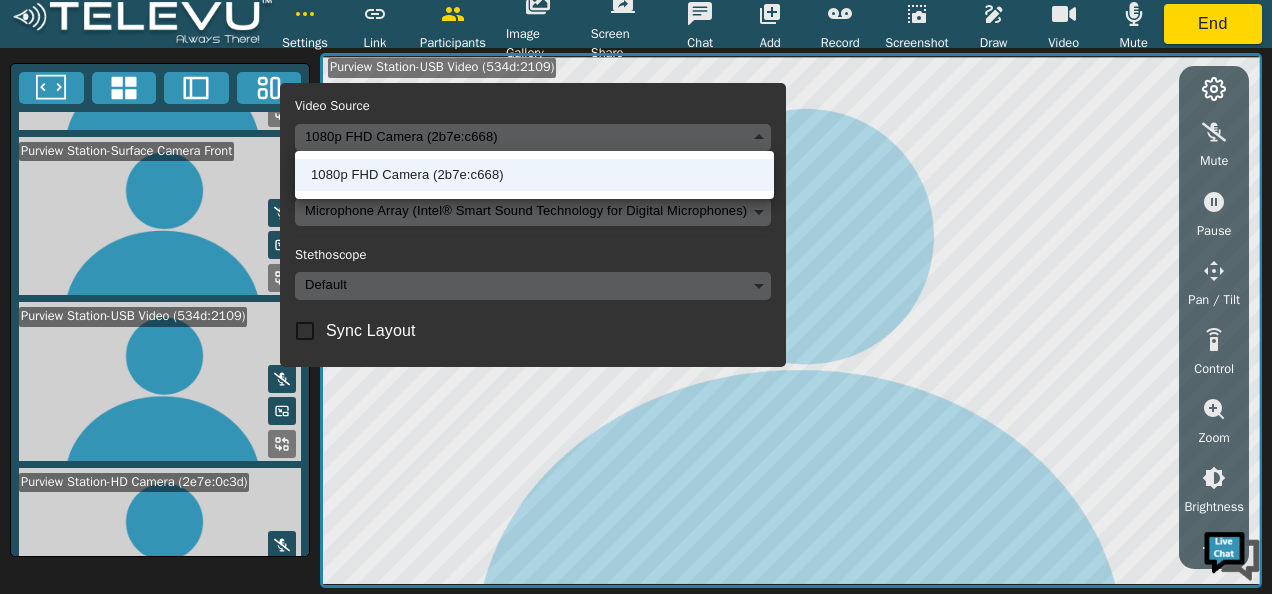 click at bounding box center [636, 297] 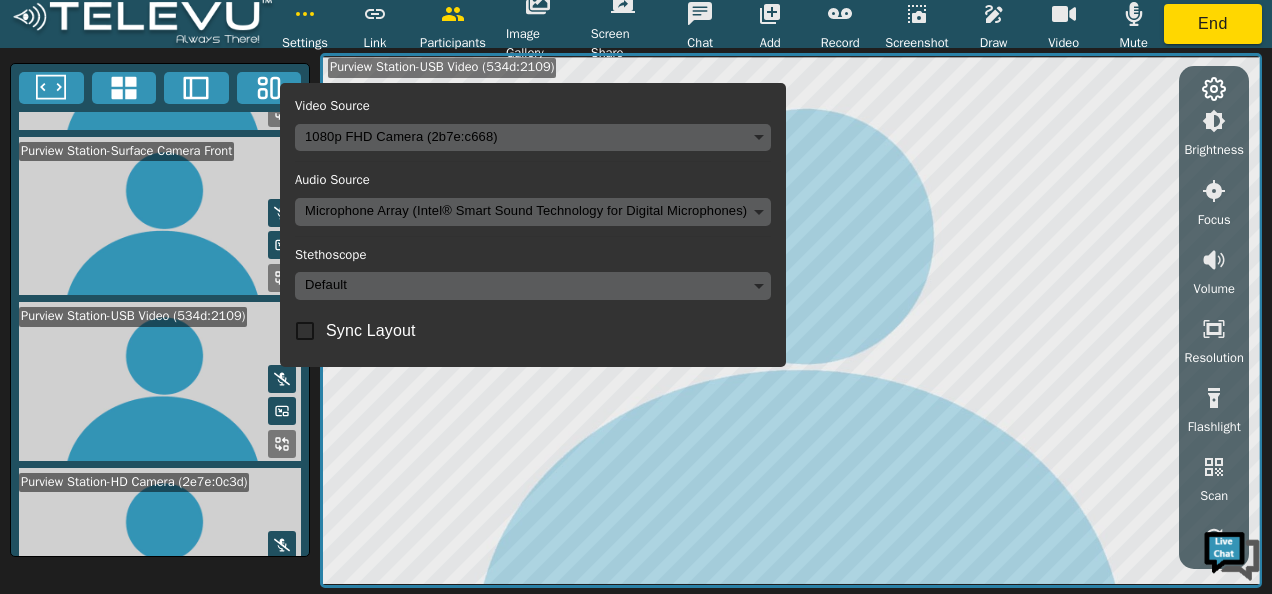 scroll, scrollTop: 374, scrollLeft: 0, axis: vertical 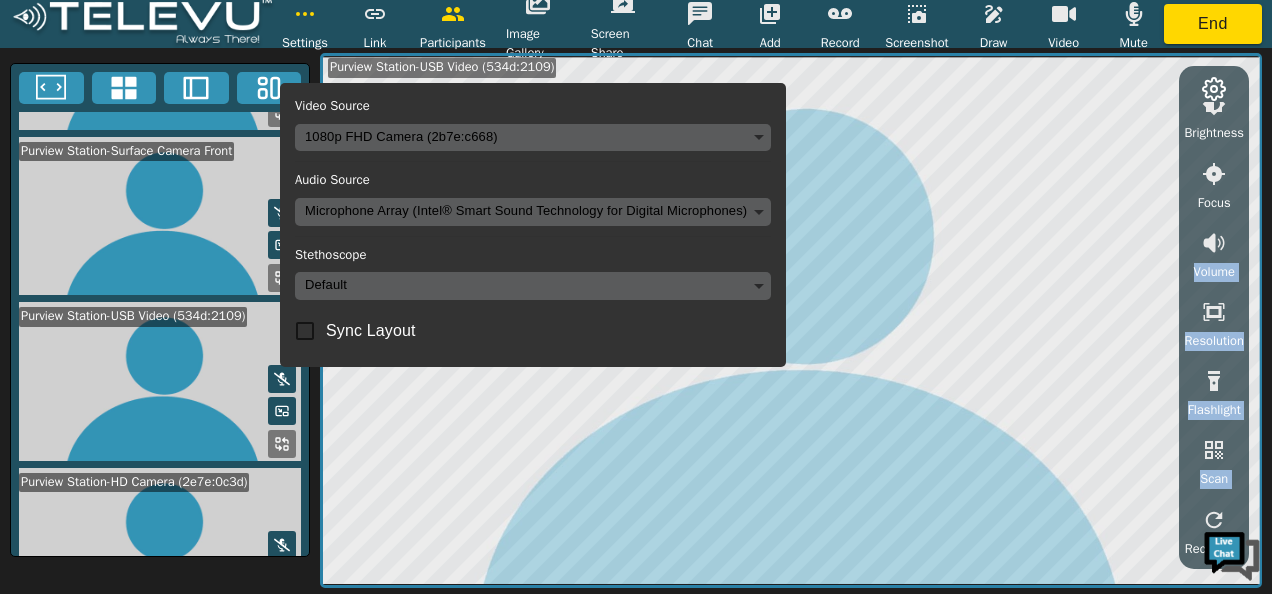 drag, startPoint x: 1239, startPoint y: 504, endPoint x: 1228, endPoint y: 238, distance: 266.22736 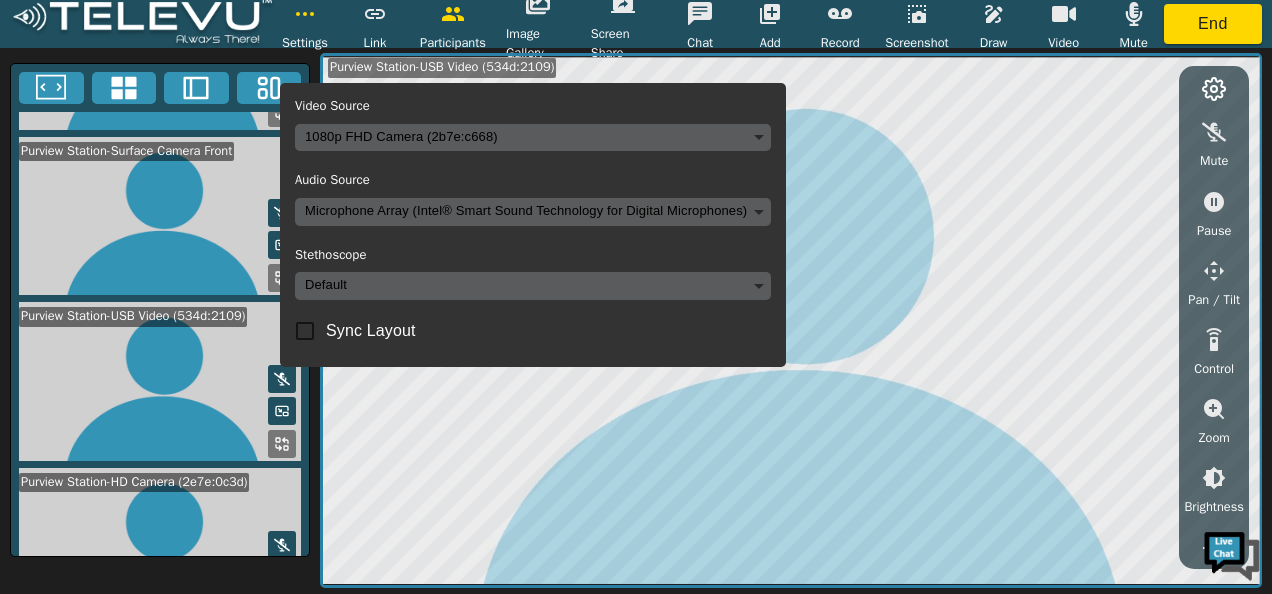 click 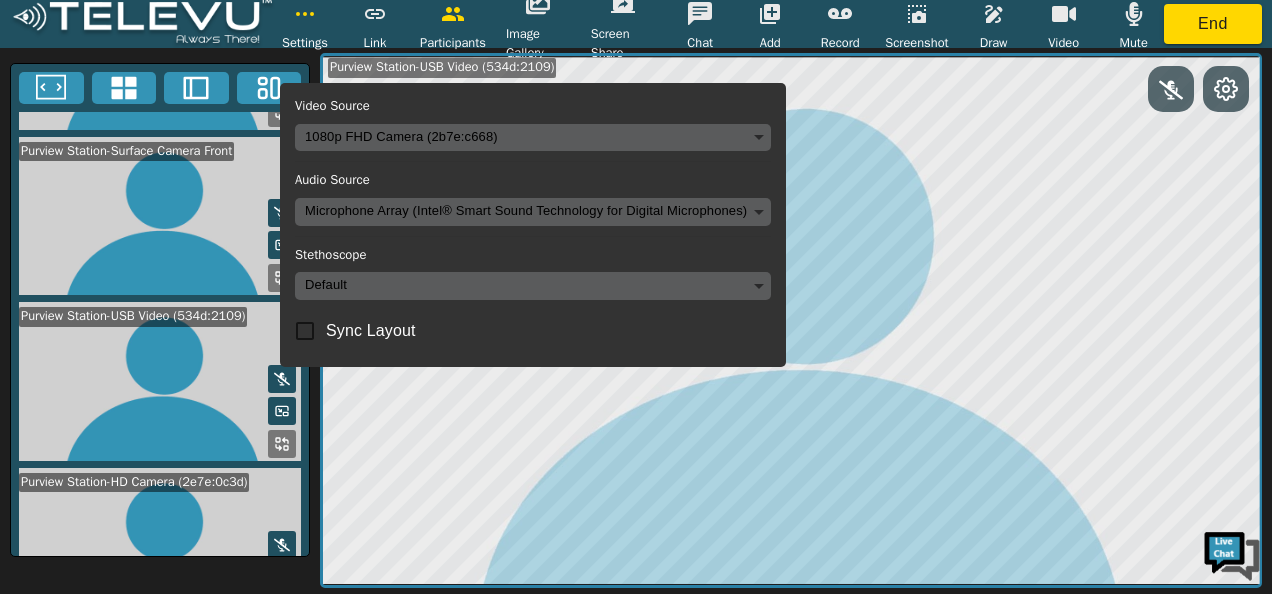 click 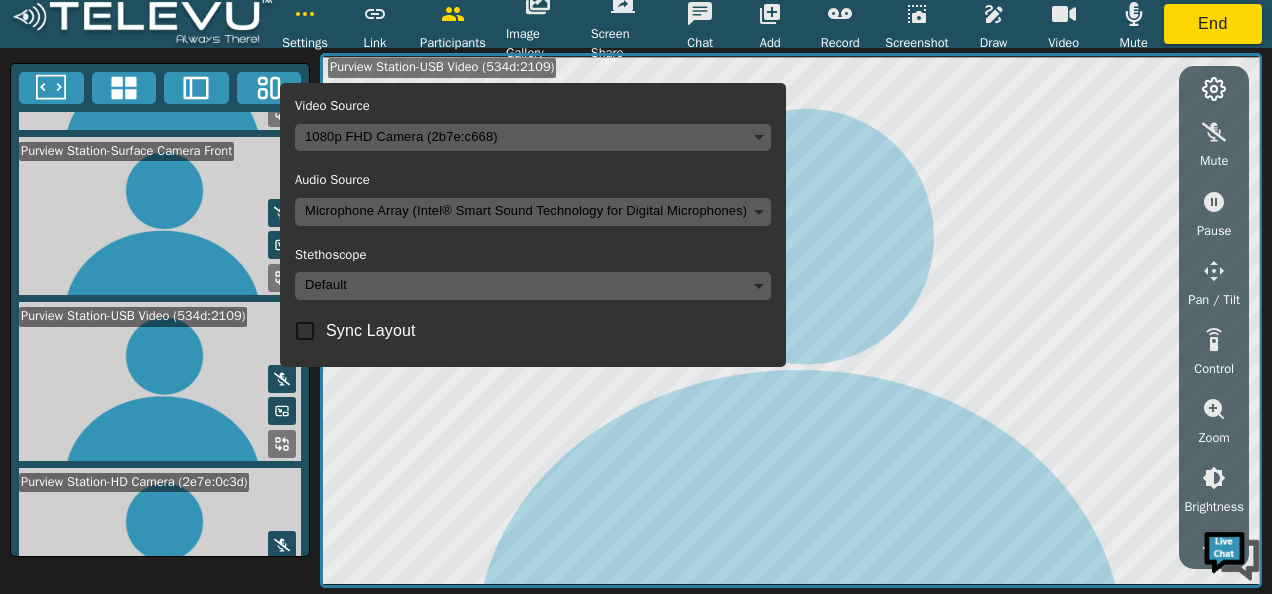 click at bounding box center [160, 216] 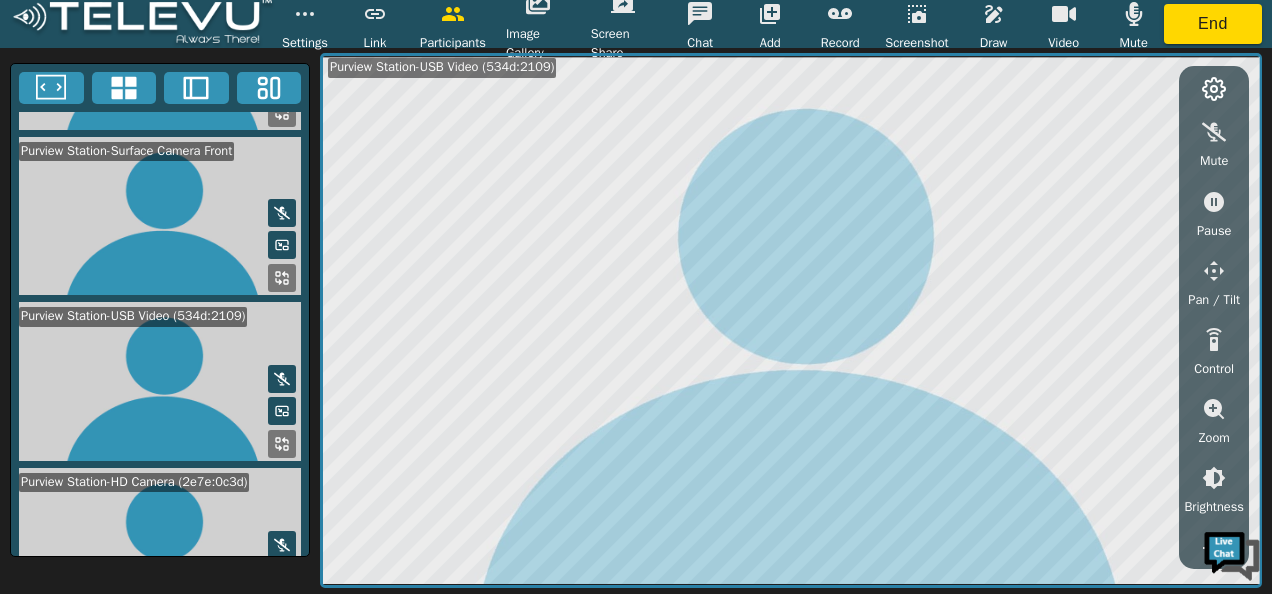 click 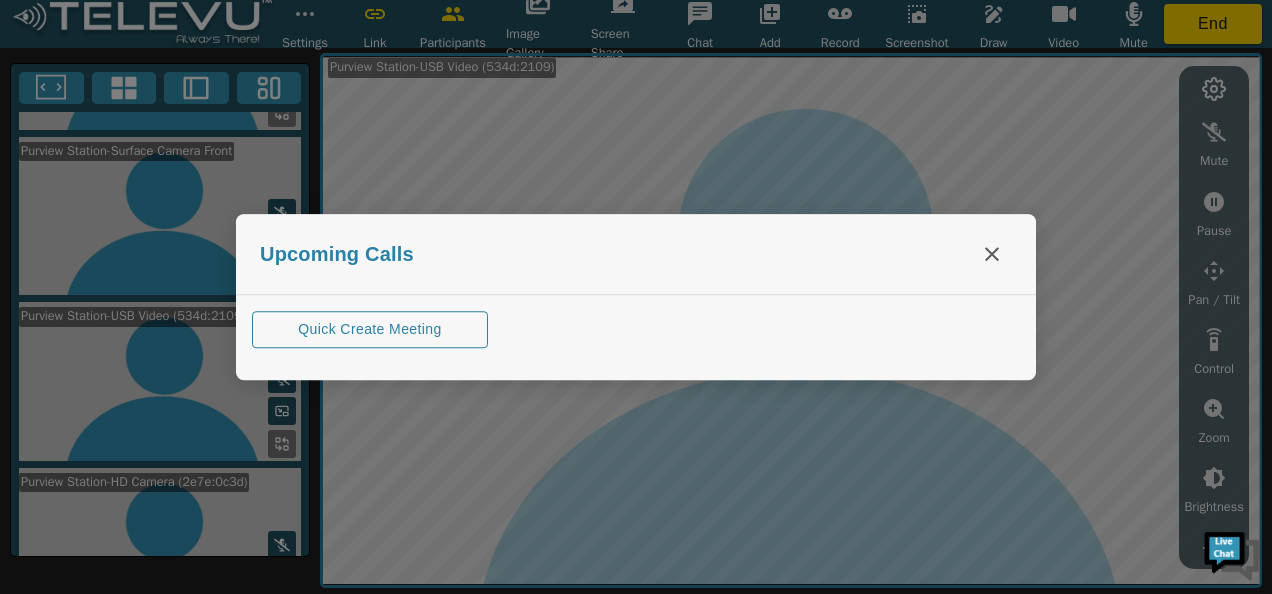 click at bounding box center (636, 297) 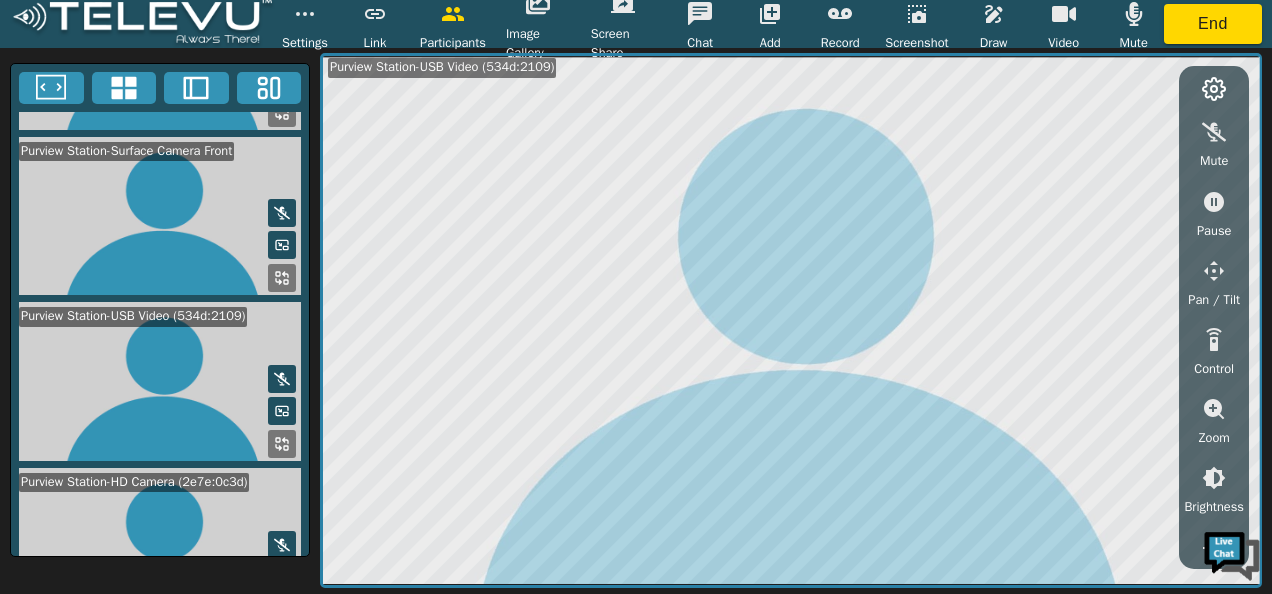 click on "Image Gallery" at bounding box center [538, 44] 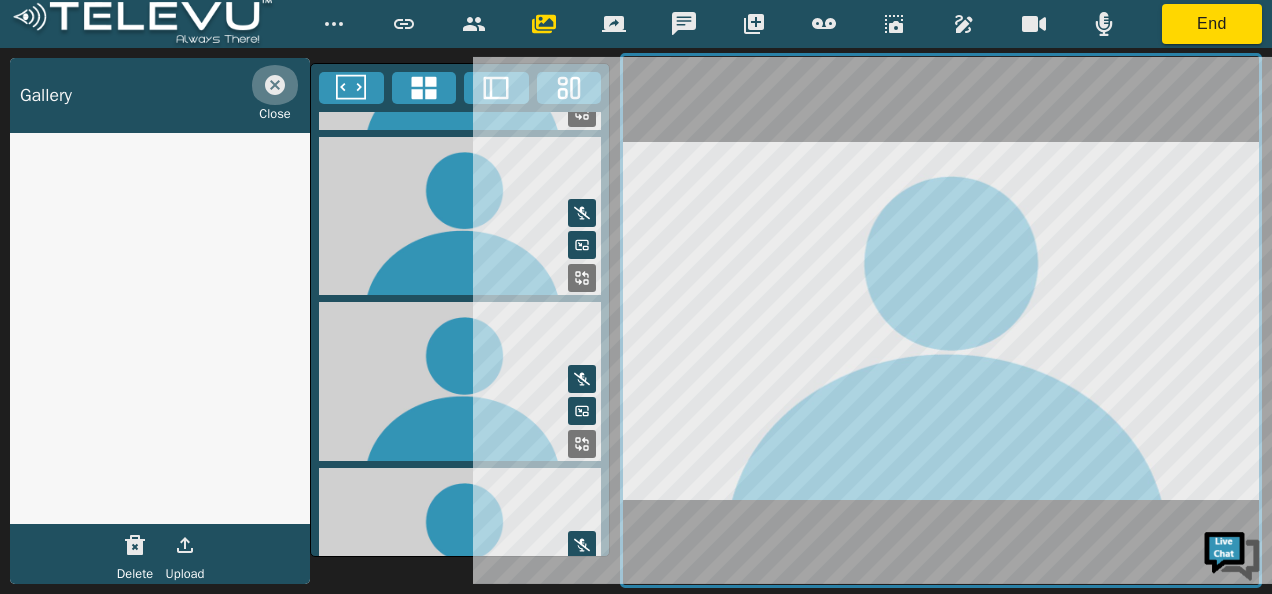 click 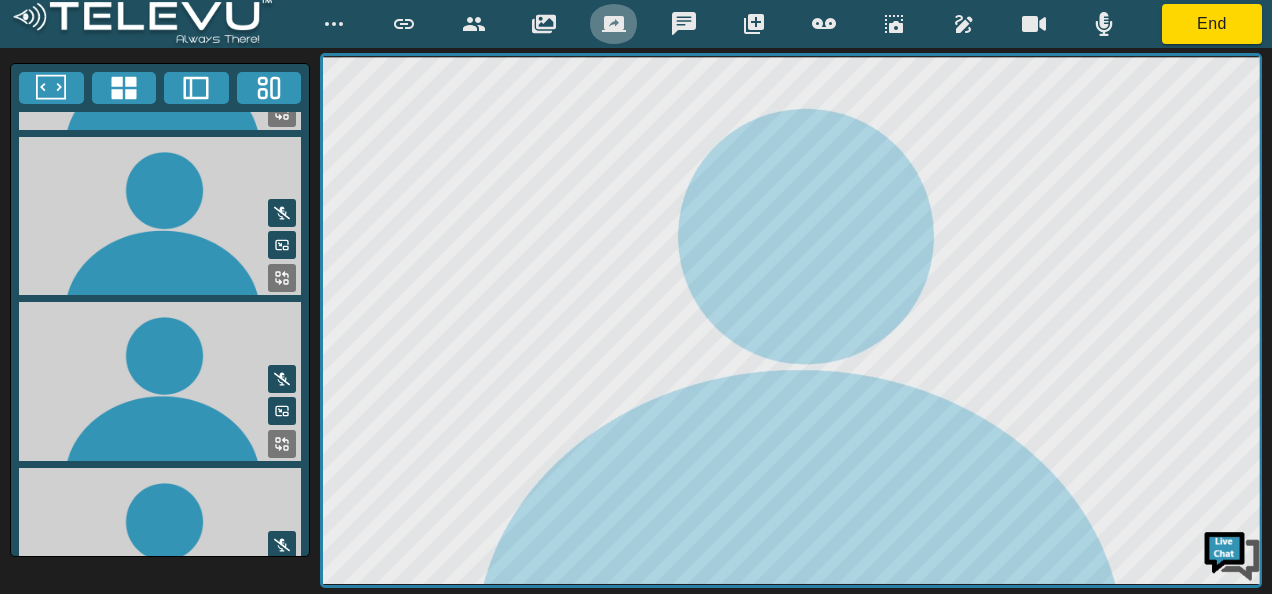 click 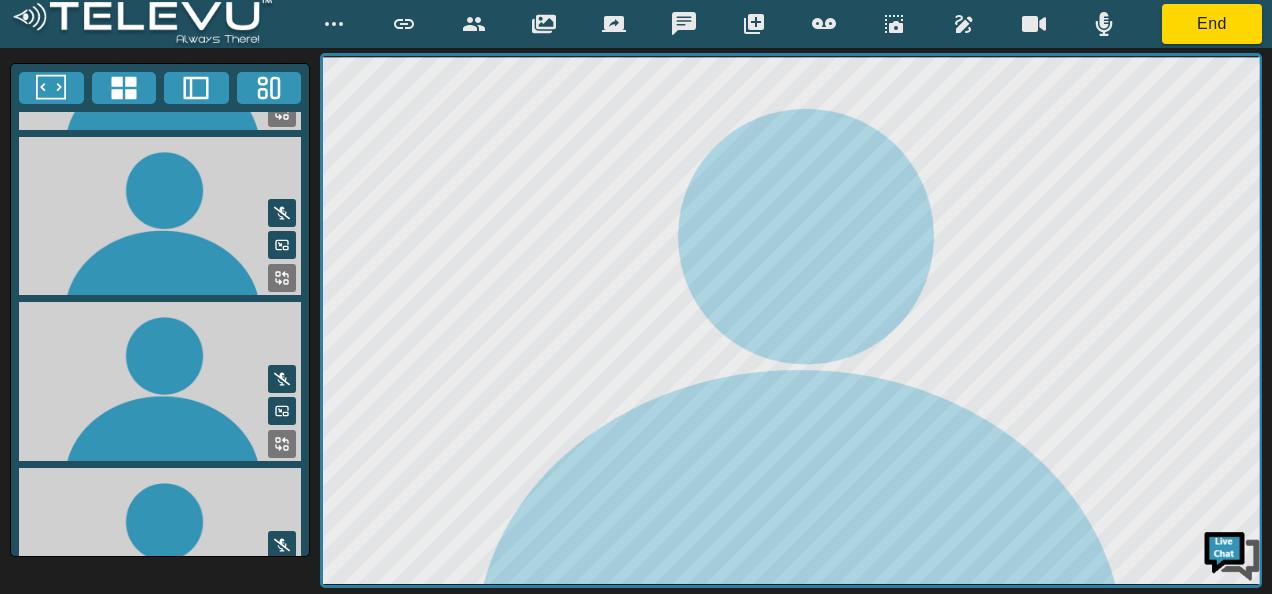 click 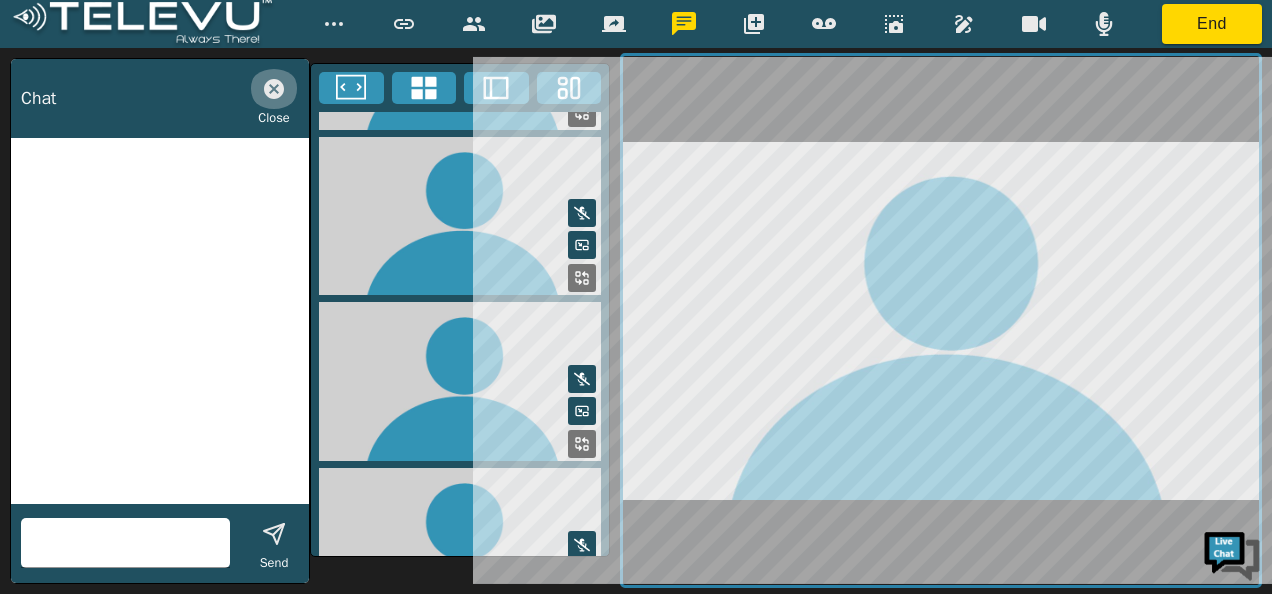click 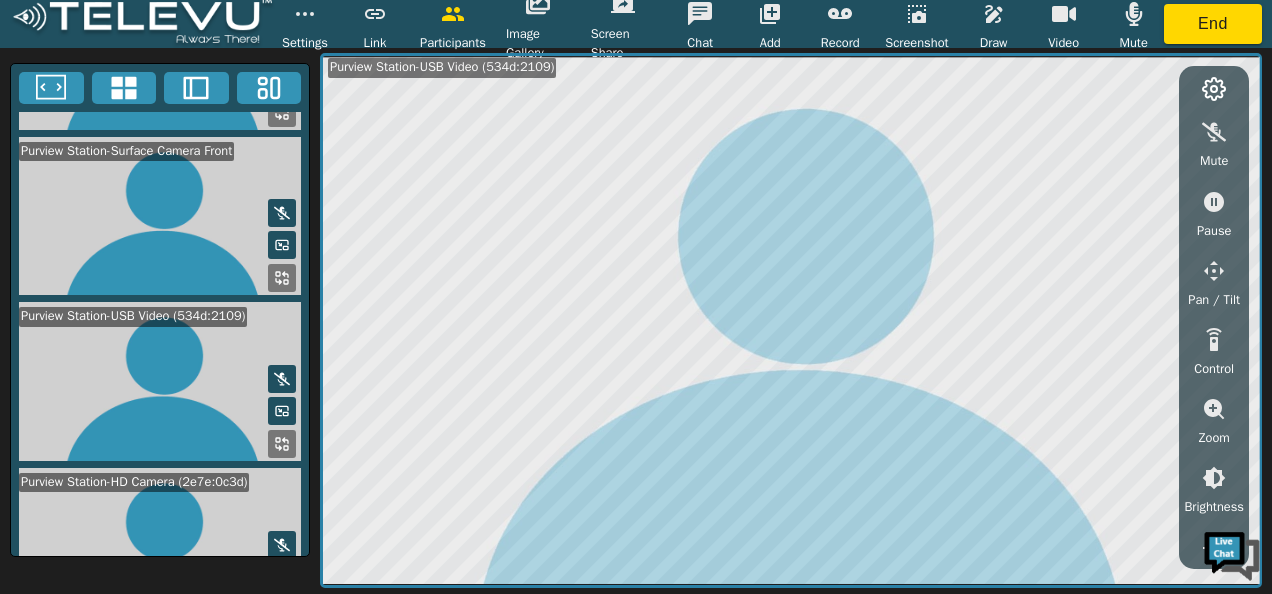 click at bounding box center (160, 381) 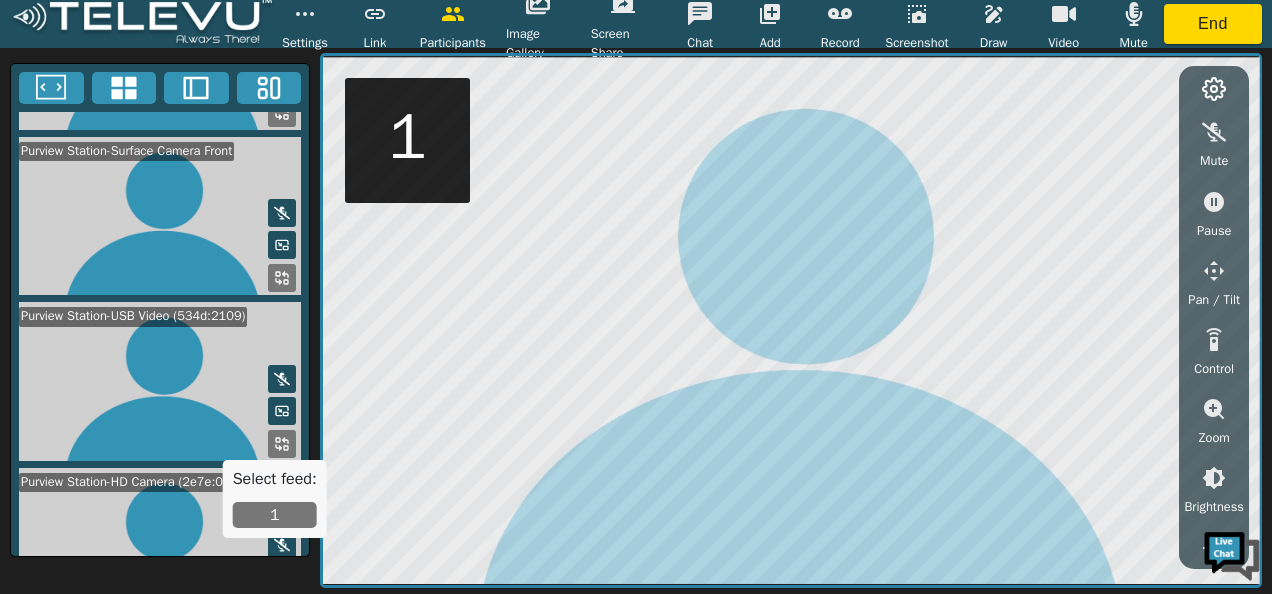 click on "1" at bounding box center (275, 515) 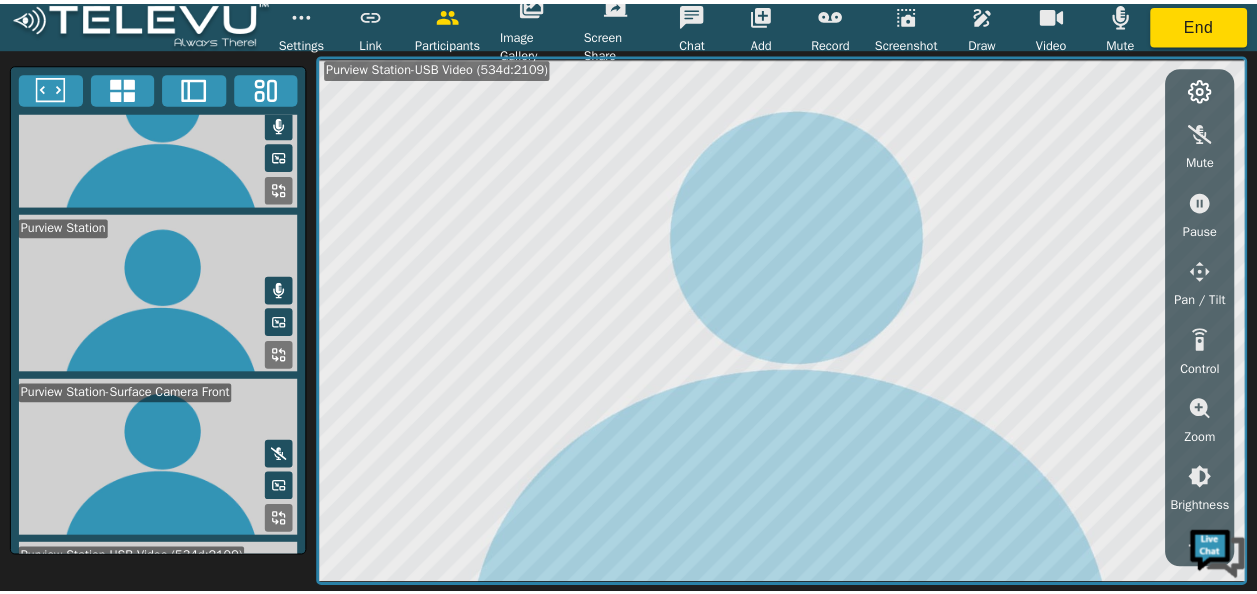 scroll, scrollTop: 0, scrollLeft: 0, axis: both 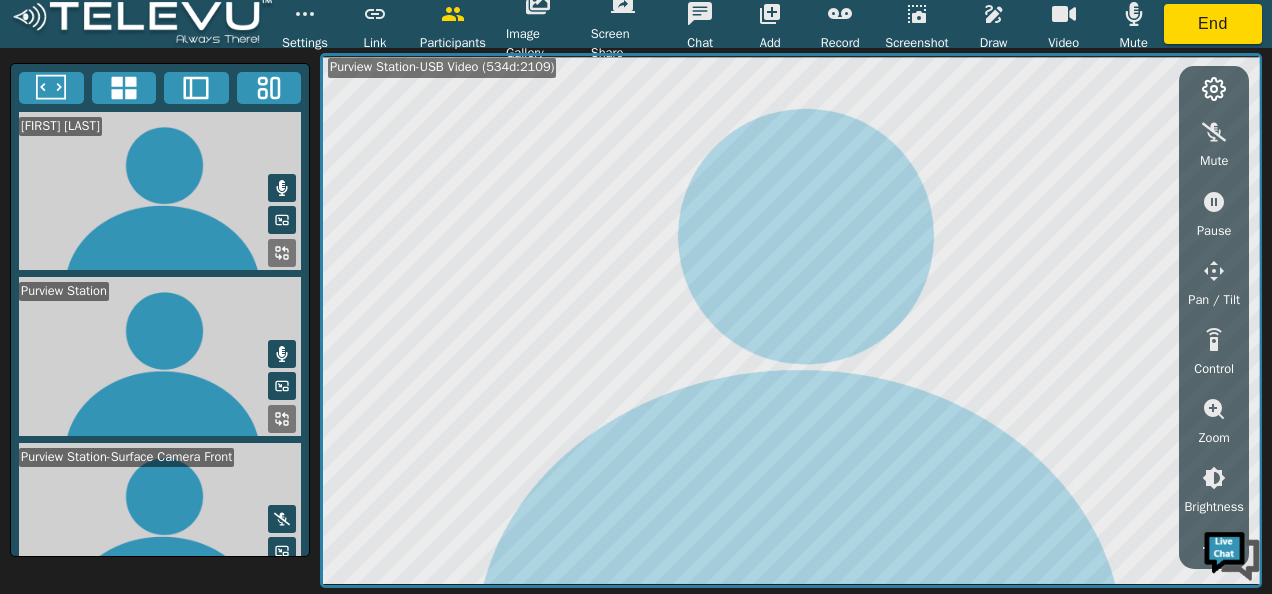 click on "Ketaki K Purview Station Purview Station-Surface Camera Front Purview Station-USB Video (534d:2109) Purview Station-HD Camera (2e7e:0c3d) Purview Station-USB Video (534d:2109) Mute Pause Pan / Tilt Control Zoom Brightness Focus Volume Resolution Flashlight Scan Reconnect" at bounding box center [636, 321] 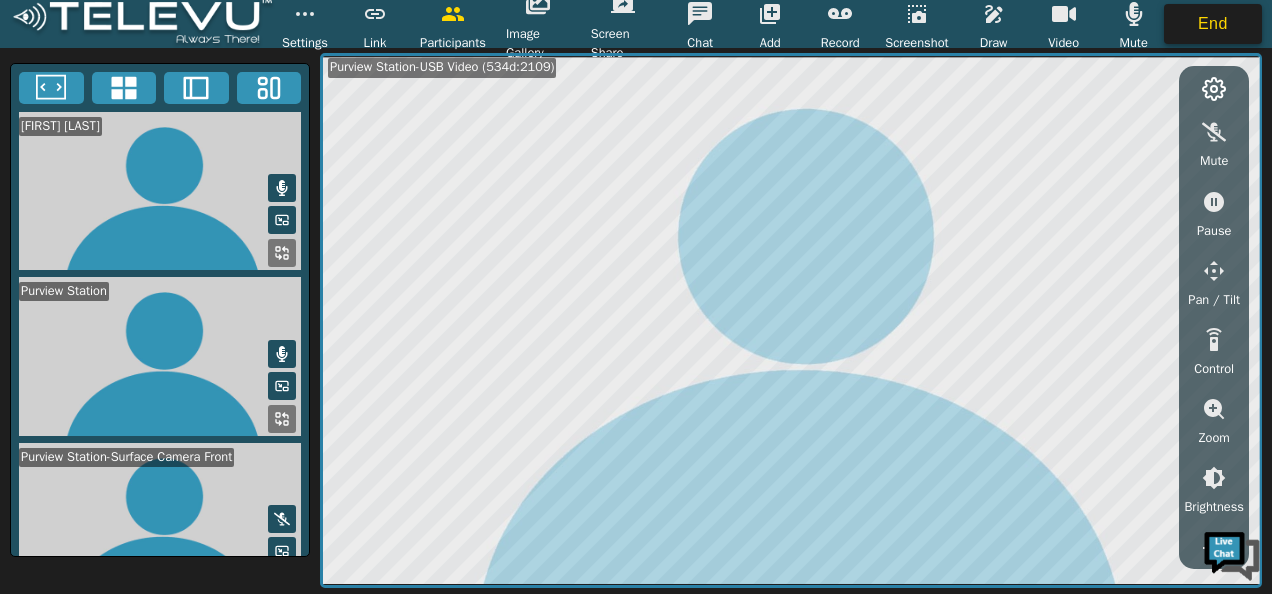 click on "End" at bounding box center [1213, 24] 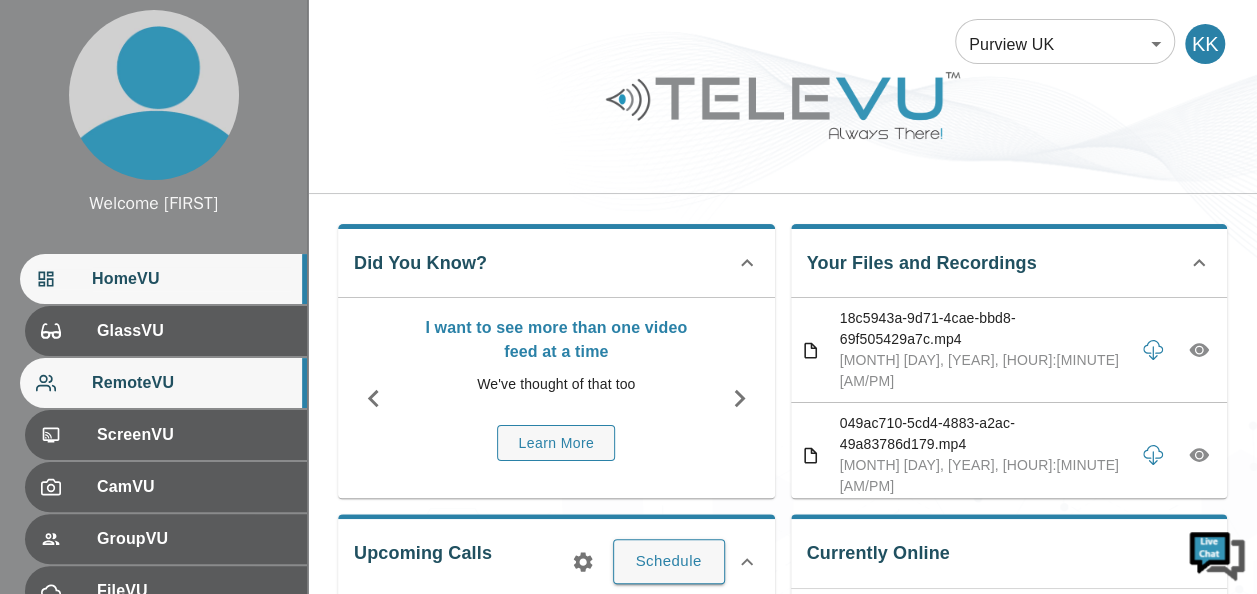 click on "RemoteVU" at bounding box center (191, 383) 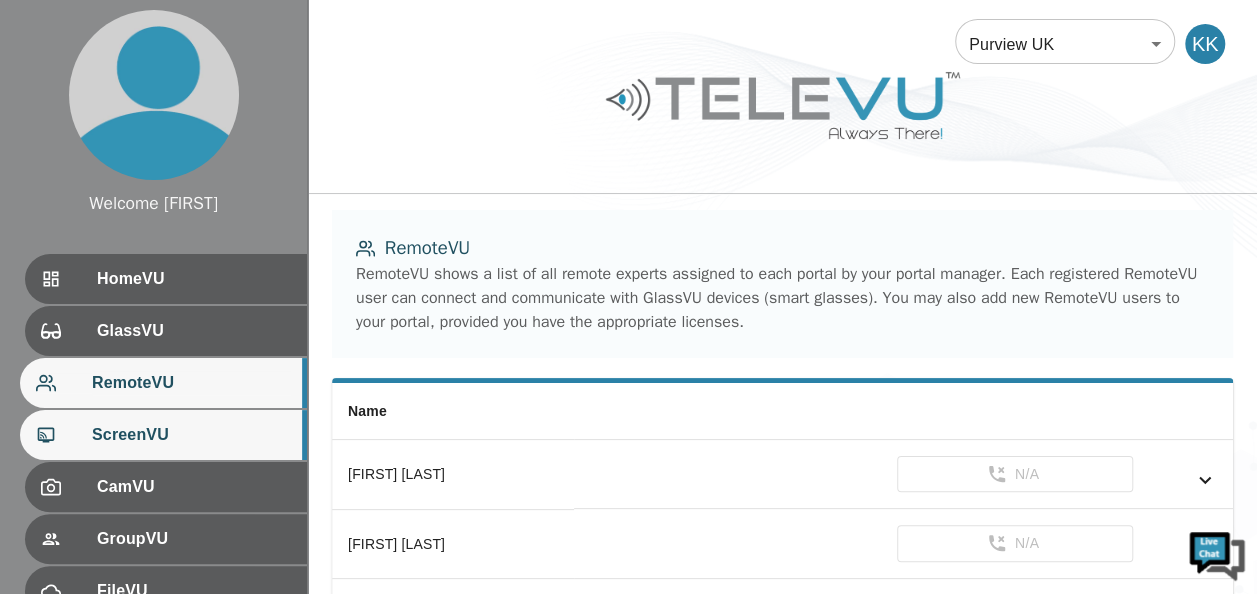 click on "ScreenVU" at bounding box center (191, 435) 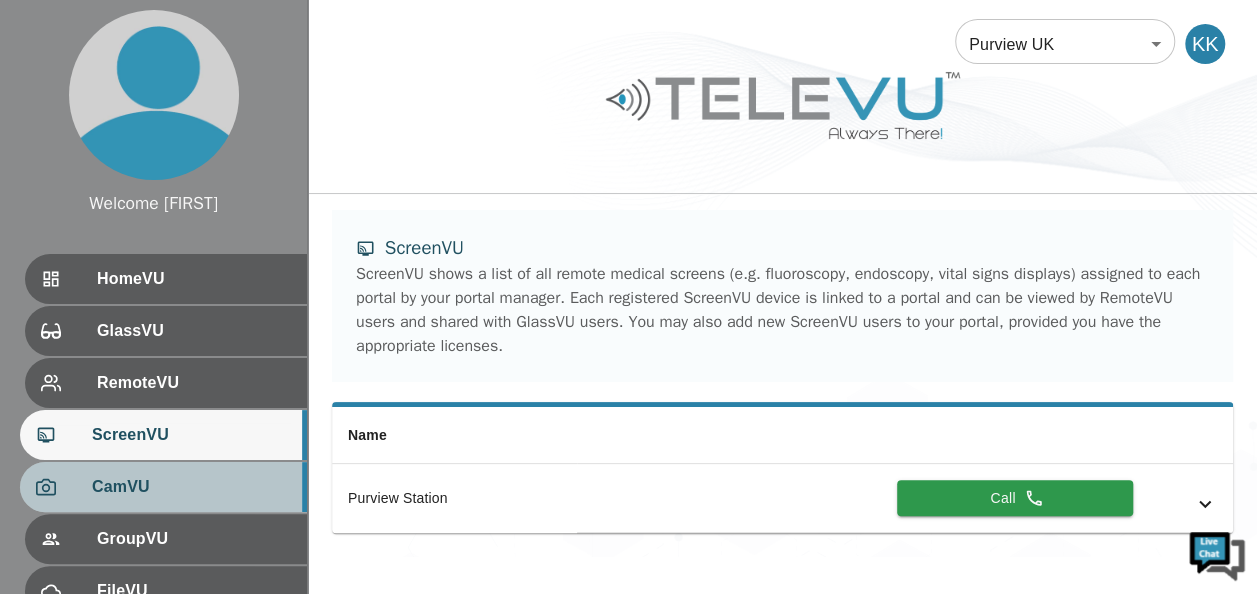 click on "CamVU" at bounding box center [191, 487] 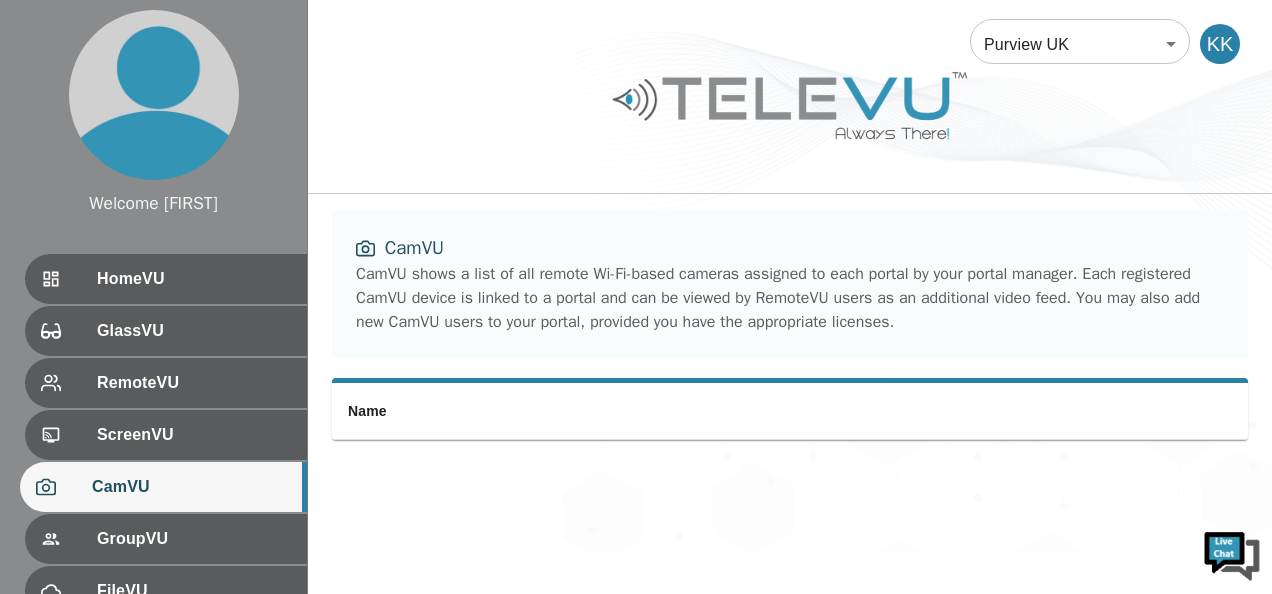drag, startPoint x: 1271, startPoint y: 361, endPoint x: 1275, endPoint y: 596, distance: 235.03404 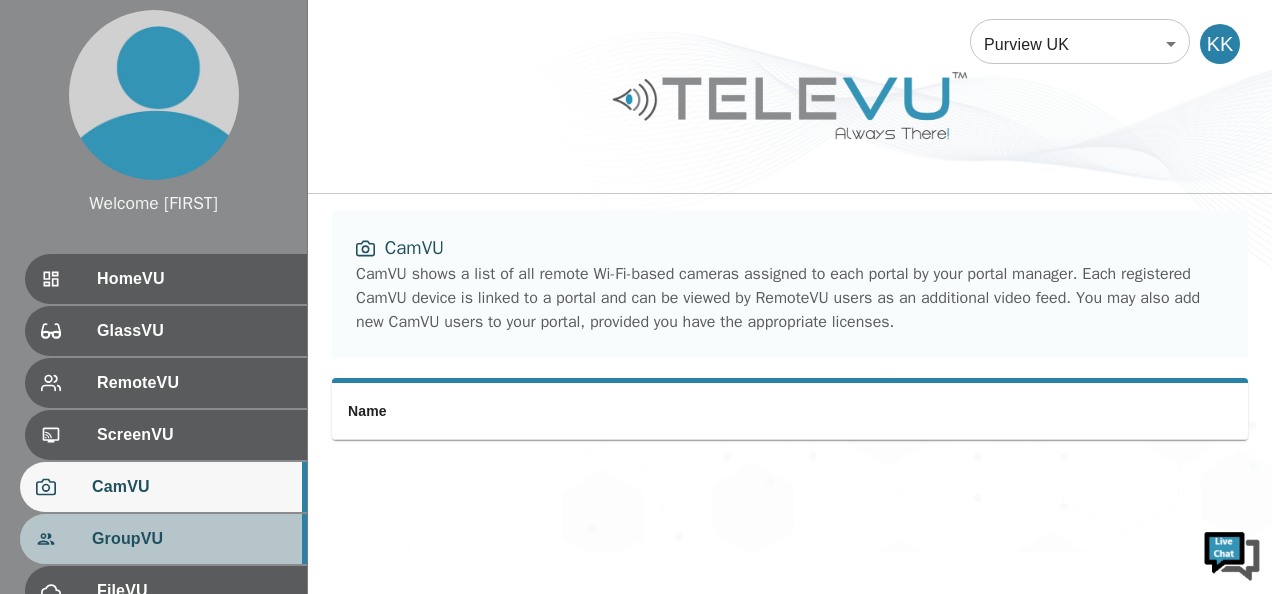click on "GroupVU" at bounding box center (191, 539) 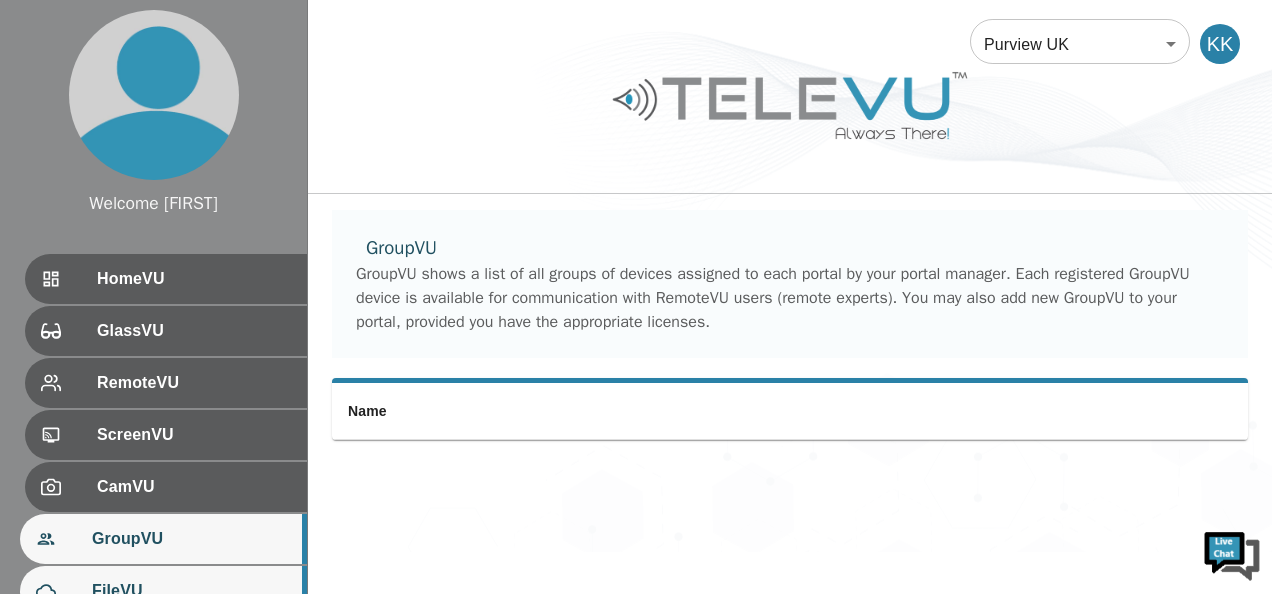 click on "FileVU" at bounding box center (191, 591) 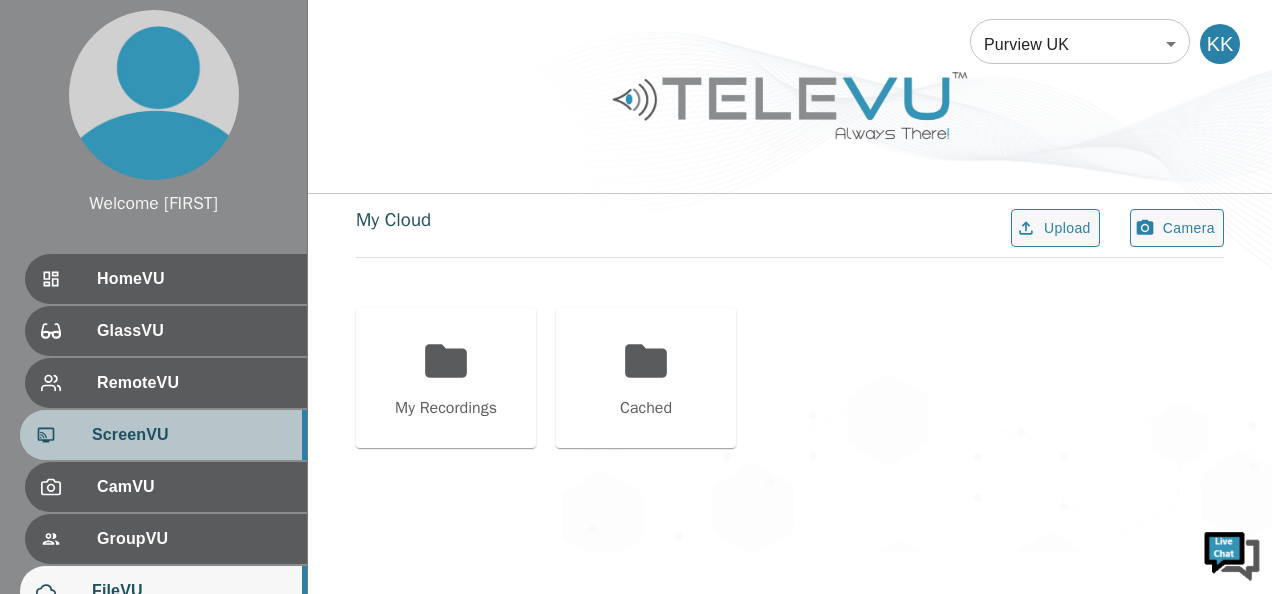 click on "ScreenVU" at bounding box center [191, 435] 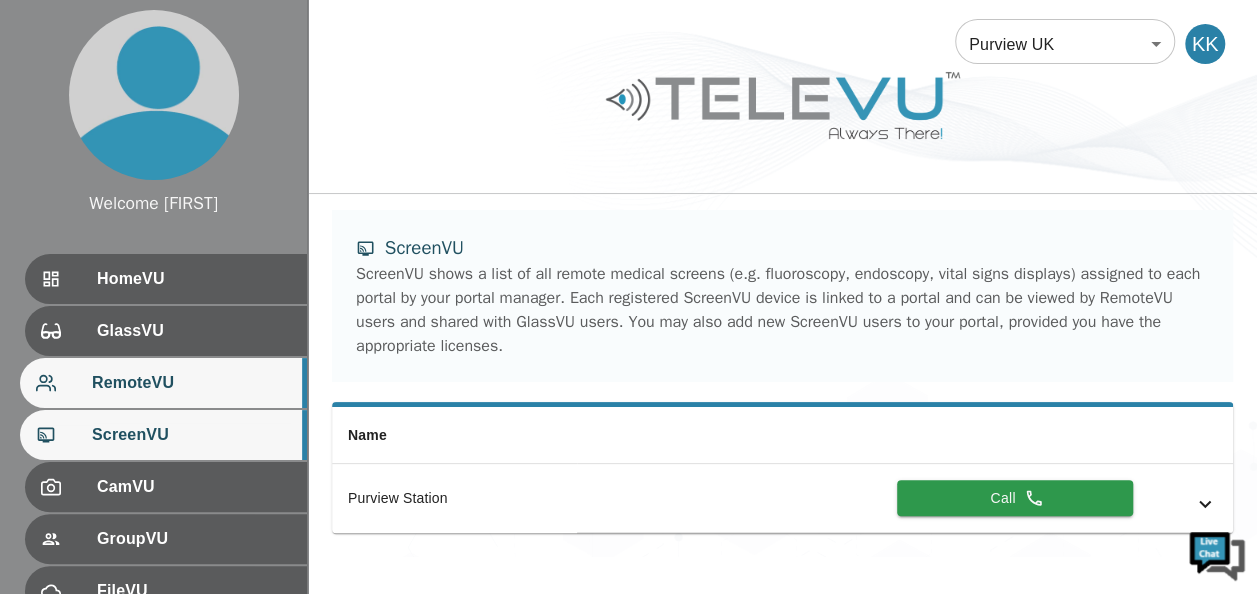 click on "RemoteVU" at bounding box center [163, 383] 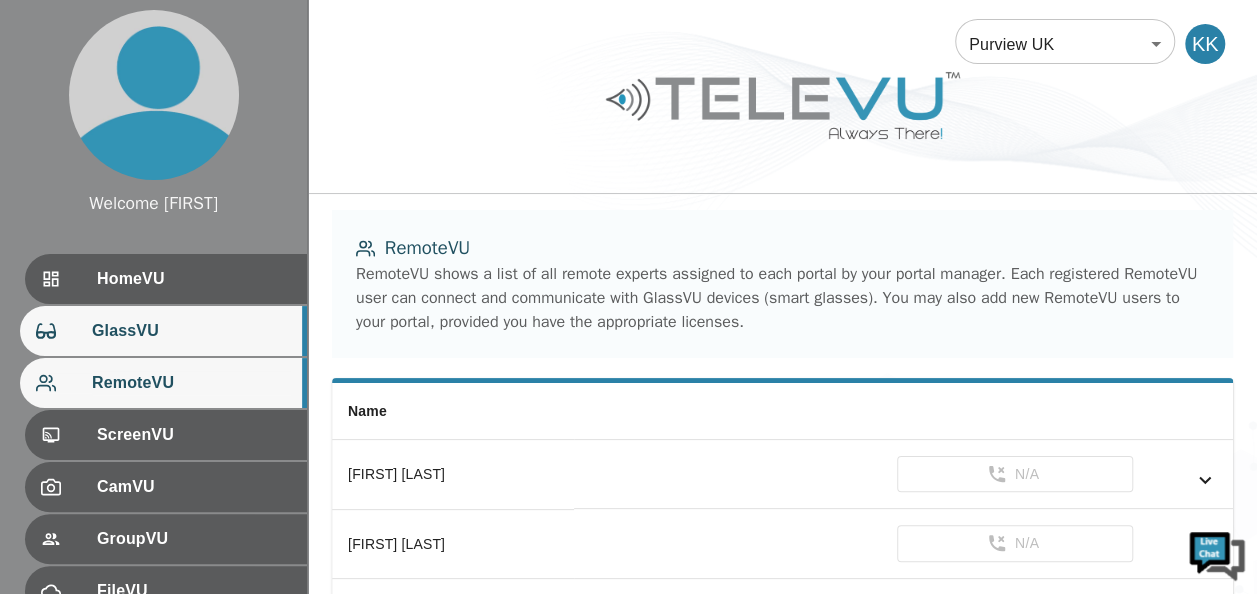 click on "GlassVU" at bounding box center [163, 331] 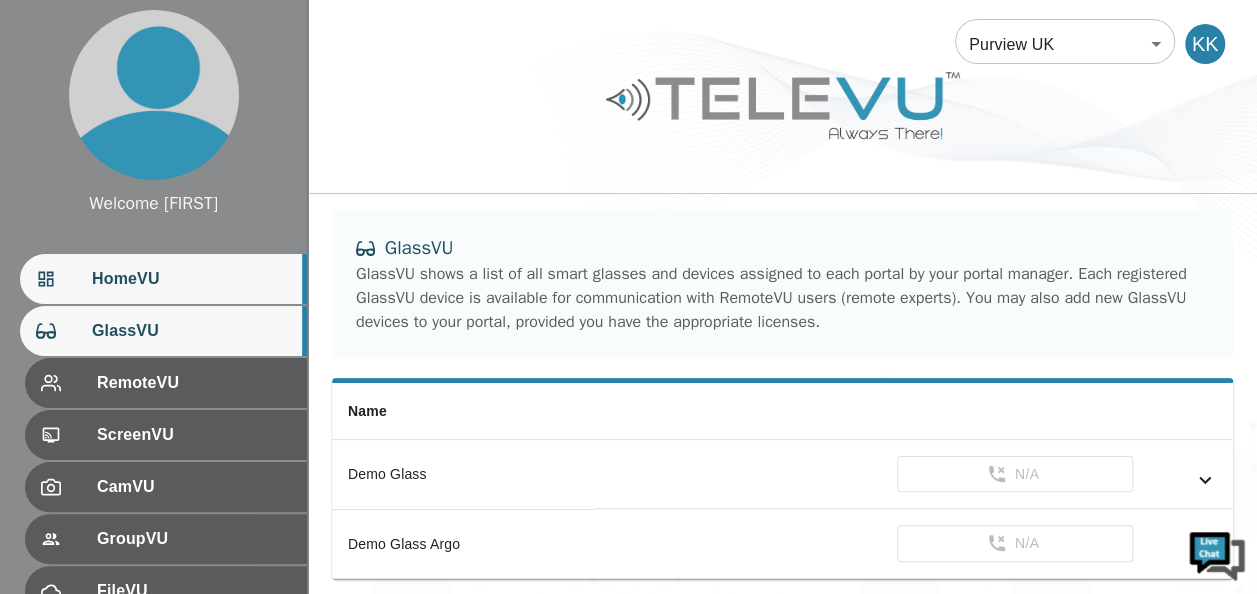 click on "HomeVU" at bounding box center [191, 279] 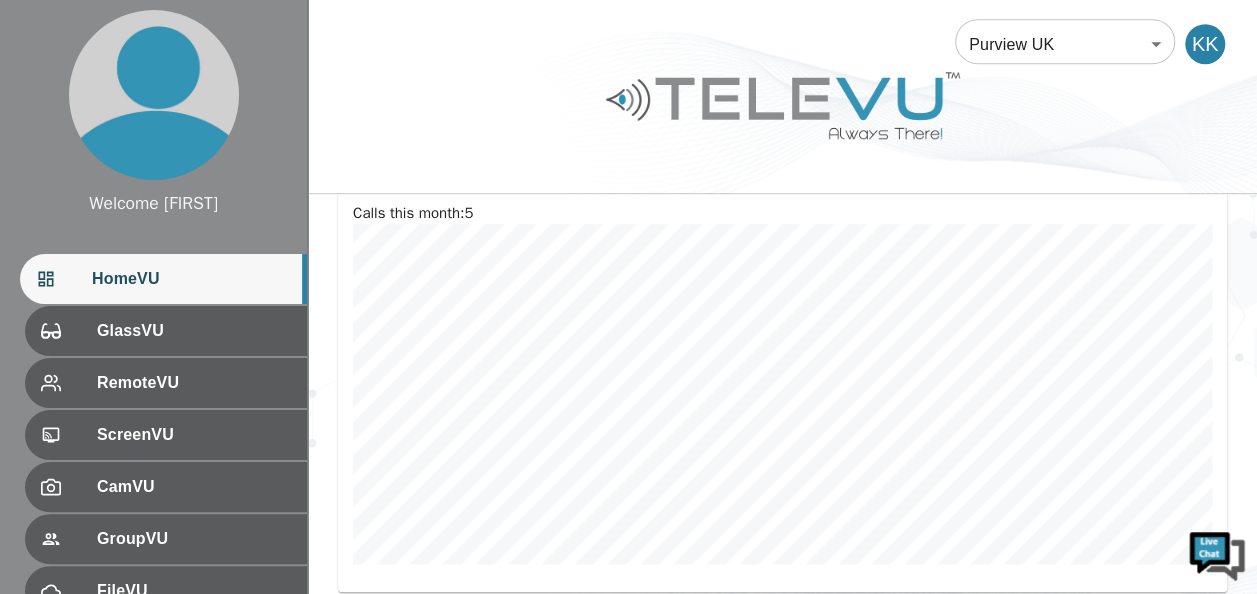 scroll, scrollTop: 615, scrollLeft: 0, axis: vertical 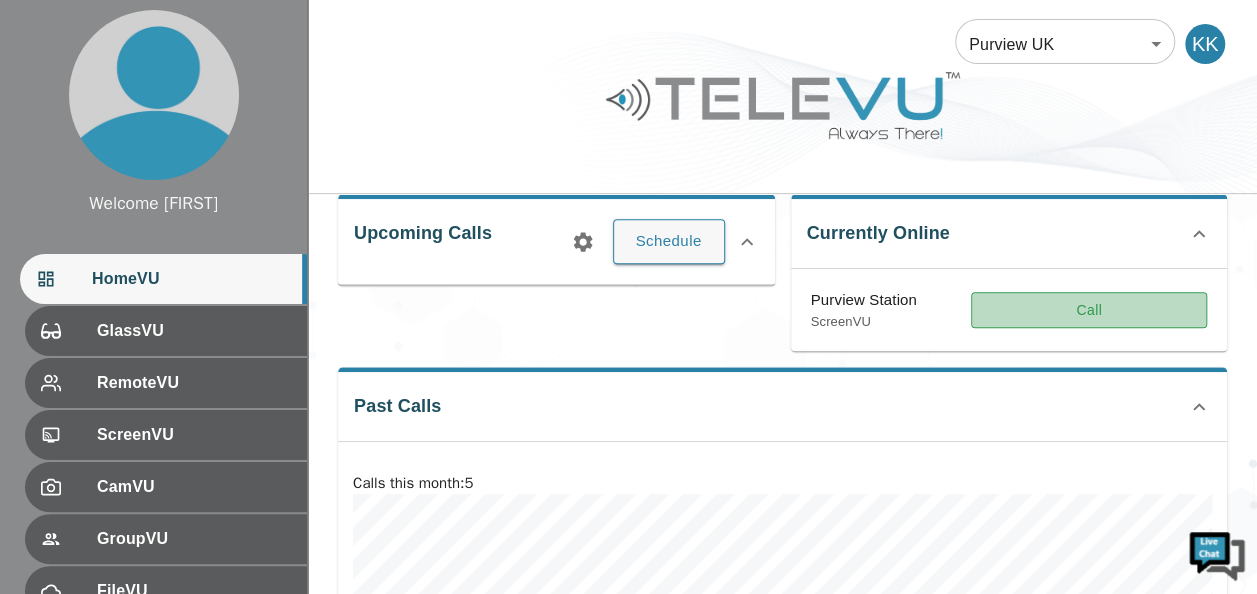 click on "Call" at bounding box center [1089, 310] 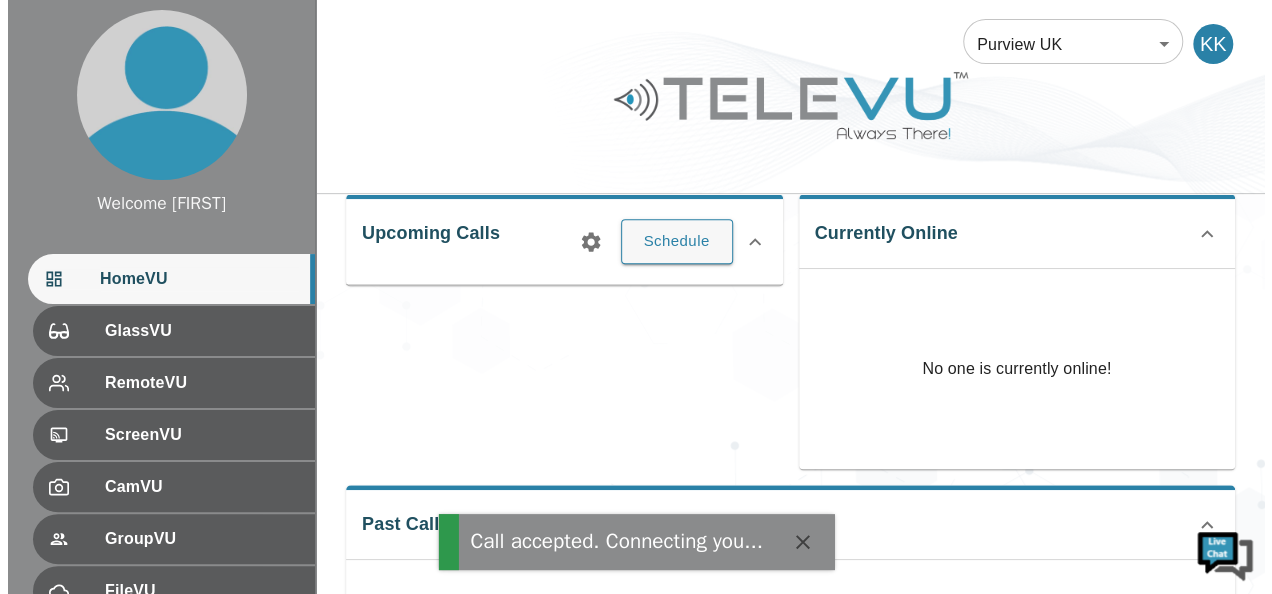scroll, scrollTop: 0, scrollLeft: 0, axis: both 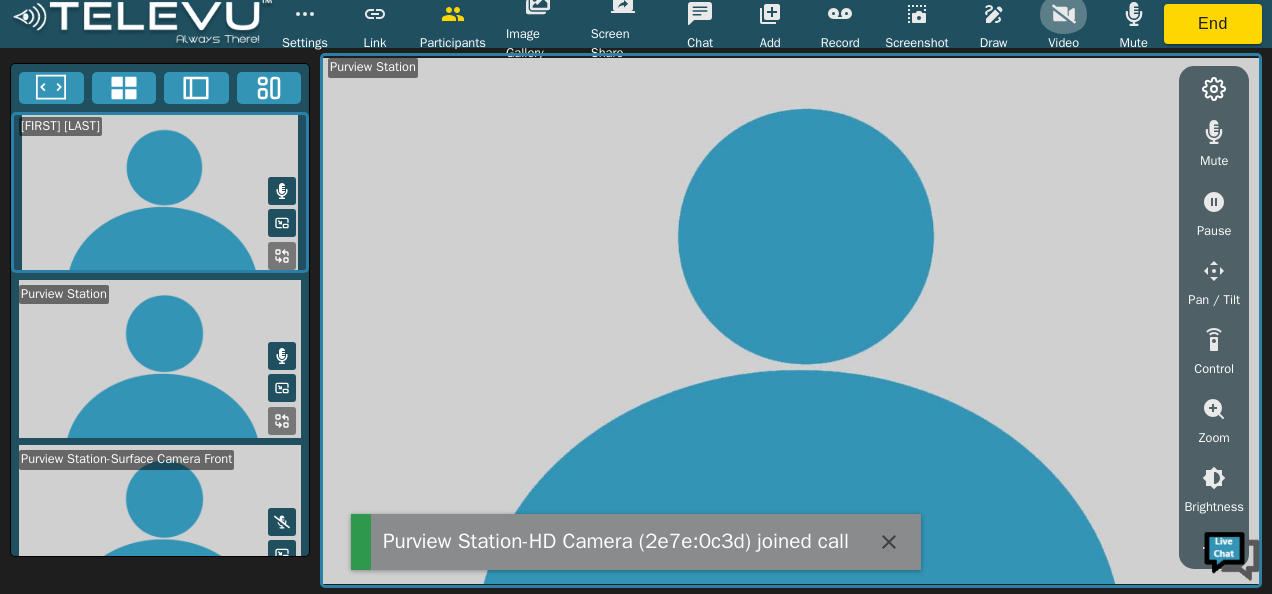 click at bounding box center (1064, 14) 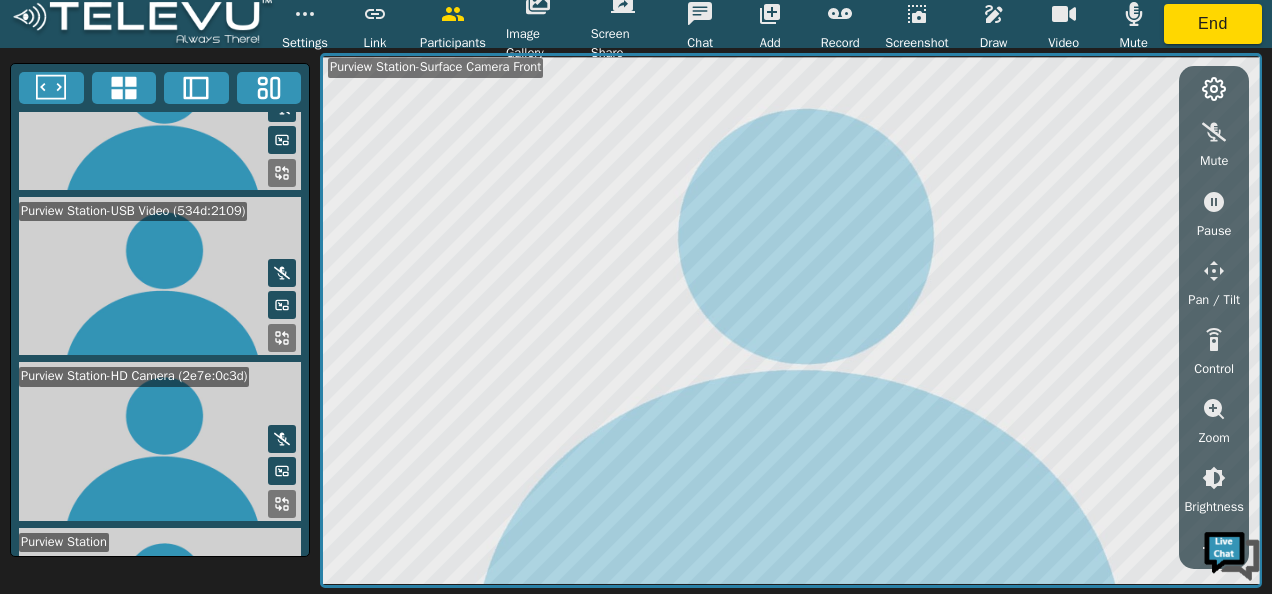 scroll, scrollTop: 229, scrollLeft: 0, axis: vertical 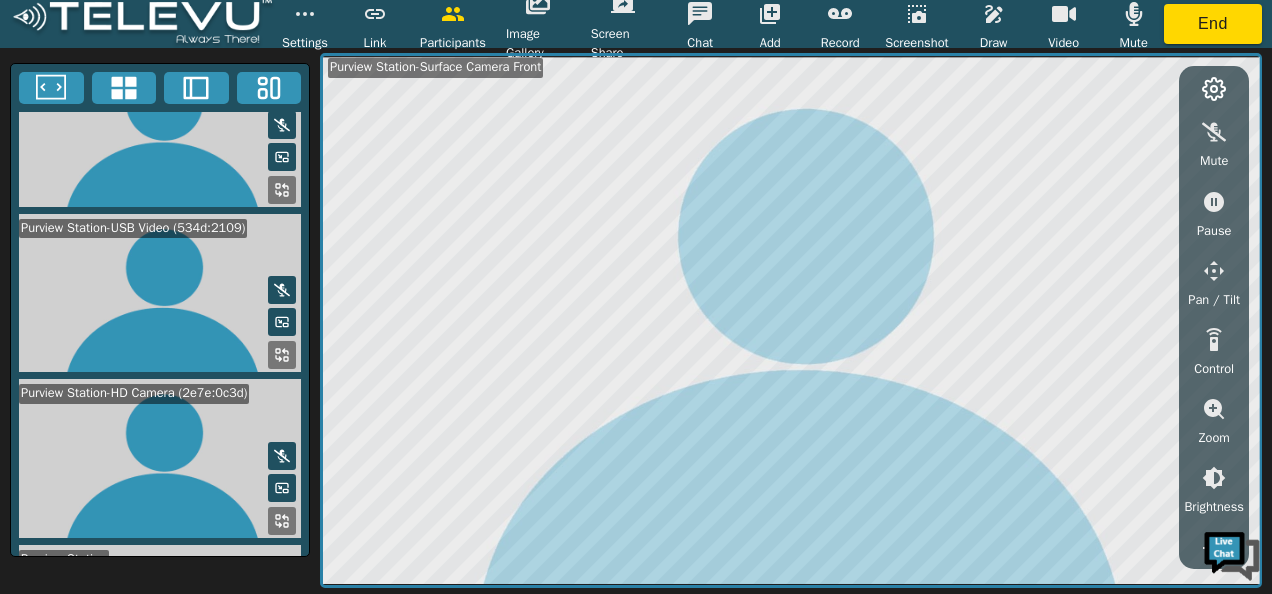 click at bounding box center [282, 125] 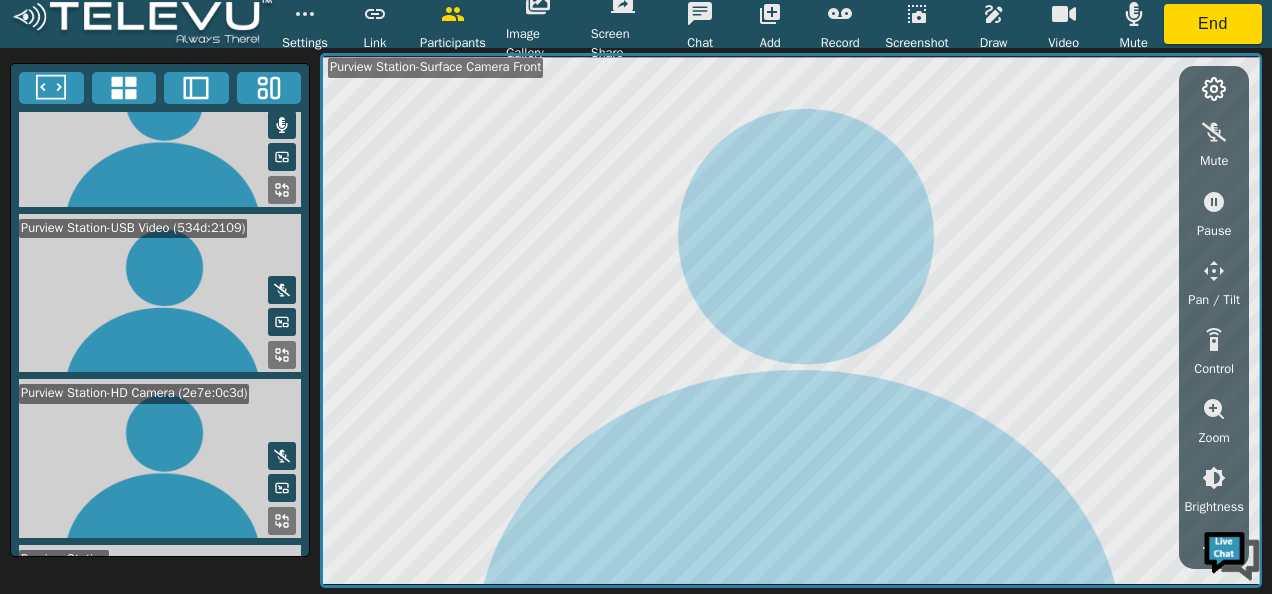 click 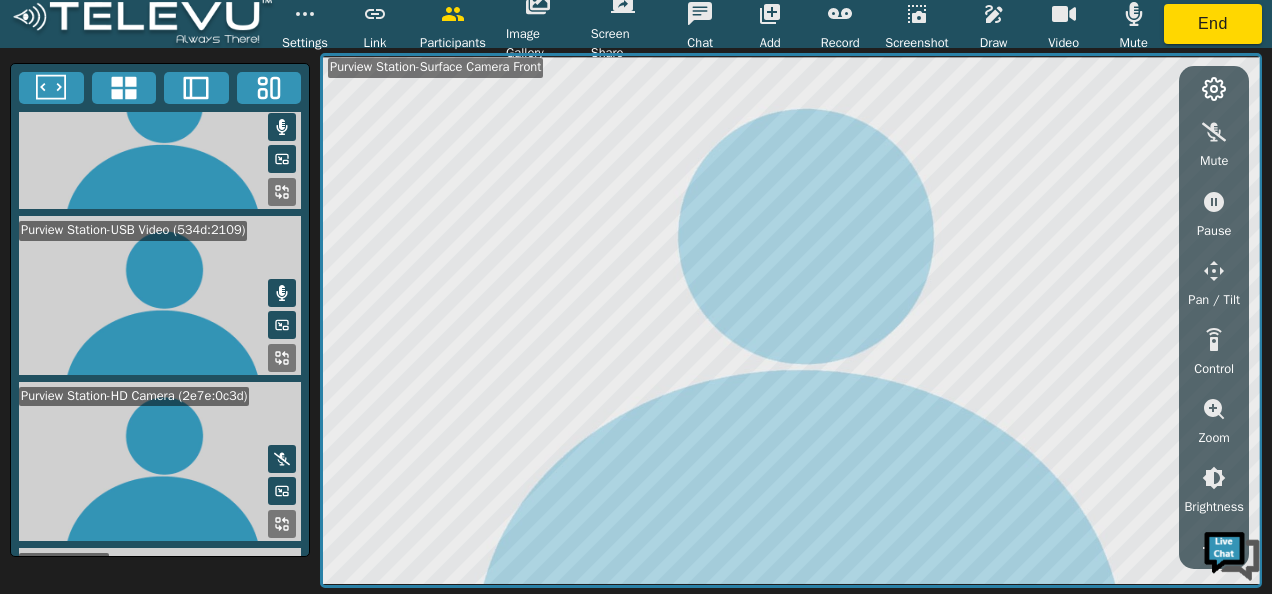 click 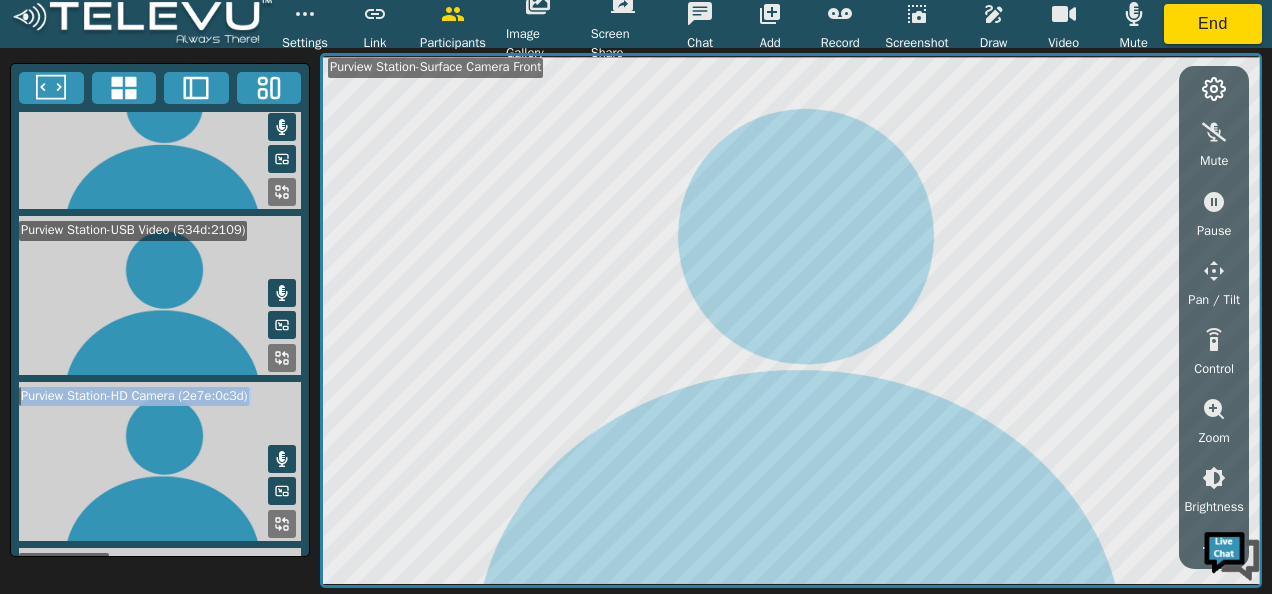 drag, startPoint x: 310, startPoint y: 456, endPoint x: 269, endPoint y: 345, distance: 118.33005 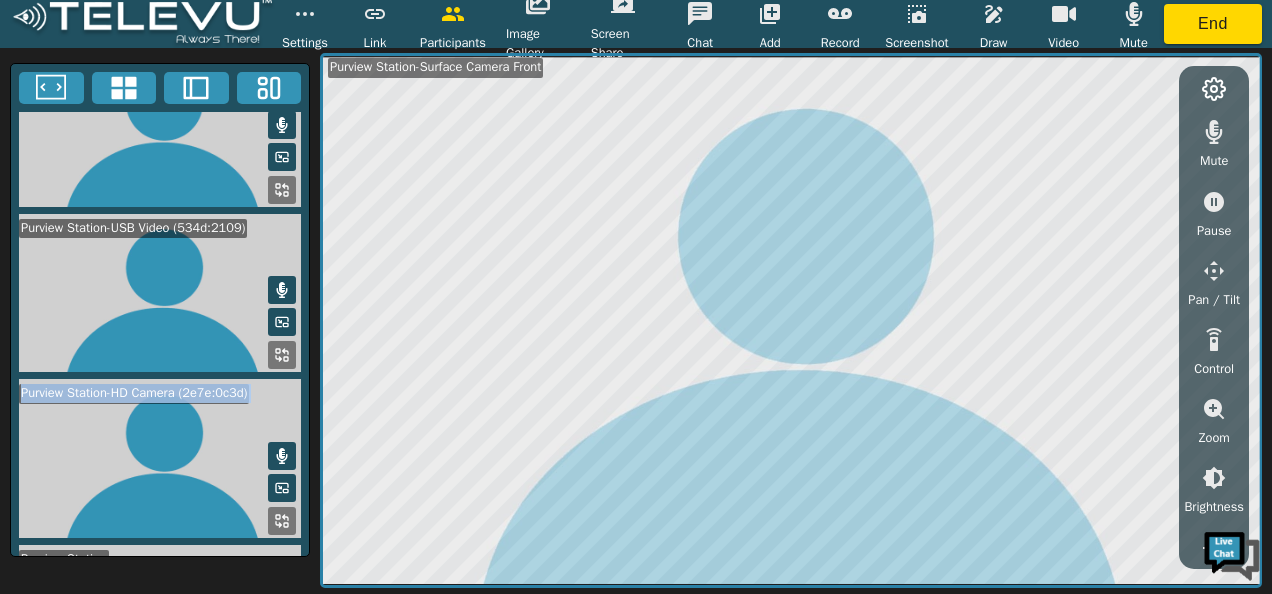 scroll, scrollTop: 0, scrollLeft: 0, axis: both 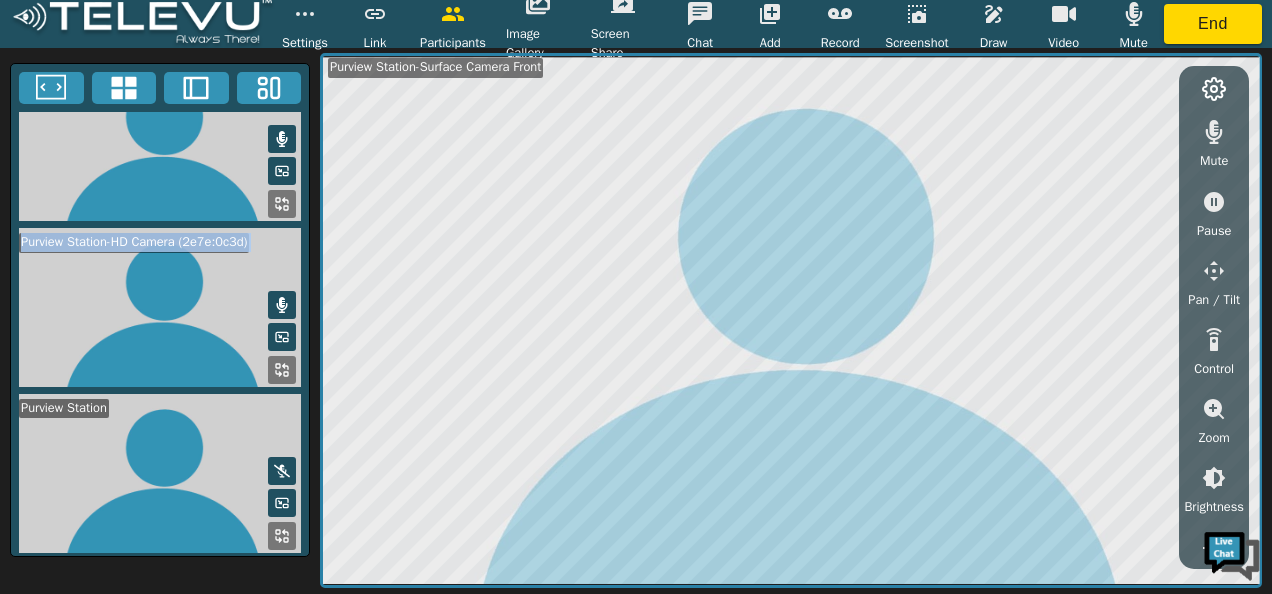 click 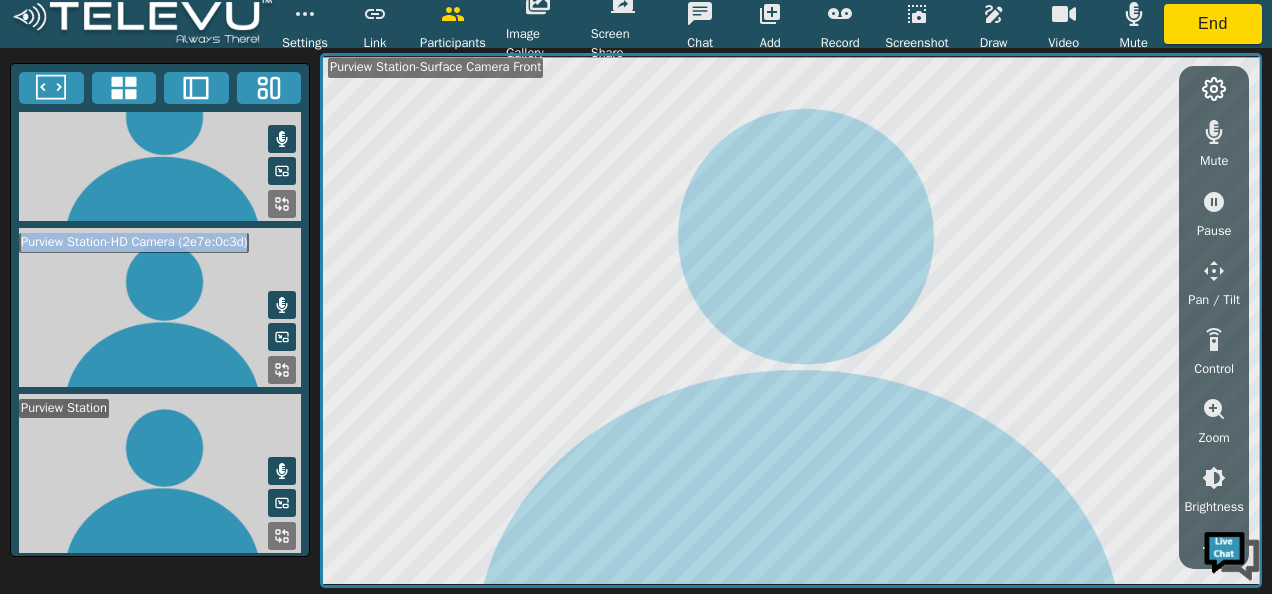 scroll, scrollTop: 380, scrollLeft: 0, axis: vertical 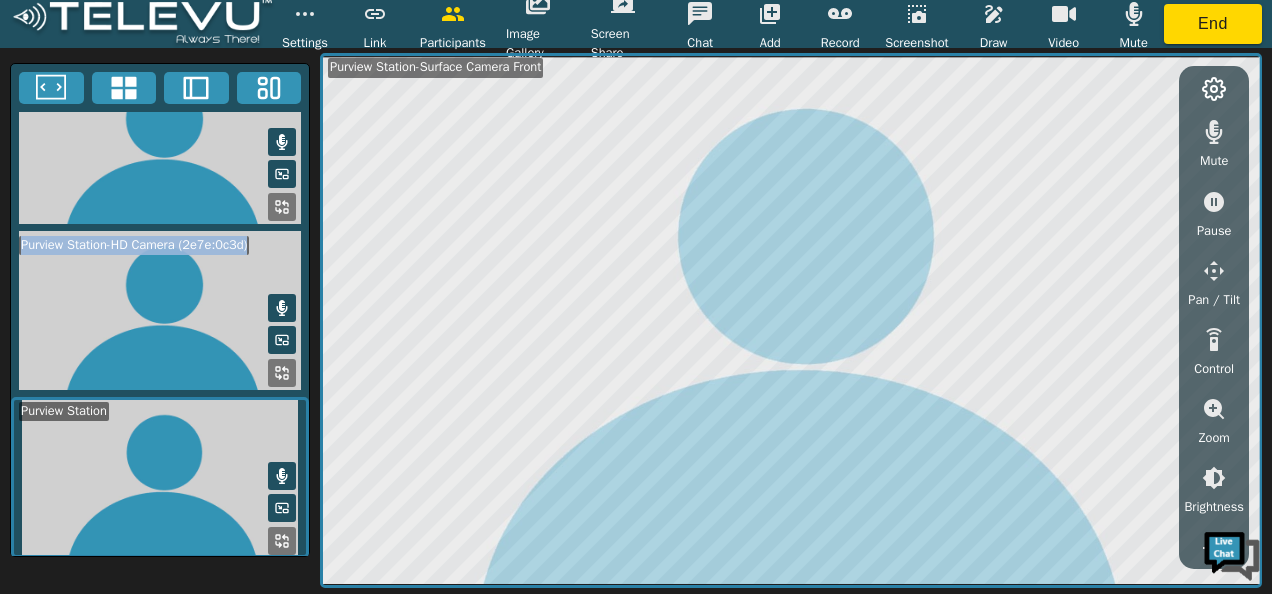 click at bounding box center (282, 308) 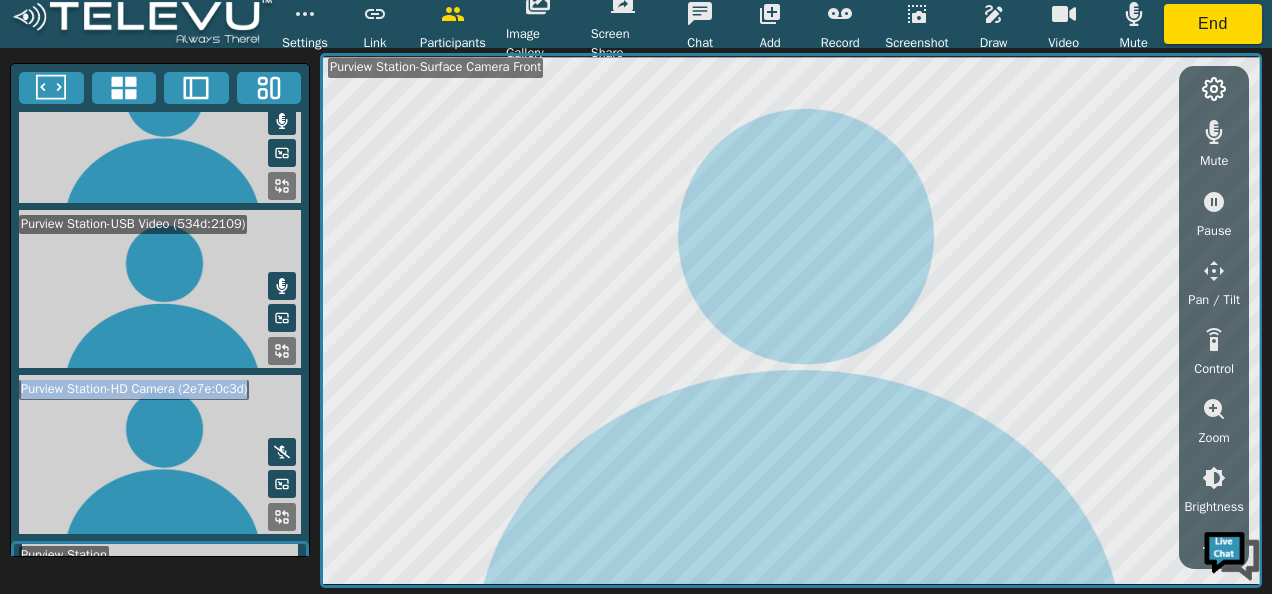 scroll, scrollTop: 236, scrollLeft: 0, axis: vertical 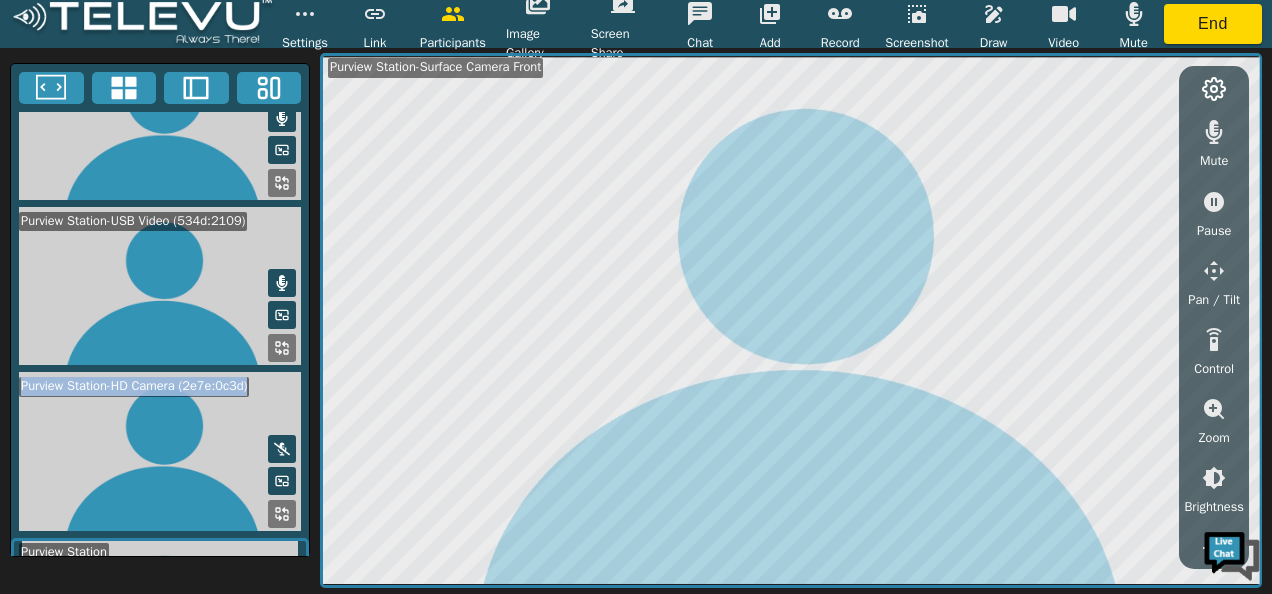 click at bounding box center [282, 283] 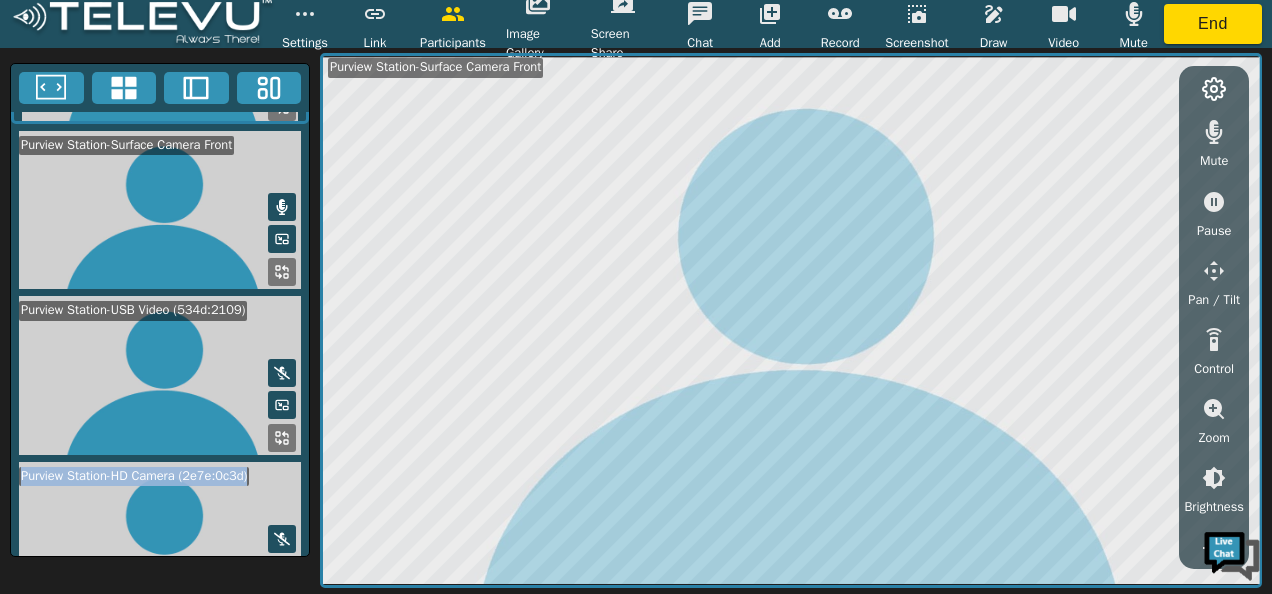 scroll, scrollTop: 146, scrollLeft: 0, axis: vertical 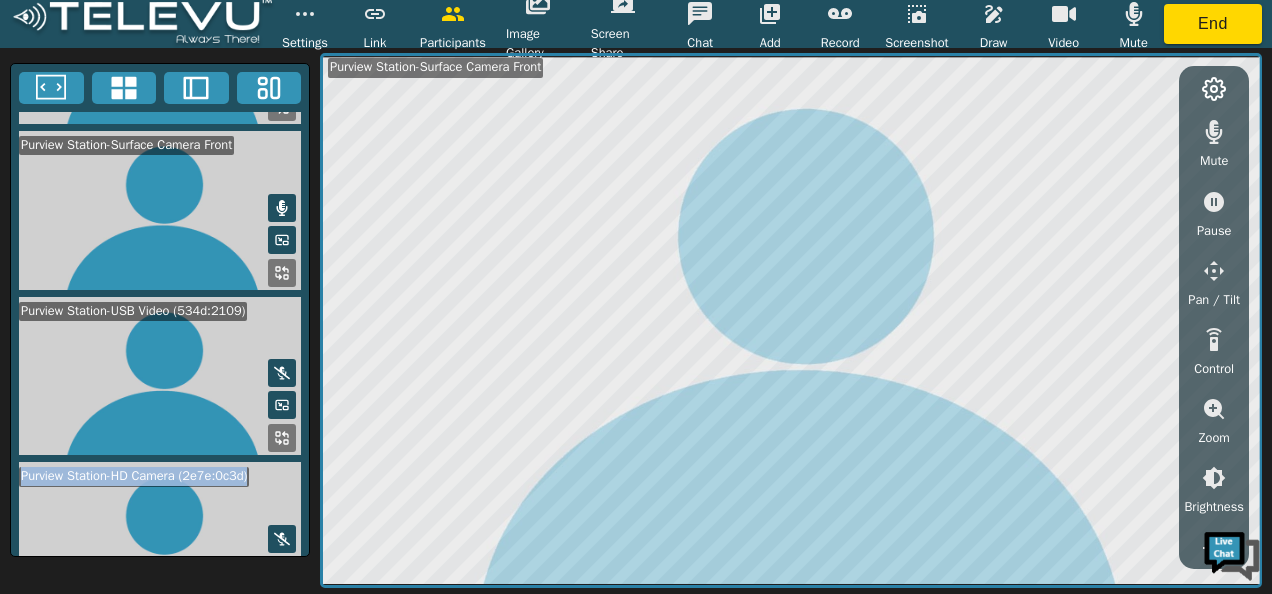 click at bounding box center (282, 208) 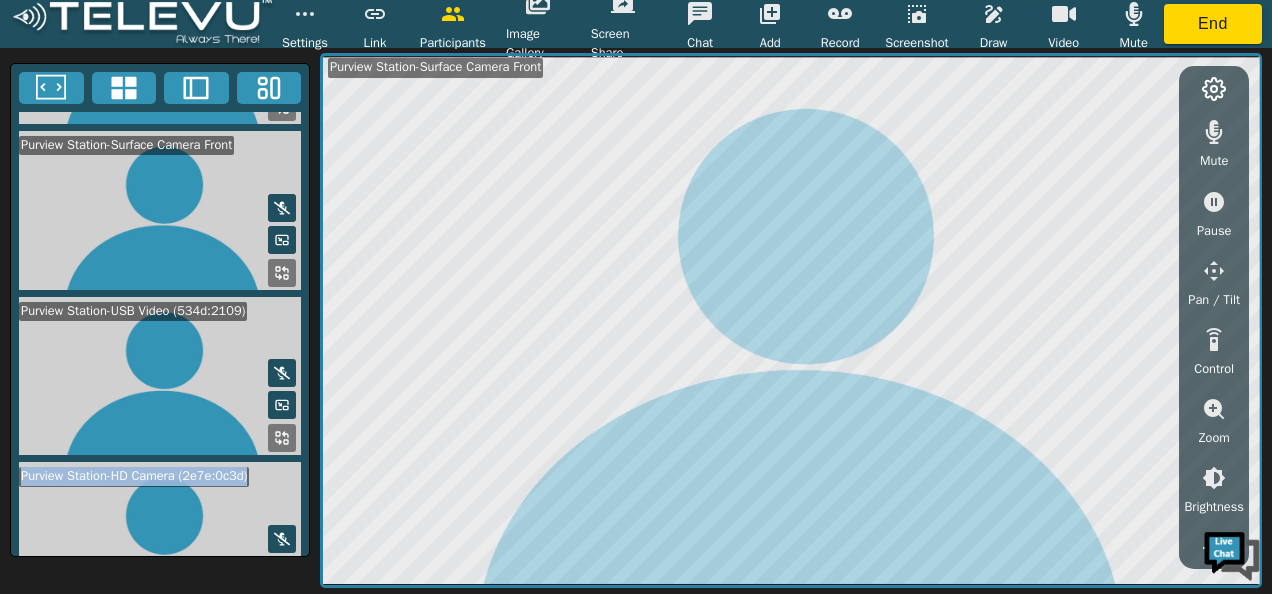 scroll, scrollTop: 75, scrollLeft: 0, axis: vertical 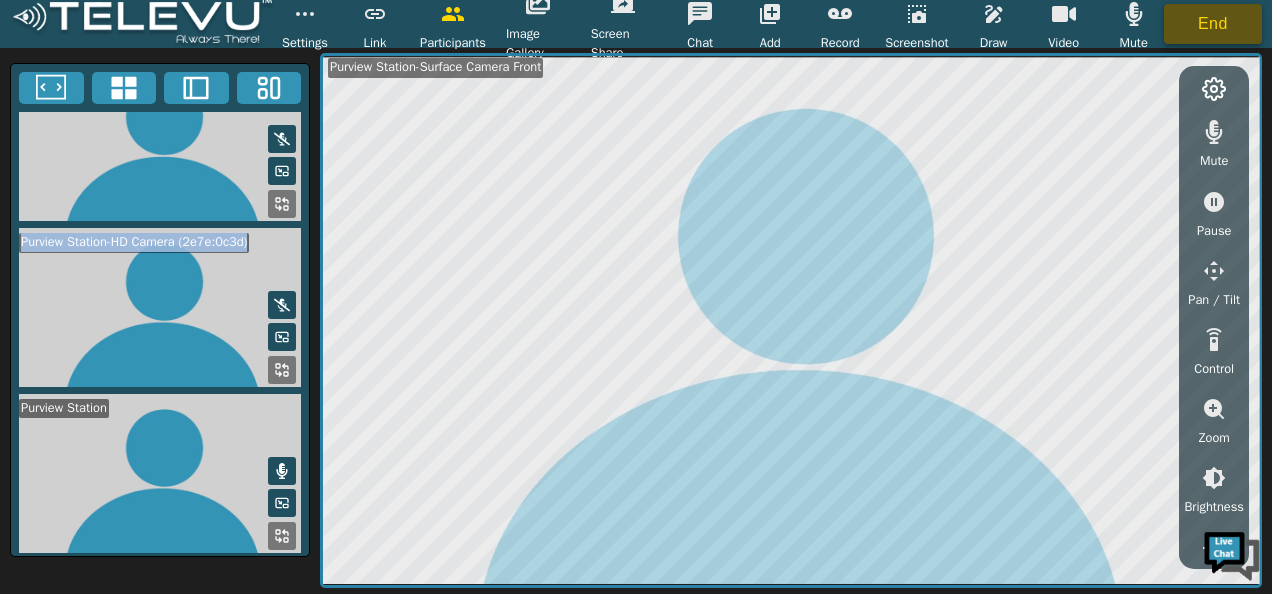 click on "End" at bounding box center [1213, 24] 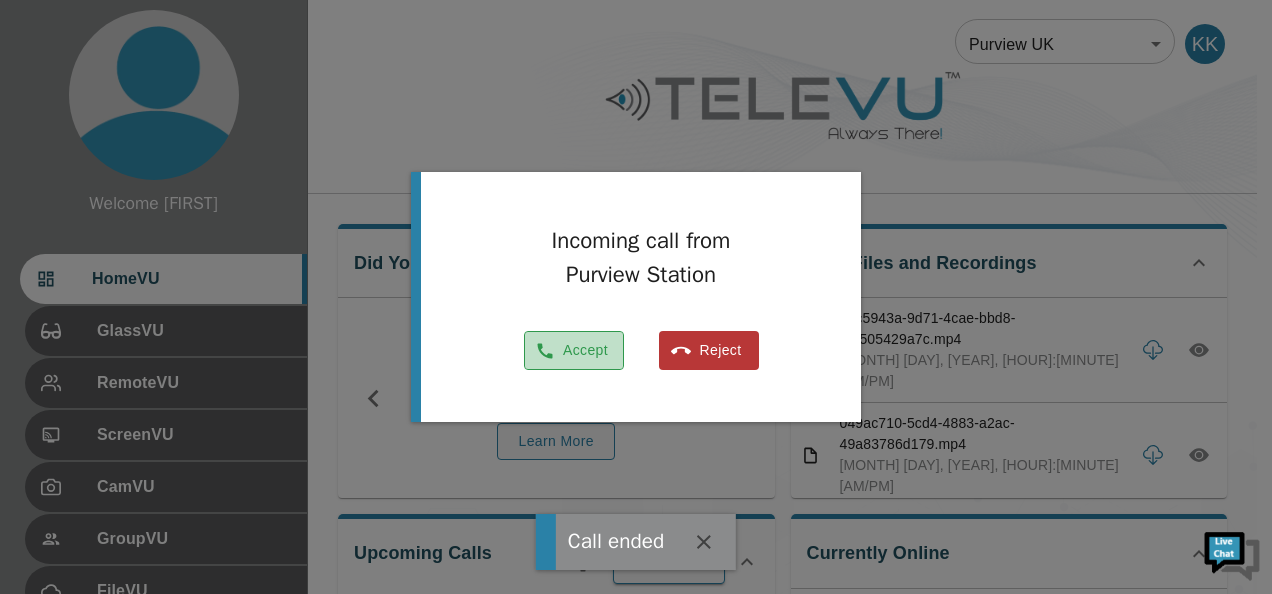 click 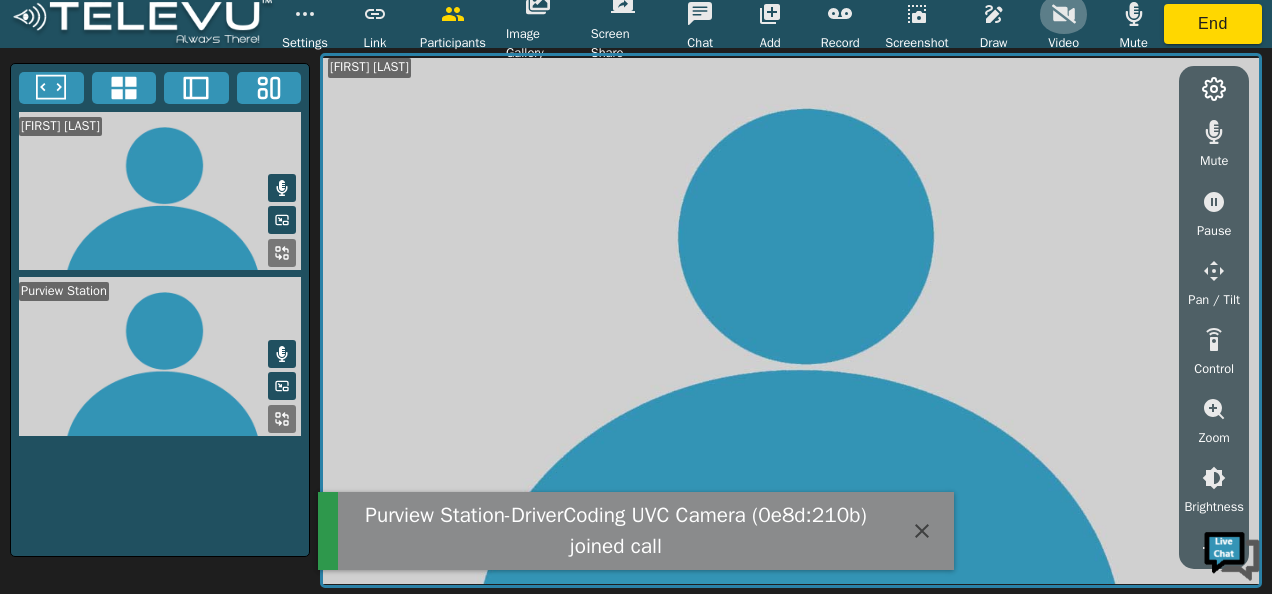 click 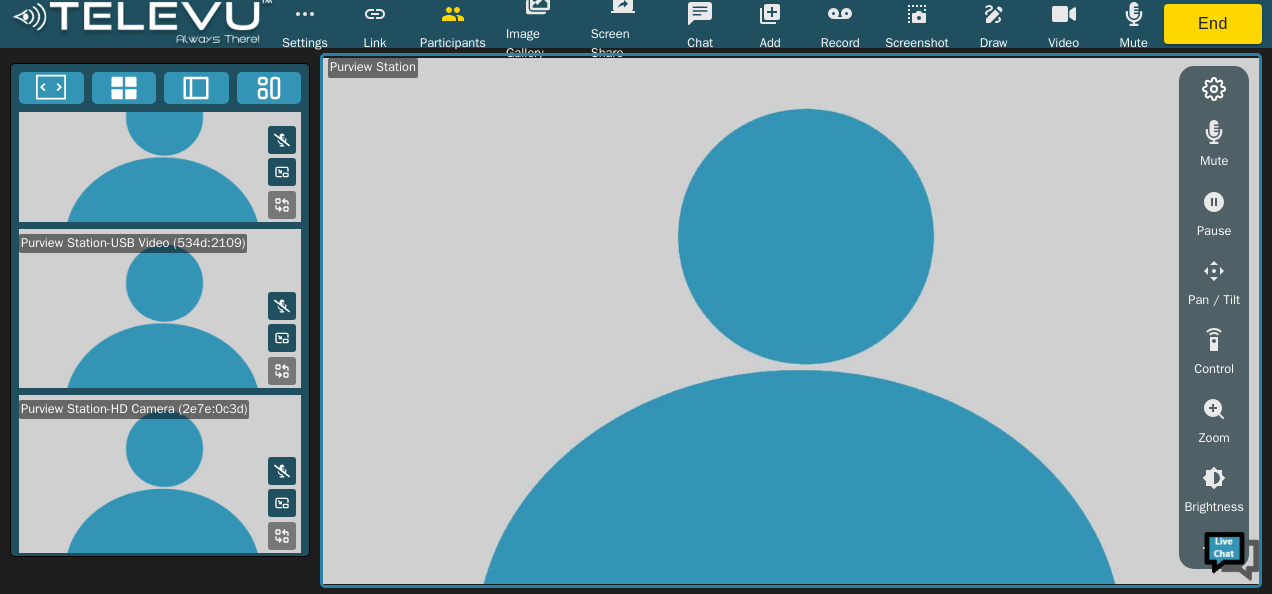 scroll, scrollTop: 380, scrollLeft: 0, axis: vertical 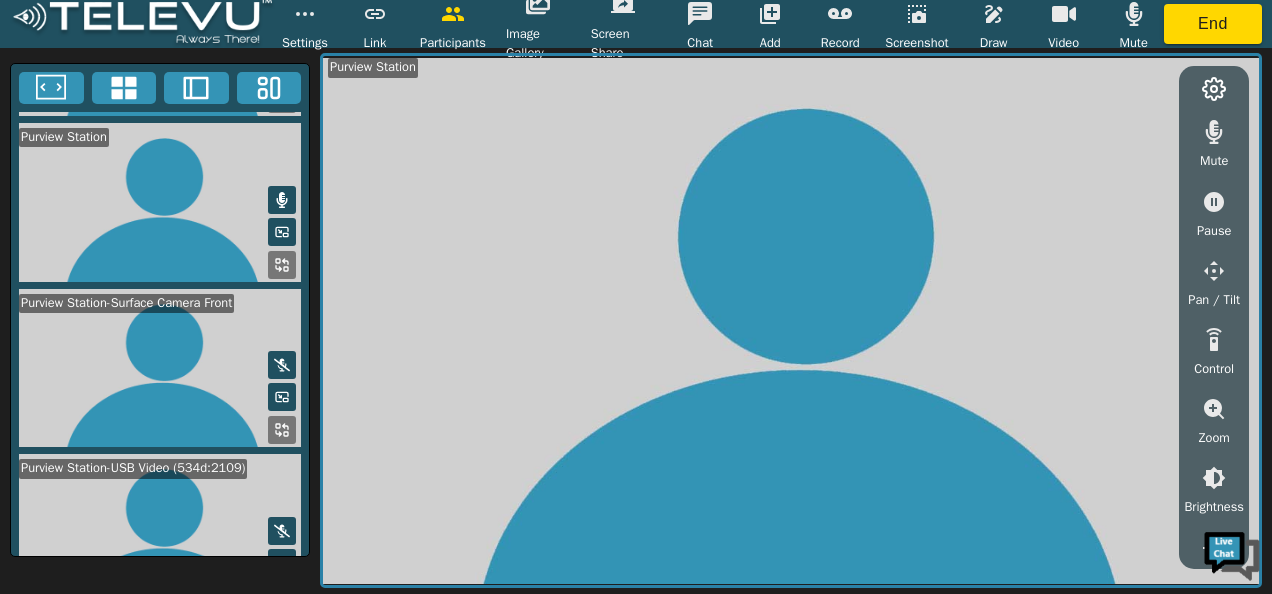 click at bounding box center (160, 368) 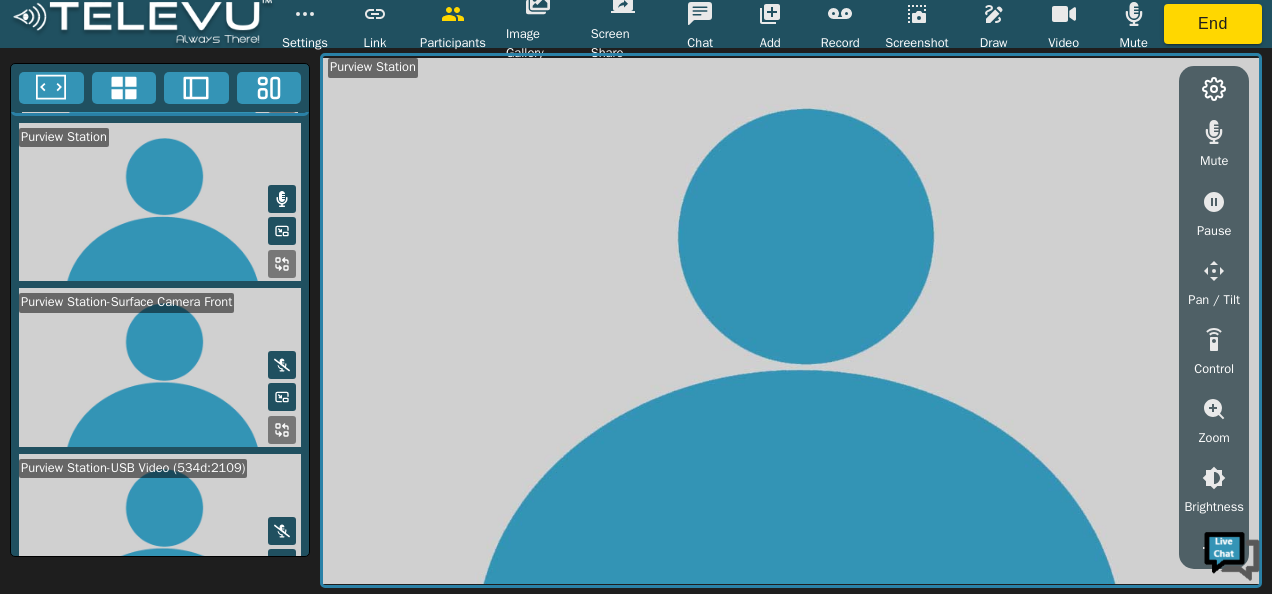 drag, startPoint x: 176, startPoint y: 162, endPoint x: 155, endPoint y: 190, distance: 35 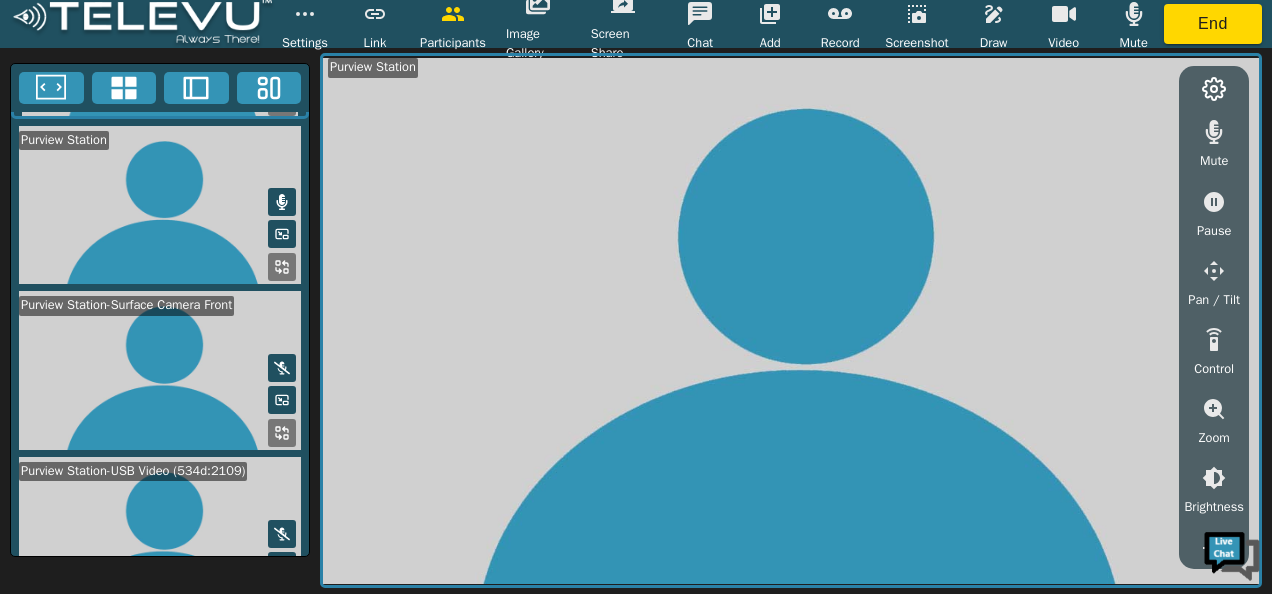 scroll, scrollTop: 157, scrollLeft: 0, axis: vertical 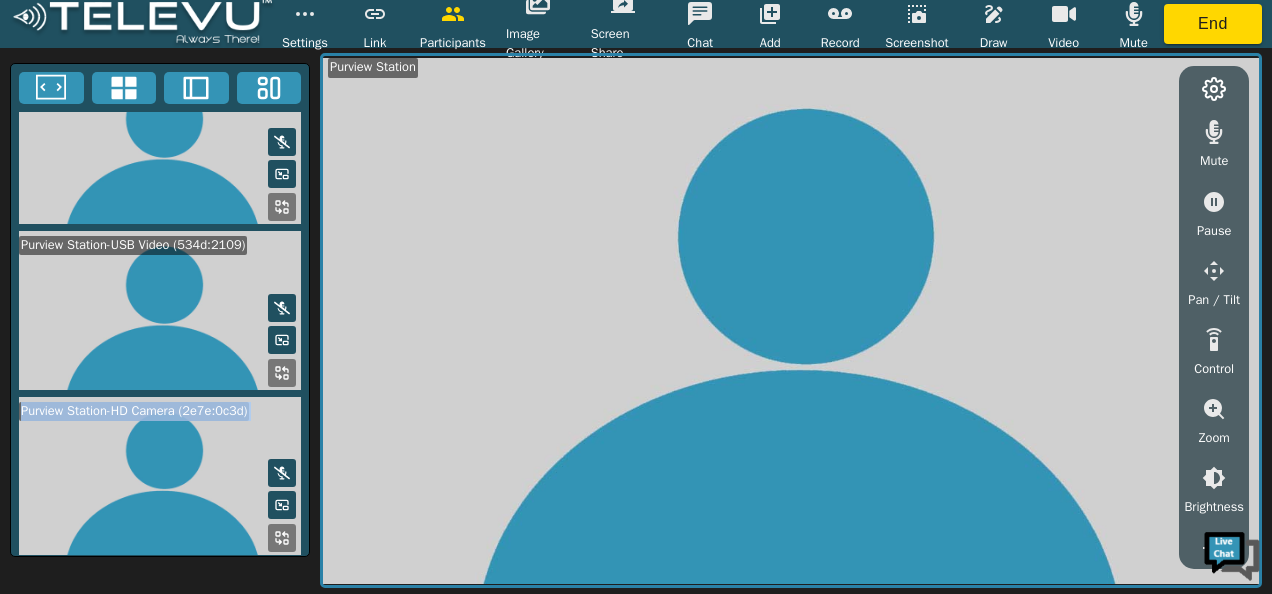 drag, startPoint x: 310, startPoint y: 437, endPoint x: 312, endPoint y: 357, distance: 80.024994 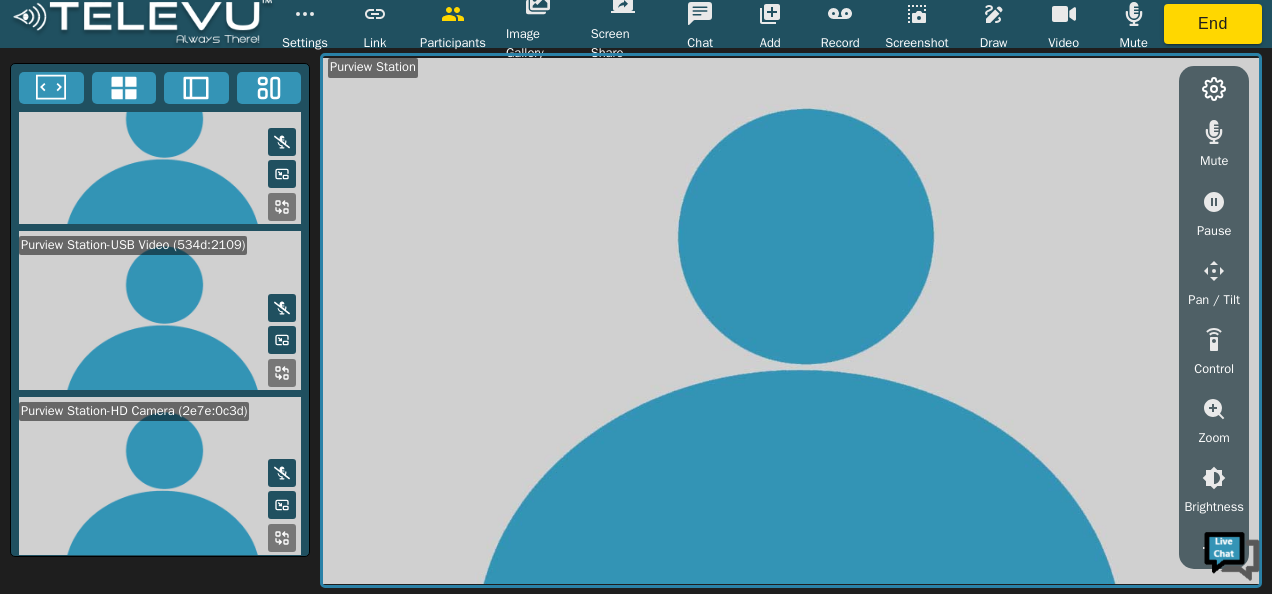 click on "Ketaki K Purview Station Purview Station-Surface Camera Front Purview Station-USB Video (534d:2109) Purview Station-HD Camera (2e7e:0c3d) Purview Station Mute Pause Pan / Tilt Control Zoom Brightness Focus Volume Resolution Flashlight Scan Reconnect" at bounding box center [636, 321] 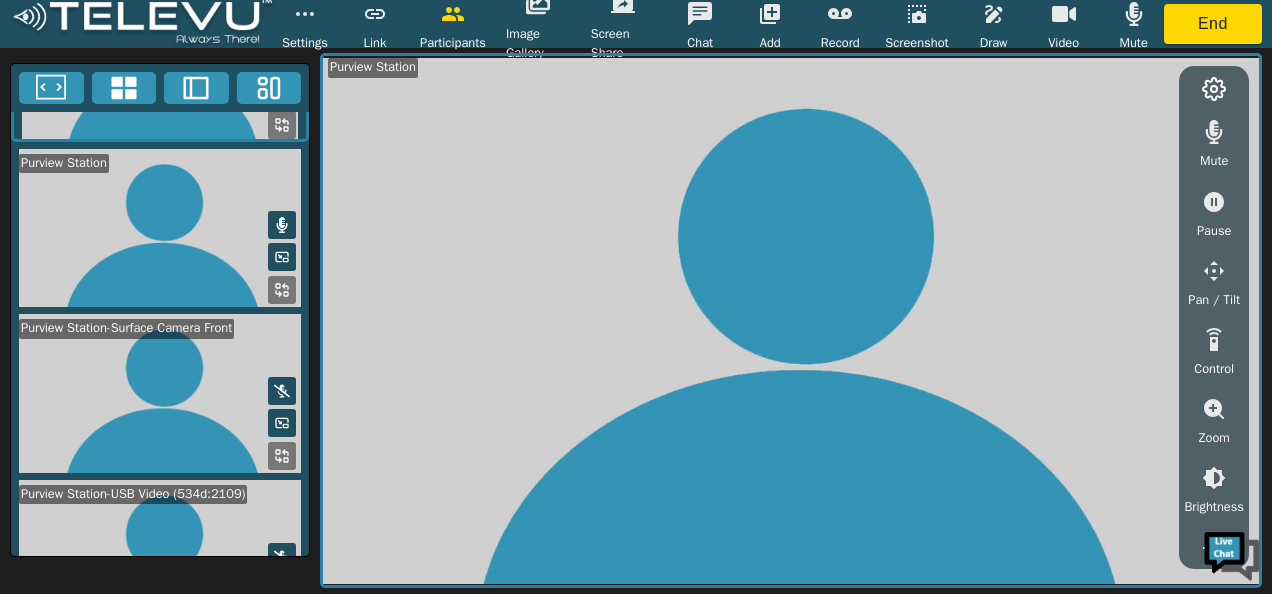 scroll, scrollTop: 112, scrollLeft: 0, axis: vertical 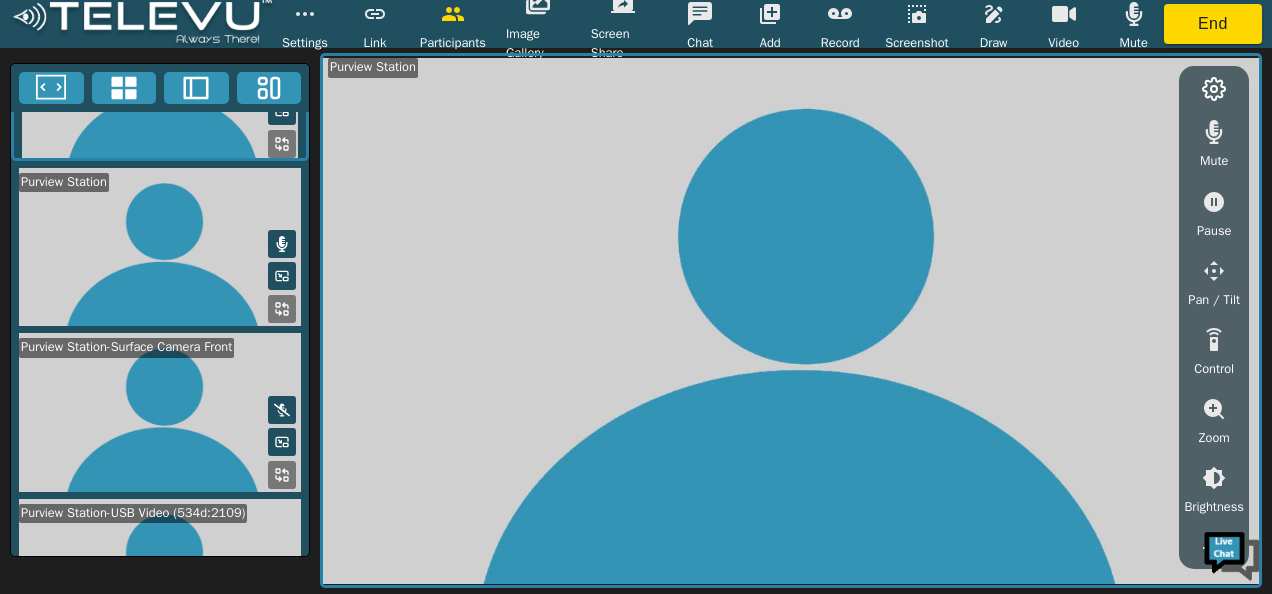 click at bounding box center [160, 412] 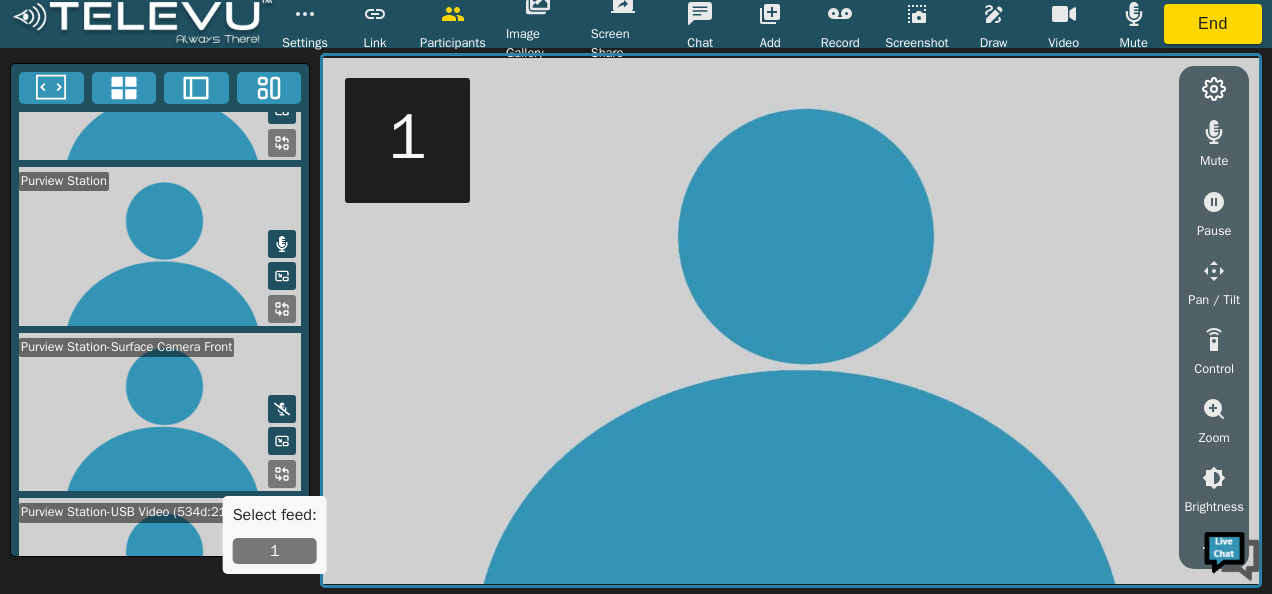 click on "1" at bounding box center (275, 551) 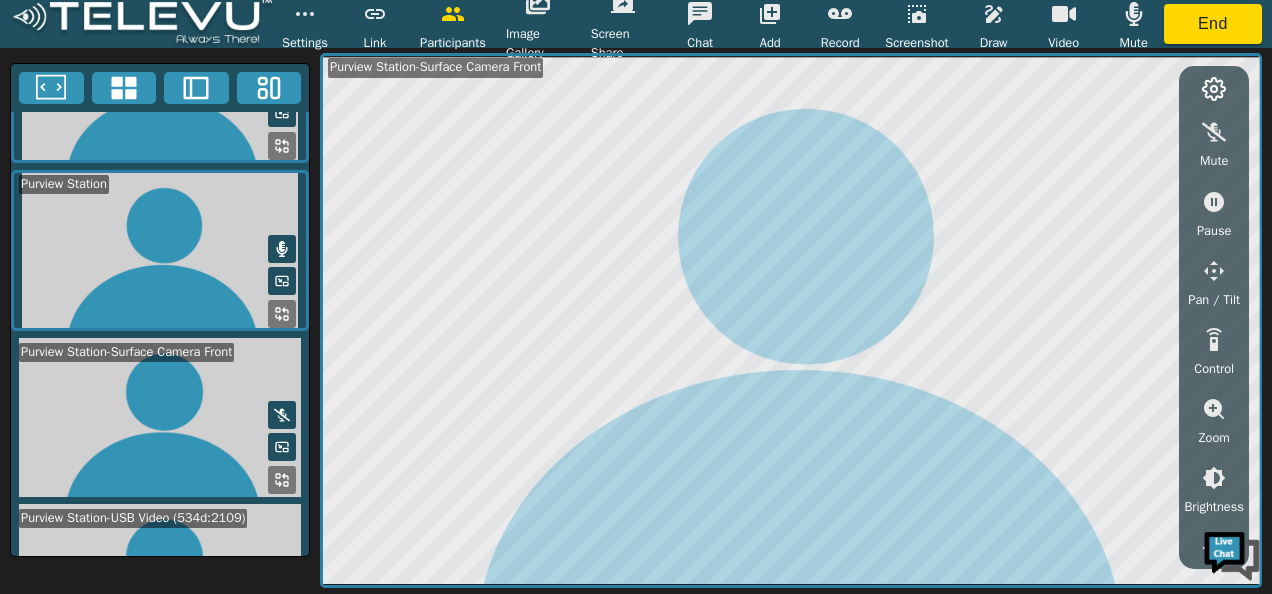 scroll, scrollTop: 112, scrollLeft: 0, axis: vertical 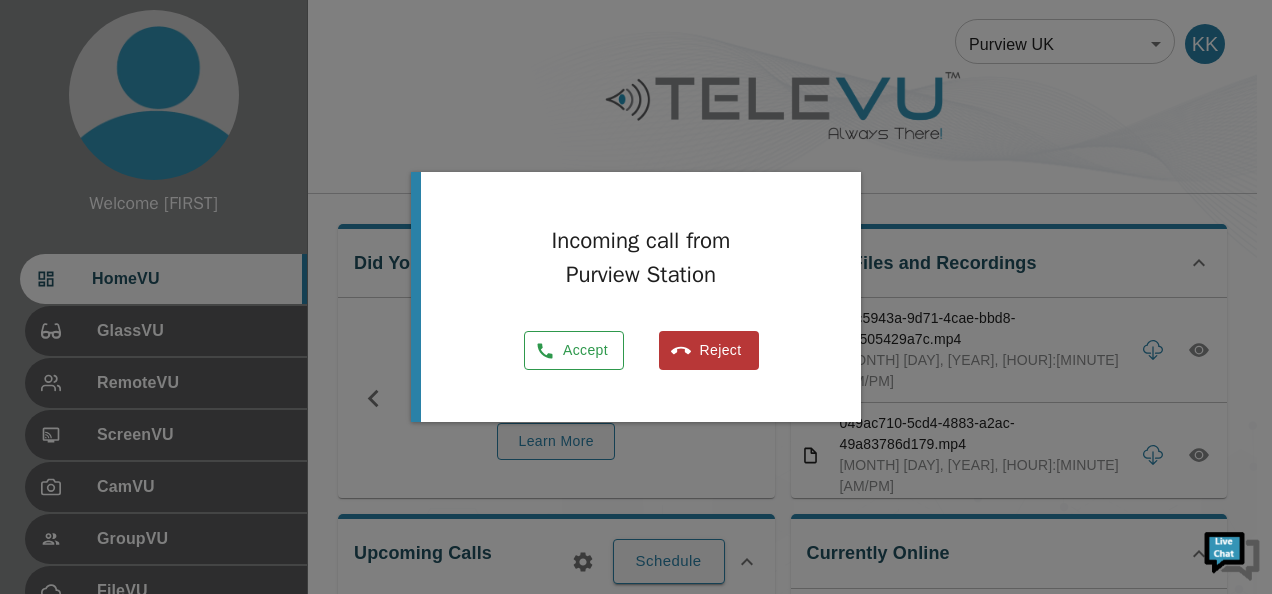 click on "Accept" at bounding box center (574, 350) 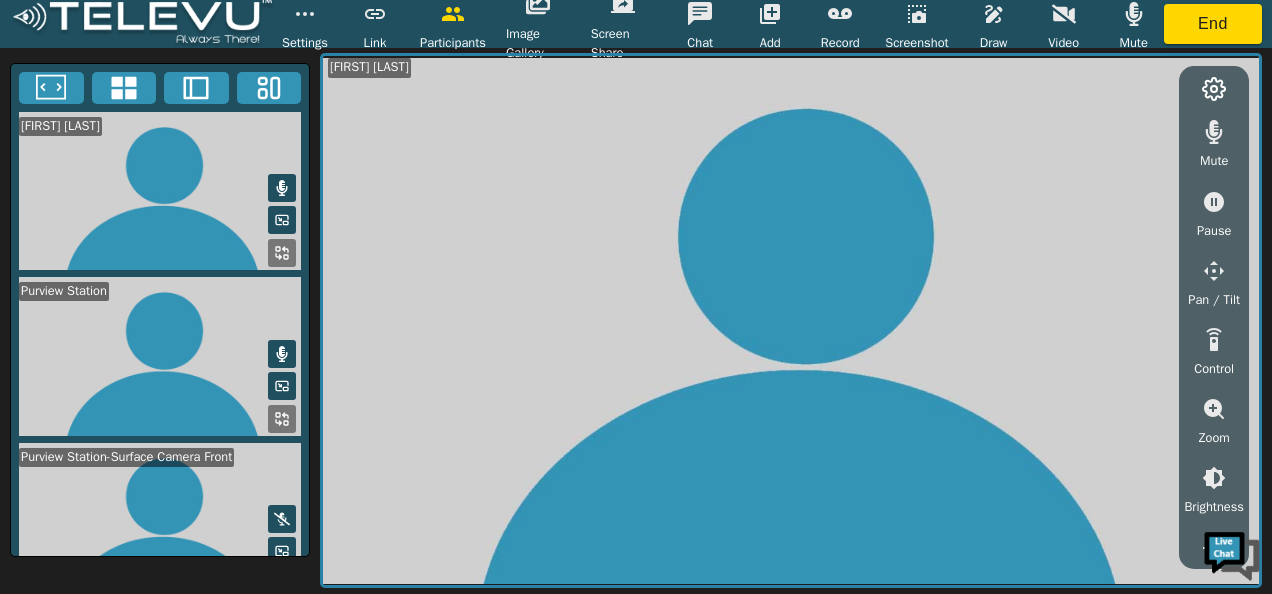 drag, startPoint x: 309, startPoint y: 274, endPoint x: 309, endPoint y: 368, distance: 94 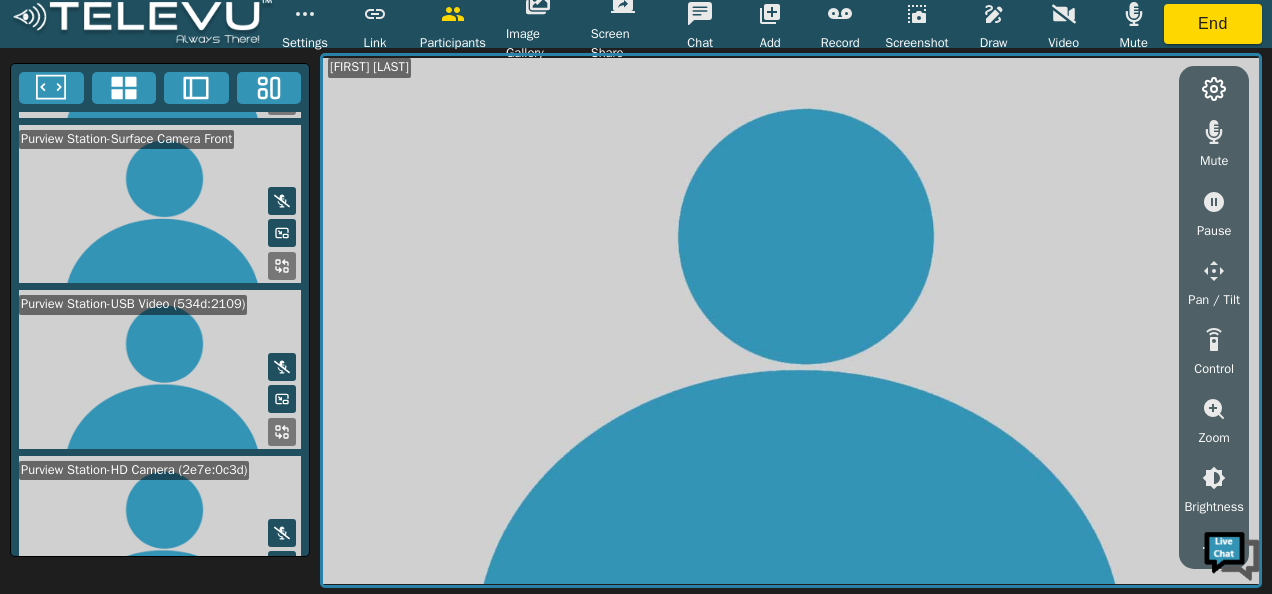 scroll, scrollTop: 355, scrollLeft: 0, axis: vertical 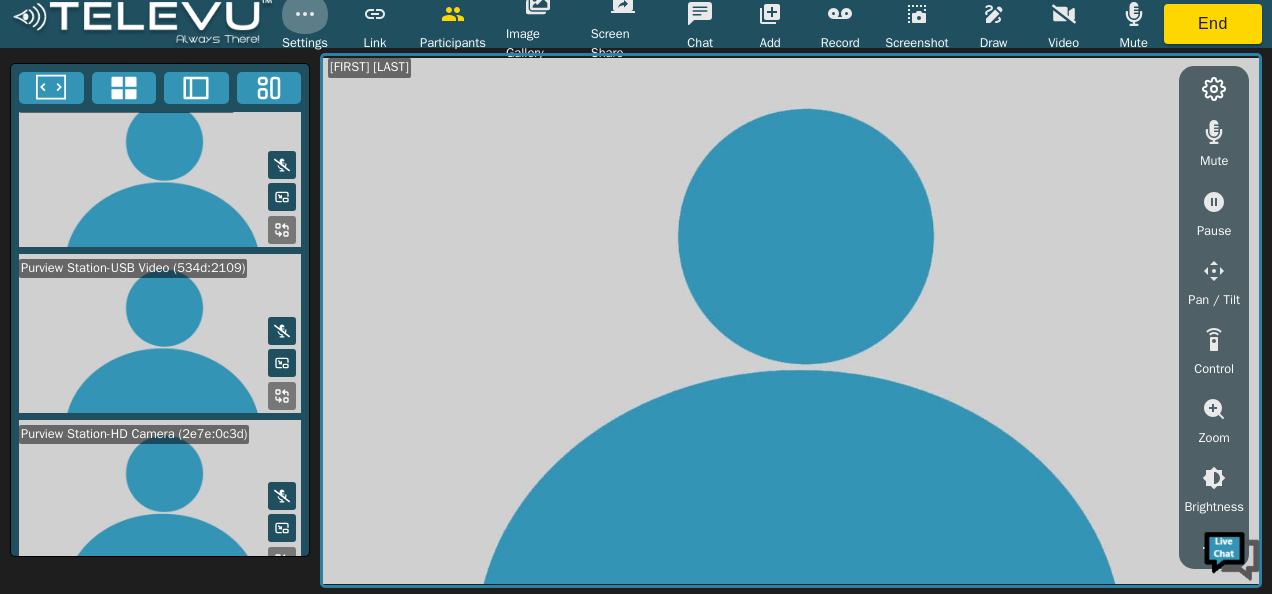 click at bounding box center (305, 14) 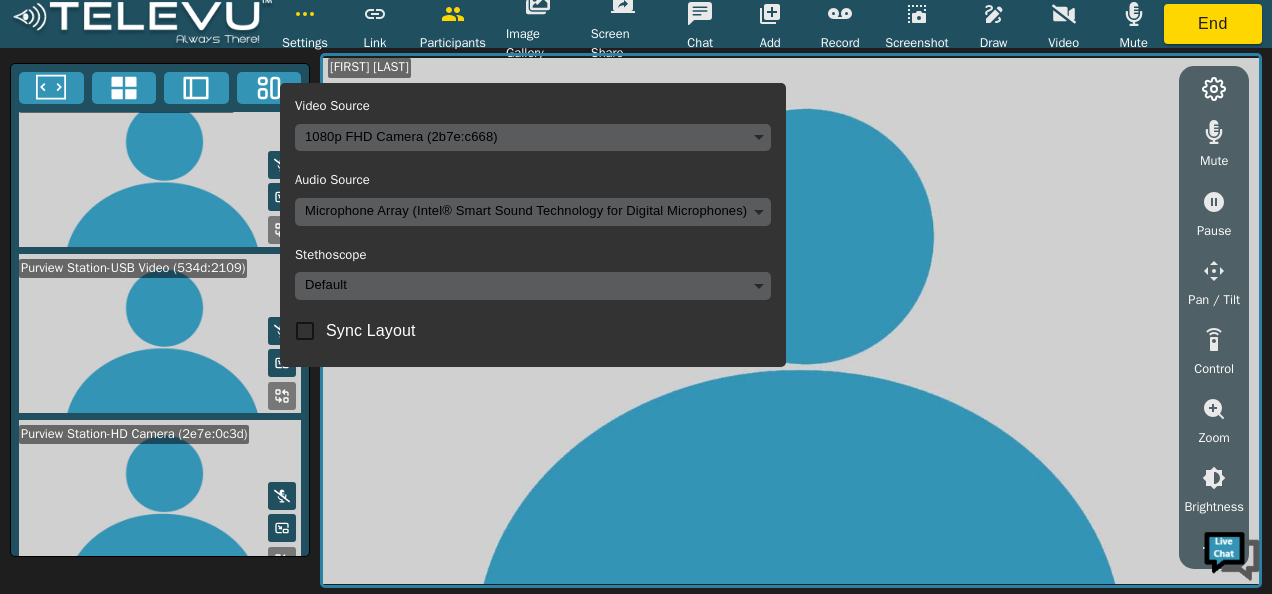 scroll, scrollTop: 355, scrollLeft: 0, axis: vertical 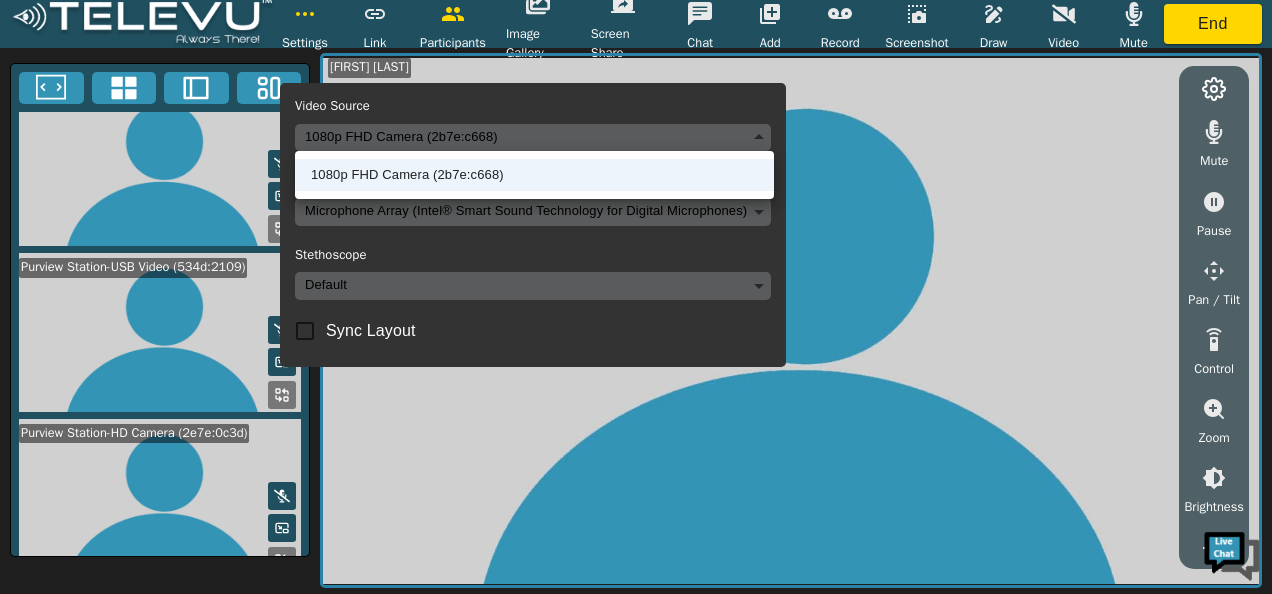 click on "Settings Video Source 1080p FHD Camera (2b7e:c668) 91c270a9674f17151760394417b852ac0336eecca3d75e4f87cc21a5dc58a119 Audio Source Microphone Array (Intel® Smart Sound Technology for Digital Microphones) 7da532423f4d5c885336d29ee8672d42def77bc8e9556b436e80a62ebae0c9f0 Stethoscope Default Sync Layout Link Participants Image Gallery Screen Share Chat Add Record Screenshot Draw Video Mute End Ketaki K Purview Station Purview Station-Surface Camera Front Purview Station-USB Video (534d:2109) Purview Station-HD Camera (2e7e:0c3d) Ketaki K Mute Pause Pan / Tilt Control Zoom Brightness Focus Volume Resolution Flashlight Scan Reconnect Ultra HD Full HD HD MD Video Off 1080p FHD Camera (2b7e:c668)" at bounding box center [636, 297] 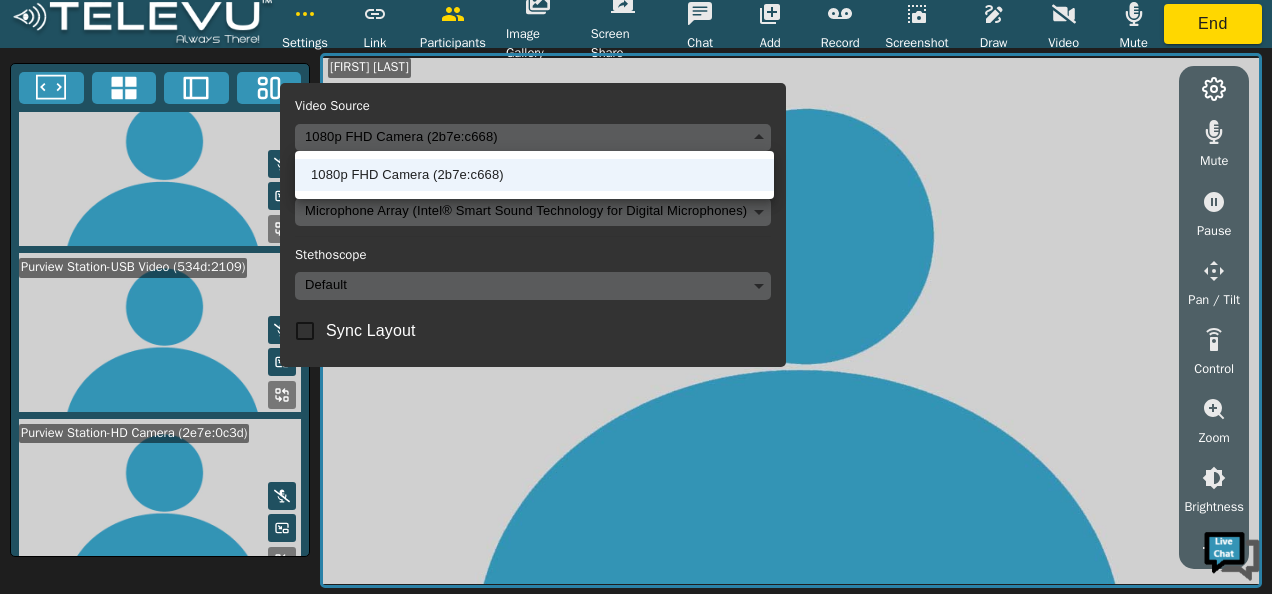 click at bounding box center [636, 297] 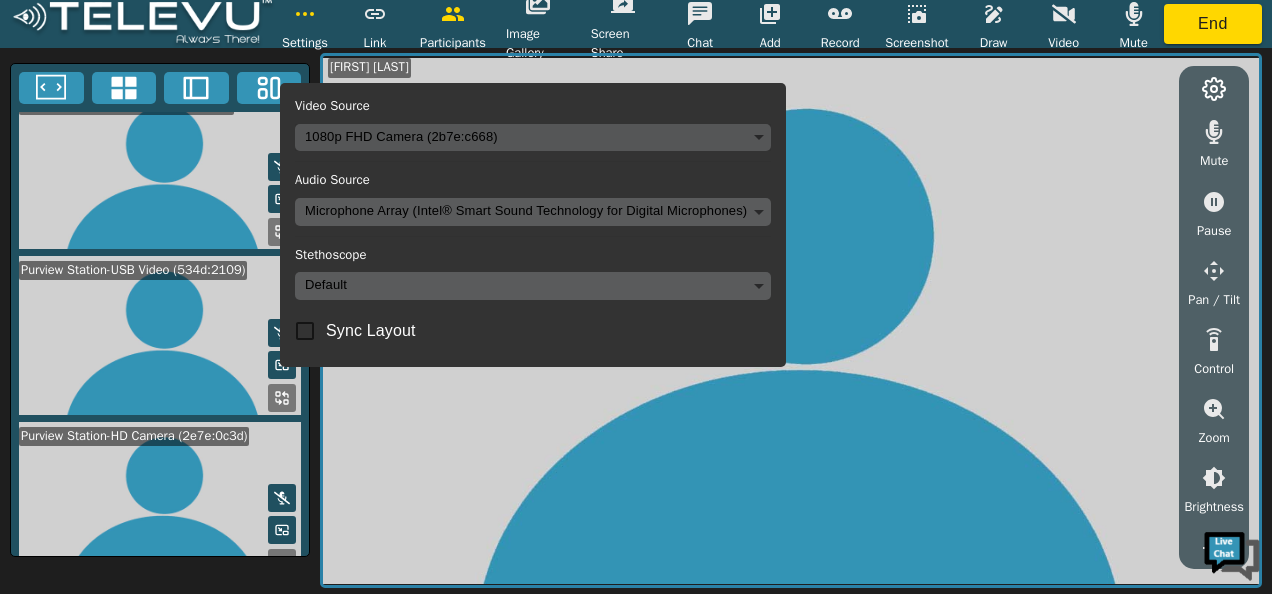 scroll, scrollTop: 357, scrollLeft: 0, axis: vertical 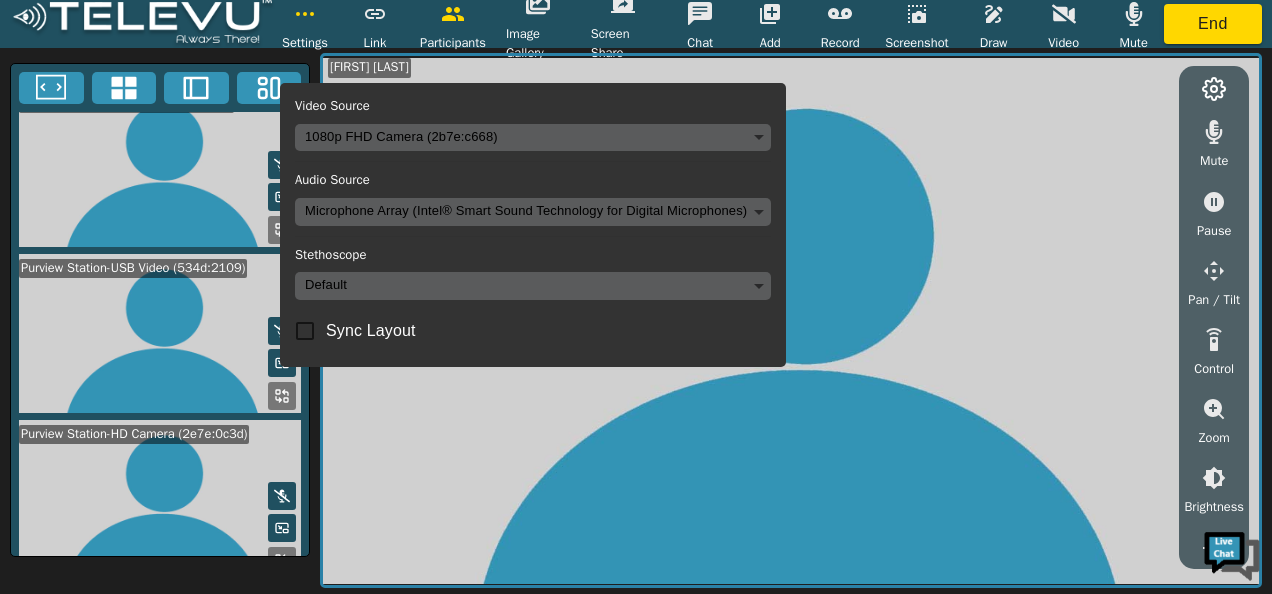 click at bounding box center (791, 320) 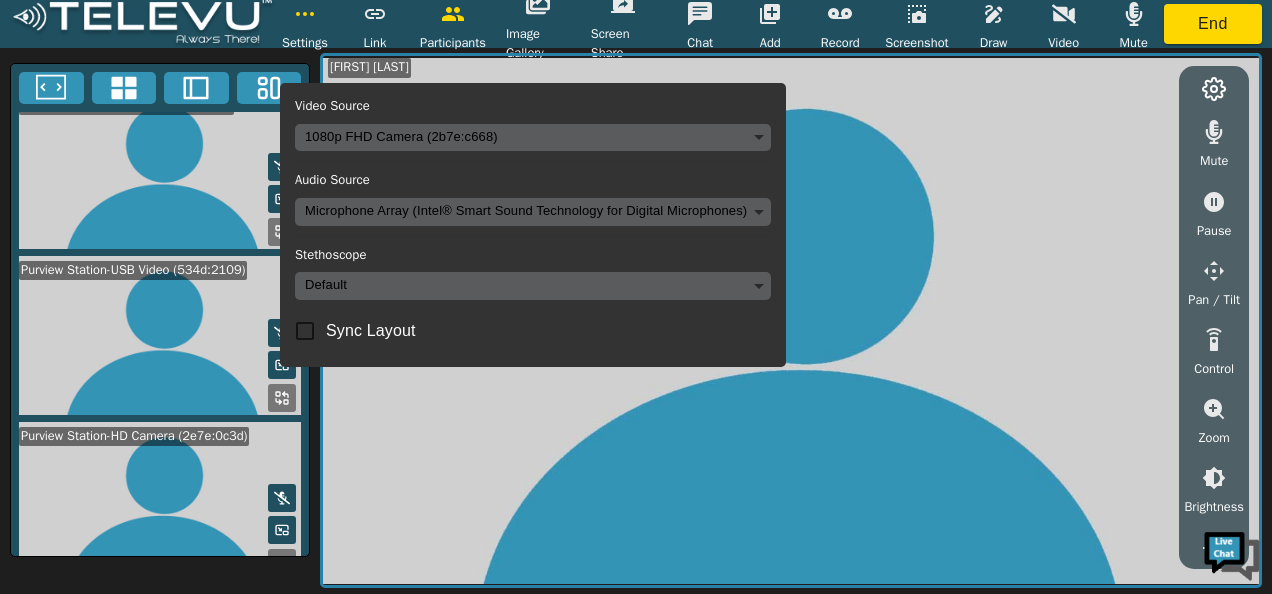 scroll, scrollTop: 357, scrollLeft: 0, axis: vertical 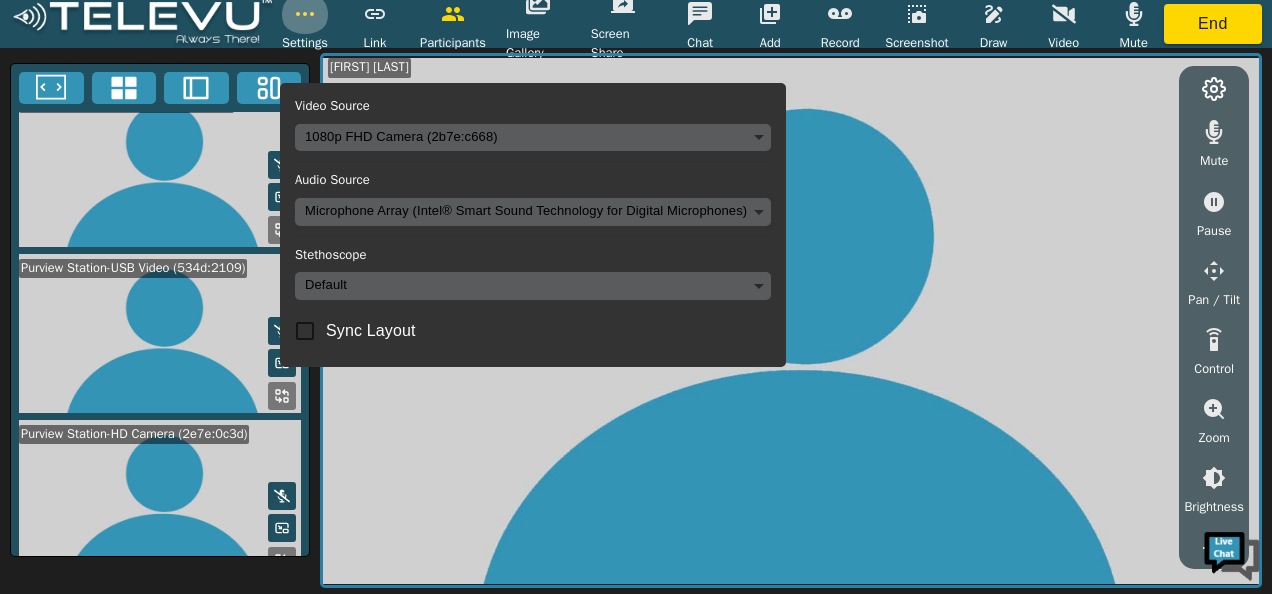 click 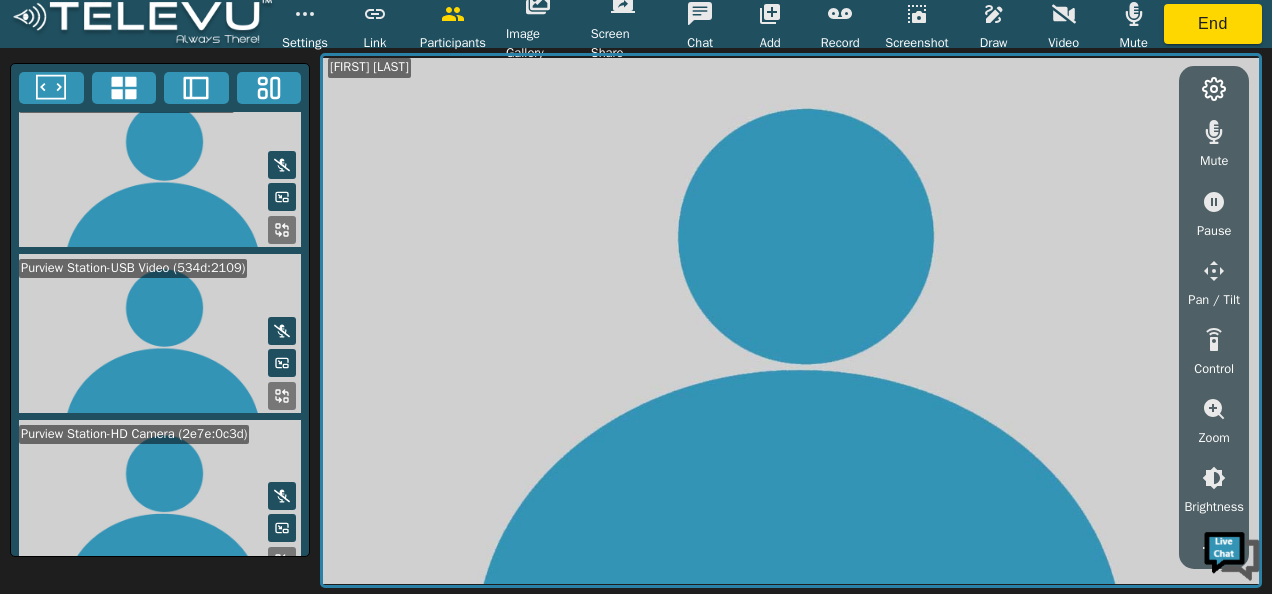 scroll, scrollTop: 355, scrollLeft: 0, axis: vertical 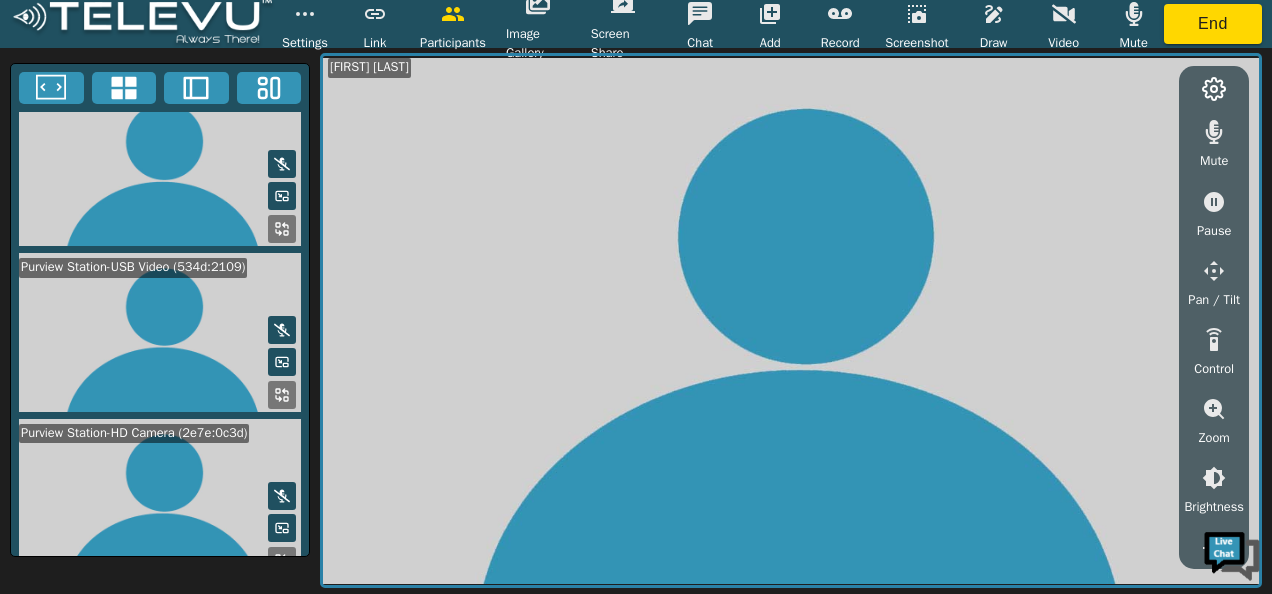 click at bounding box center (124, 88) 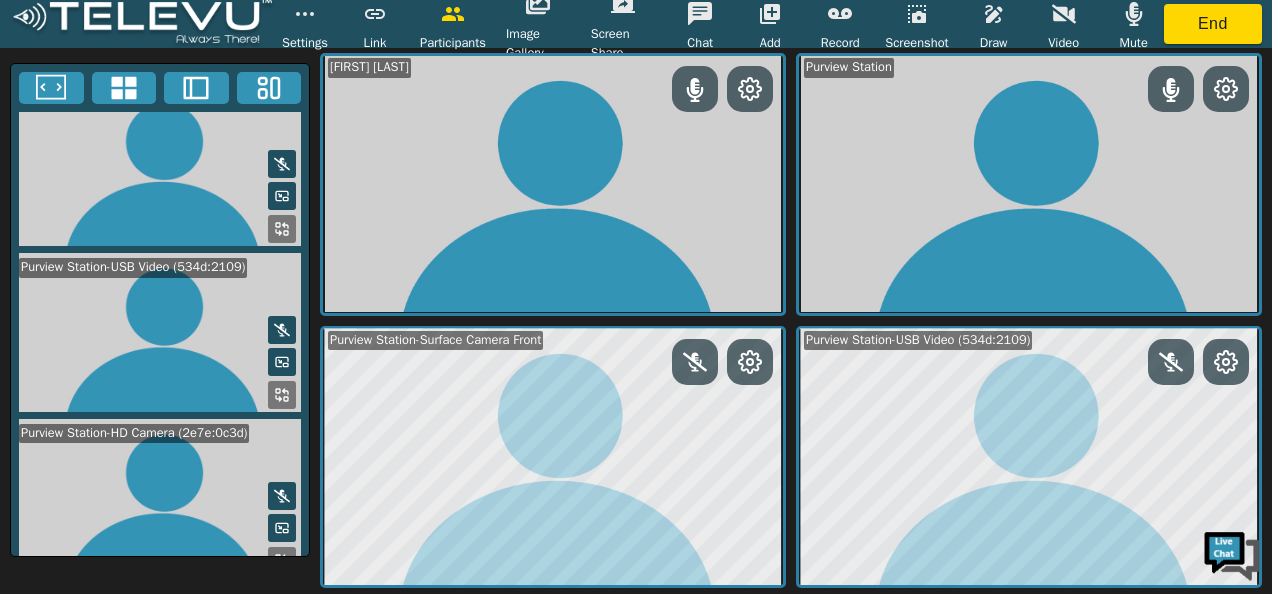 click at bounding box center (196, 88) 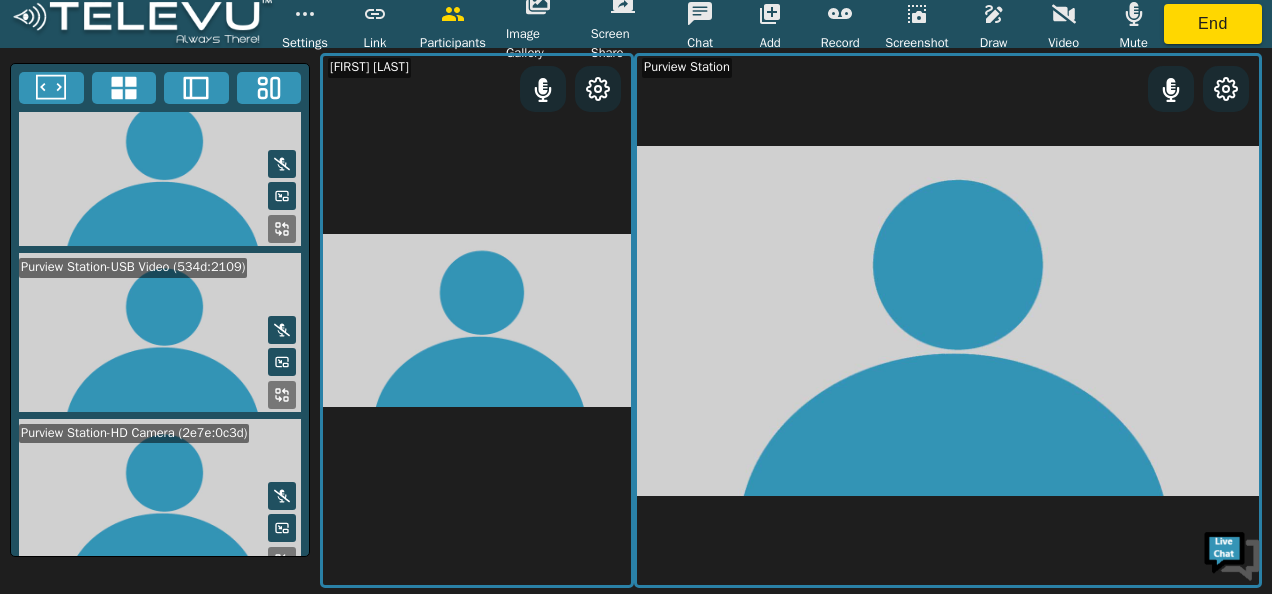 scroll, scrollTop: 357, scrollLeft: 0, axis: vertical 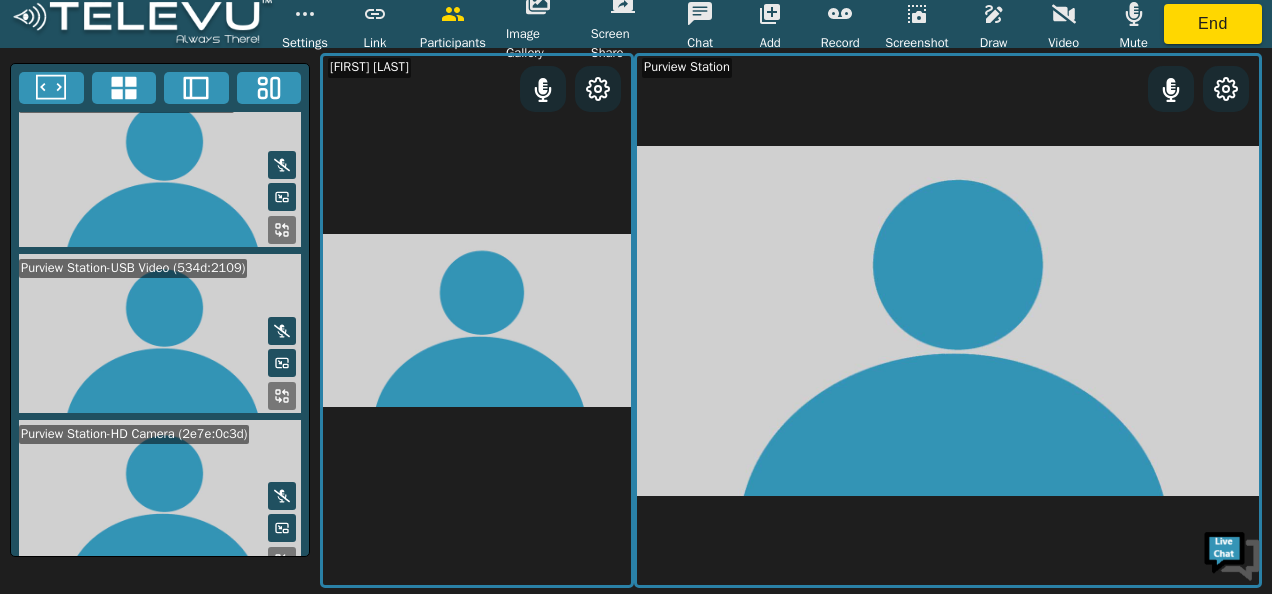 click 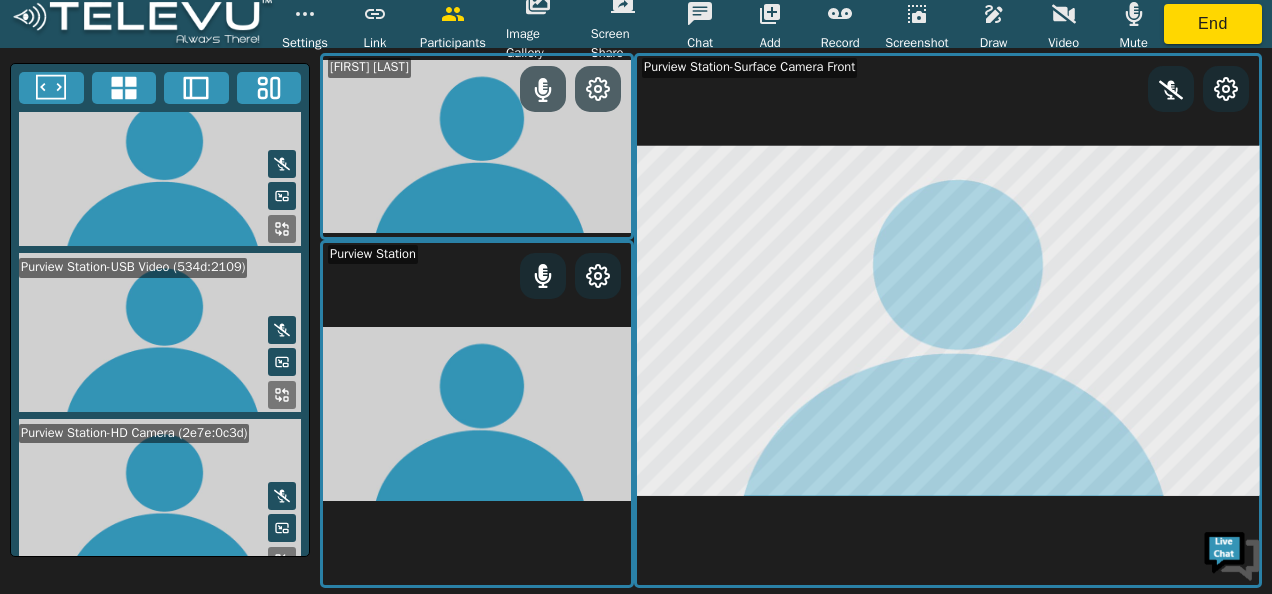 click at bounding box center [51, 88] 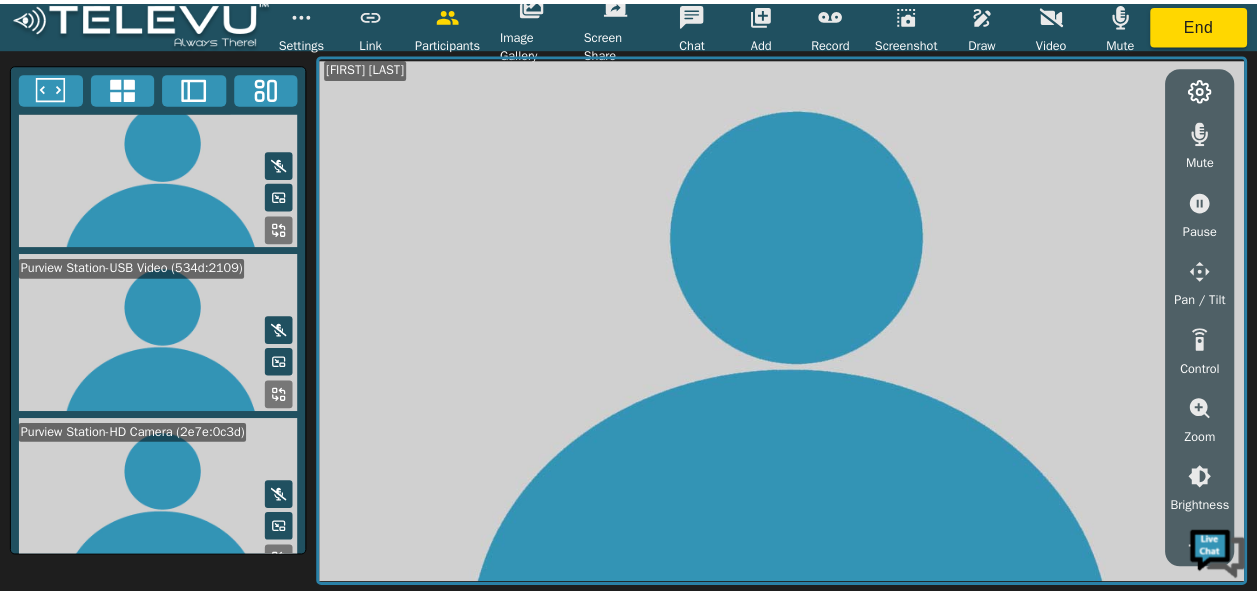 scroll, scrollTop: 357, scrollLeft: 0, axis: vertical 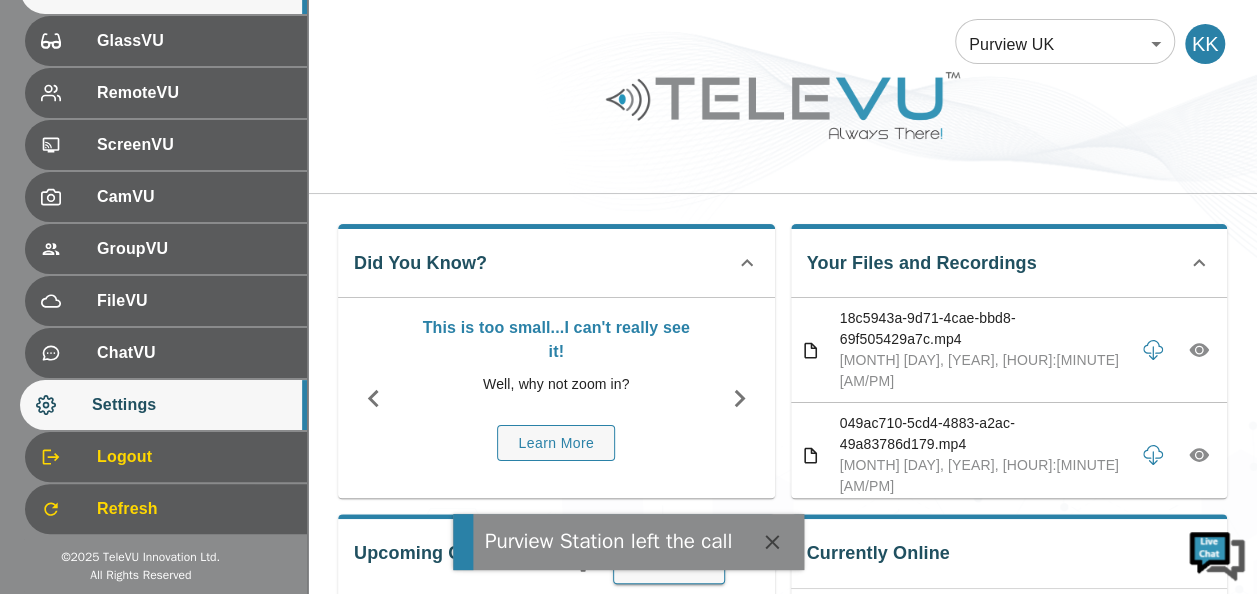click on "Settings" at bounding box center [191, 405] 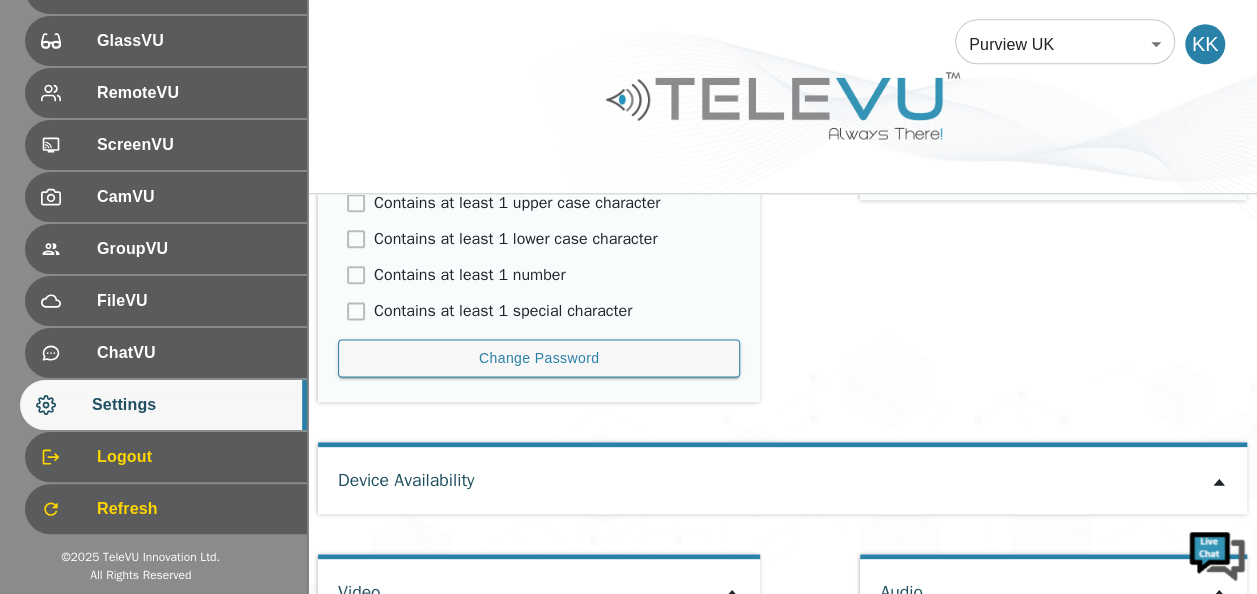 scroll, scrollTop: 1198, scrollLeft: 0, axis: vertical 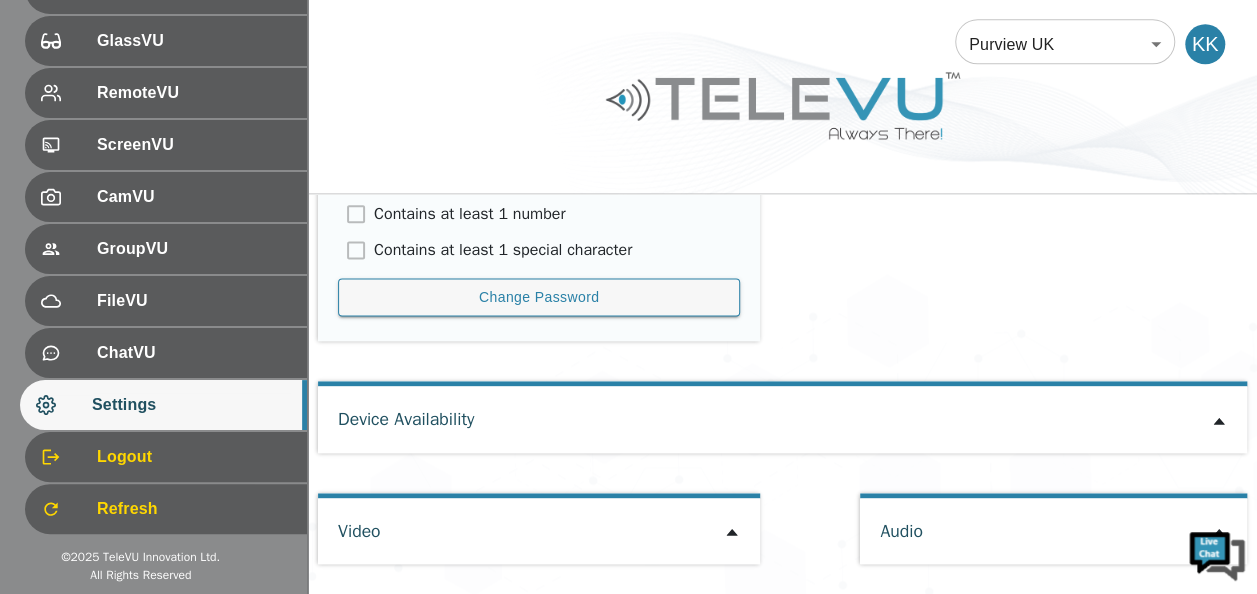 click on "Device Availability" at bounding box center (782, 419) 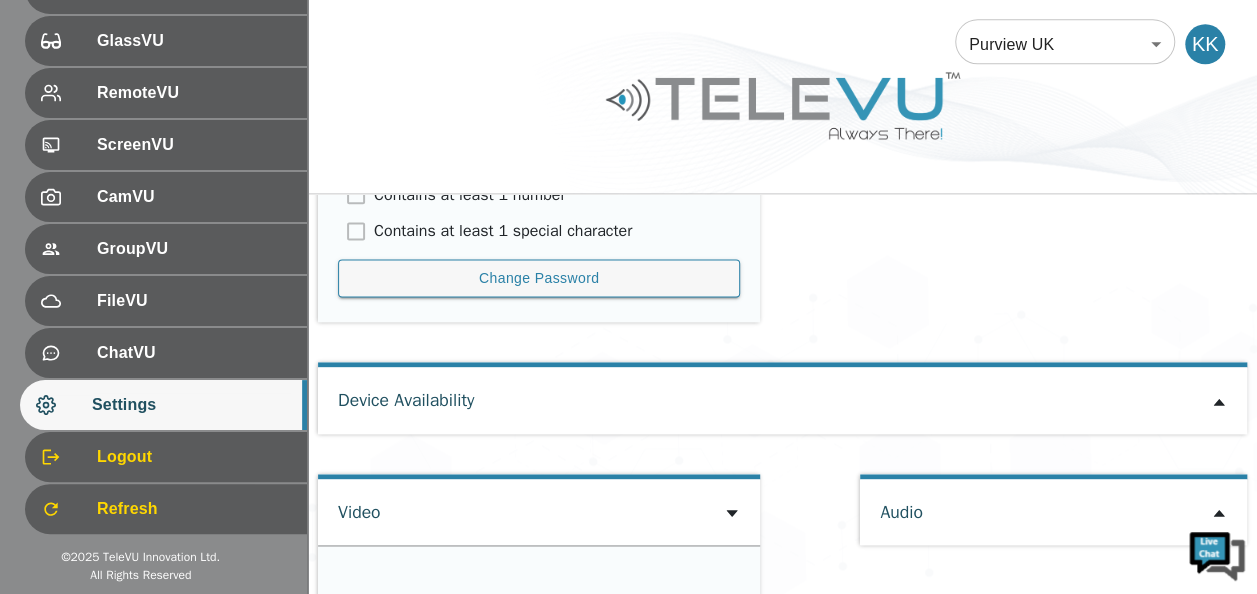 type on "91c270a9674f17151760394417b852ac0336eecca3d75e4f87cc21a5dc58a119" 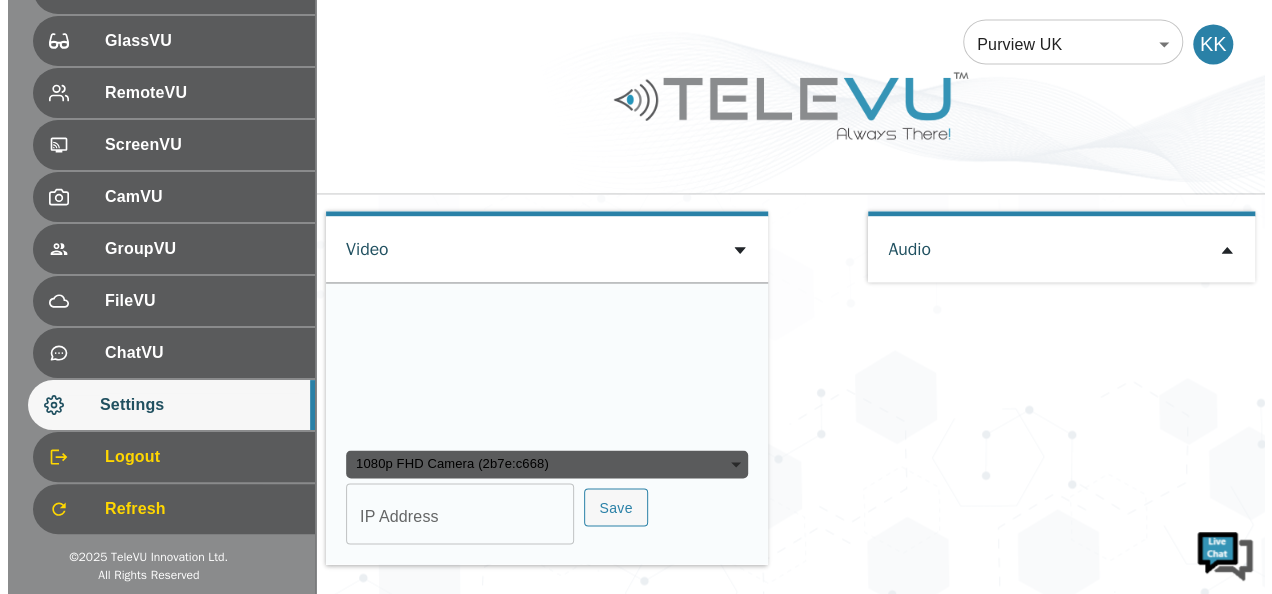 scroll, scrollTop: 1606, scrollLeft: 0, axis: vertical 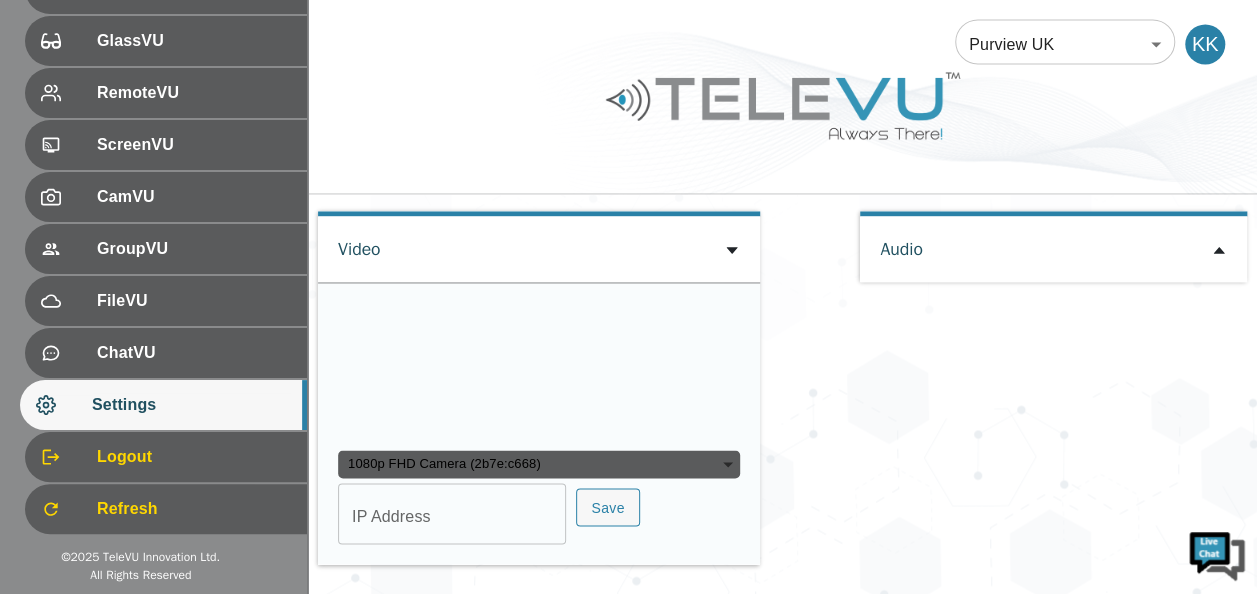 click on "1080p FHD Camera (2b7e:c668)" at bounding box center (539, 464) 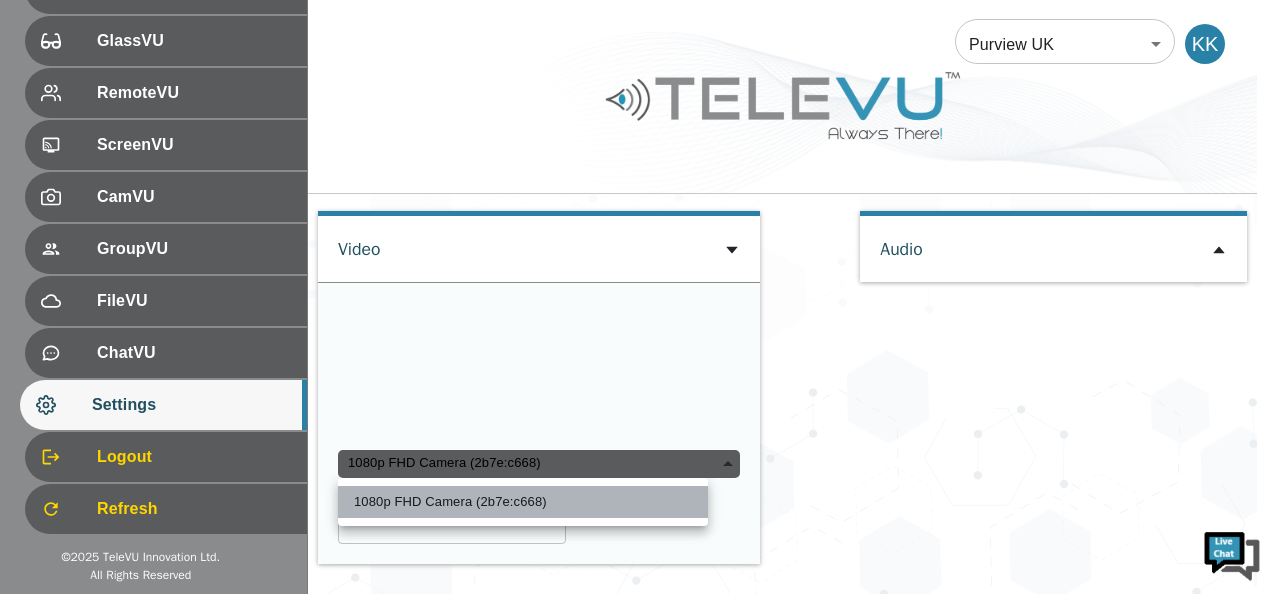 click on "1080p FHD Camera (2b7e:c668)" at bounding box center (523, 502) 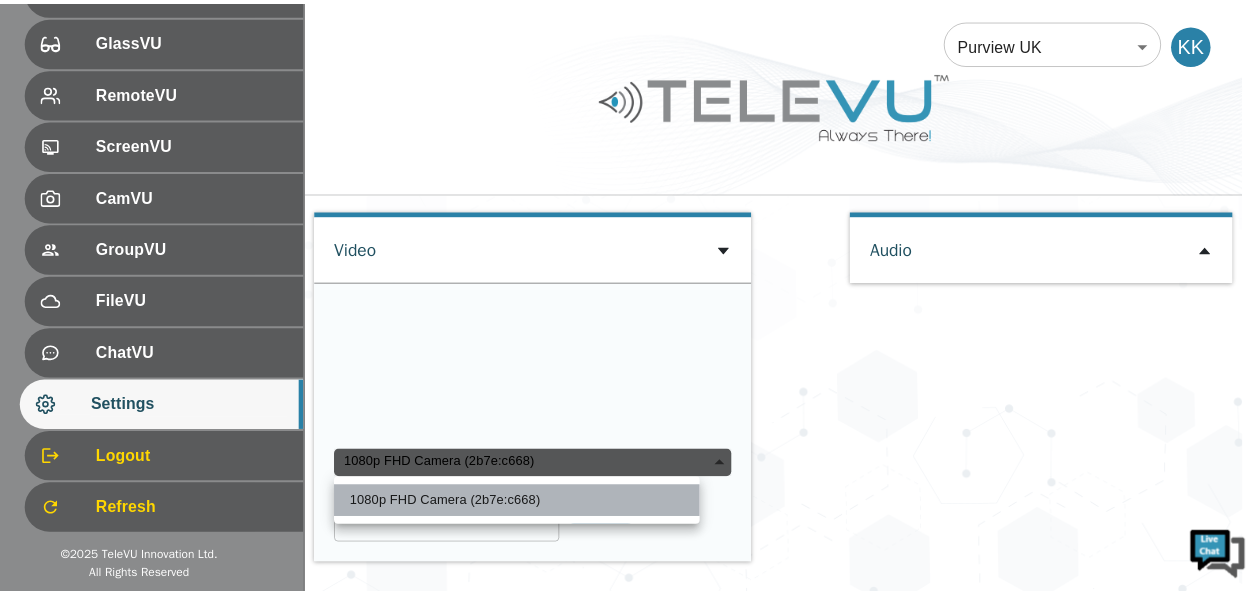 scroll, scrollTop: 1588, scrollLeft: 0, axis: vertical 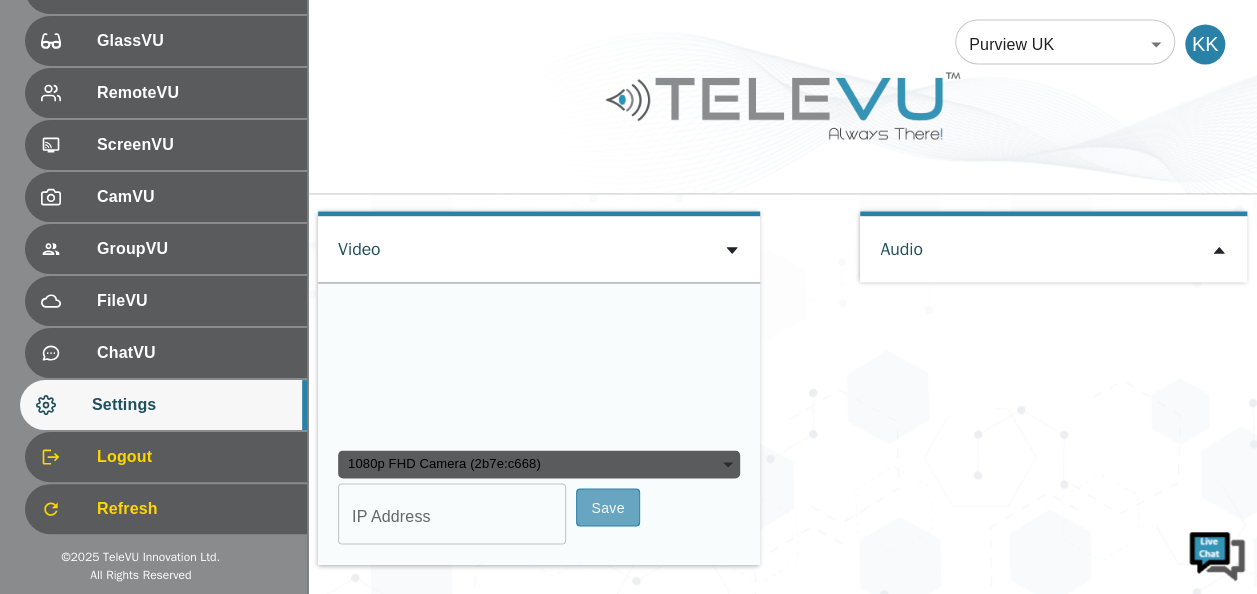 click on "Save" at bounding box center (608, 507) 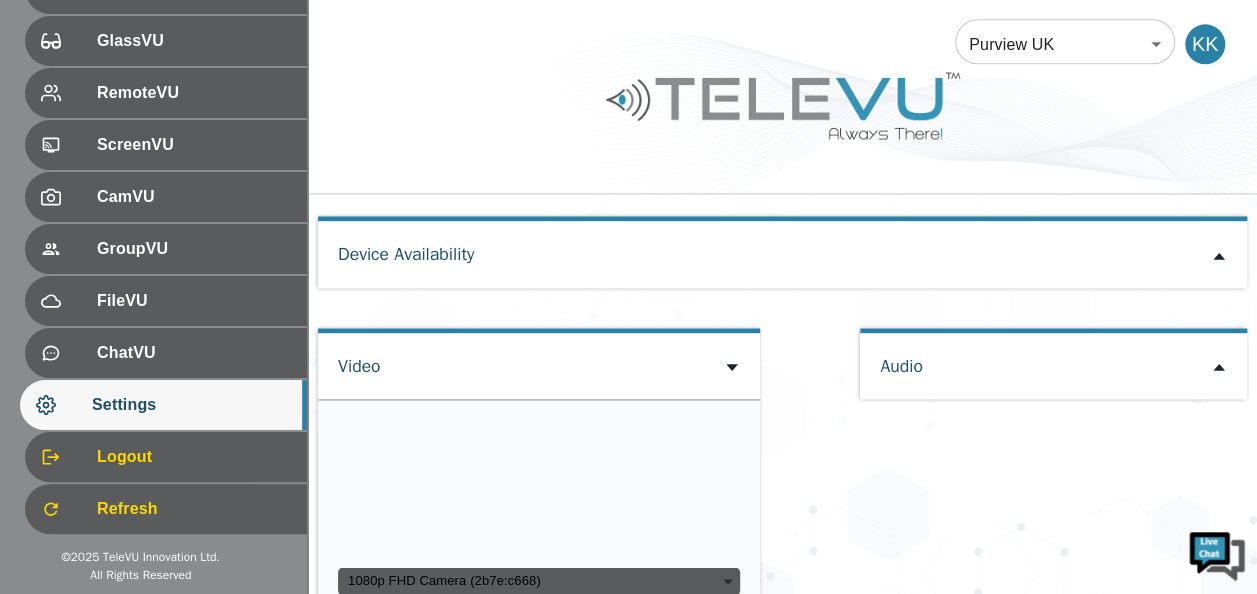 scroll, scrollTop: 1347, scrollLeft: 0, axis: vertical 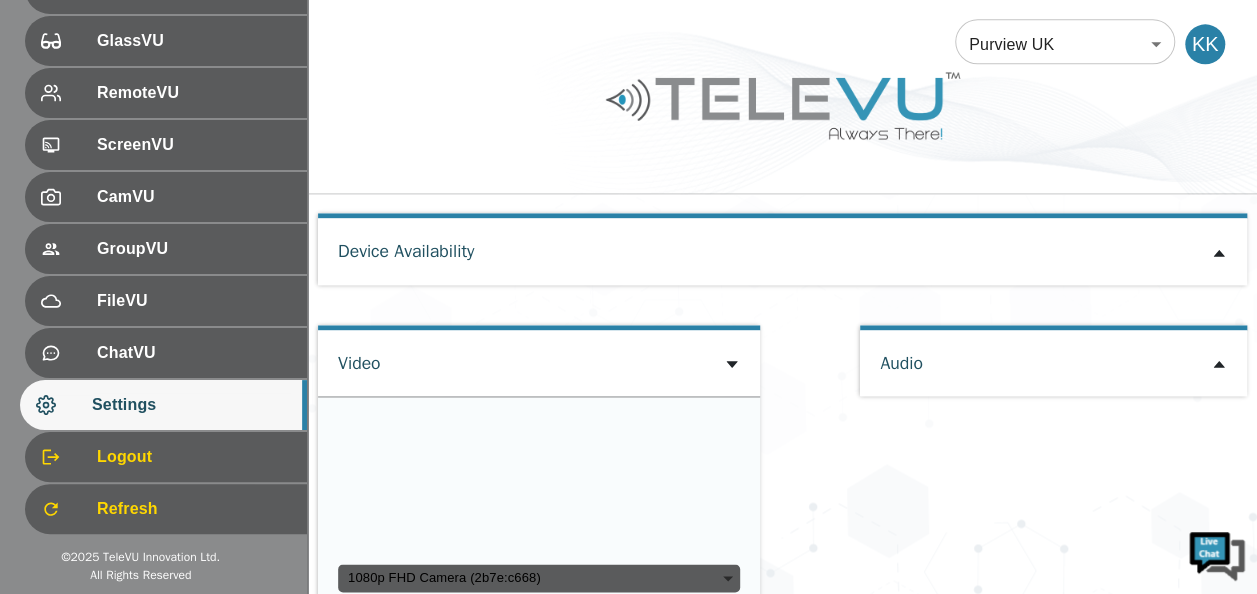 click on "Audio" at bounding box center (1053, 363) 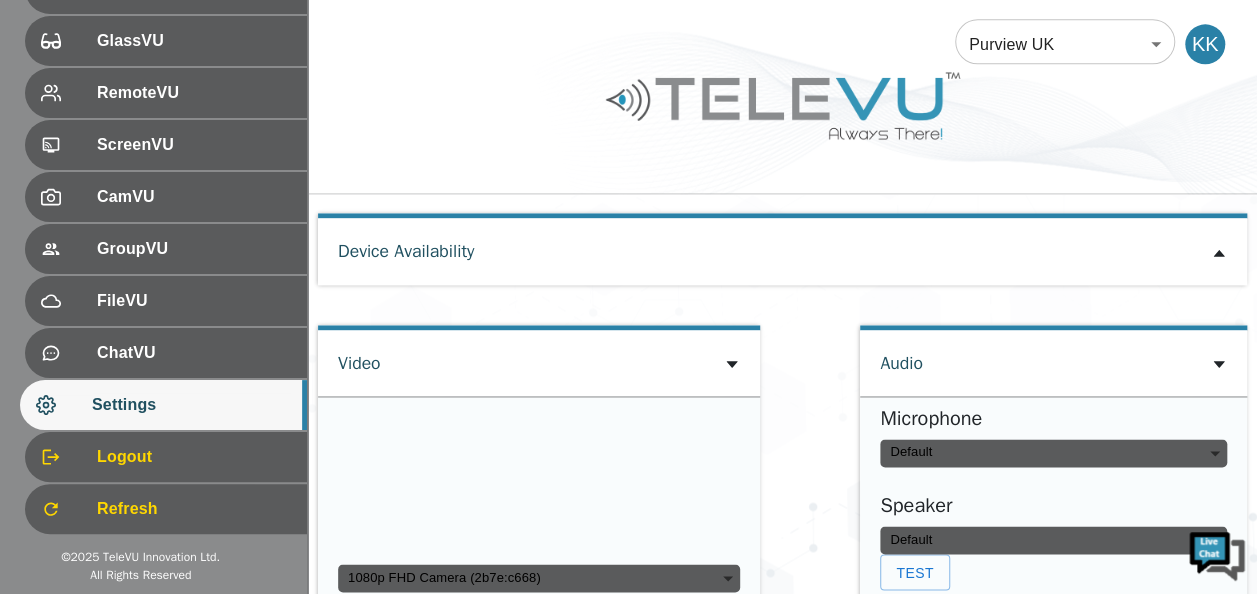 type on "default" 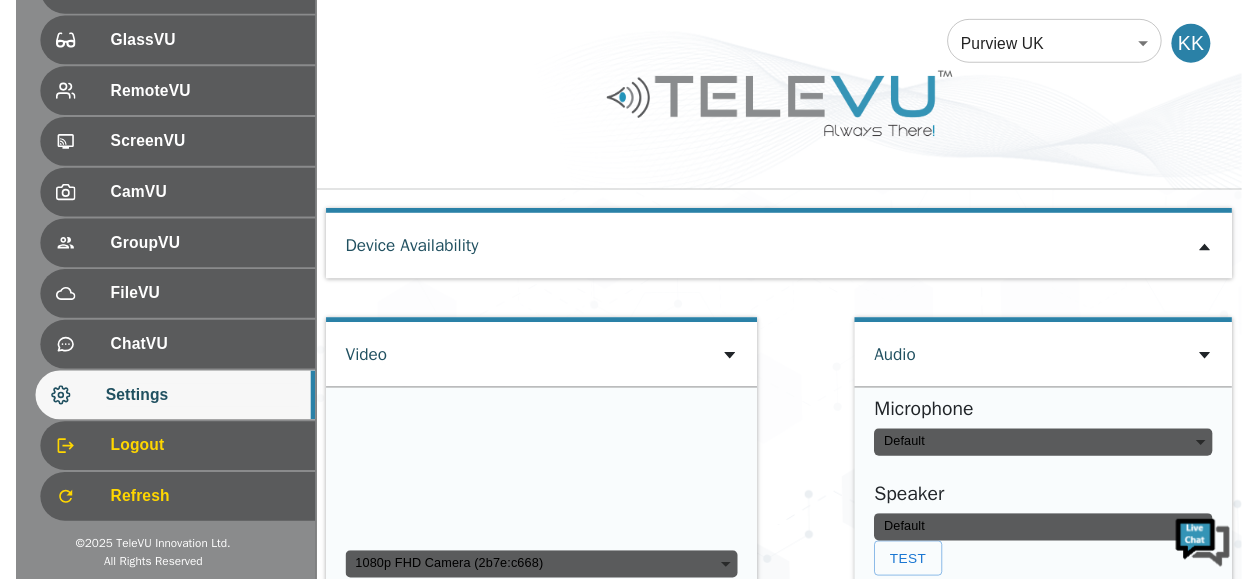 scroll, scrollTop: 1406, scrollLeft: 0, axis: vertical 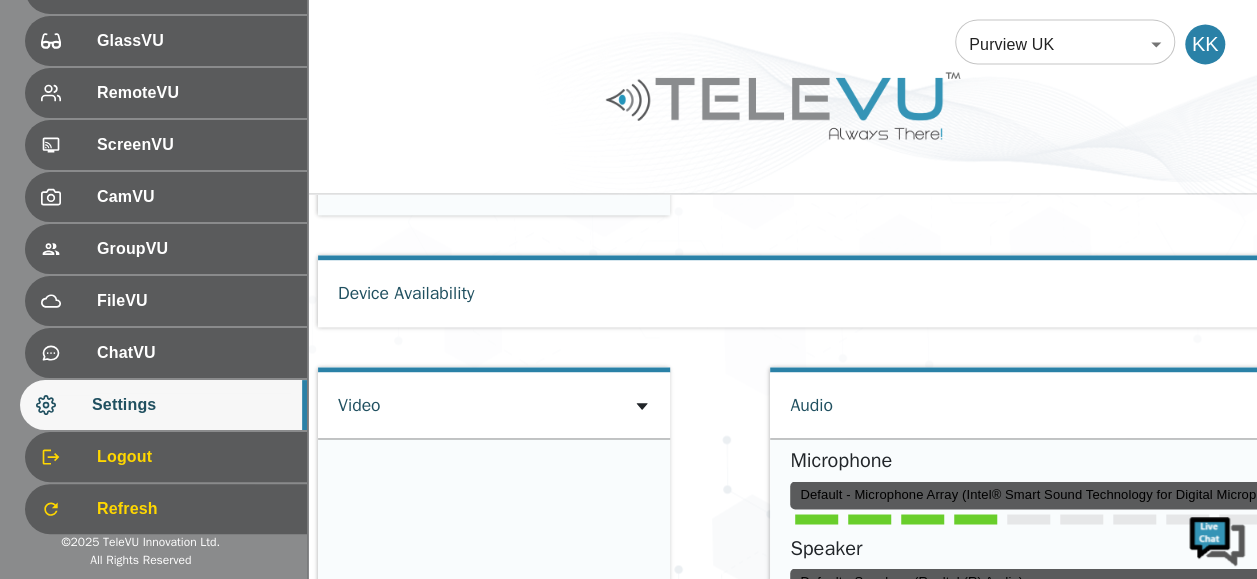 click on "Device Availability" at bounding box center [829, 293] 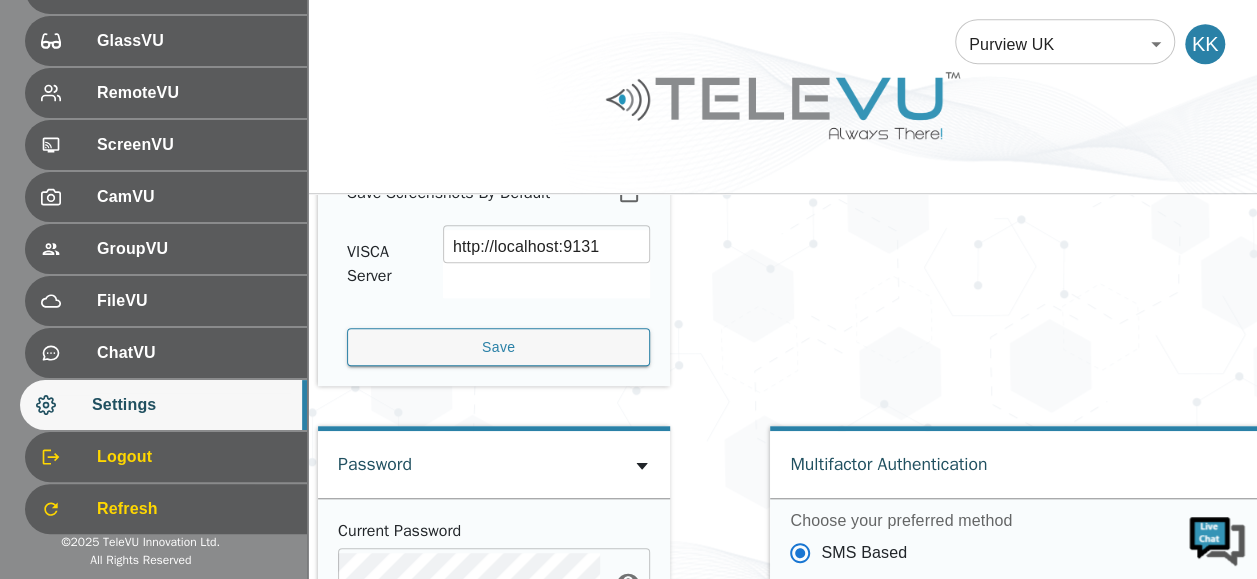 scroll, scrollTop: 195, scrollLeft: 0, axis: vertical 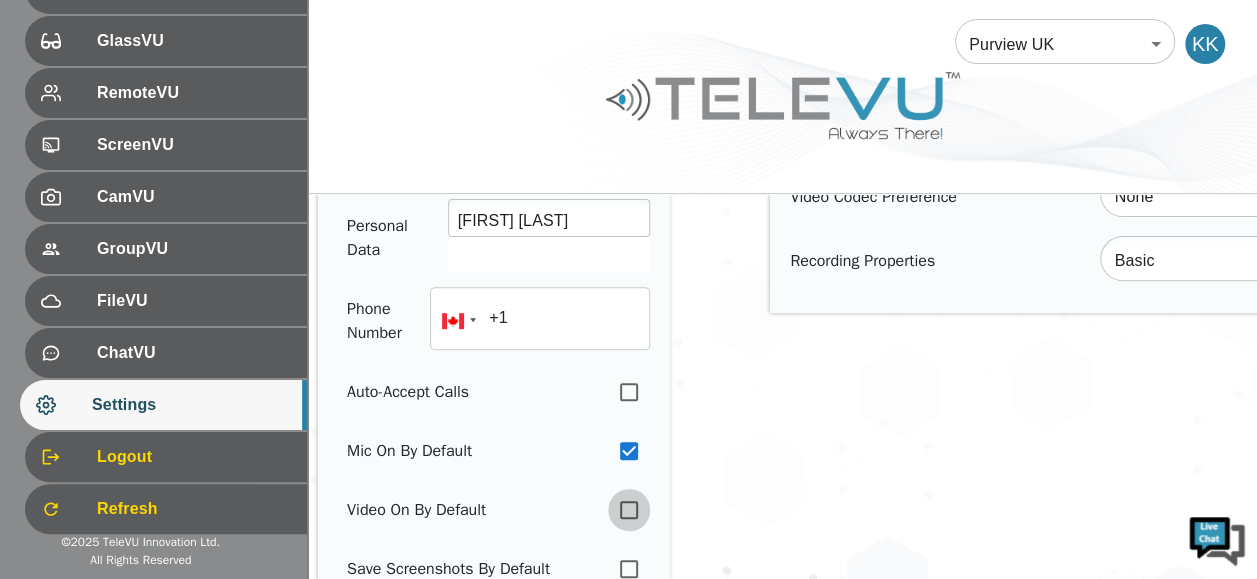 click at bounding box center (629, 510) 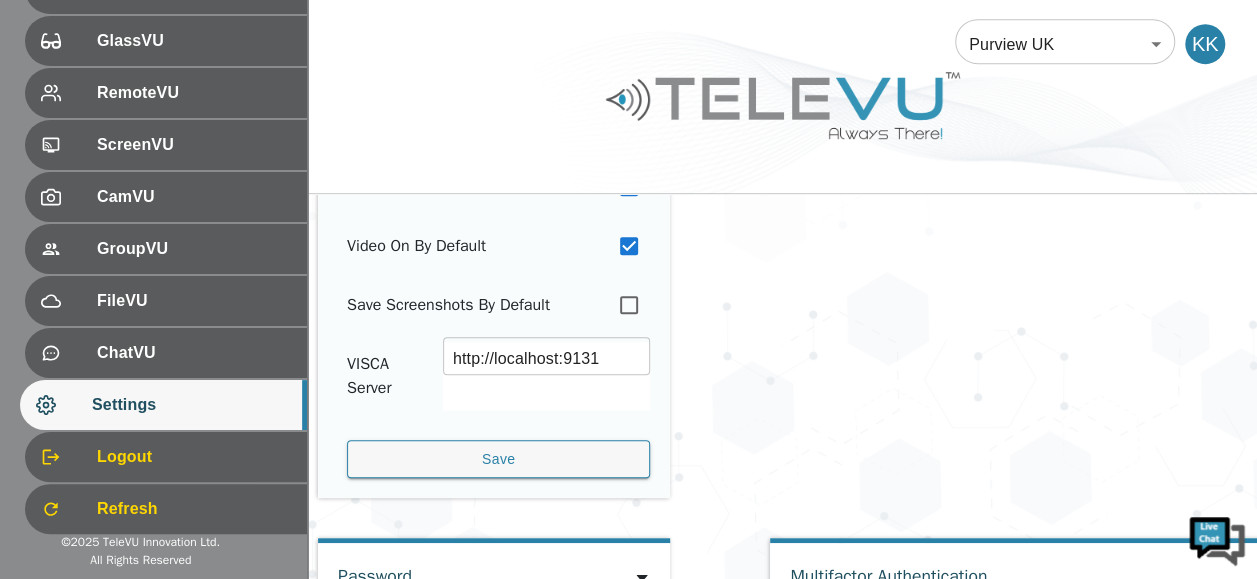 scroll, scrollTop: 318, scrollLeft: 0, axis: vertical 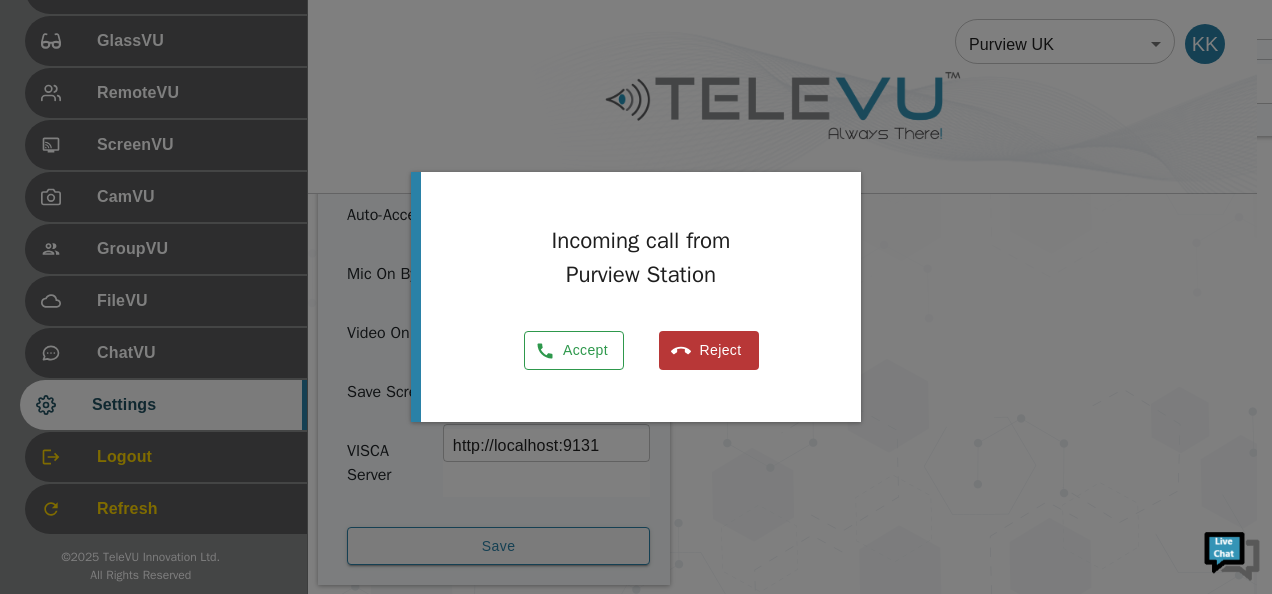 click on "Accept" at bounding box center [574, 350] 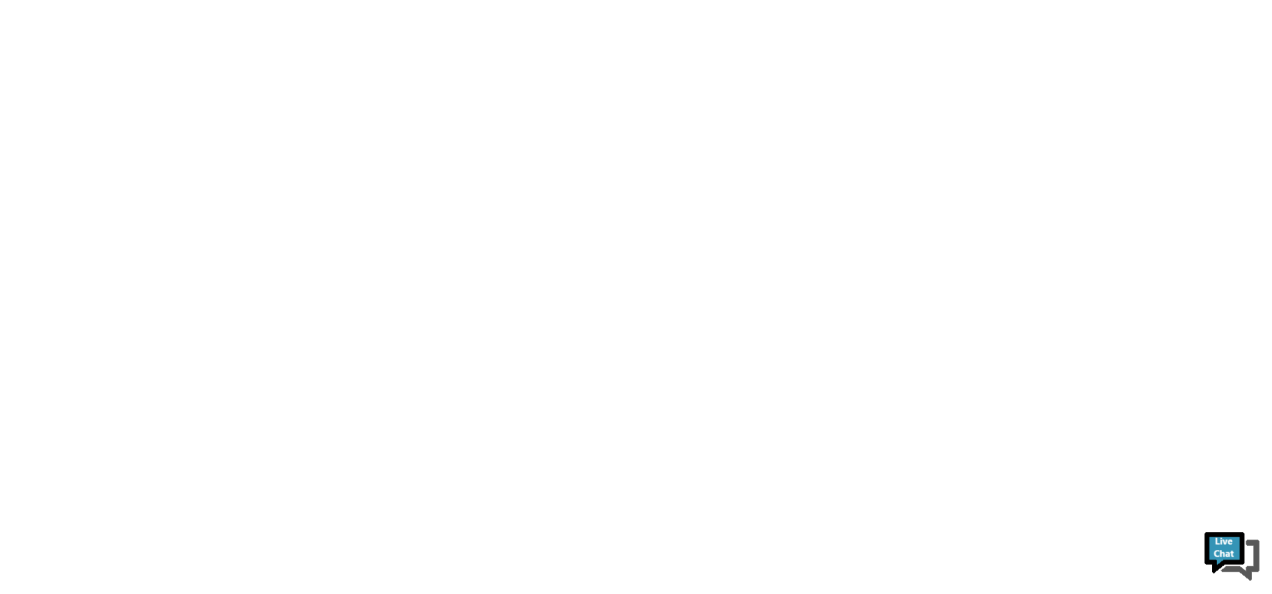 scroll, scrollTop: 0, scrollLeft: 0, axis: both 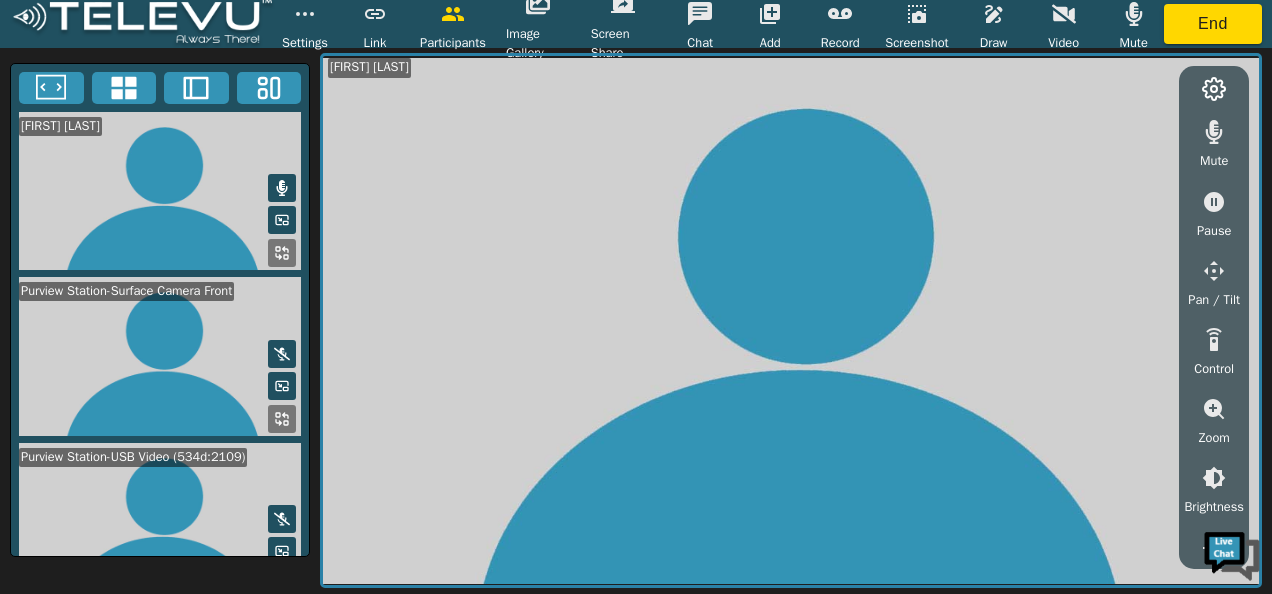 click 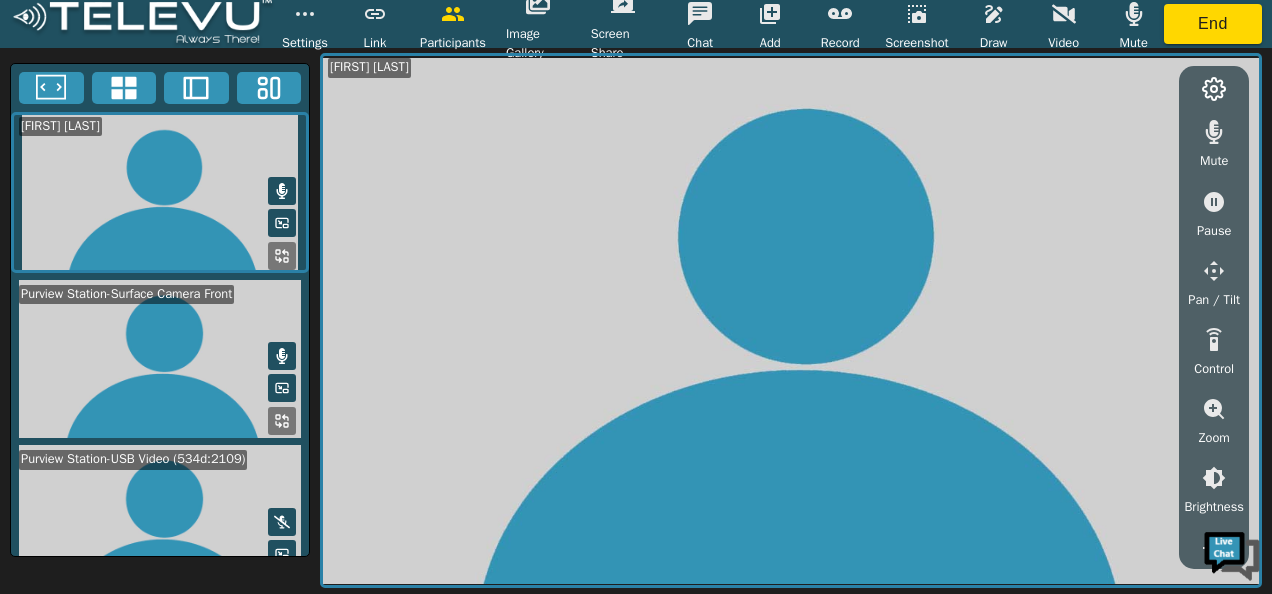 click 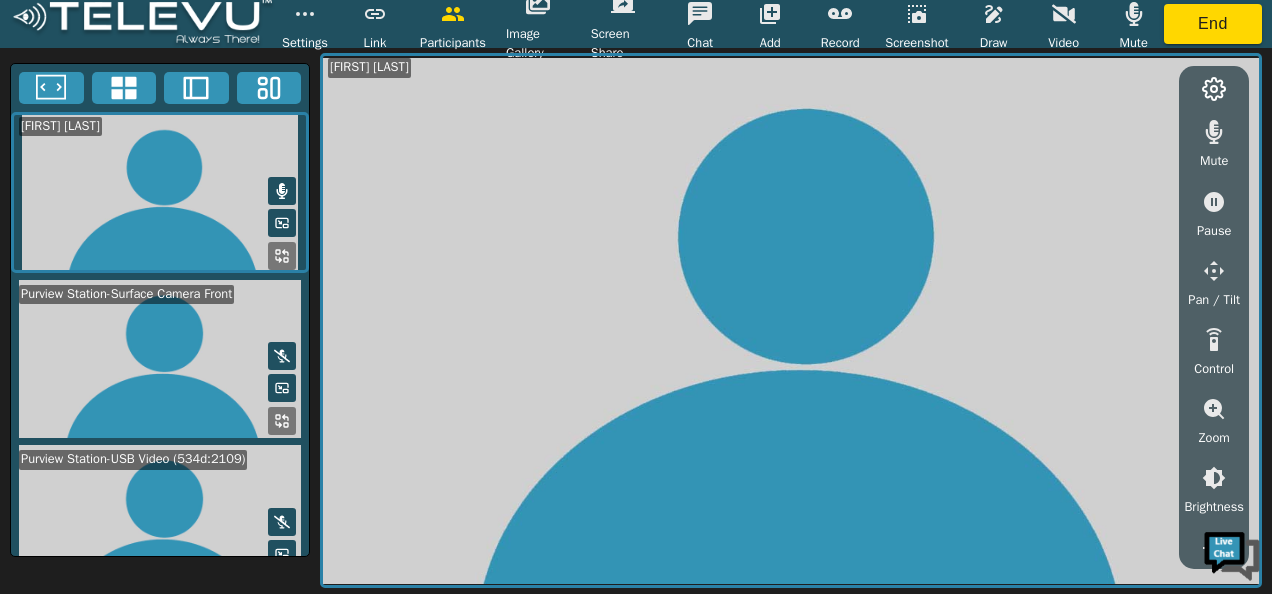 click at bounding box center (160, 524) 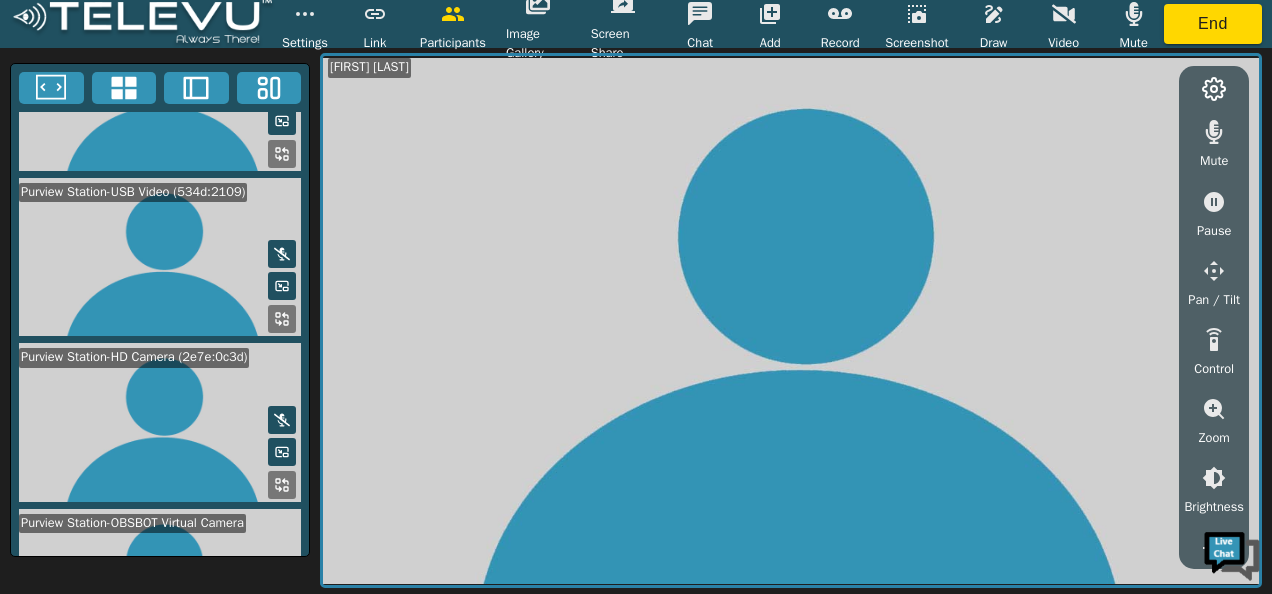 scroll, scrollTop: 274, scrollLeft: 0, axis: vertical 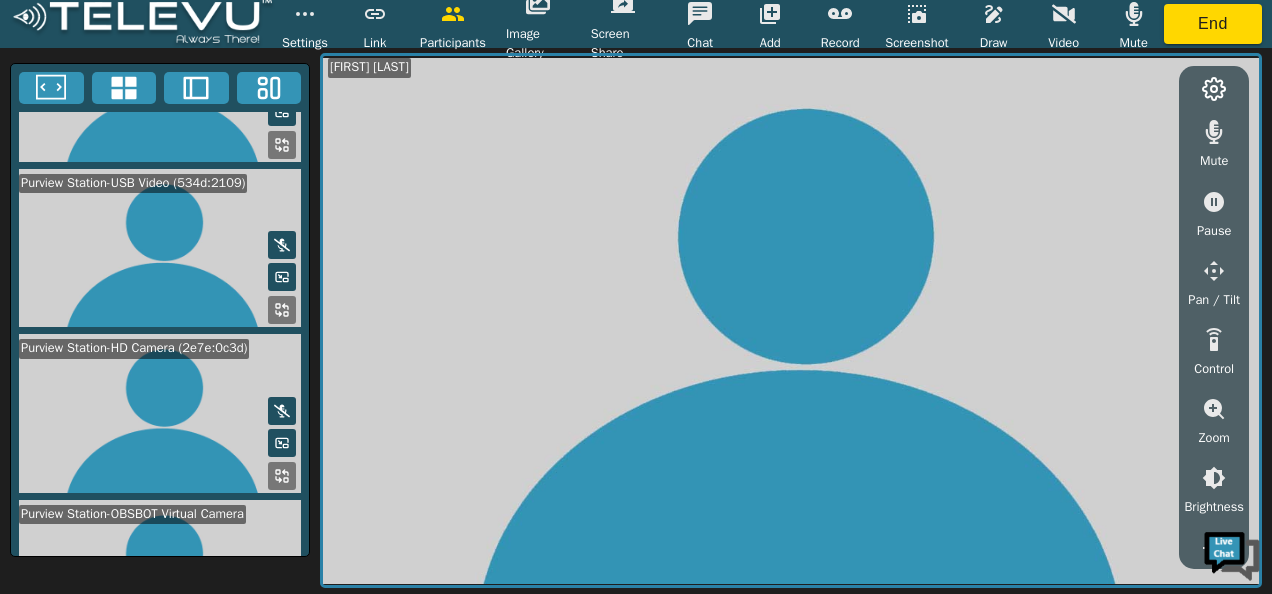 click at bounding box center [160, 248] 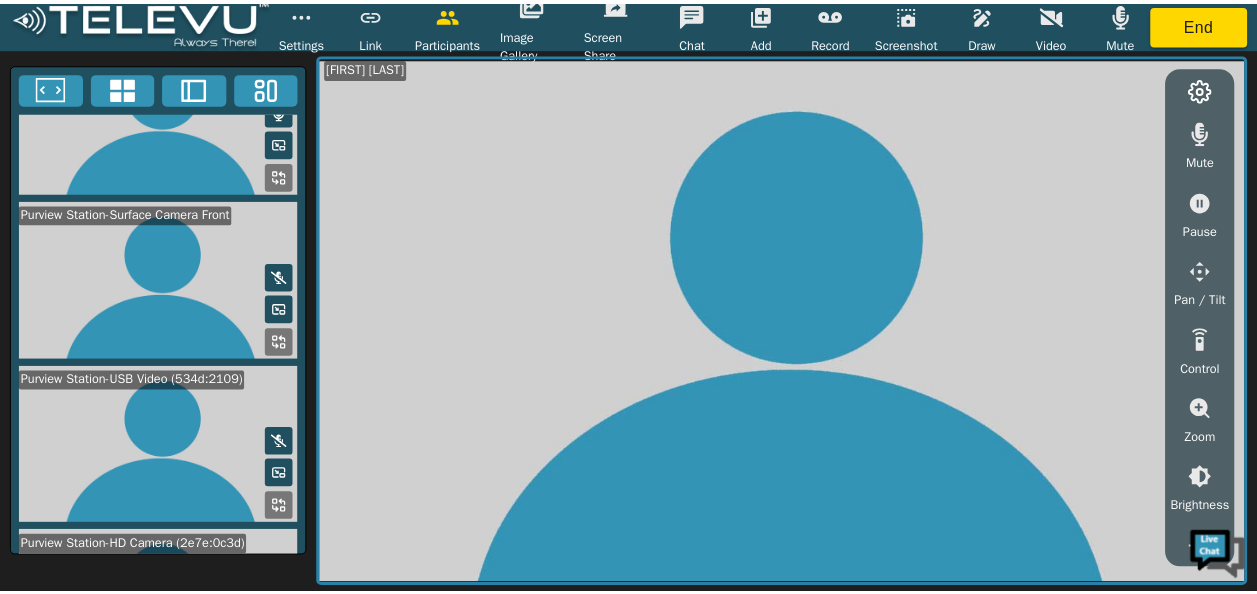 scroll, scrollTop: 0, scrollLeft: 0, axis: both 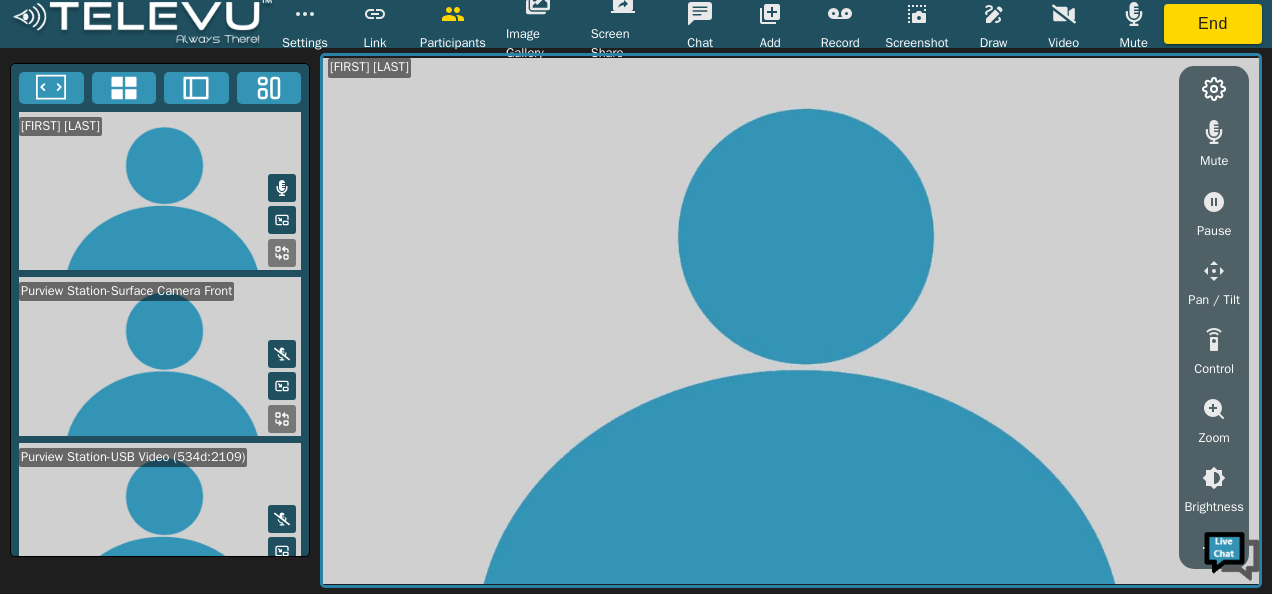 click at bounding box center [160, 191] 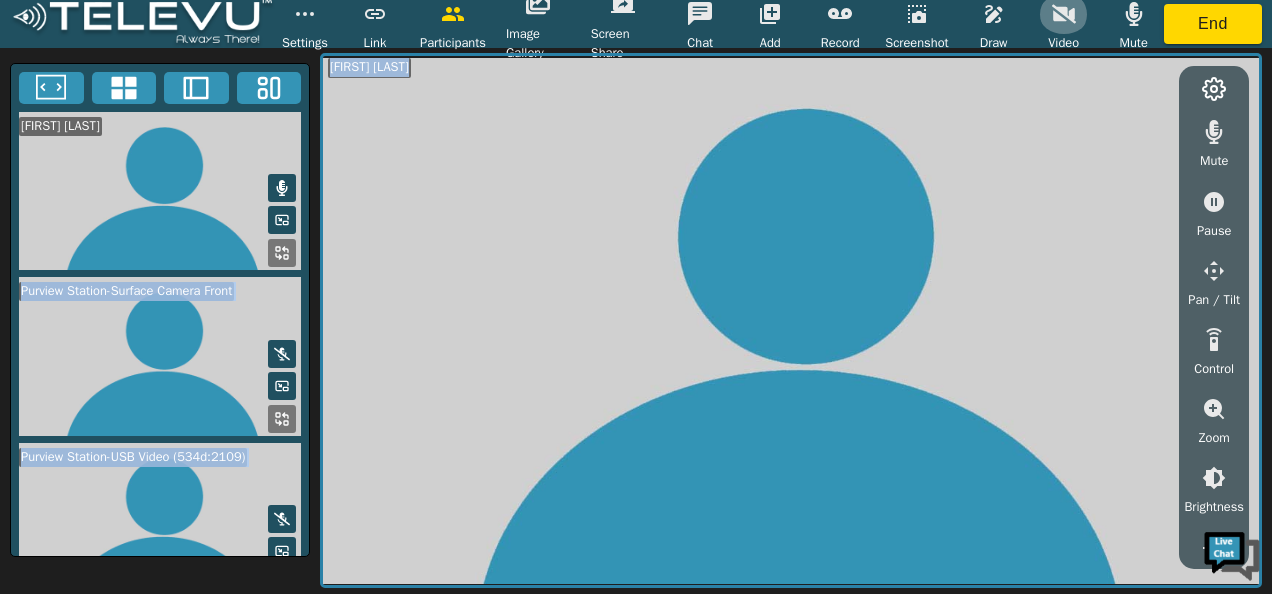 click at bounding box center (1064, 14) 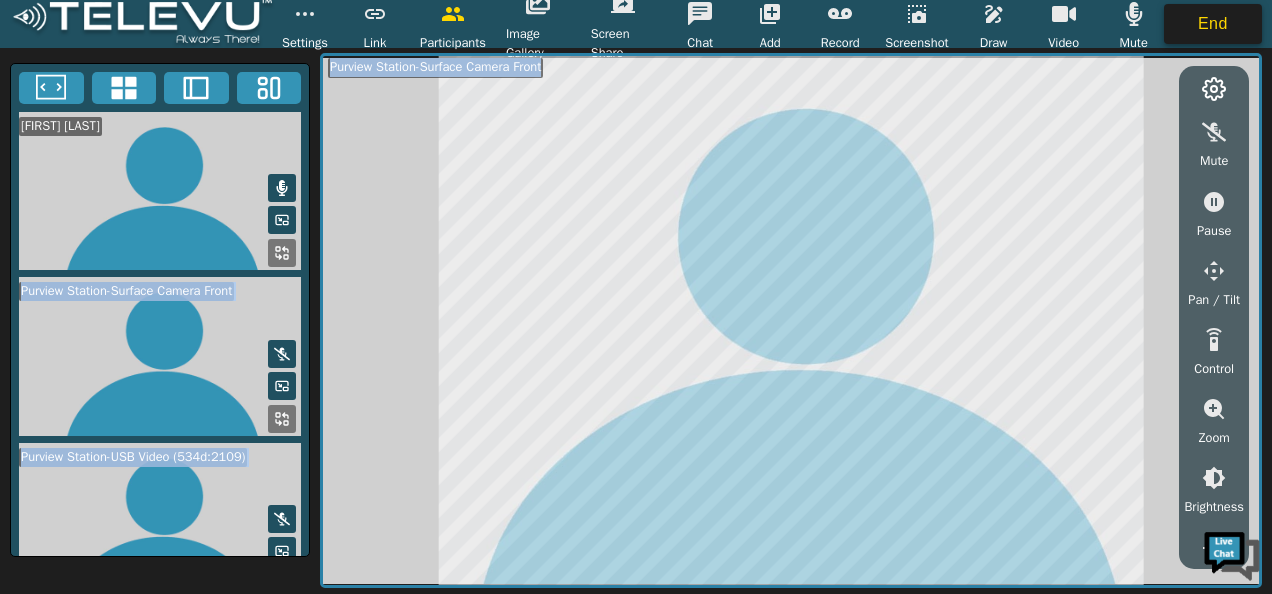 click on "End" at bounding box center [1213, 24] 